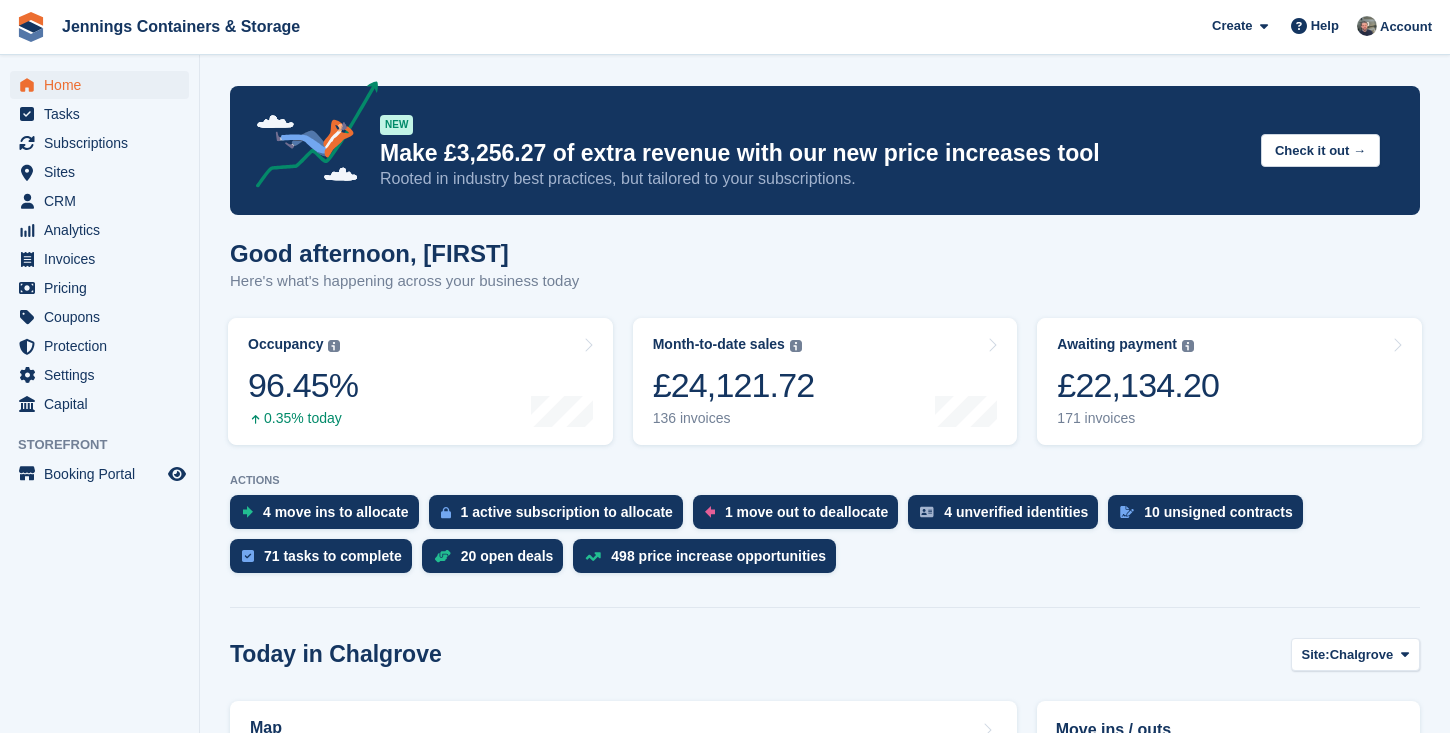 scroll, scrollTop: 0, scrollLeft: 0, axis: both 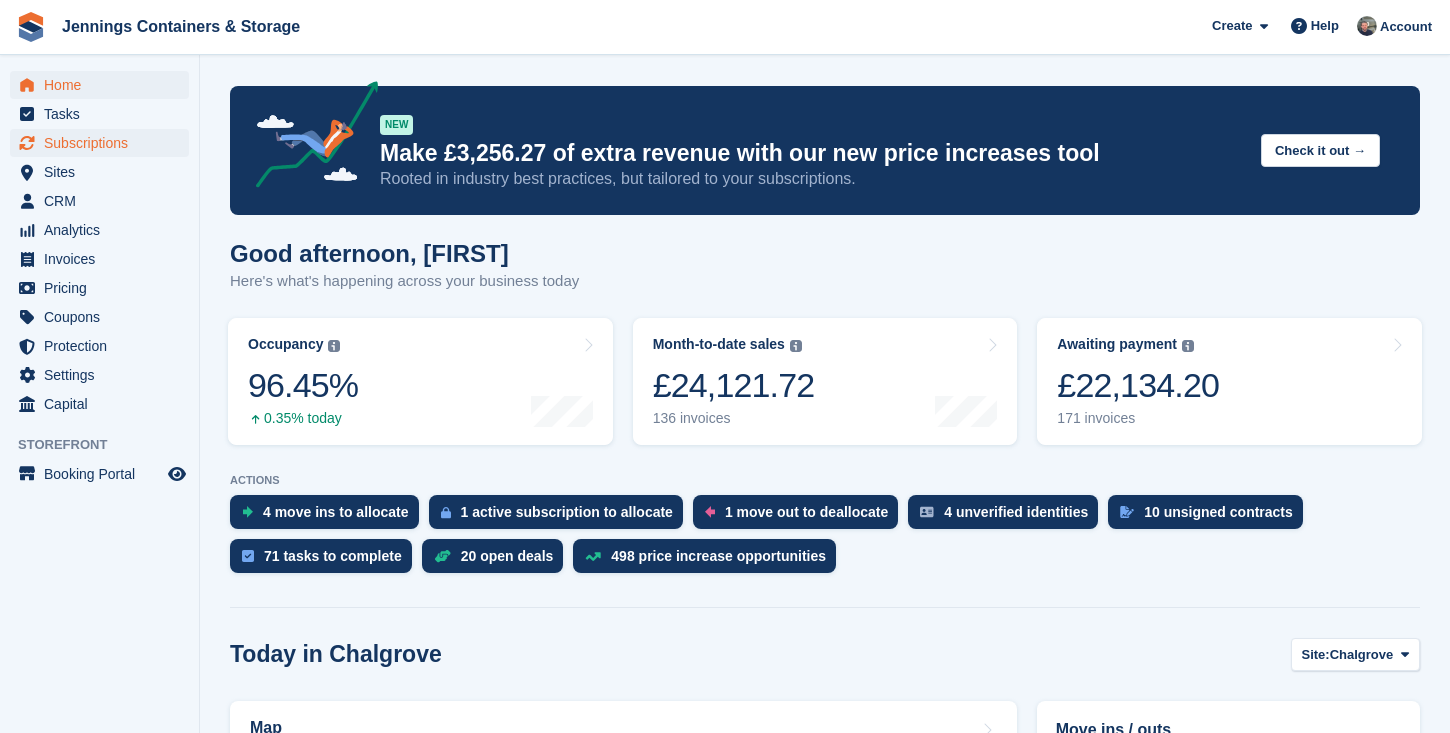 click on "Subscriptions" at bounding box center [104, 143] 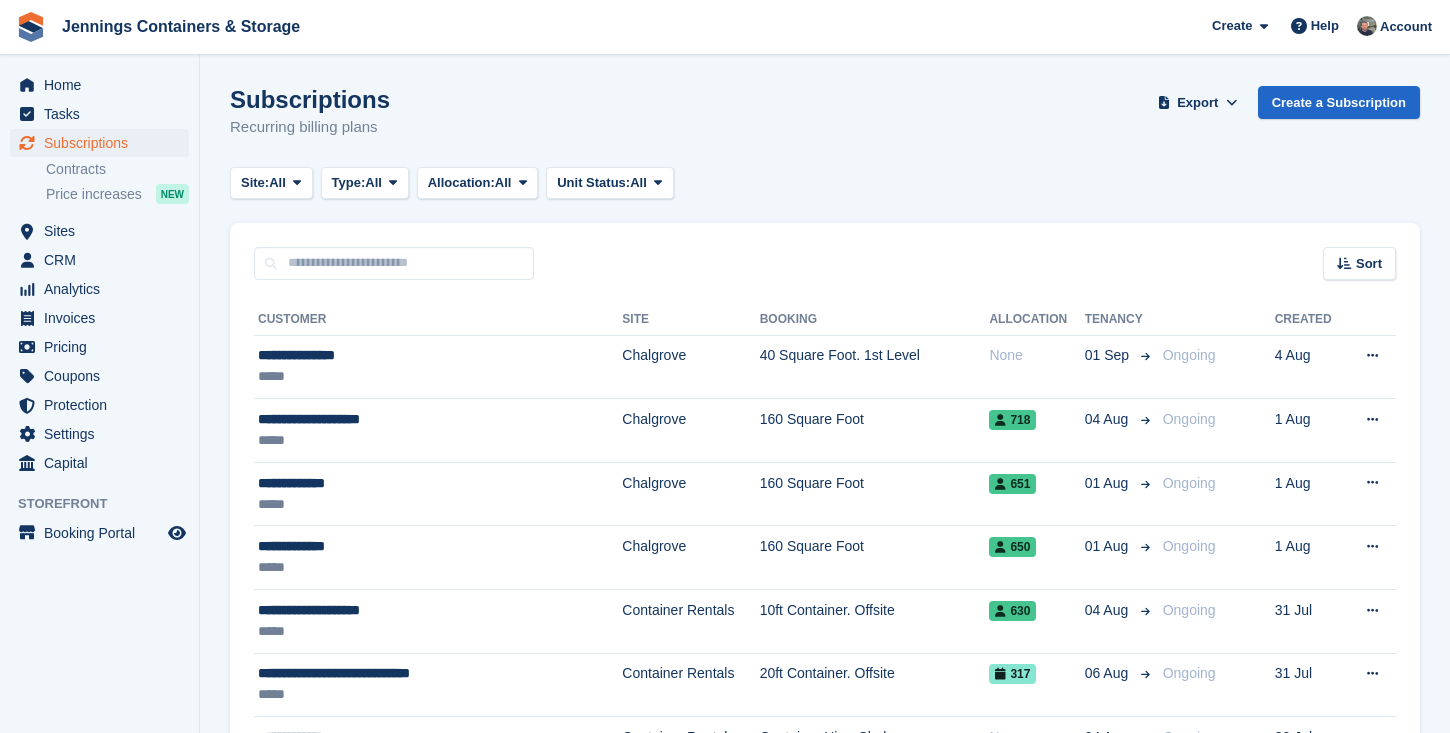 scroll, scrollTop: 0, scrollLeft: 0, axis: both 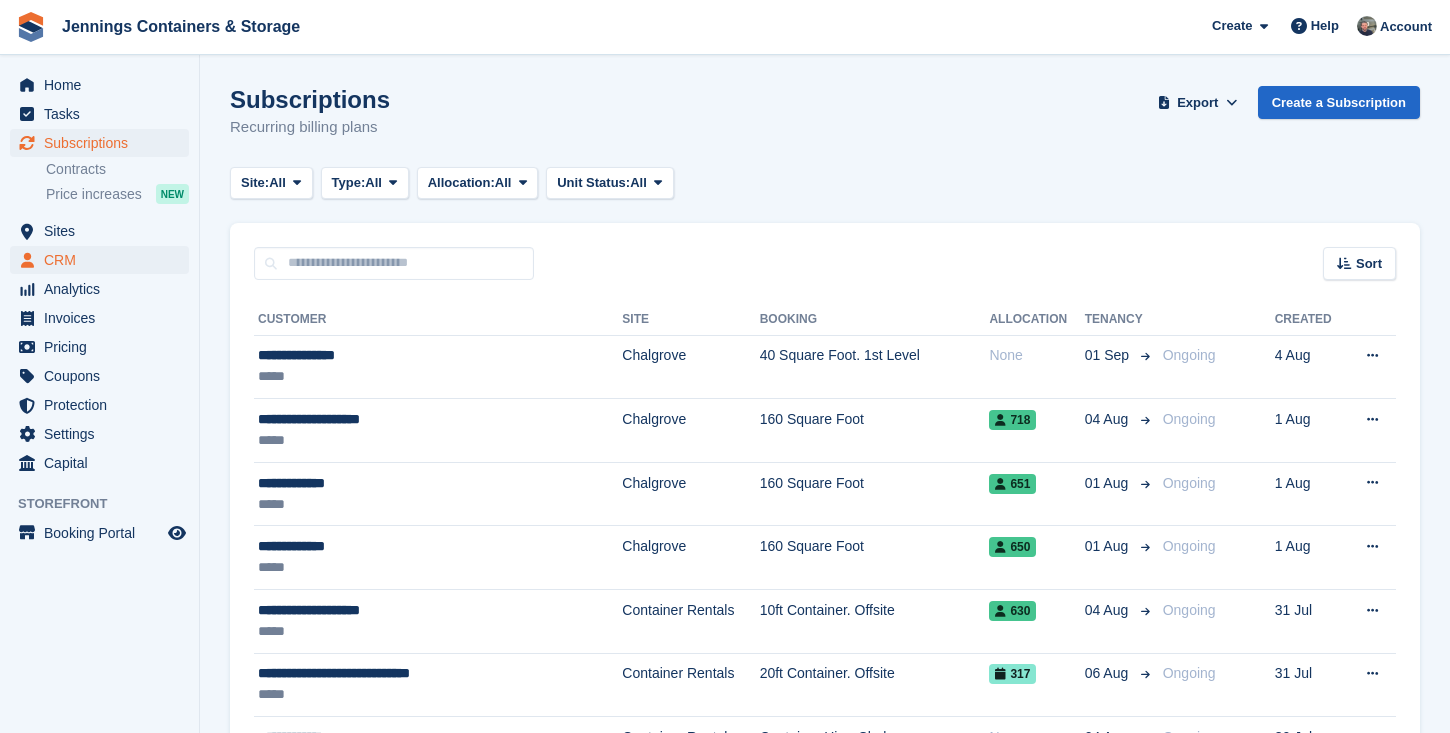 click on "CRM" at bounding box center (104, 260) 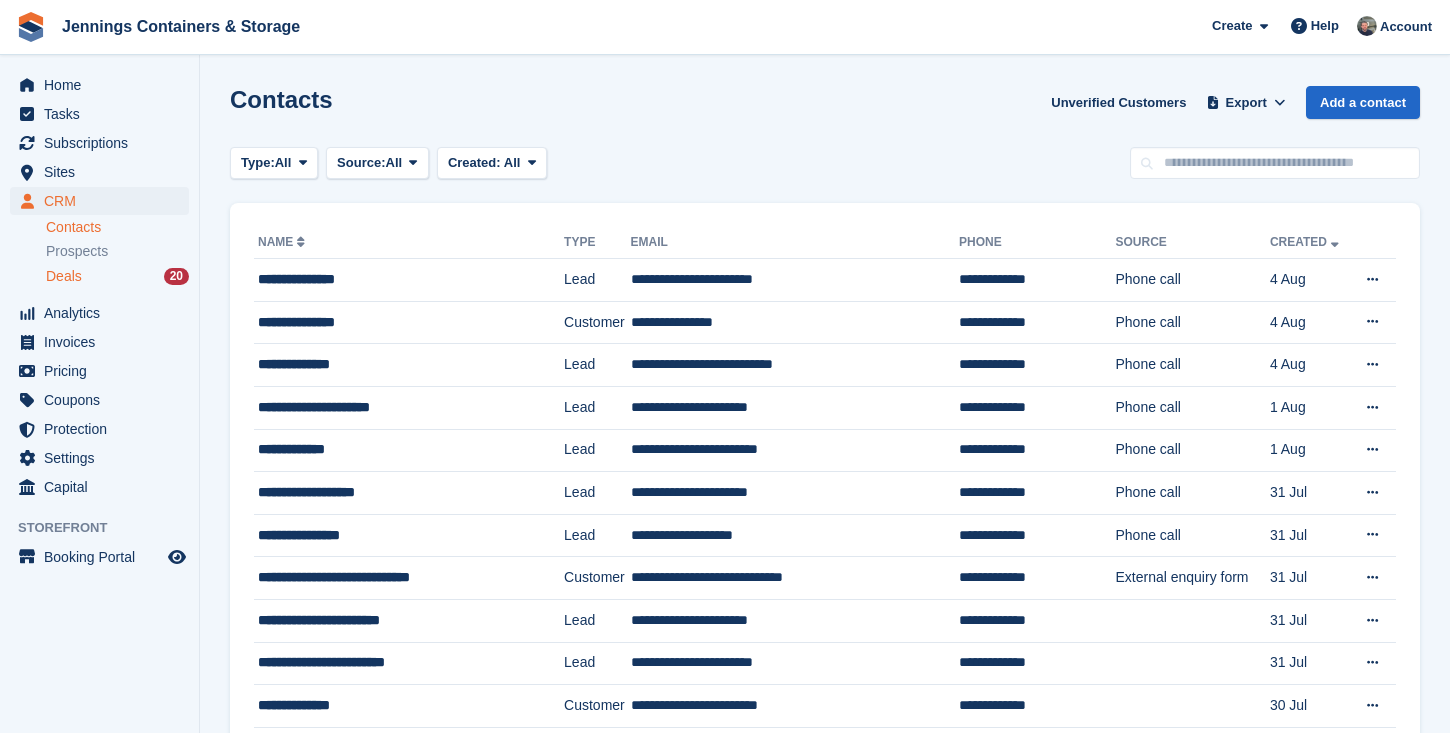 click on "Deals" at bounding box center [64, 276] 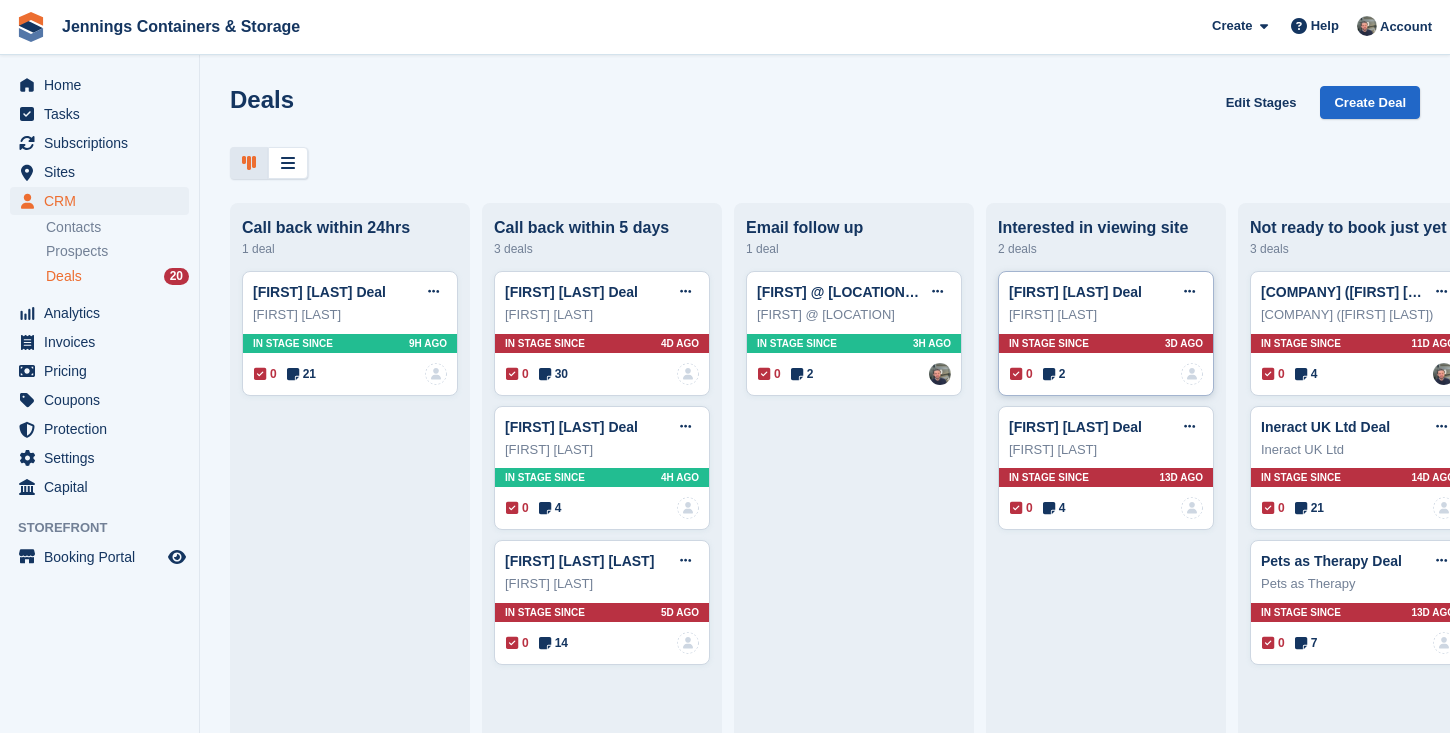 click at bounding box center [1049, 374] 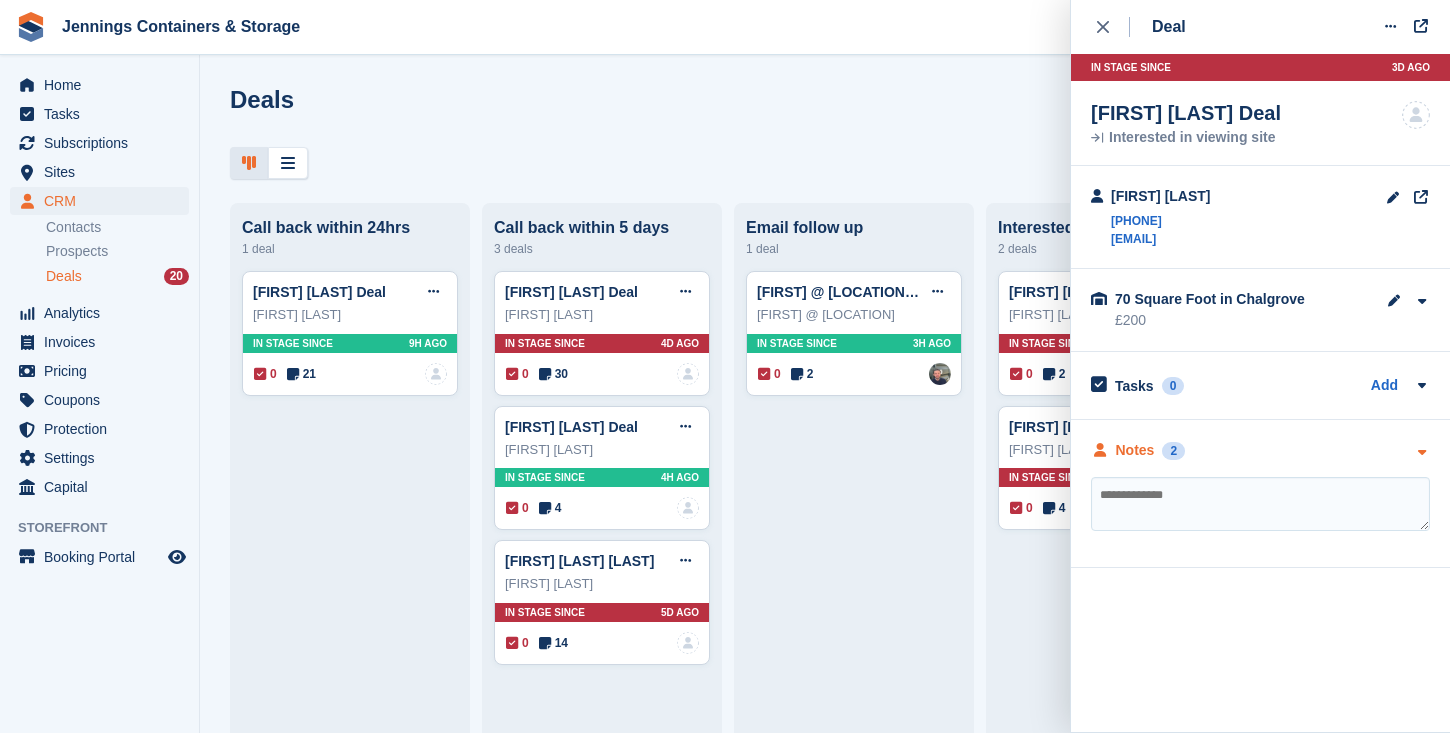 click on "Notes" at bounding box center (1135, 450) 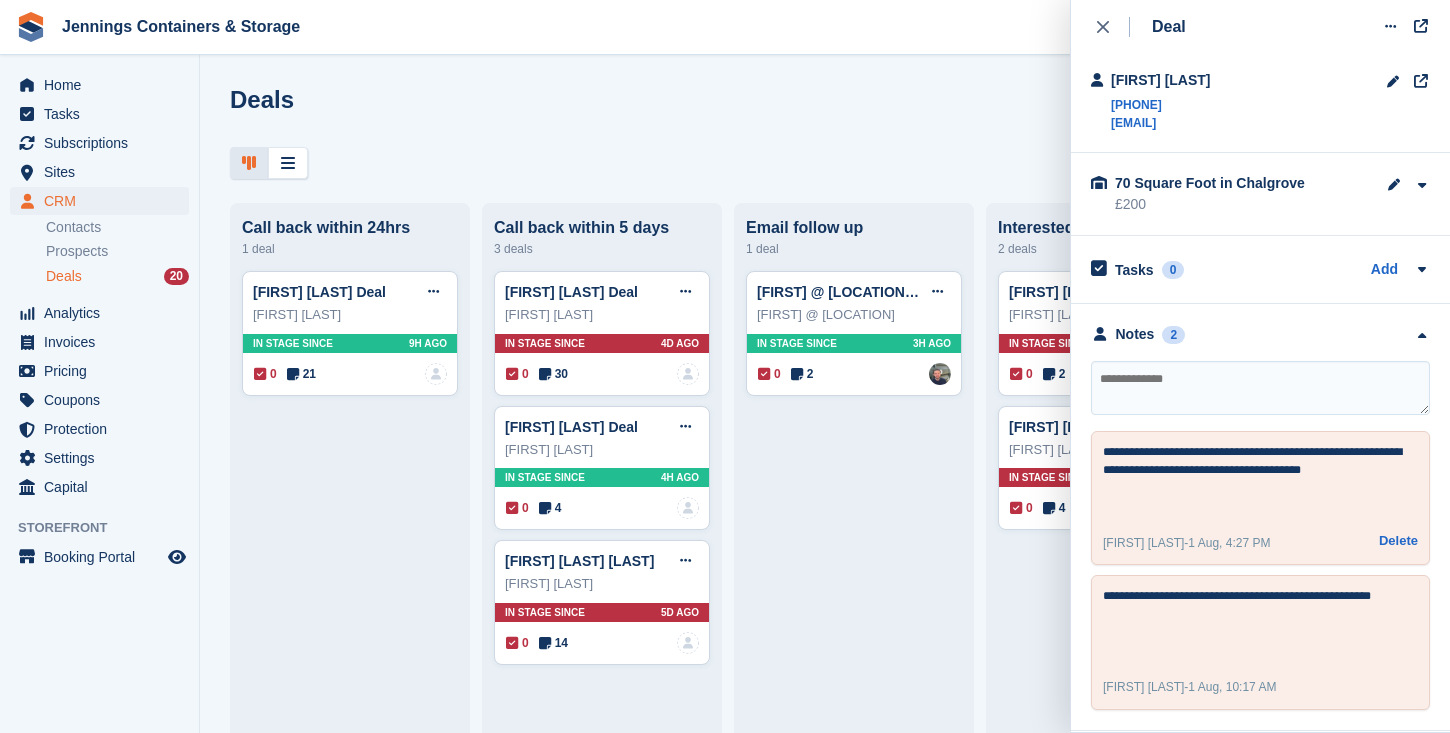 scroll, scrollTop: 116, scrollLeft: 0, axis: vertical 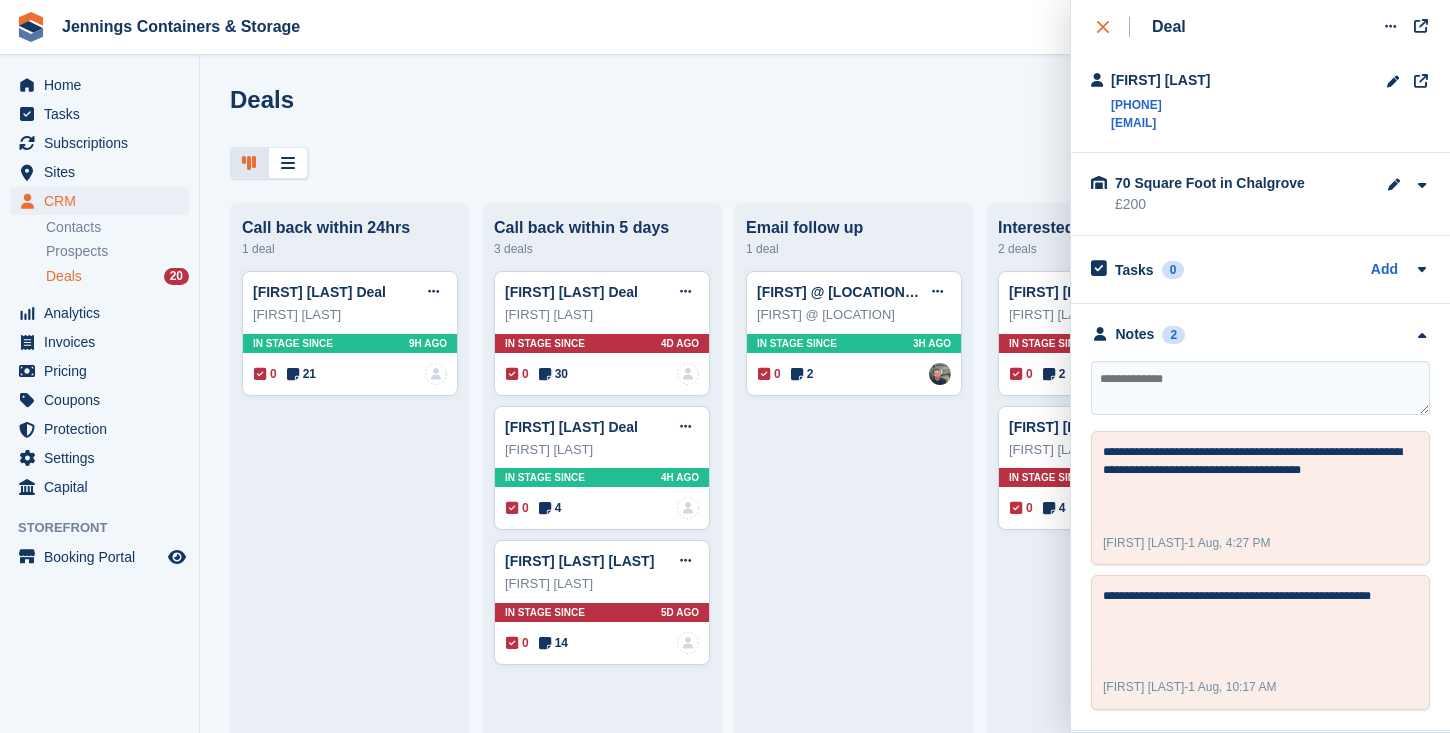click at bounding box center (1113, 27) 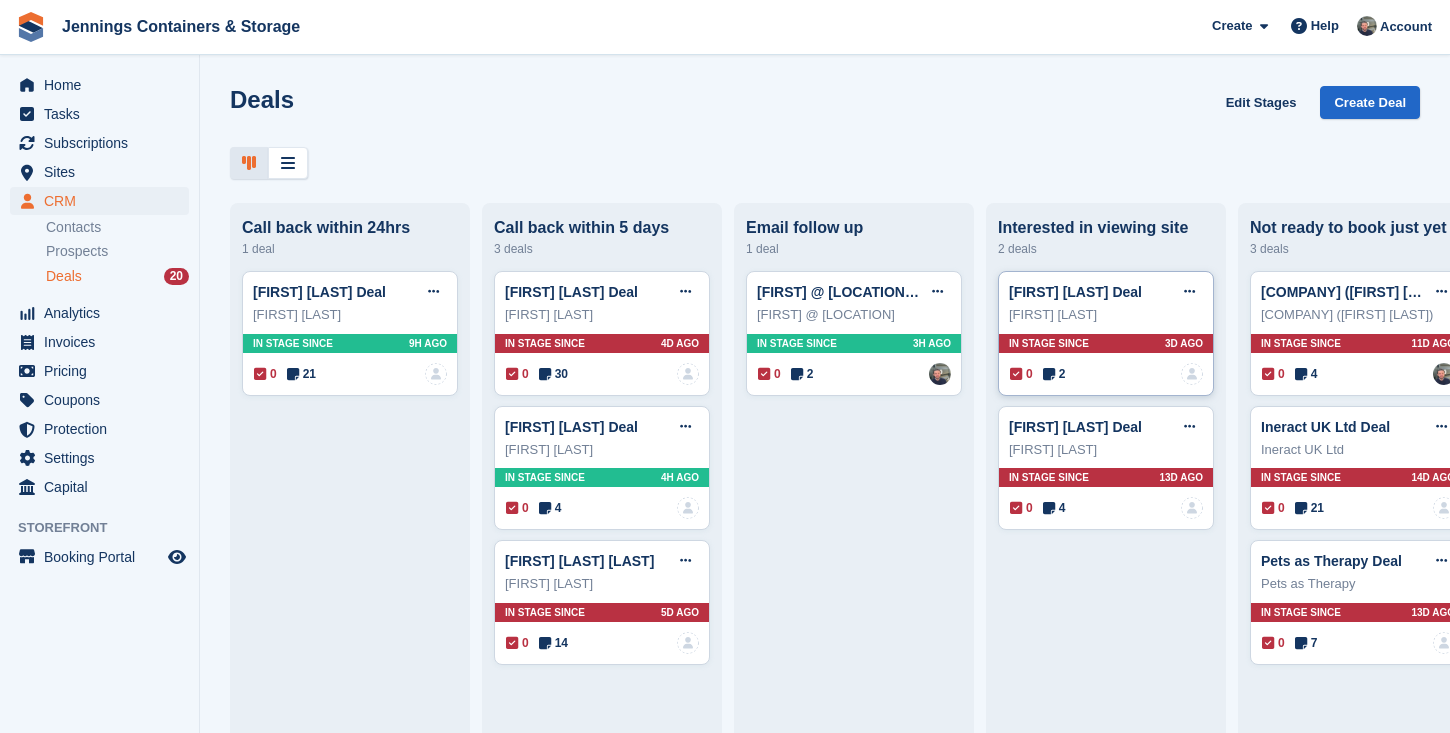 click at bounding box center (1049, 374) 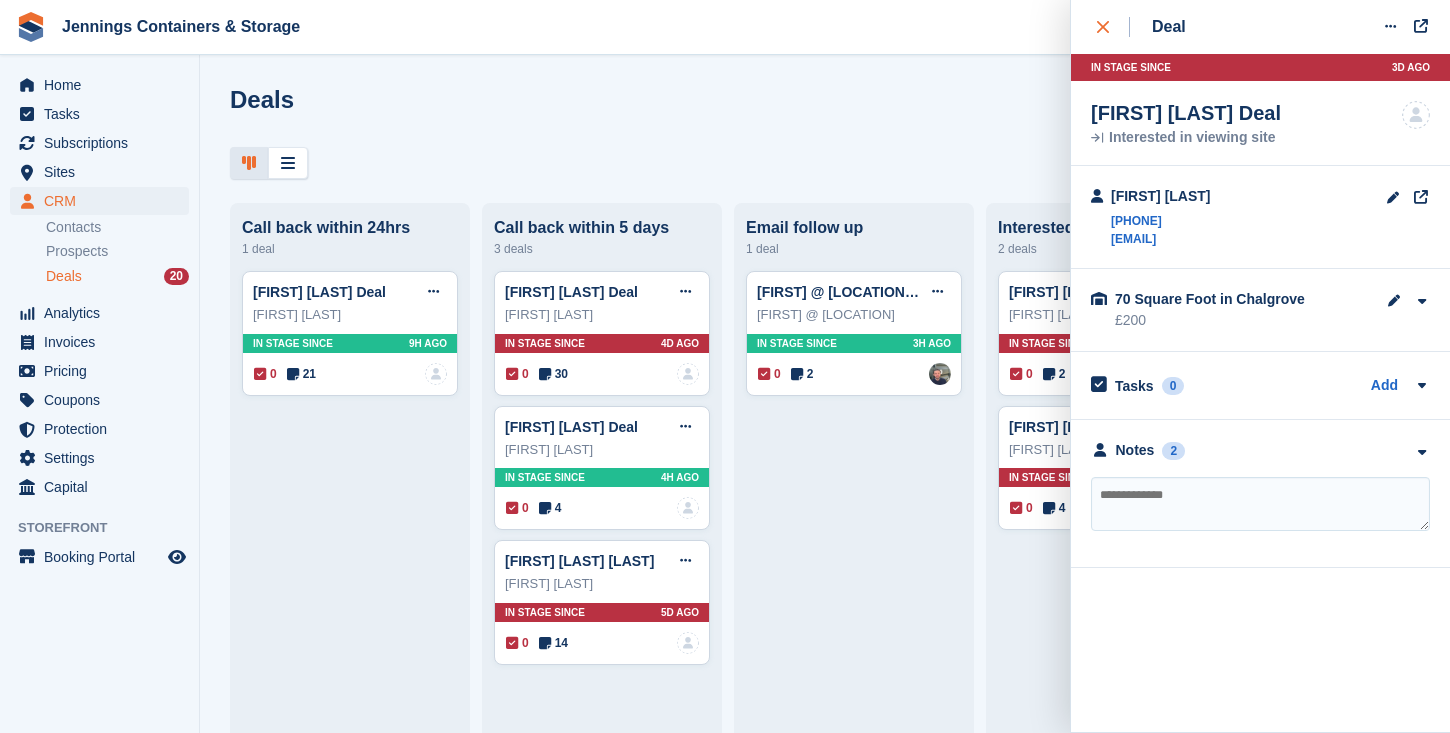 click at bounding box center [1113, 27] 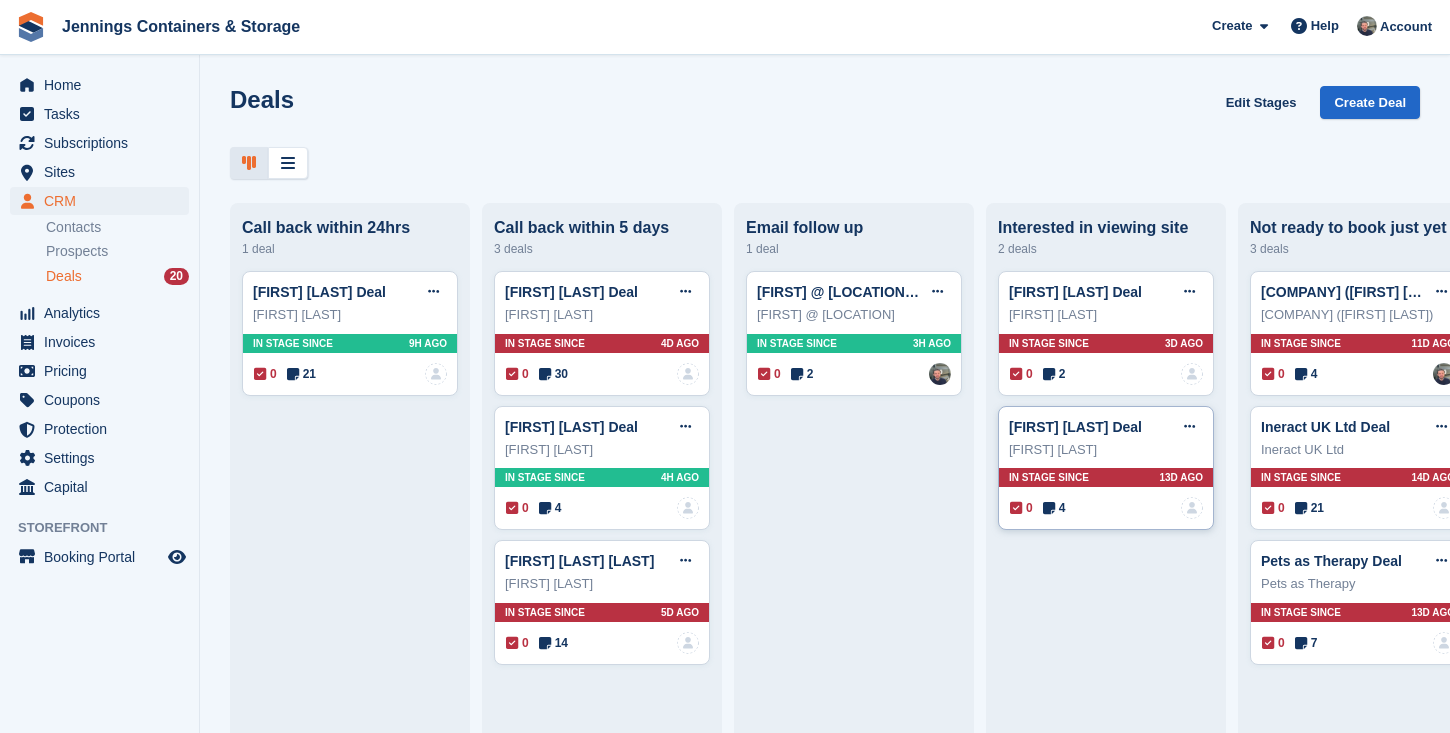 click on "4" at bounding box center (1054, 508) 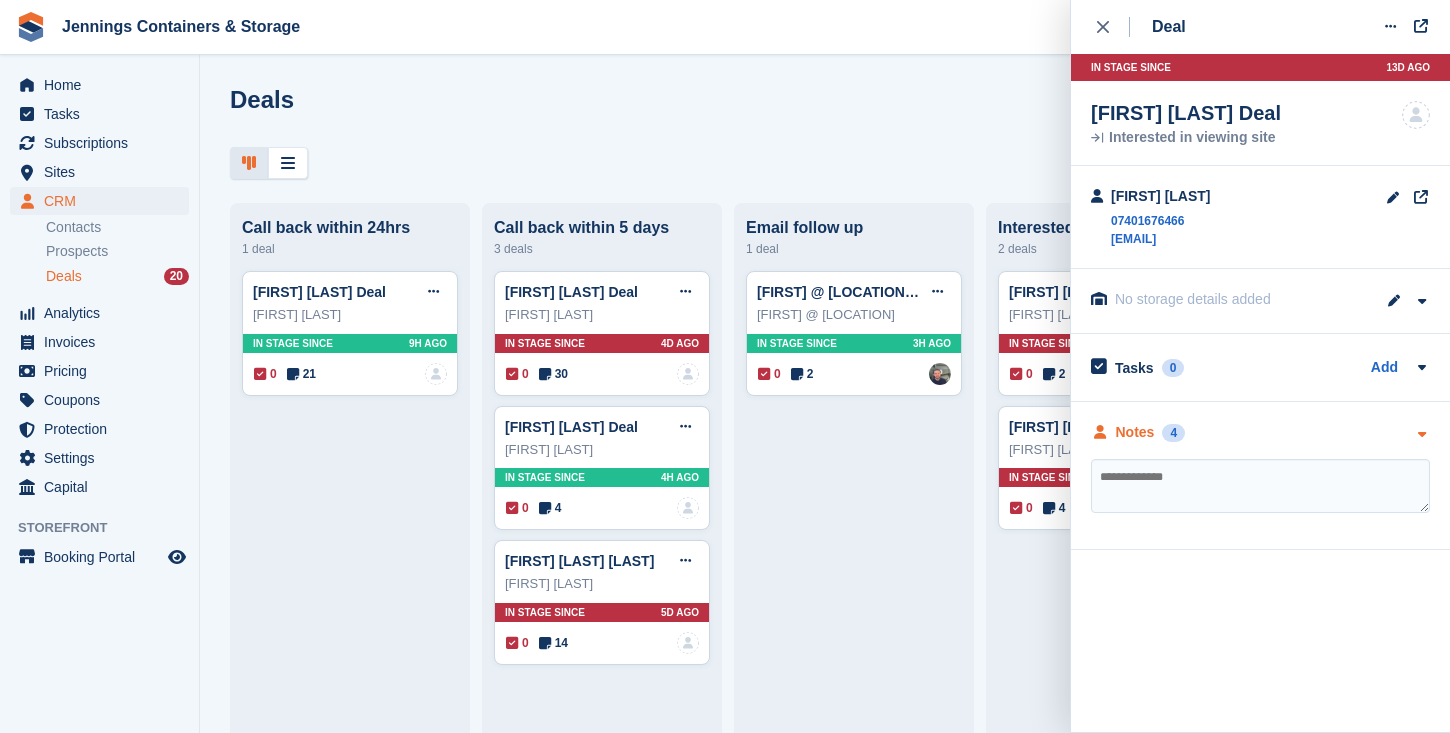 click on "Notes
4" at bounding box center [1138, 432] 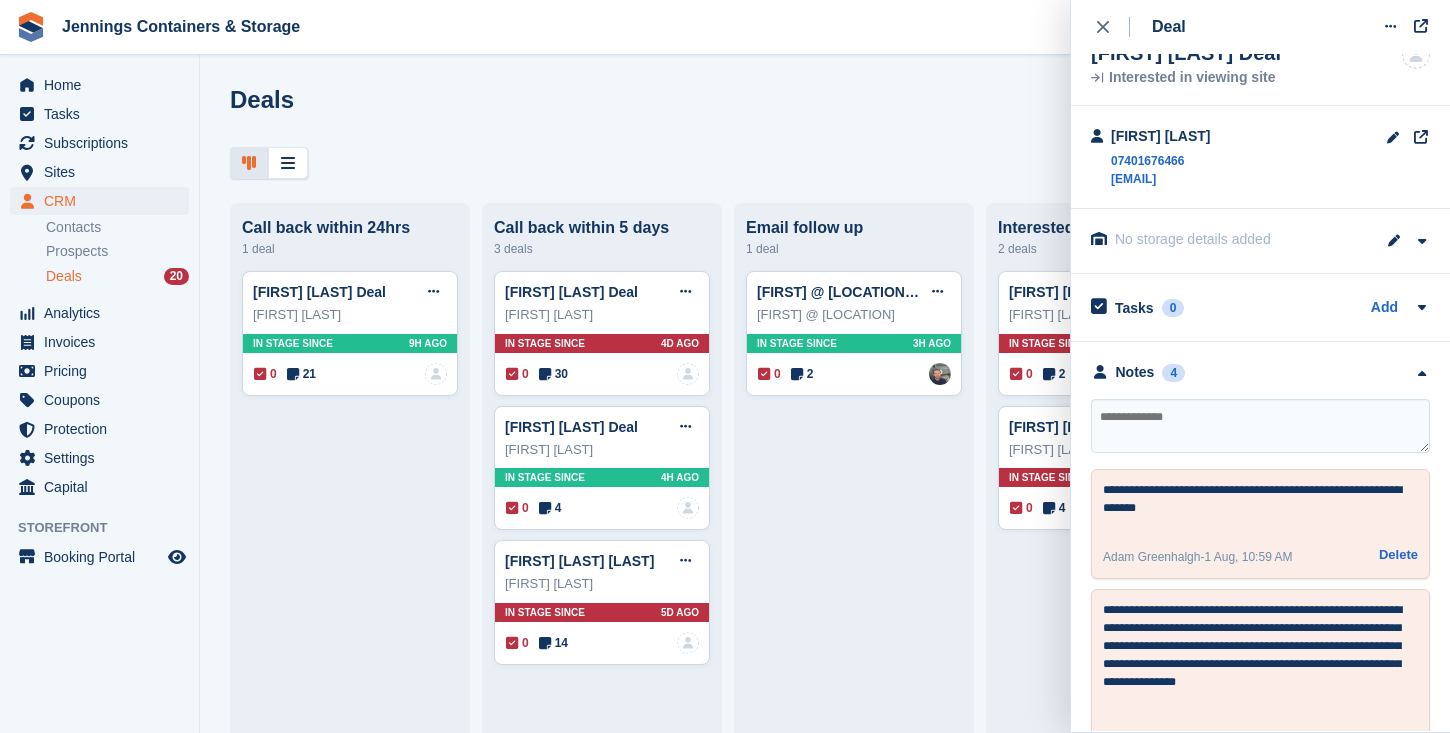 scroll, scrollTop: 136, scrollLeft: 0, axis: vertical 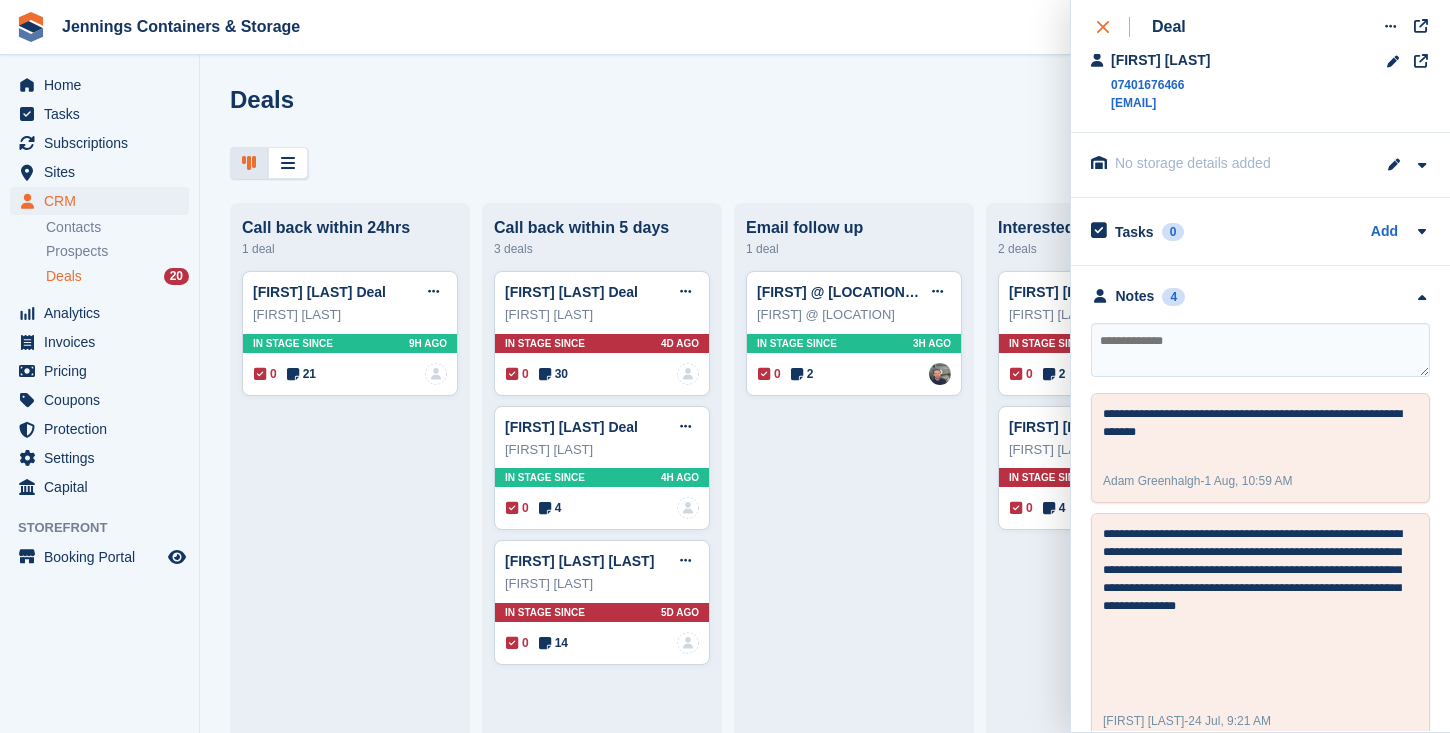 click at bounding box center [1113, 27] 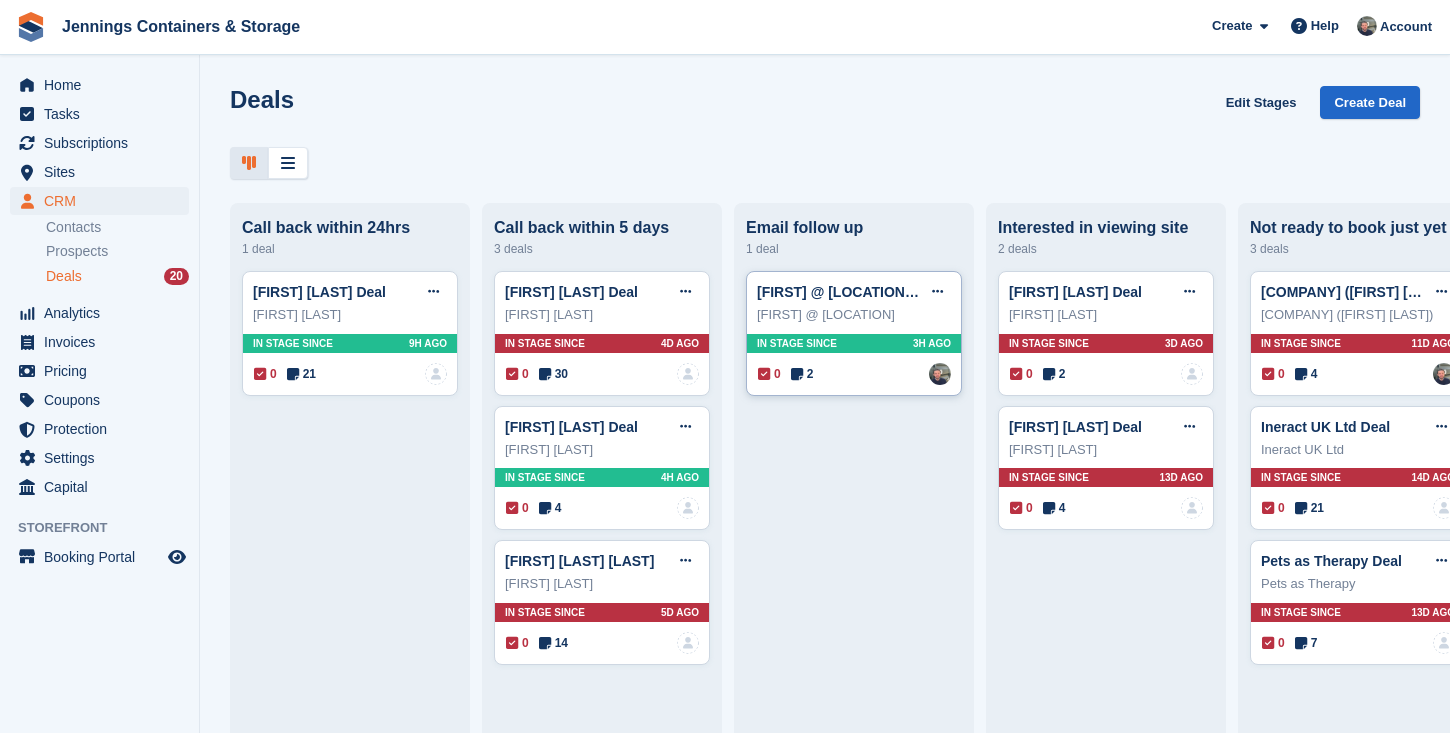 click at bounding box center [797, 374] 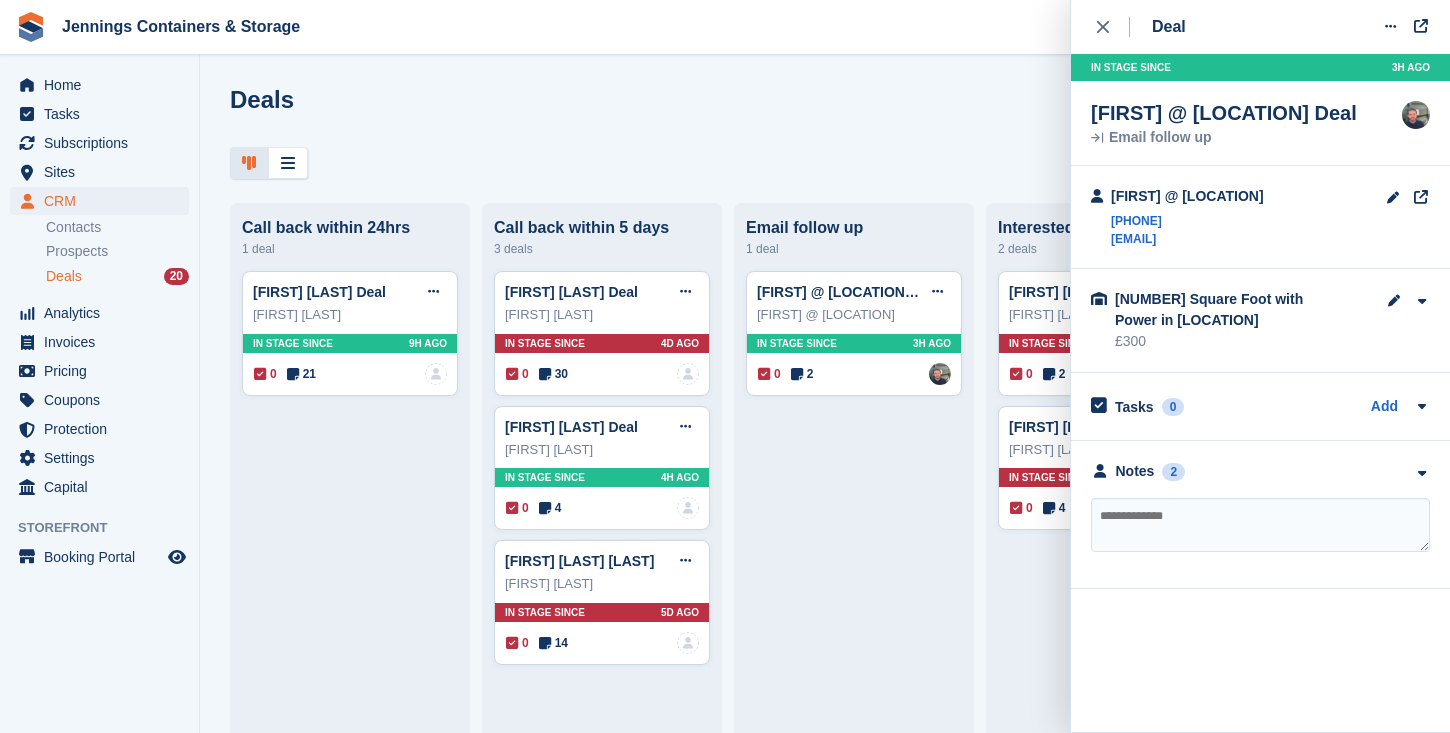 click on "**********" at bounding box center [1260, 515] 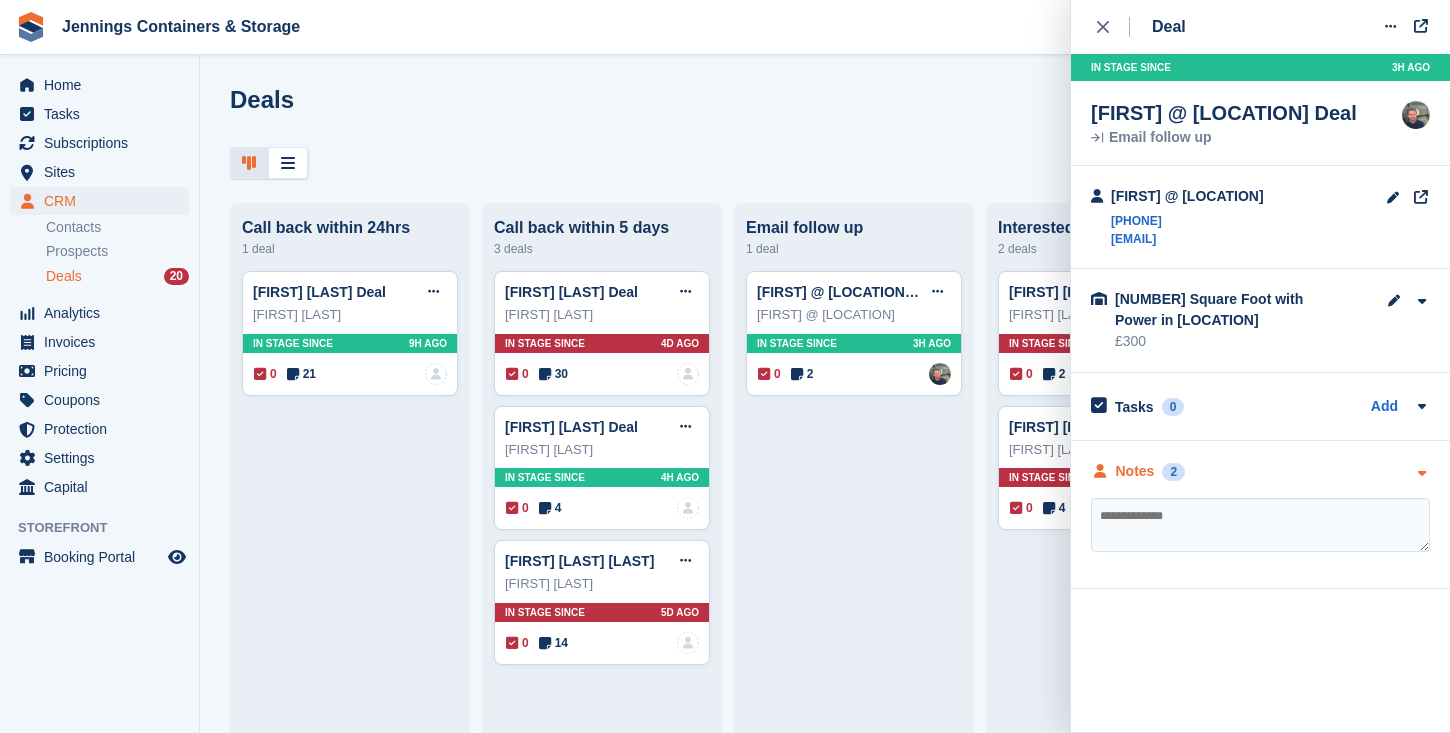 click on "Notes" at bounding box center (1135, 471) 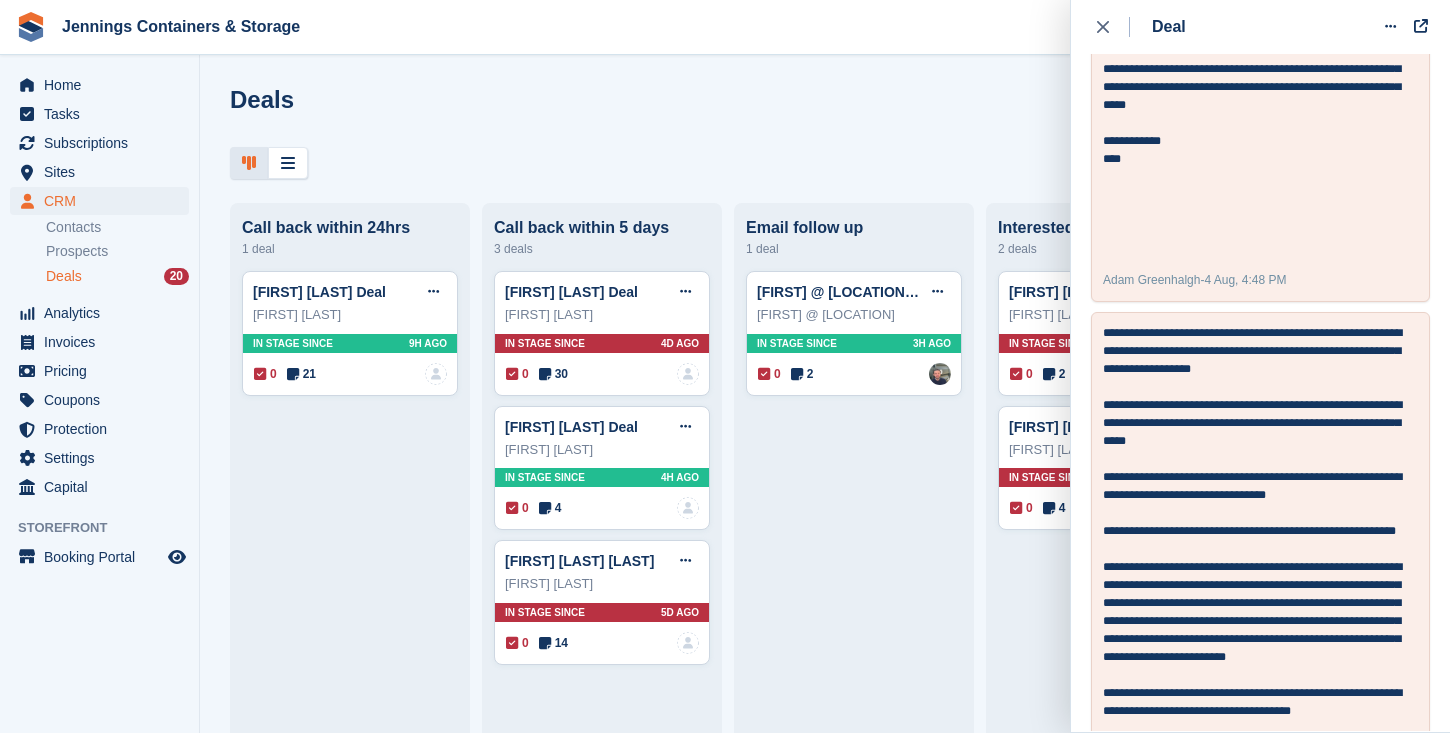 scroll, scrollTop: 690, scrollLeft: 0, axis: vertical 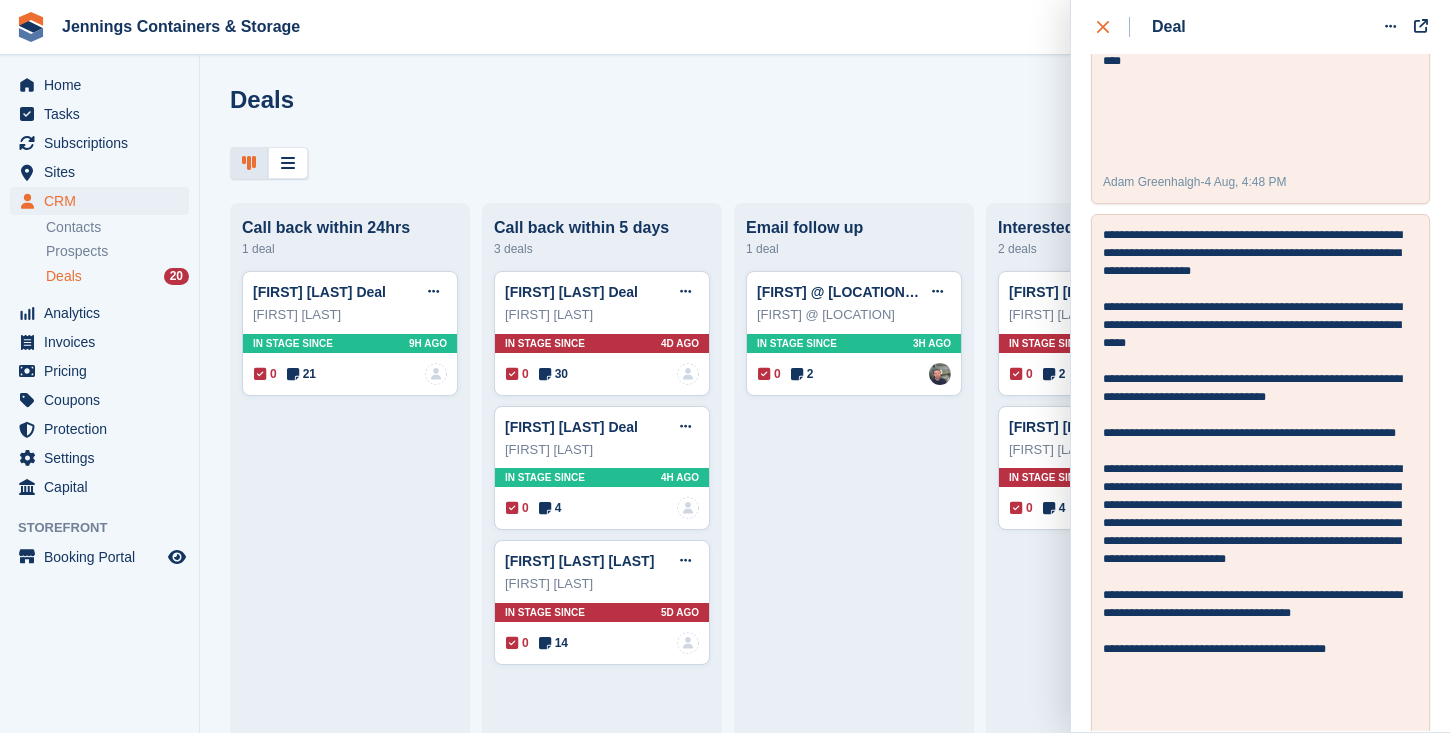 click at bounding box center (1113, 27) 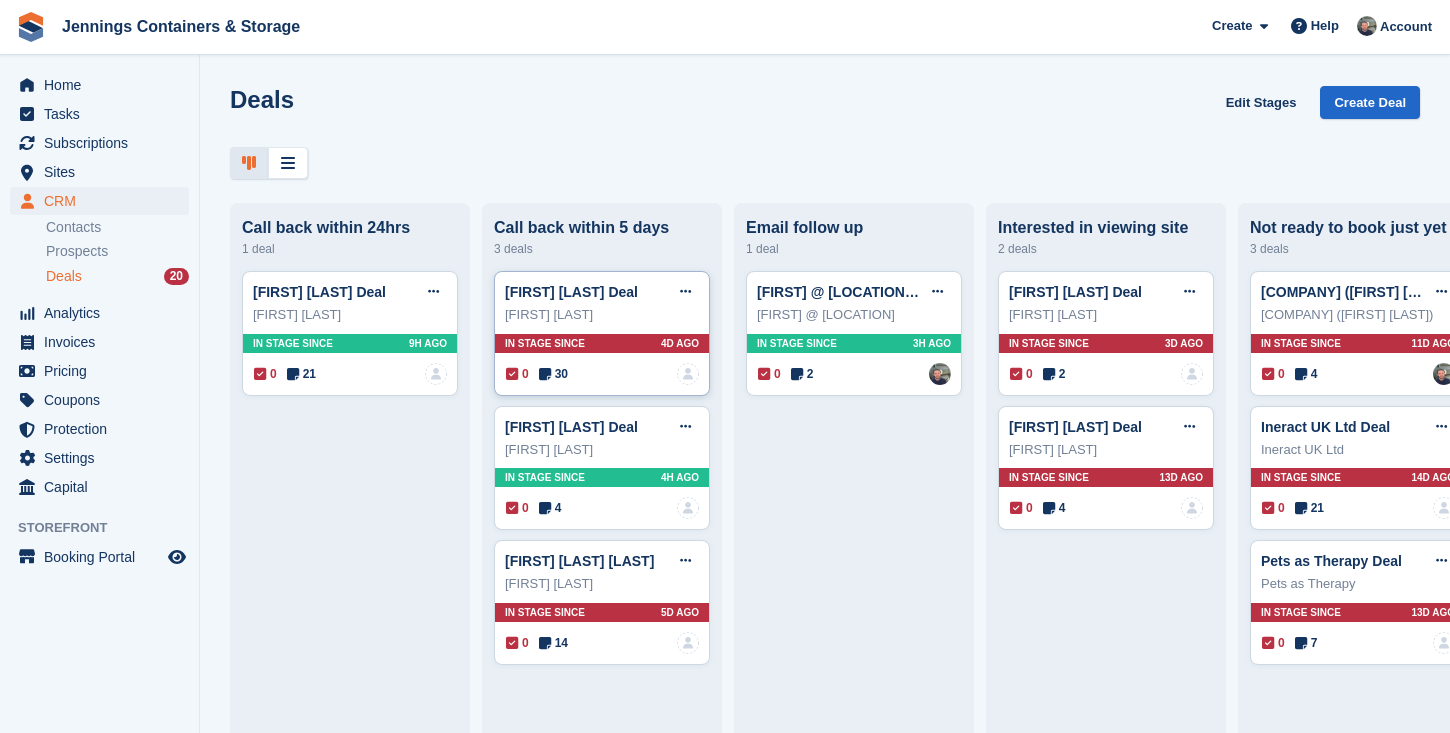 click on "30" at bounding box center [553, 374] 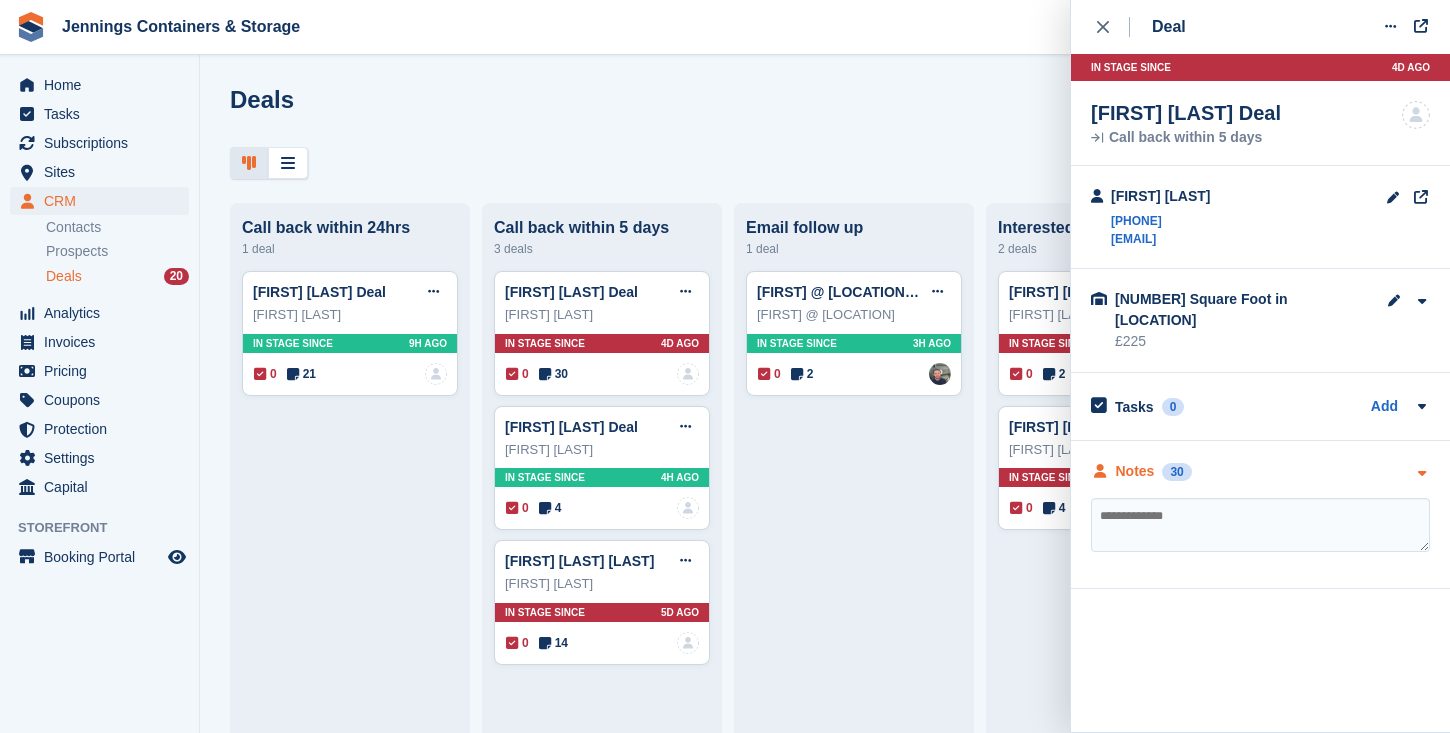 click on "30" at bounding box center (1176, 472) 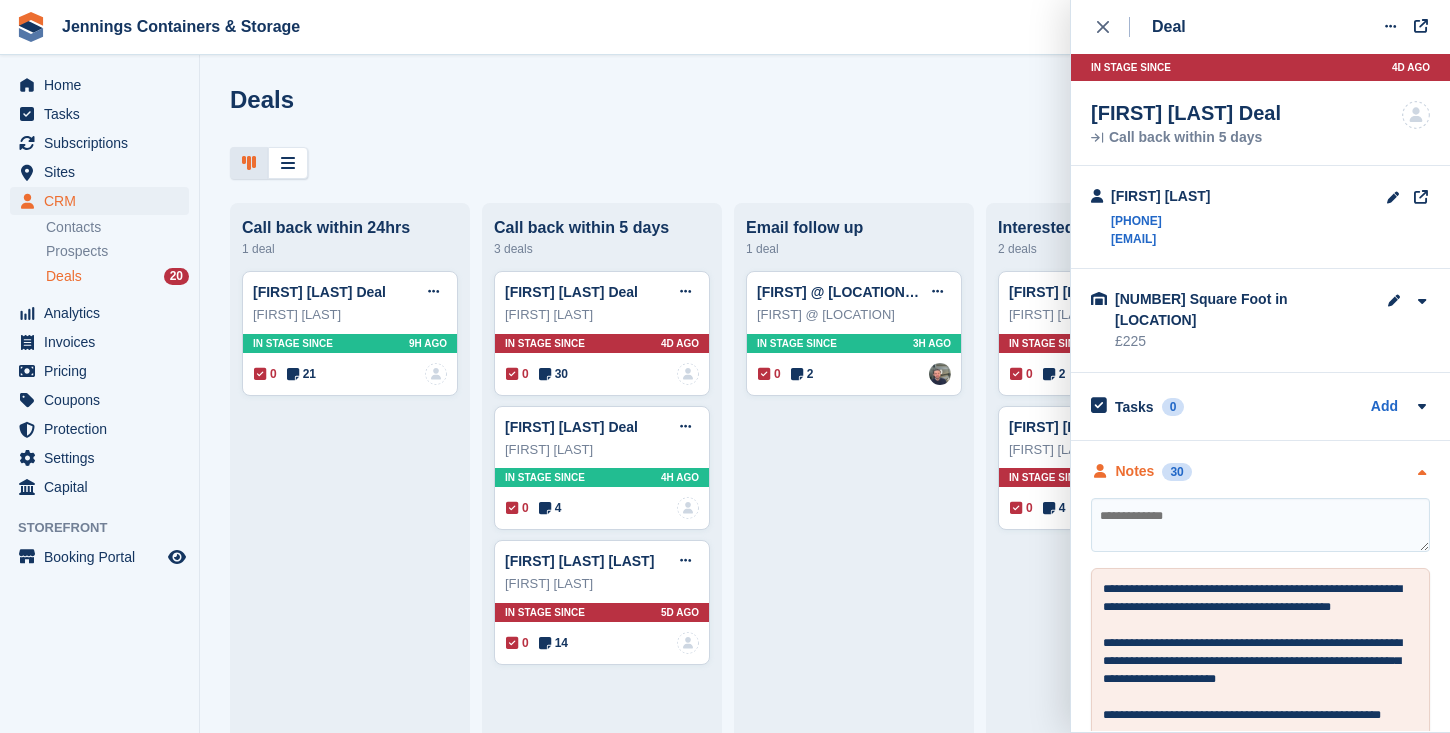 scroll, scrollTop: 206, scrollLeft: 0, axis: vertical 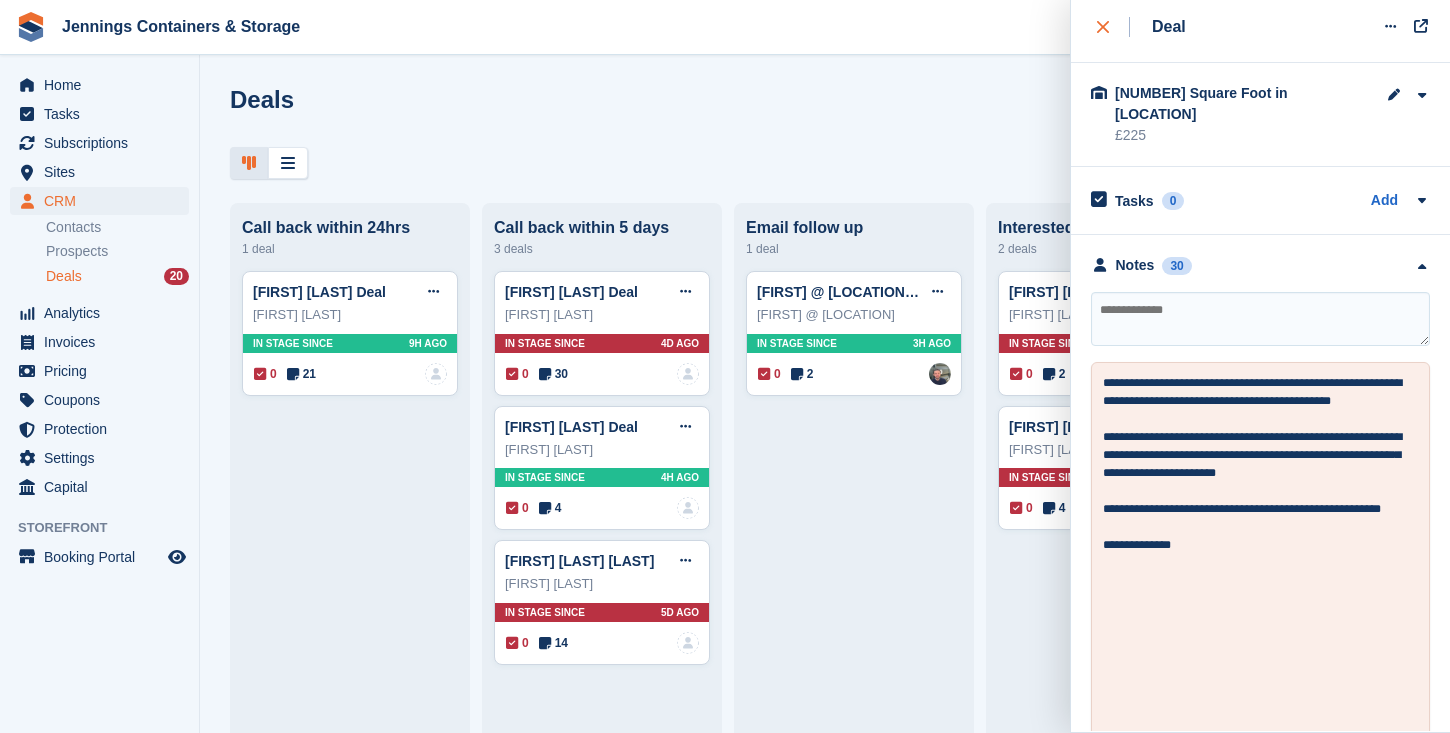 click at bounding box center (1113, 27) 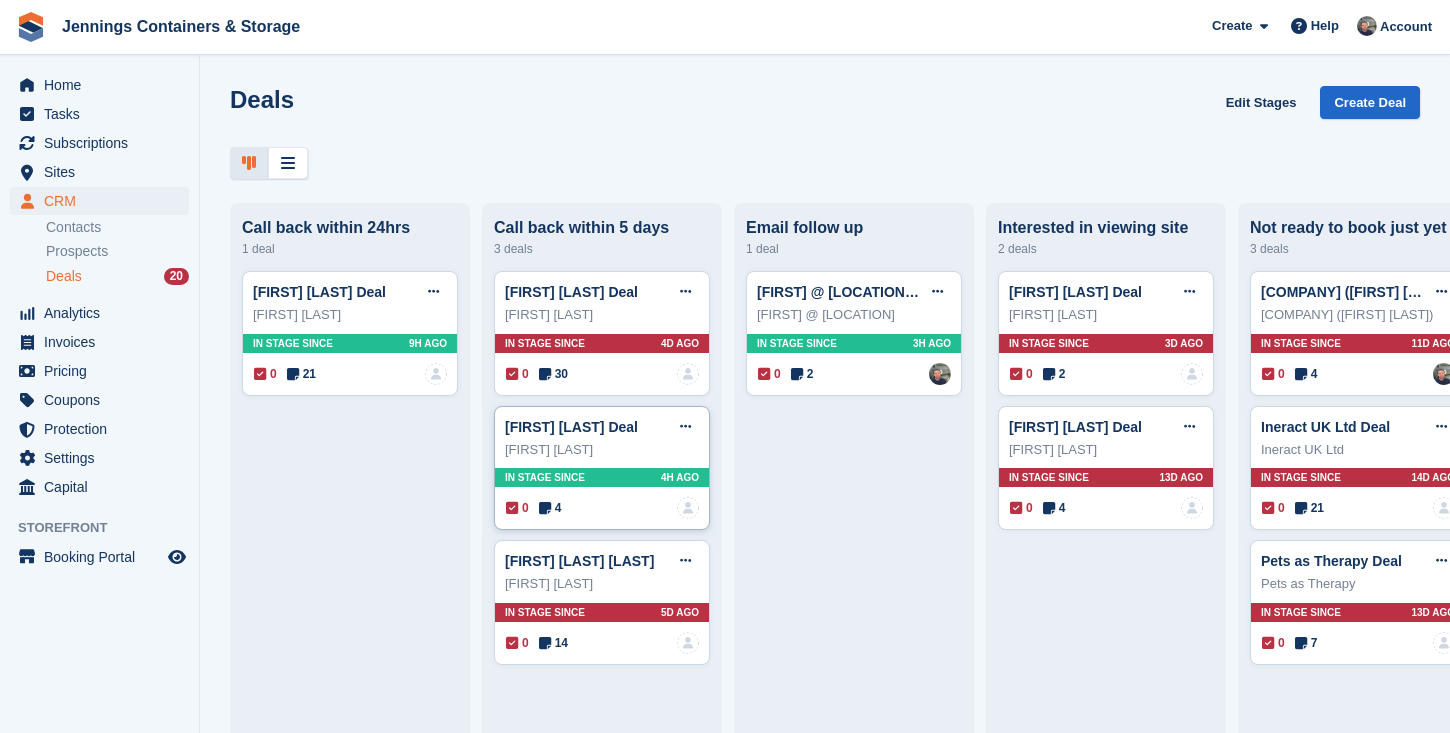 click at bounding box center [545, 508] 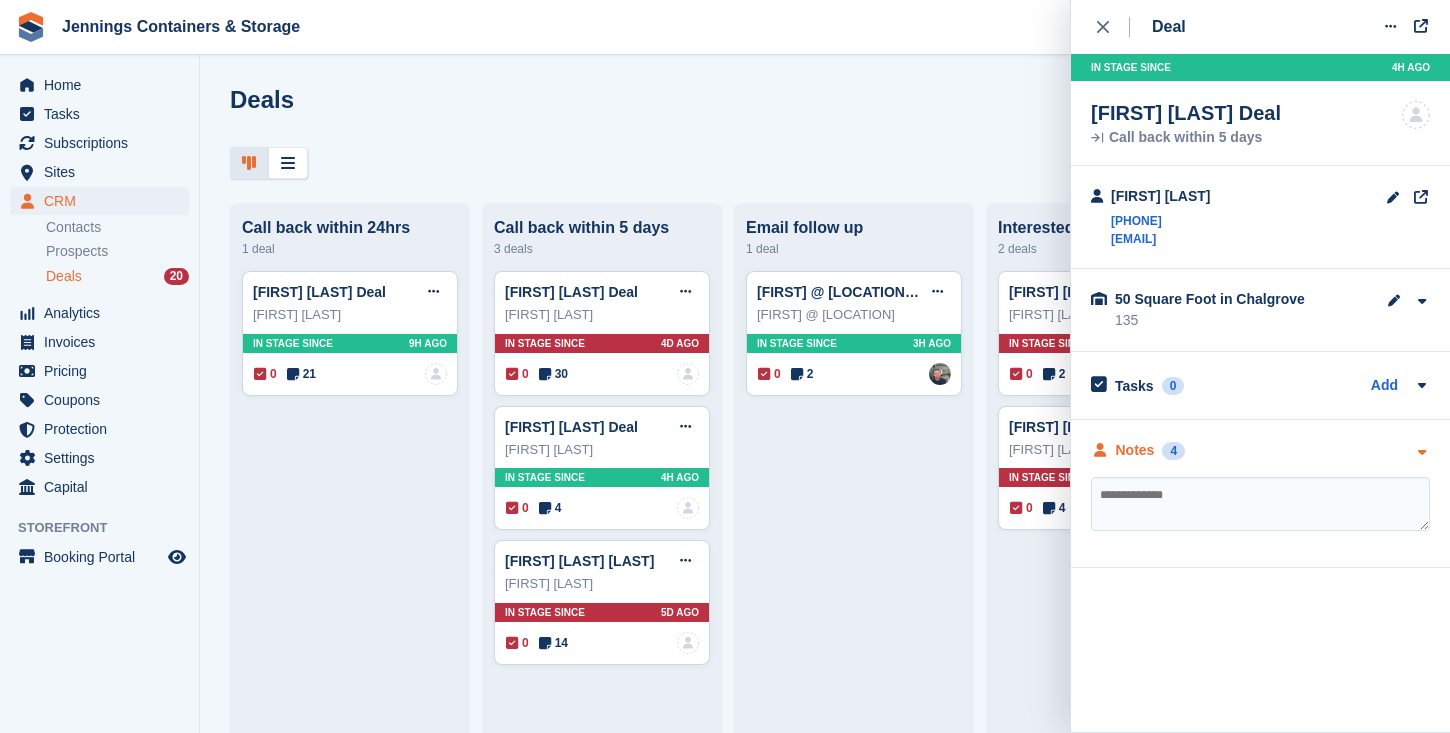 click on "4" at bounding box center (1173, 451) 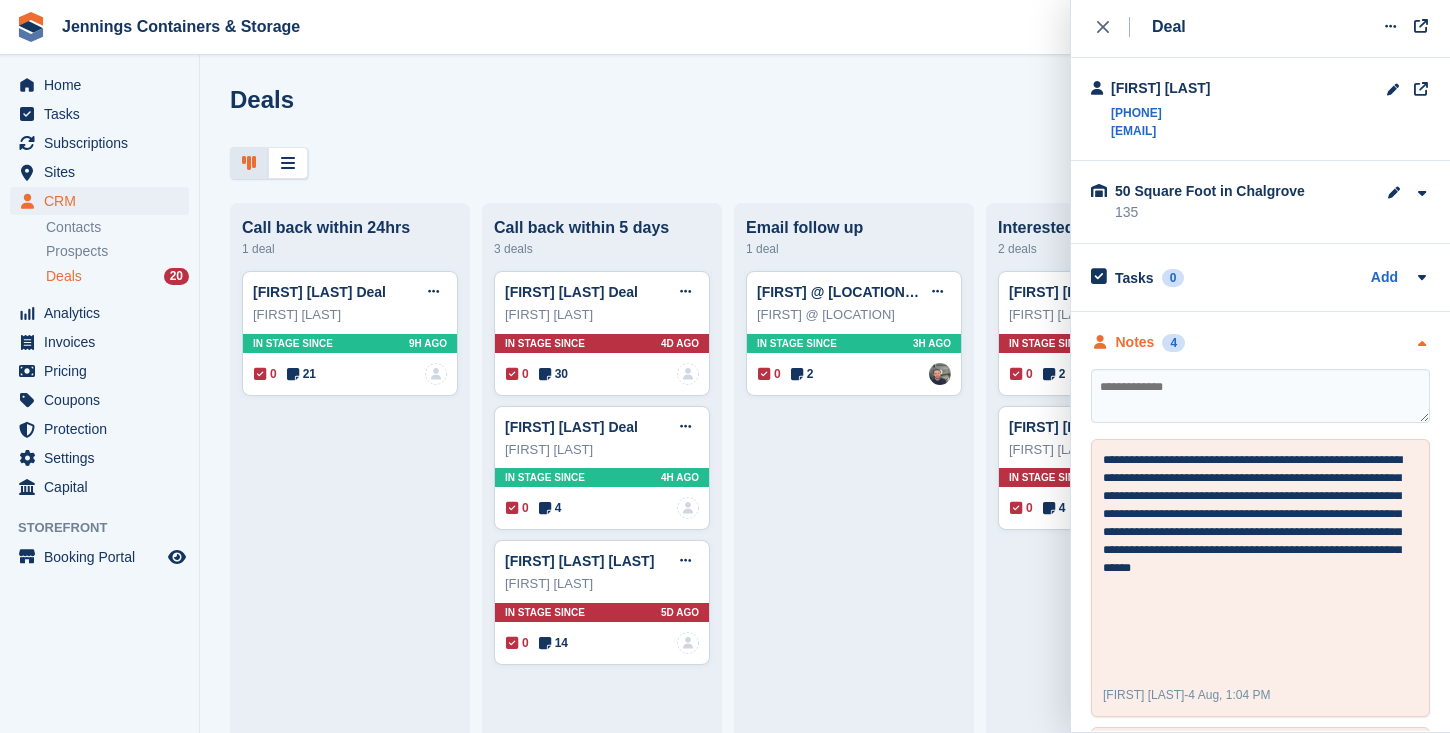 scroll, scrollTop: 184, scrollLeft: 0, axis: vertical 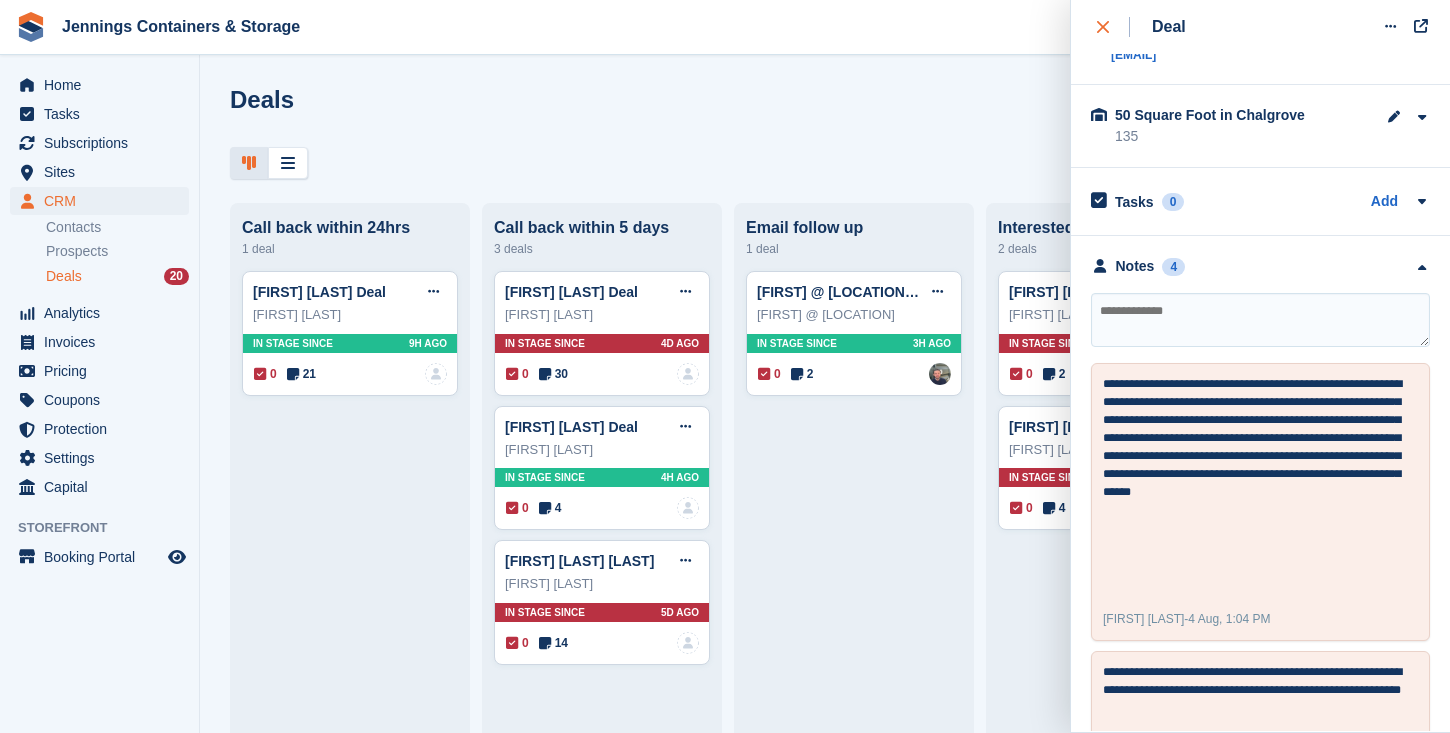 click at bounding box center [1113, 27] 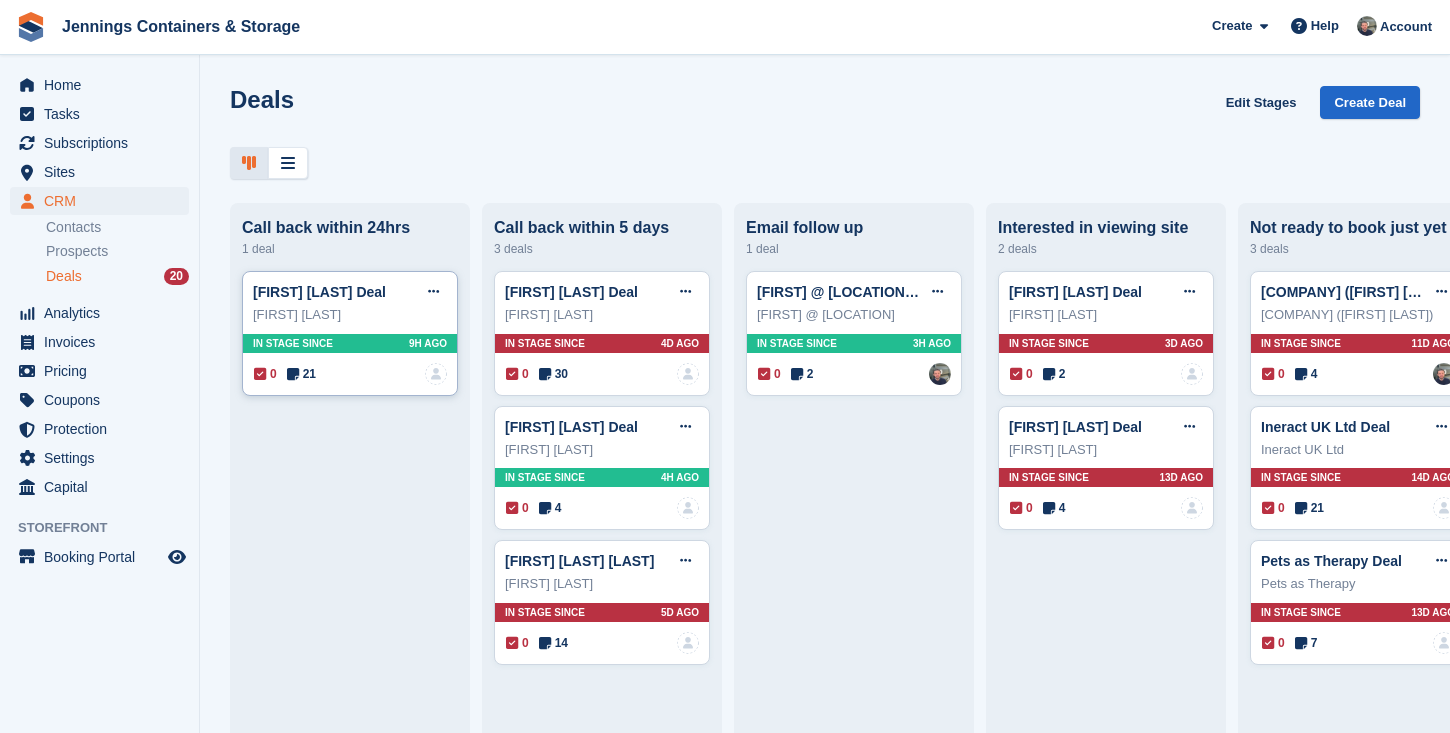 click on "21" at bounding box center (301, 374) 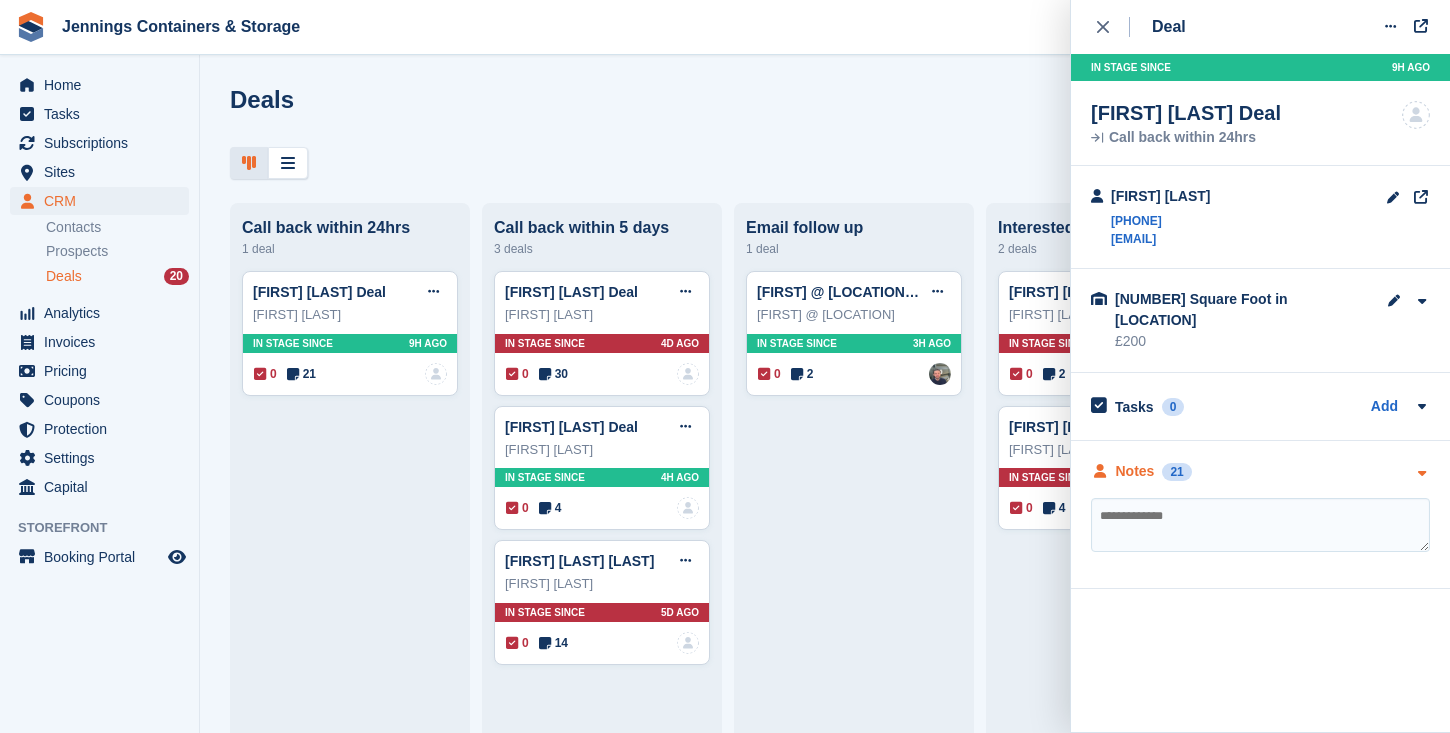 click on "Notes" at bounding box center (1135, 471) 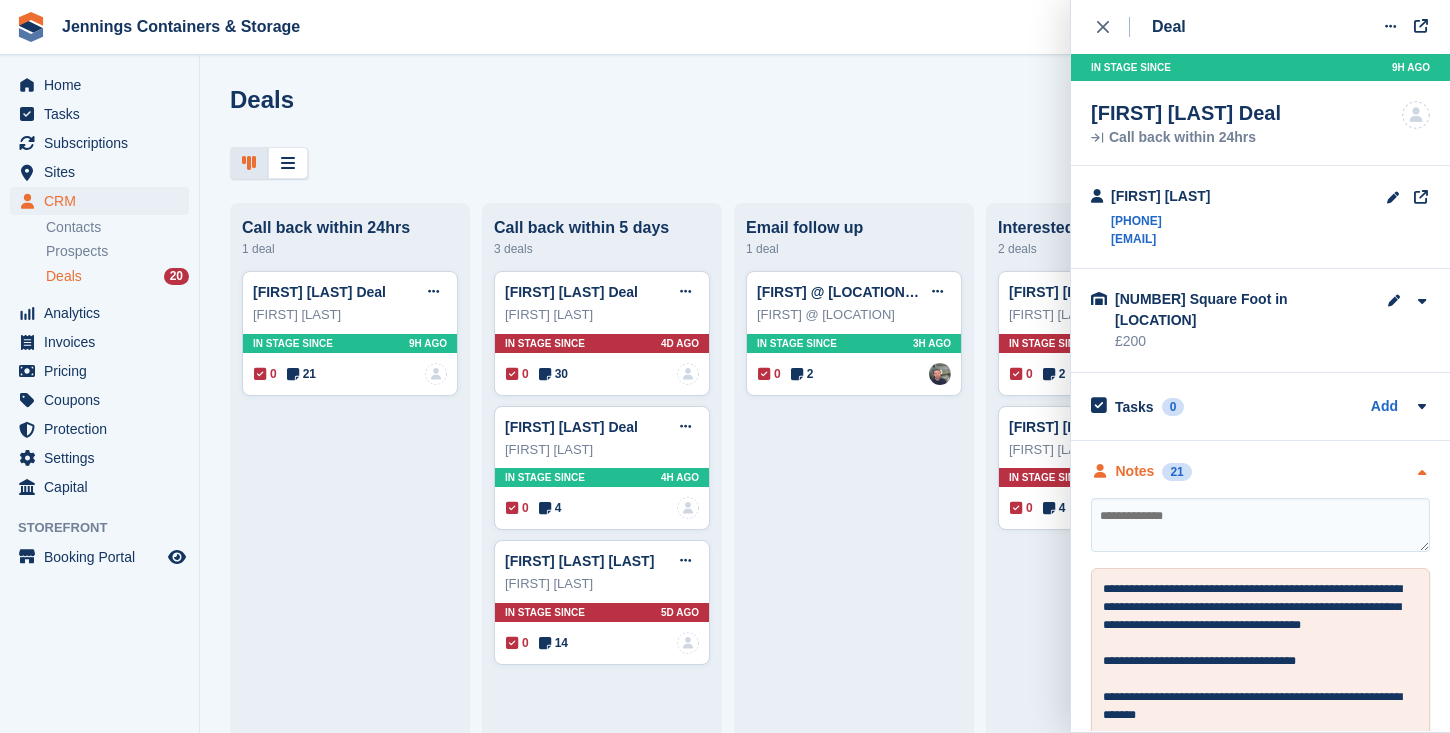 click on "Notes" at bounding box center (1135, 471) 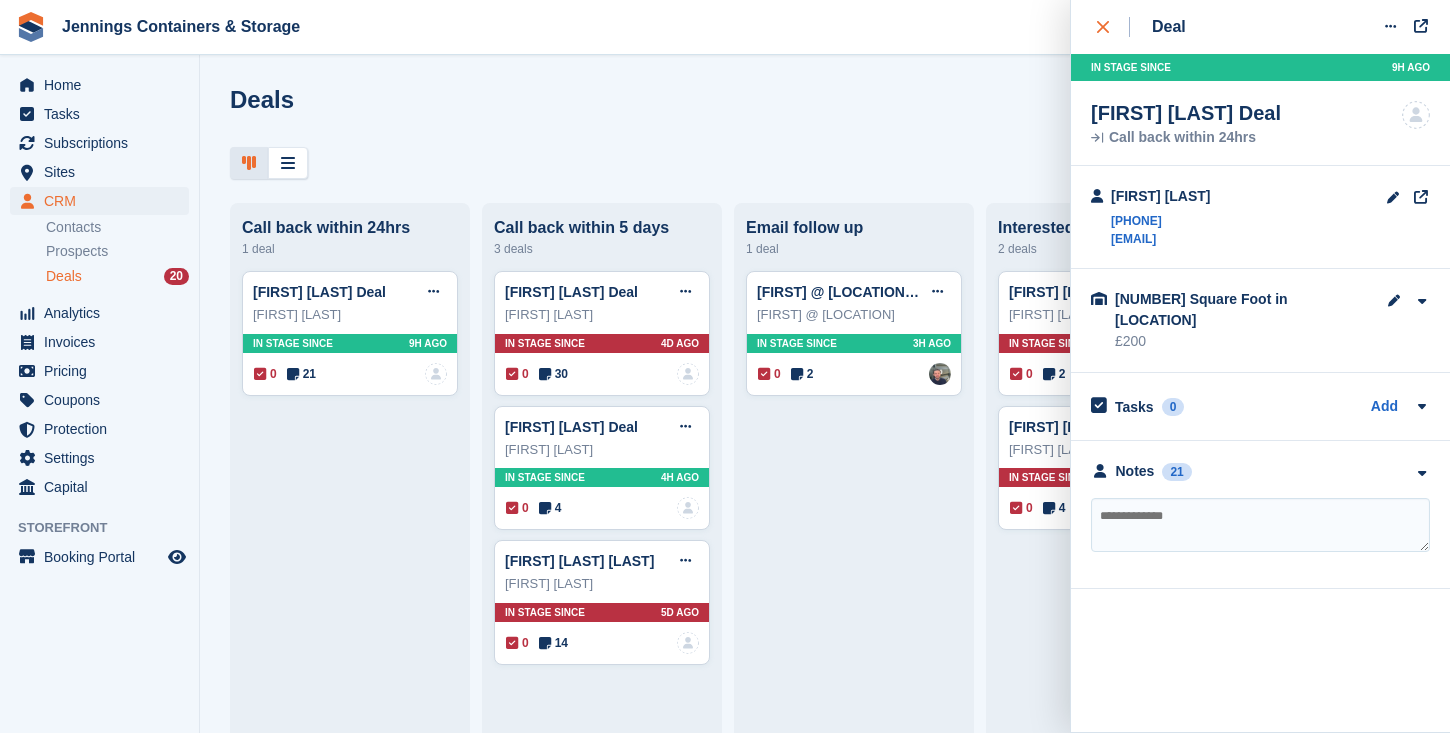 click at bounding box center [1113, 27] 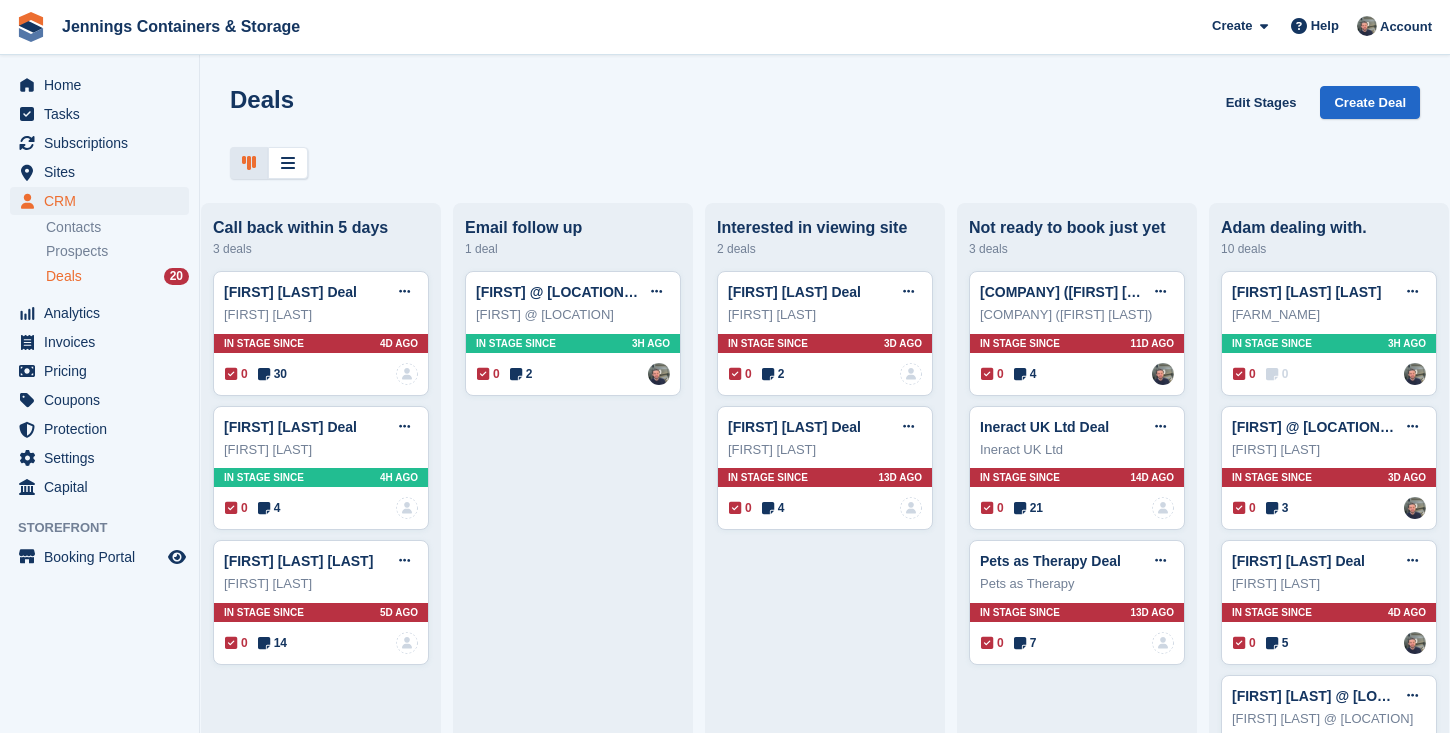 scroll, scrollTop: 0, scrollLeft: 280, axis: horizontal 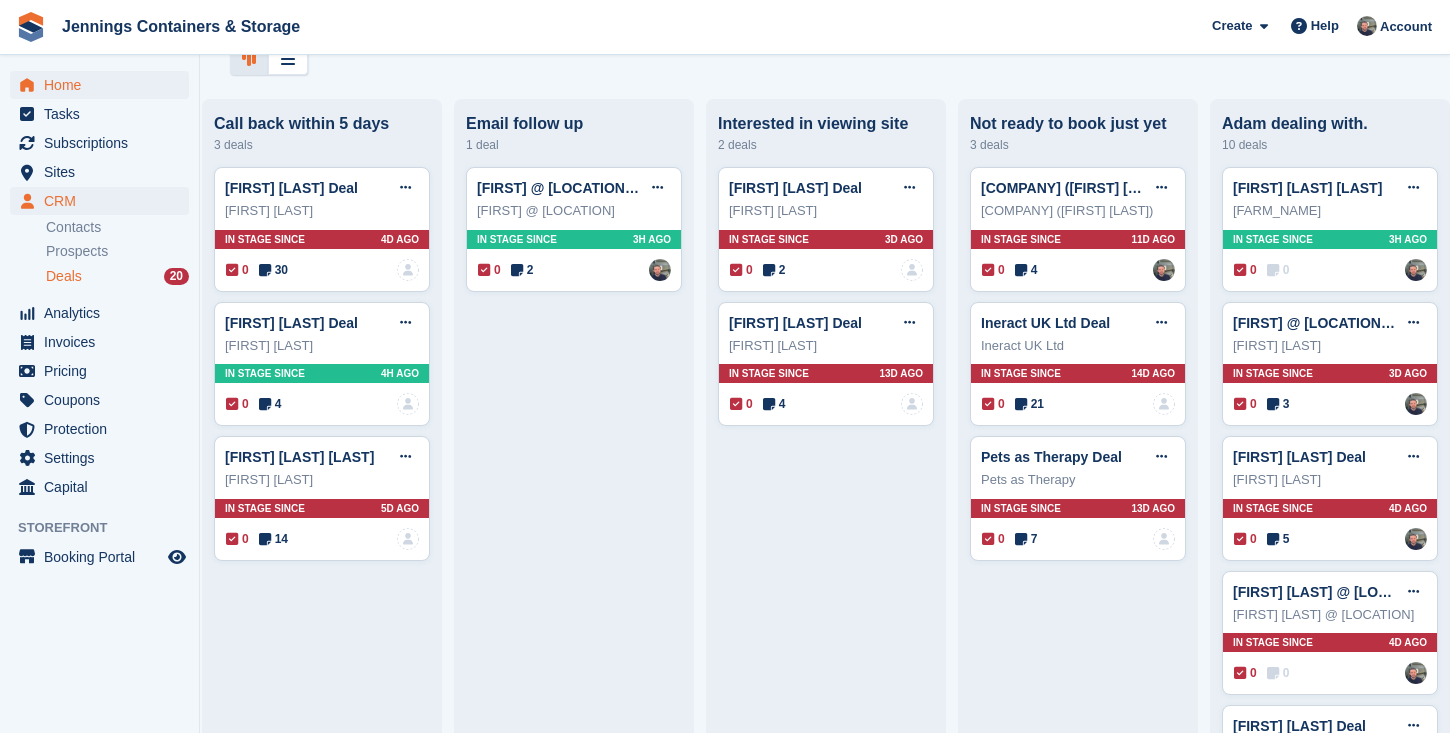 click on "Home" at bounding box center (104, 85) 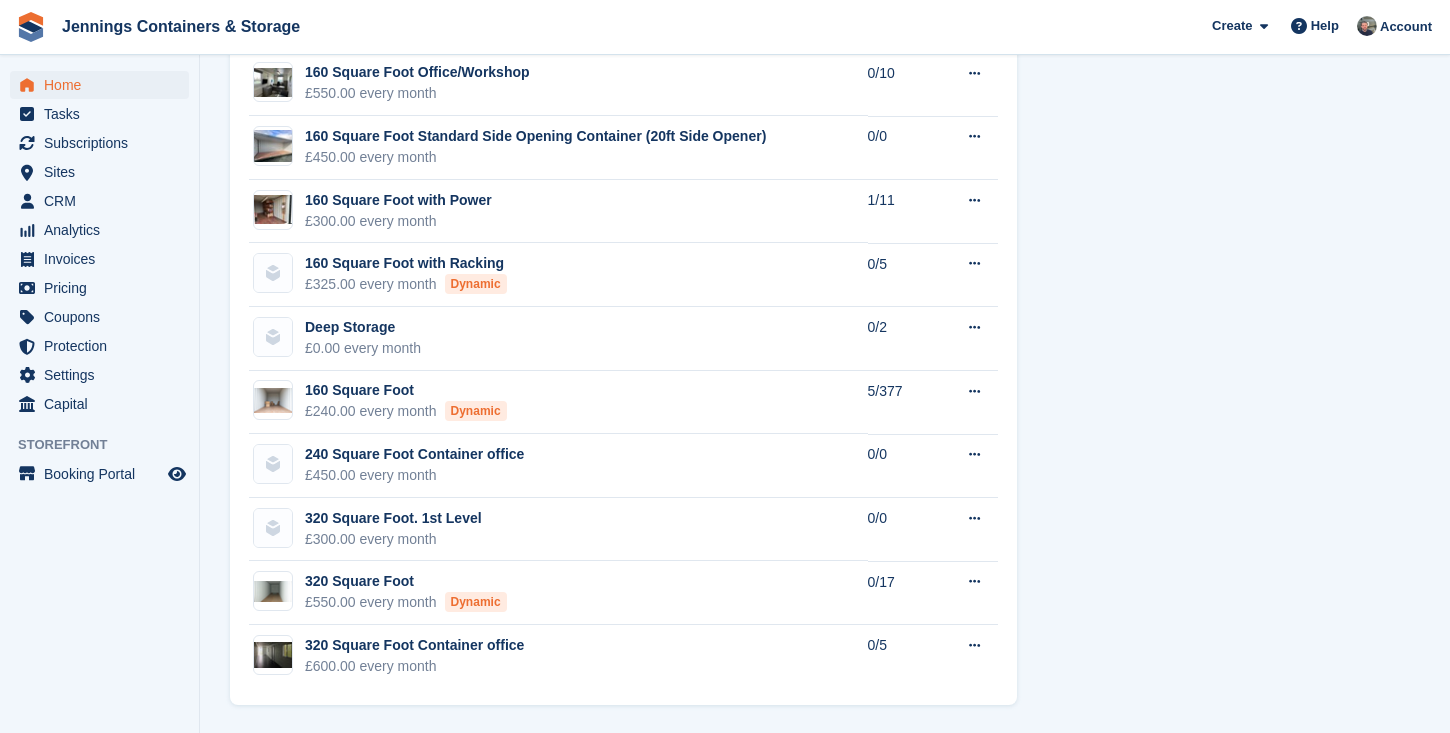 scroll, scrollTop: 2242, scrollLeft: 0, axis: vertical 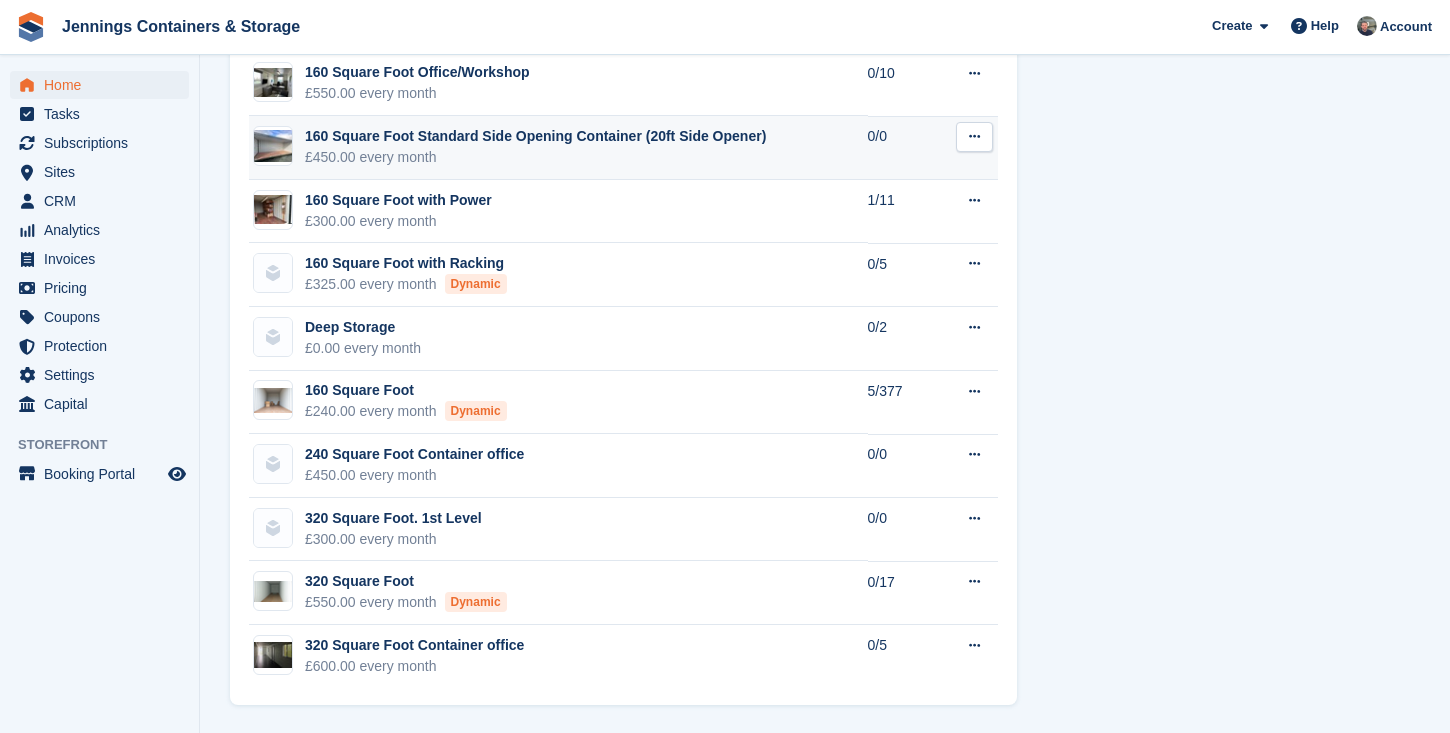 click at bounding box center [974, 137] 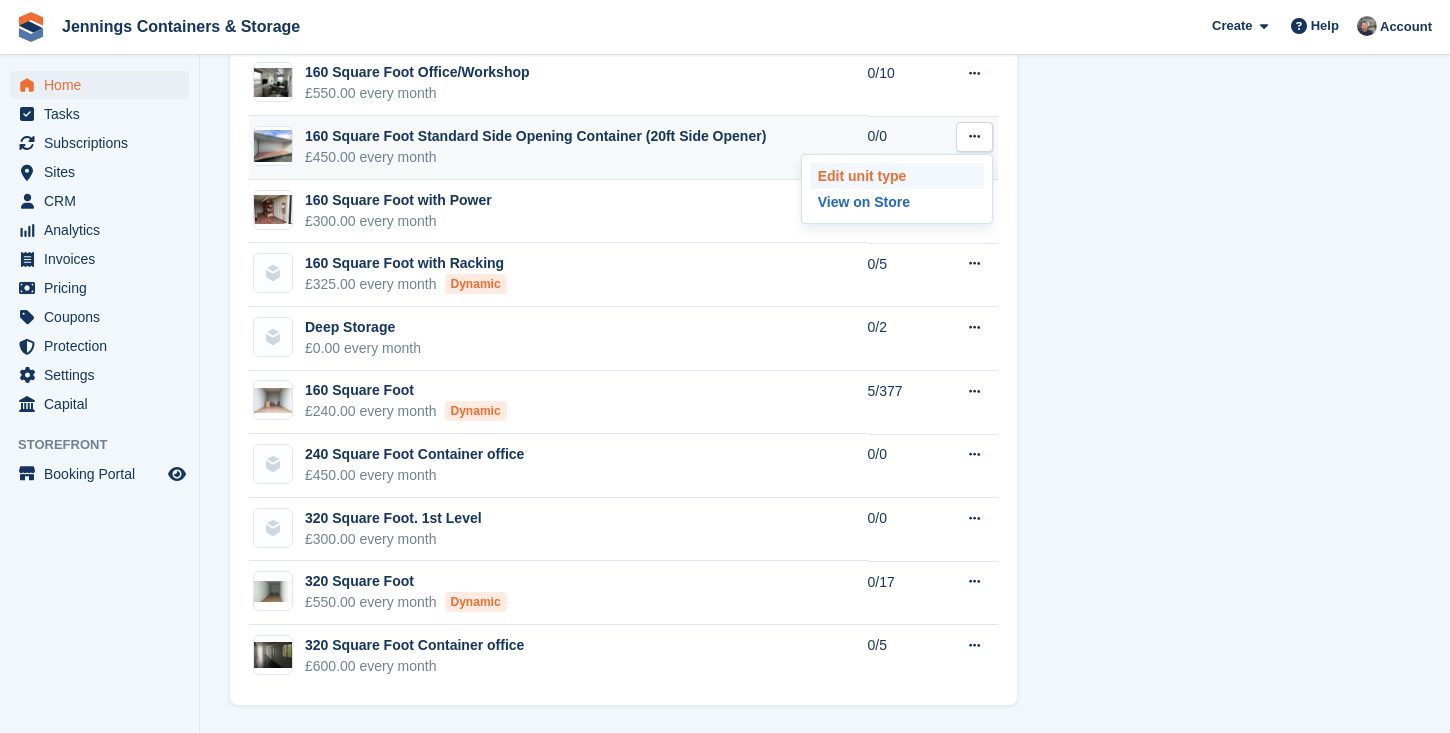 click on "Edit unit type" at bounding box center [897, 176] 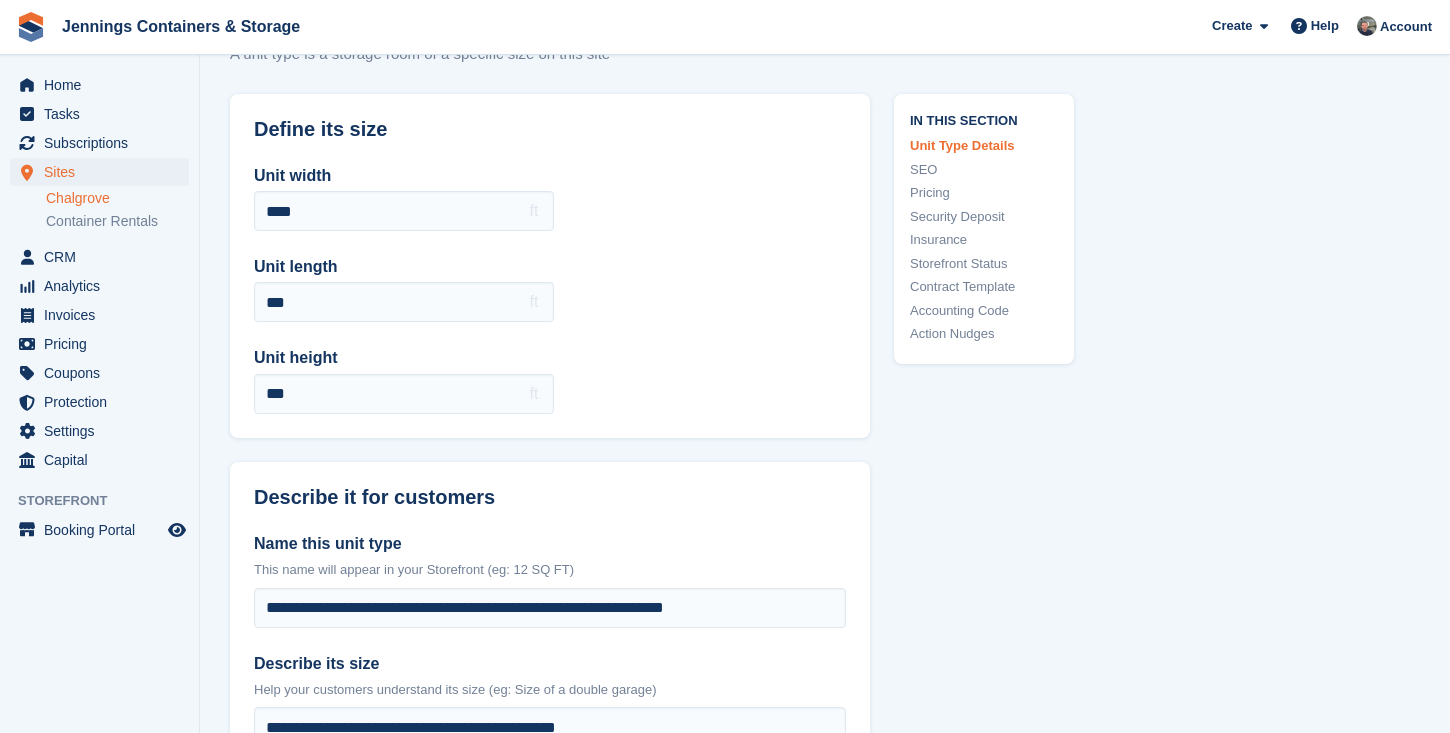 scroll, scrollTop: 102, scrollLeft: 0, axis: vertical 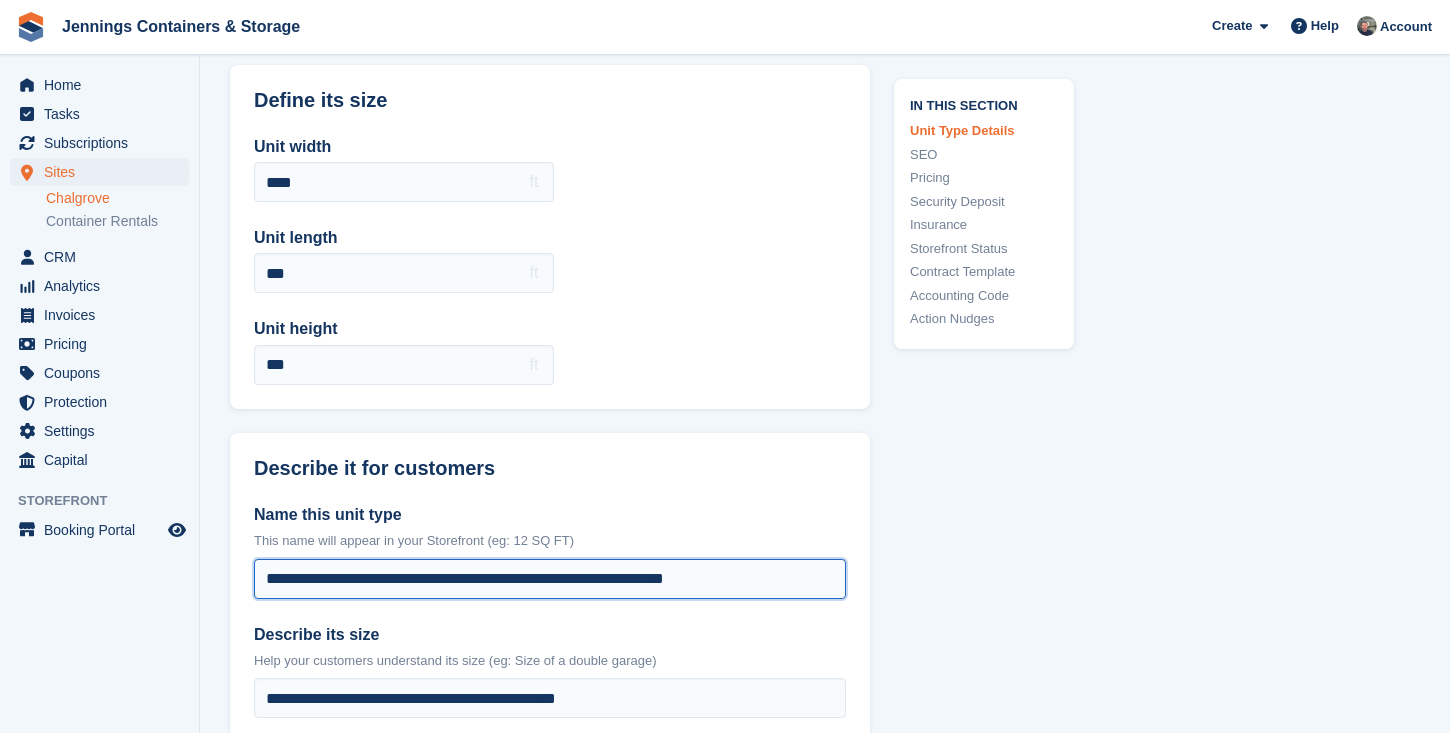 click on "**********" at bounding box center (550, 579) 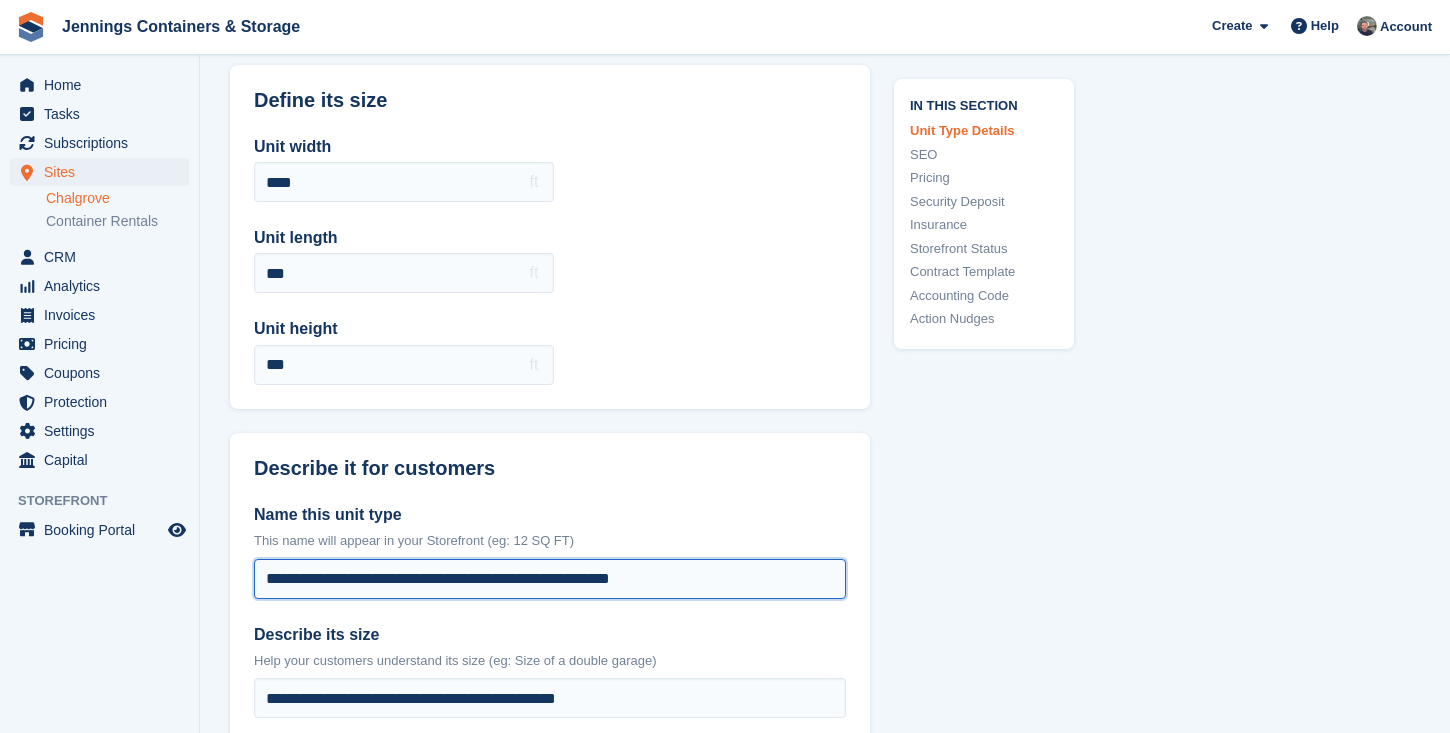 drag, startPoint x: 734, startPoint y: 574, endPoint x: 564, endPoint y: 575, distance: 170.00294 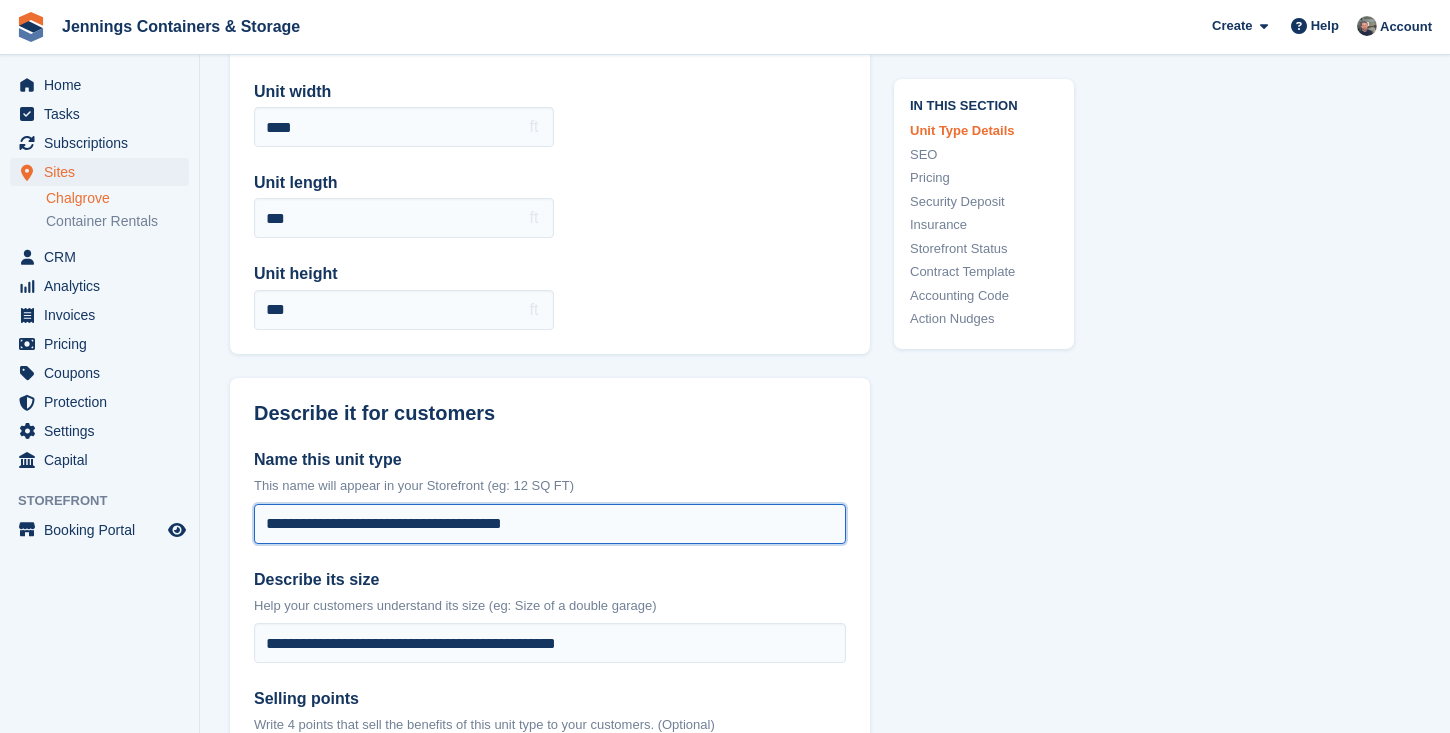 scroll, scrollTop: 517, scrollLeft: 0, axis: vertical 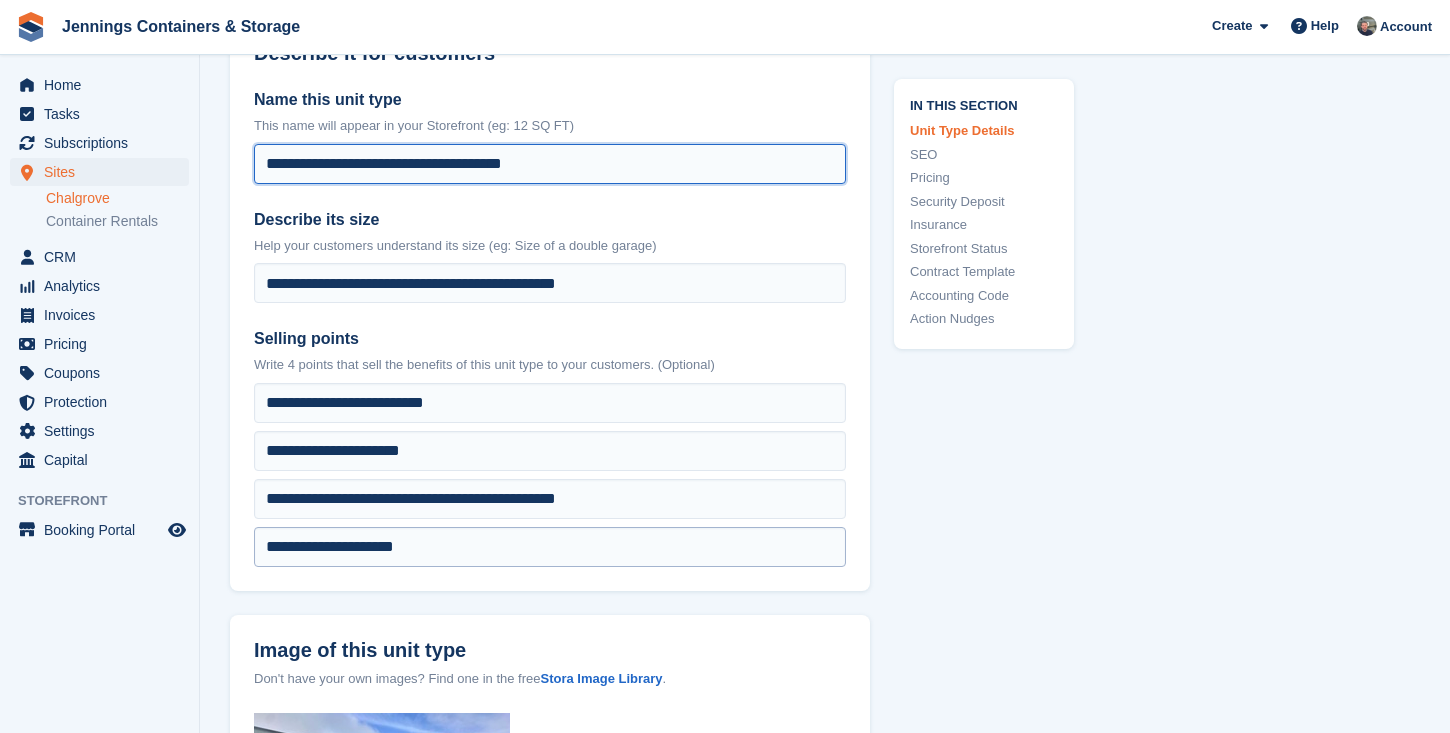type on "**********" 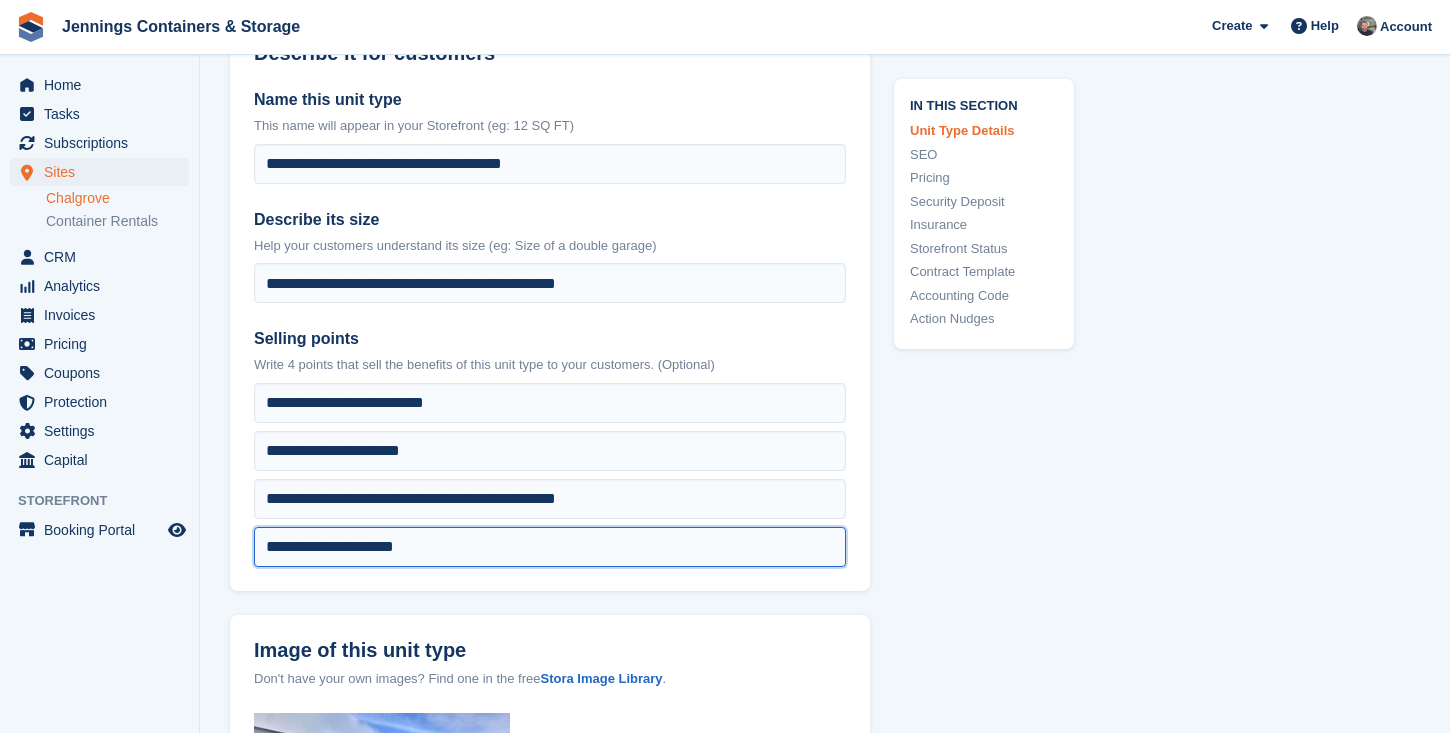 click on "**********" at bounding box center (550, 403) 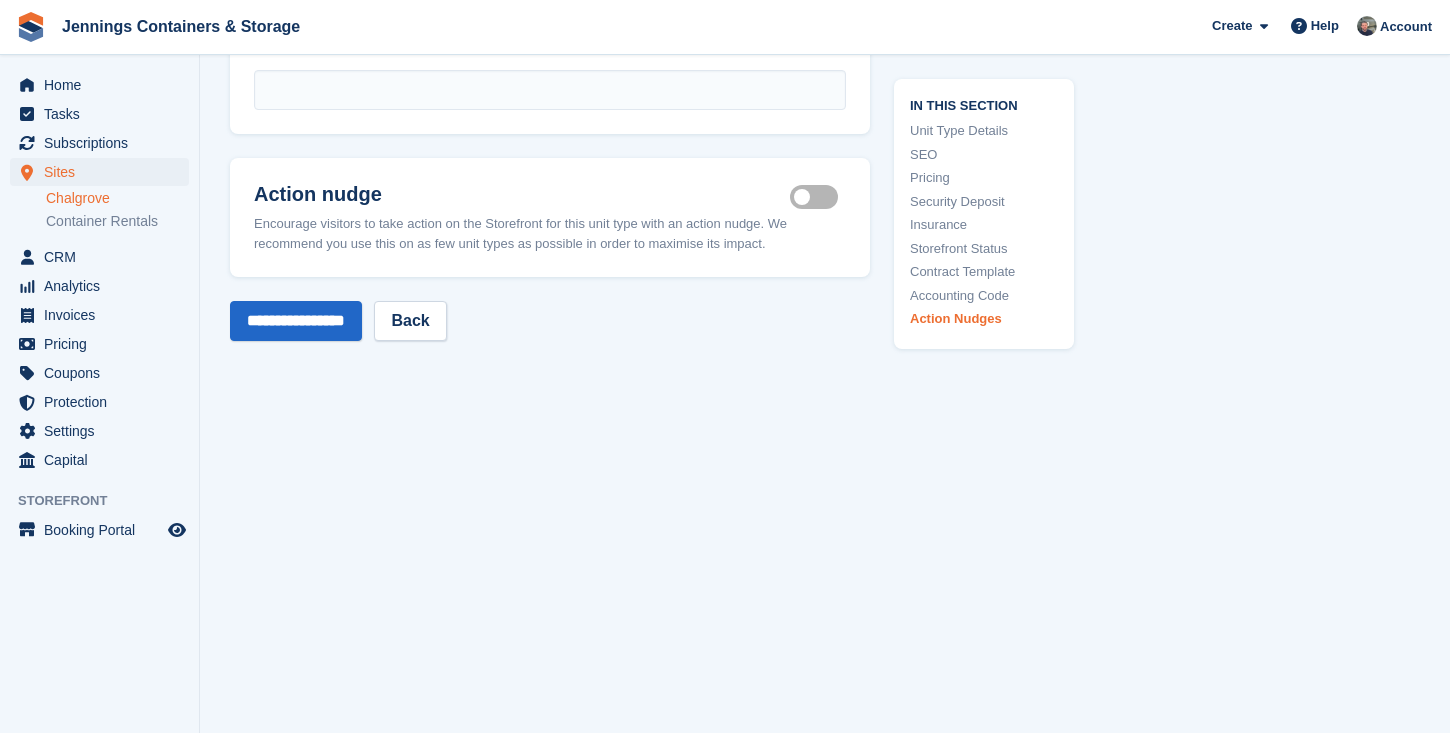 scroll, scrollTop: 4095, scrollLeft: 0, axis: vertical 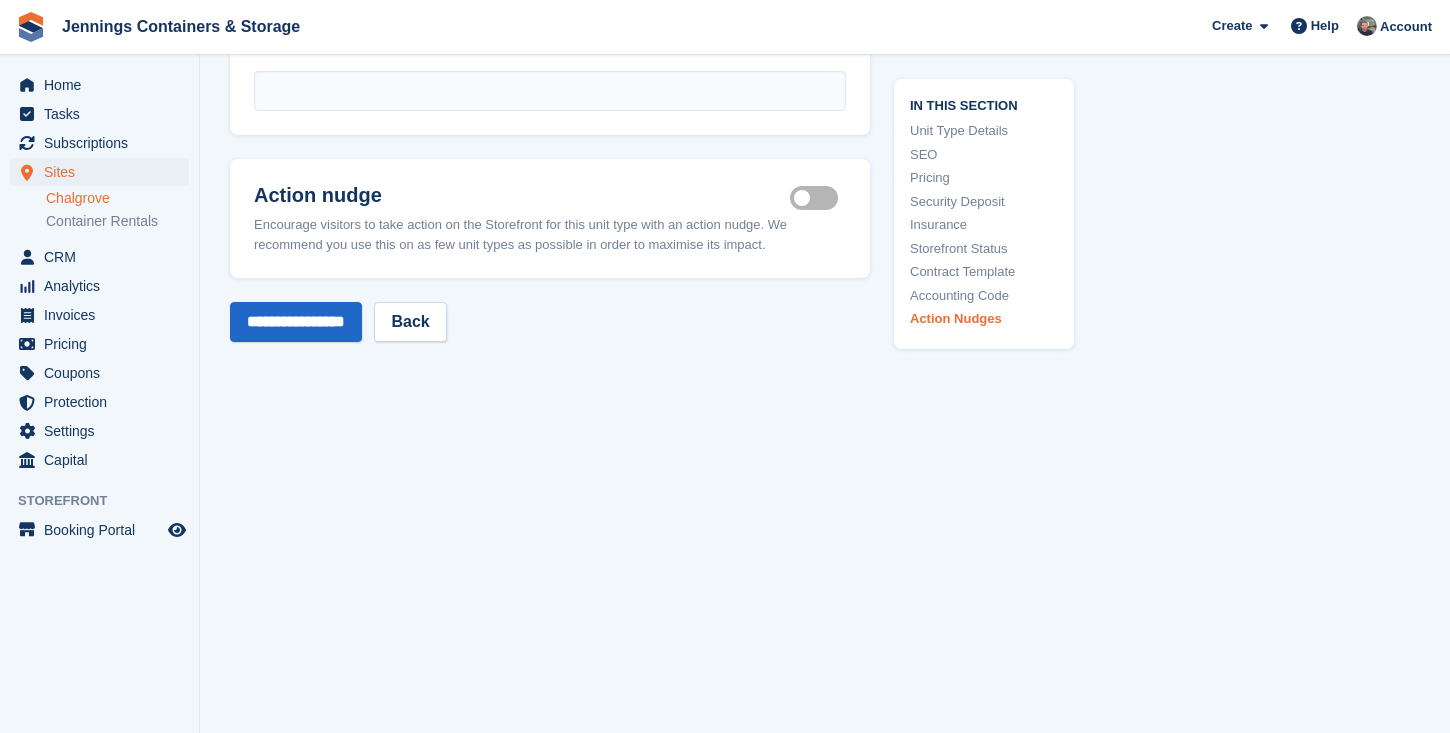 click on "**********" at bounding box center [550, -1793] 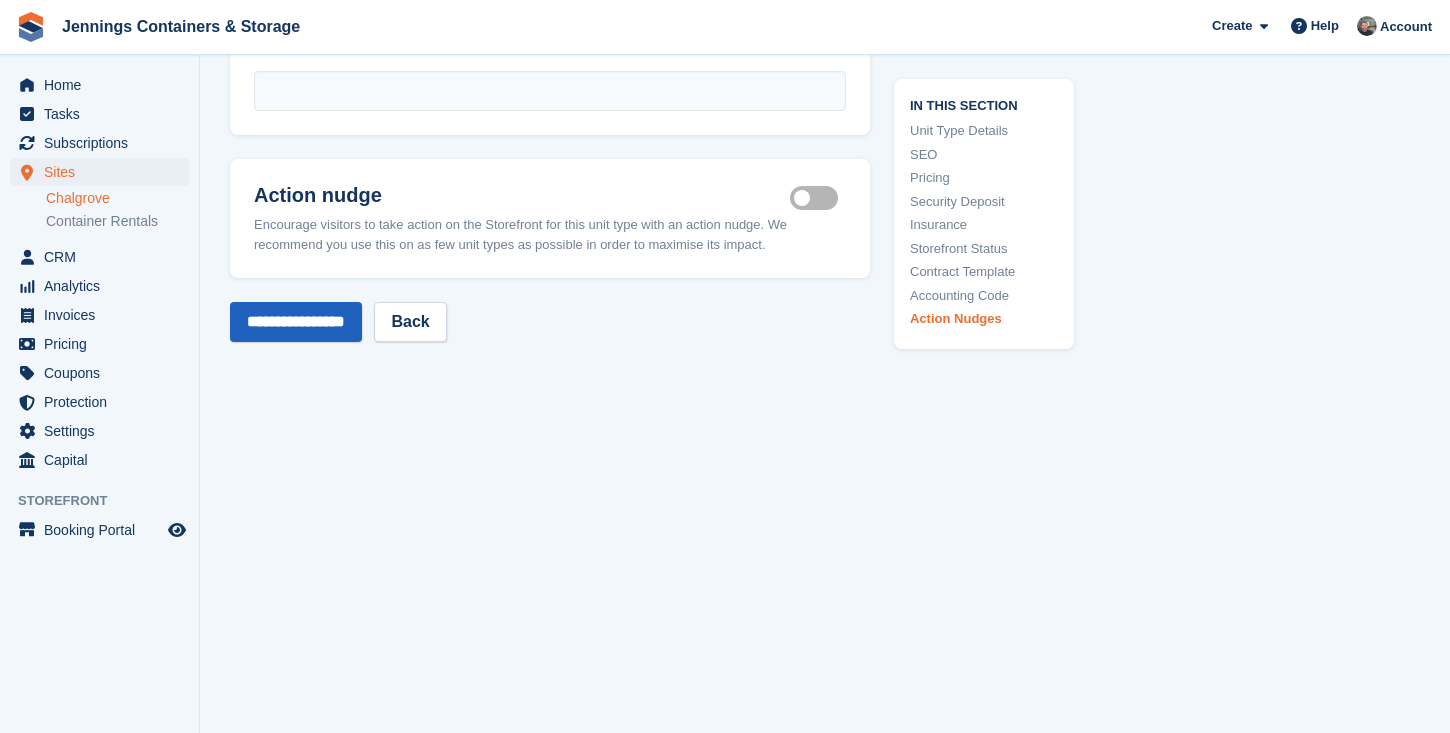 click on "**********" at bounding box center [296, 322] 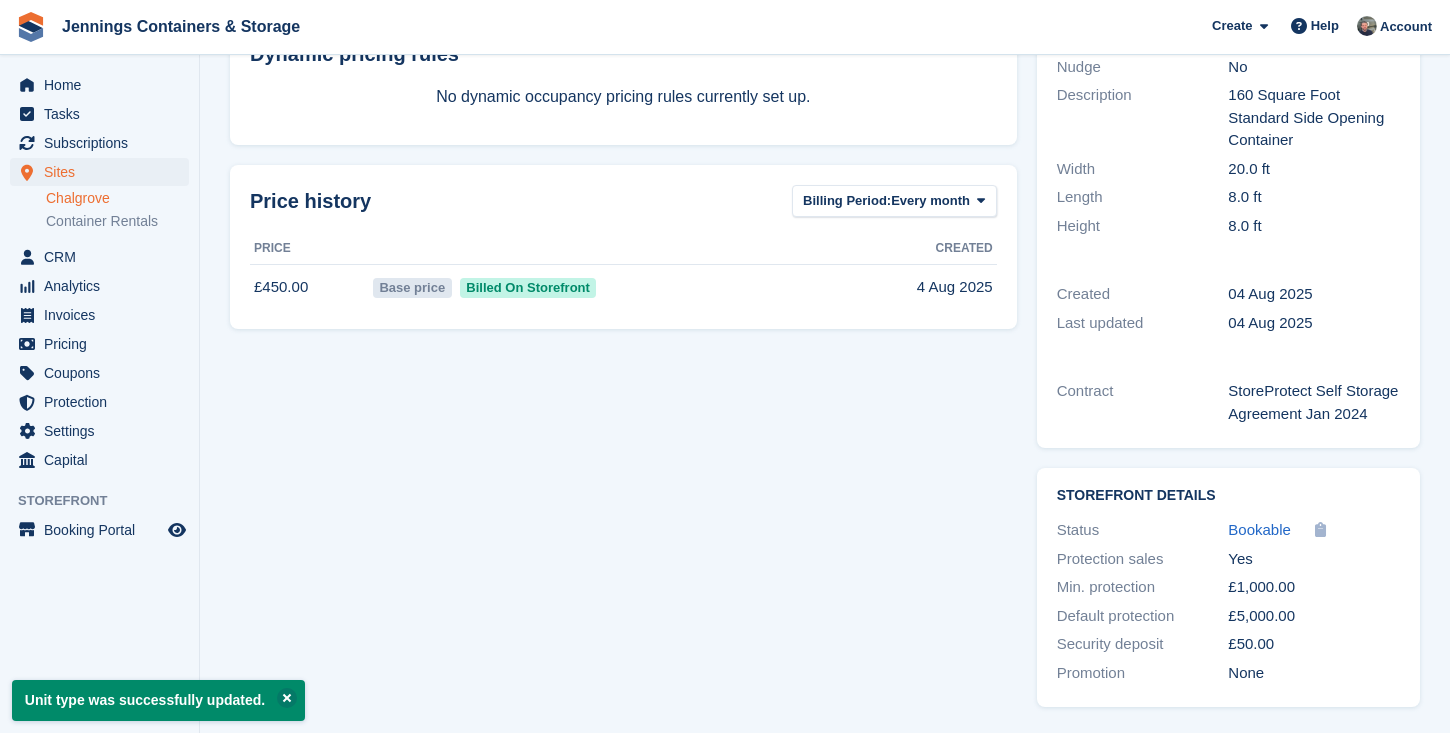 scroll, scrollTop: 0, scrollLeft: 0, axis: both 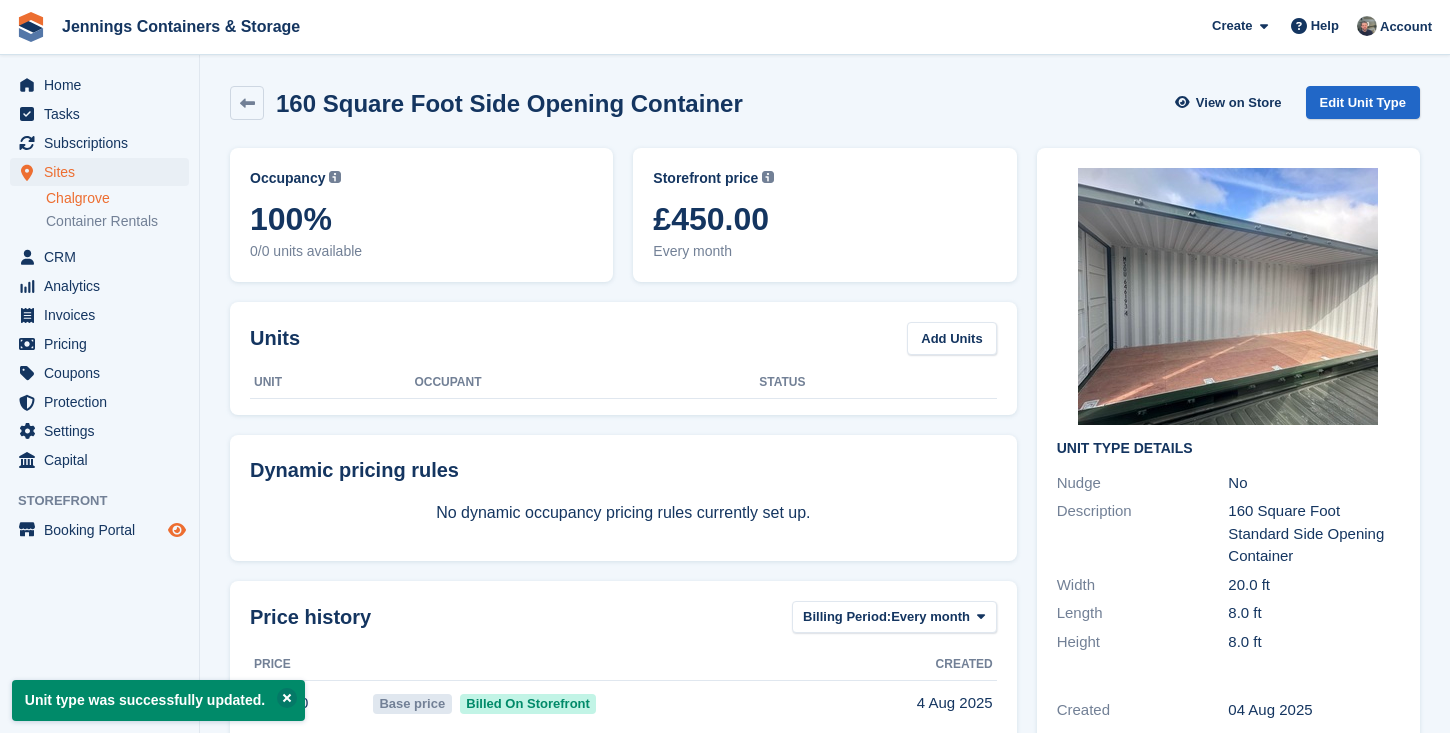 click at bounding box center [177, 530] 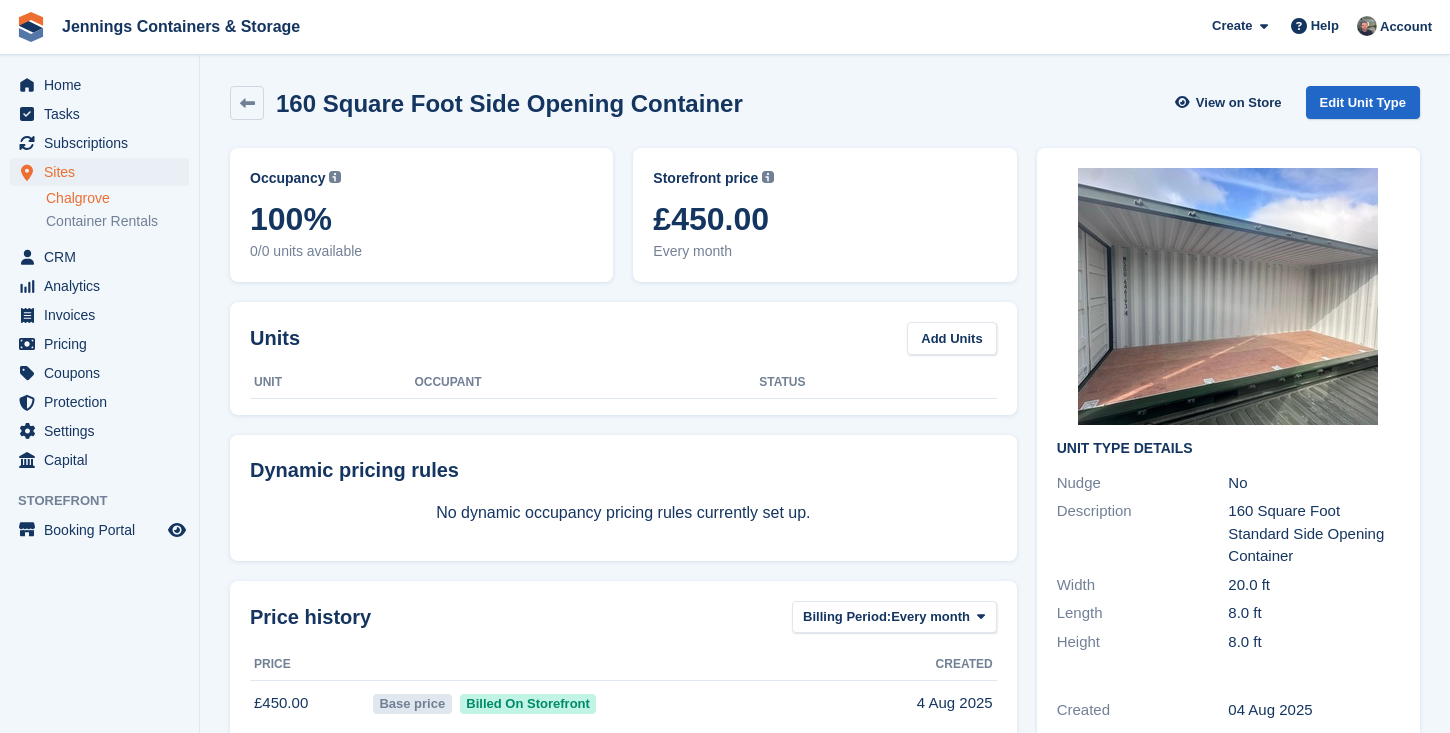 click on "Chalgrove" at bounding box center [117, 198] 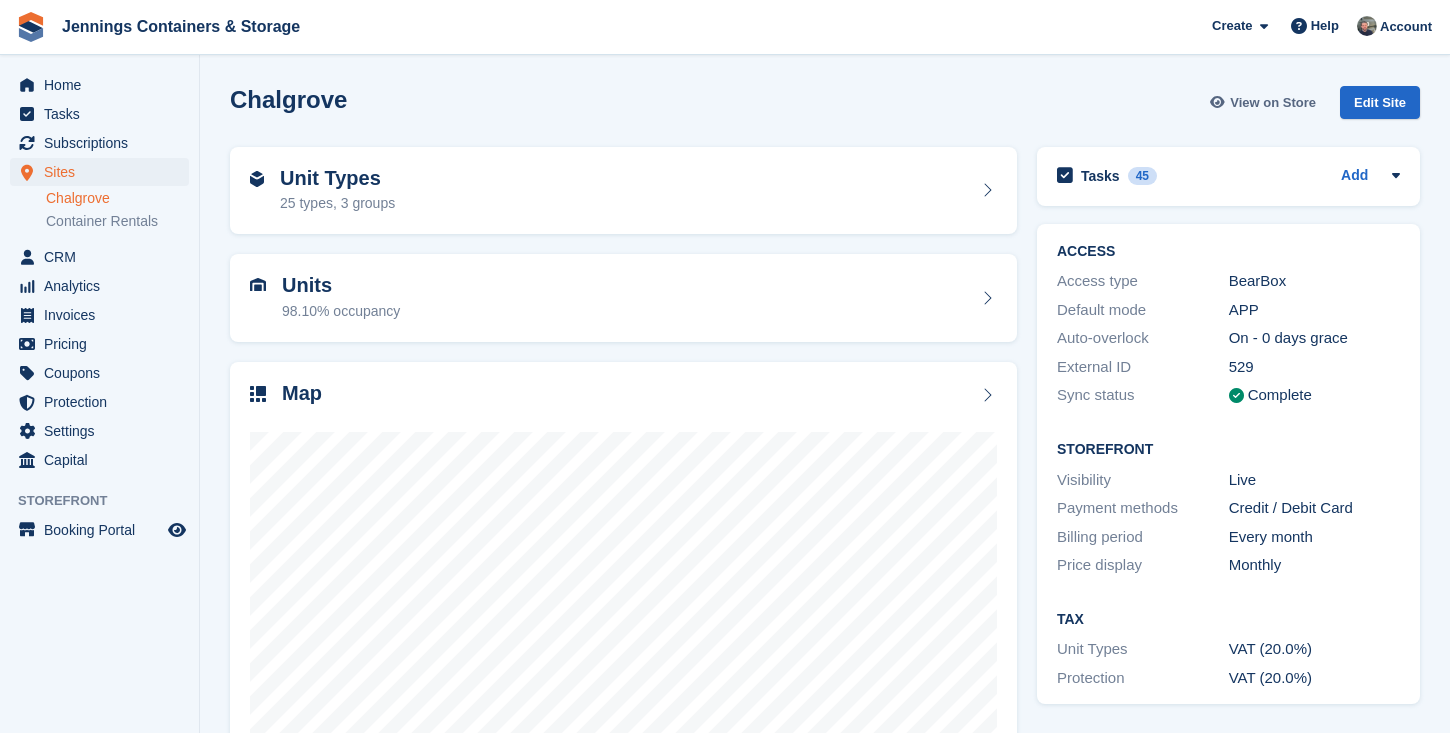 scroll, scrollTop: 0, scrollLeft: 0, axis: both 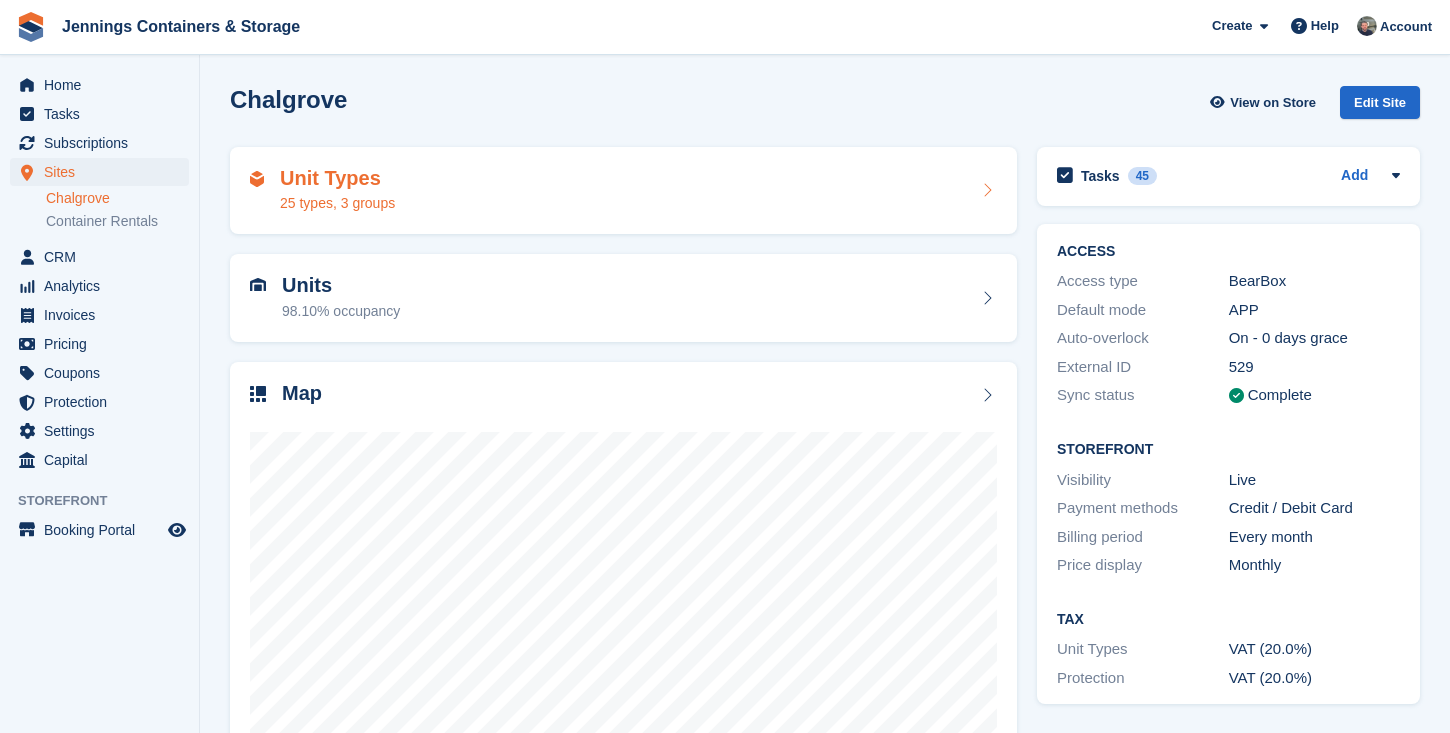 click on "Unit Types
25 types, 3 groups" at bounding box center [623, 191] 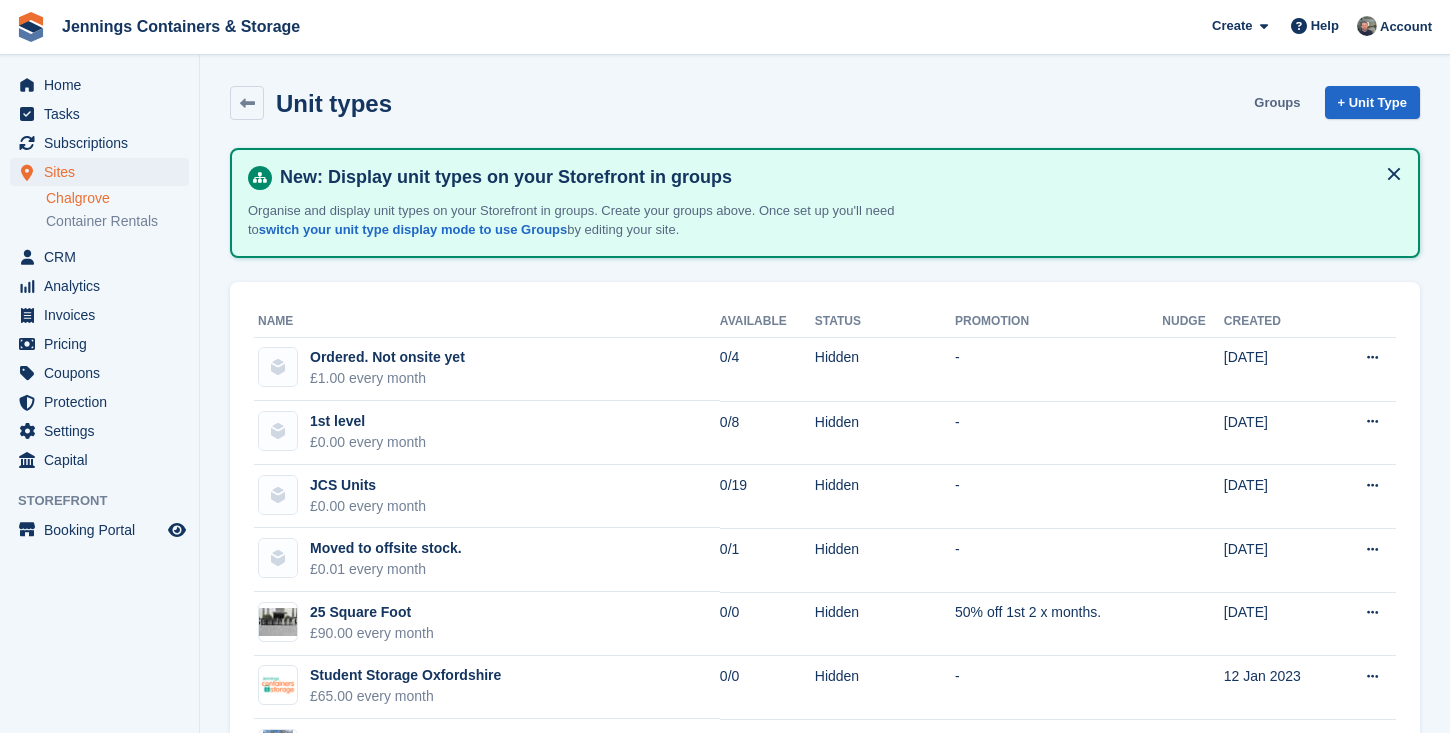 scroll, scrollTop: 0, scrollLeft: 0, axis: both 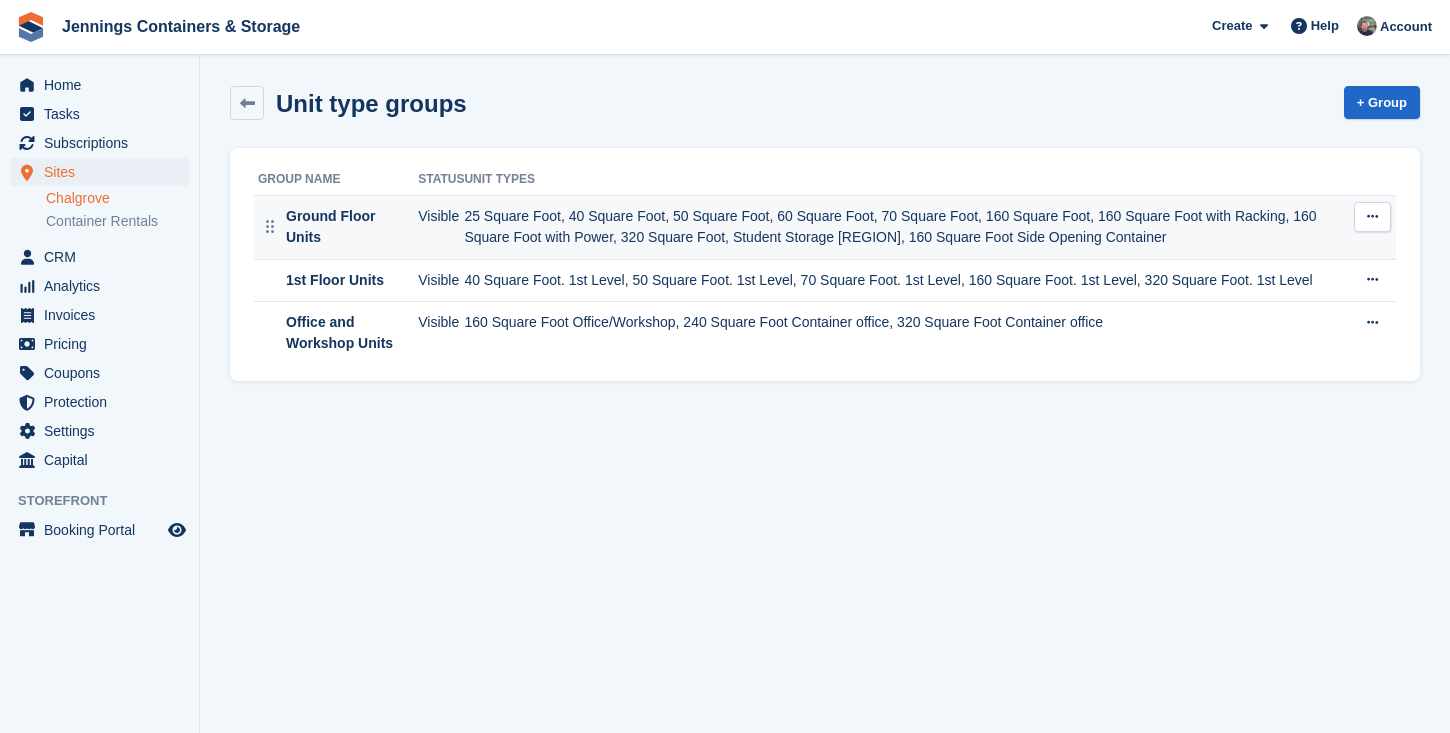 click on "Visible" at bounding box center (439, 228) 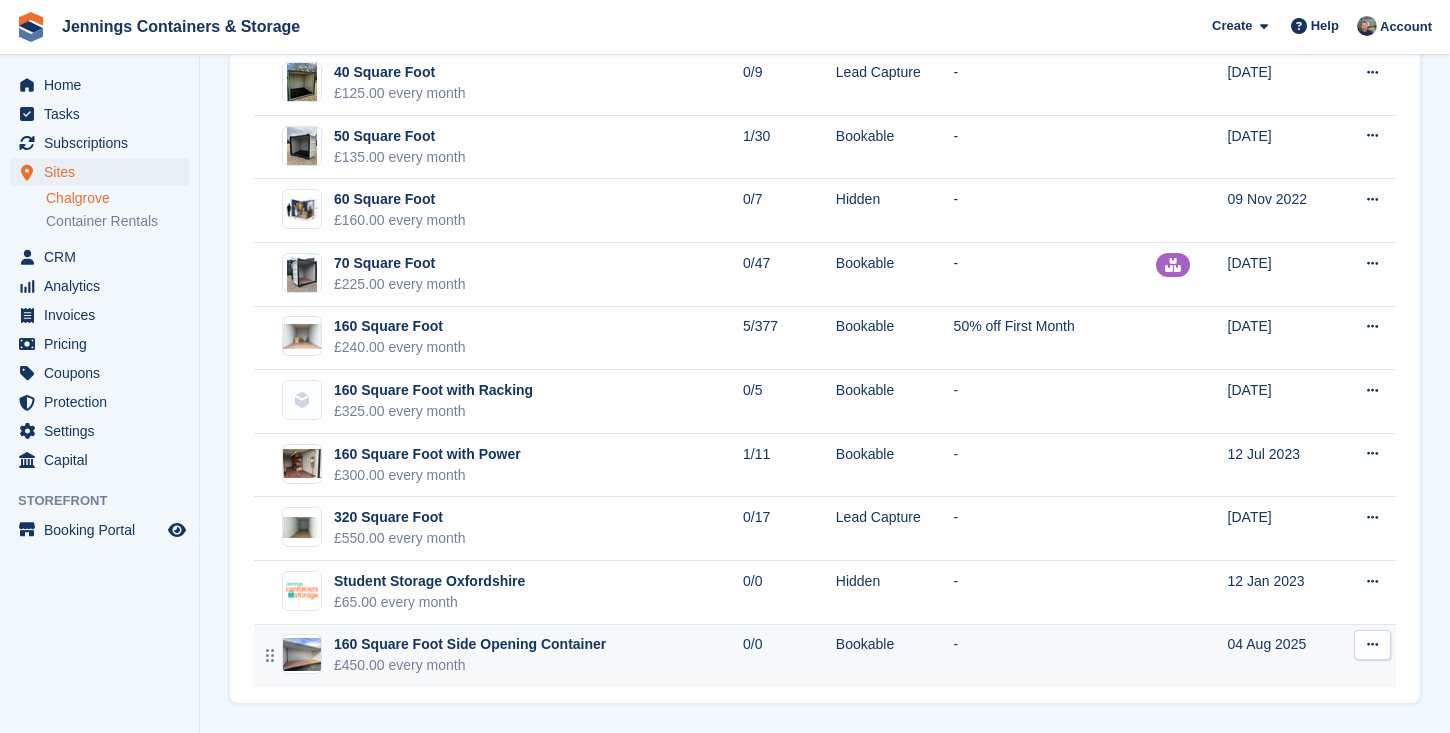 scroll, scrollTop: 208, scrollLeft: 0, axis: vertical 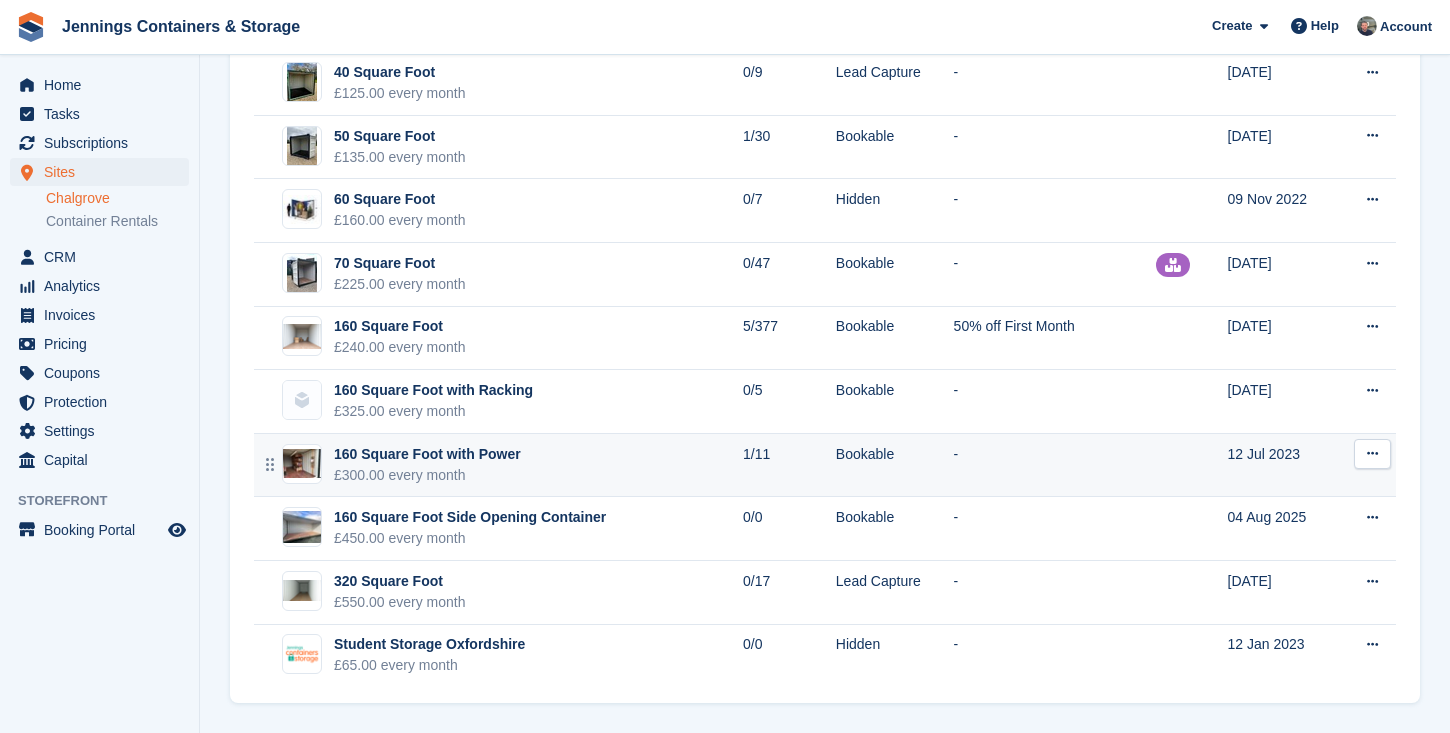 click on "[NUMBER] Square Foot with Power
£[PRICE] every month" at bounding box center [500, 465] 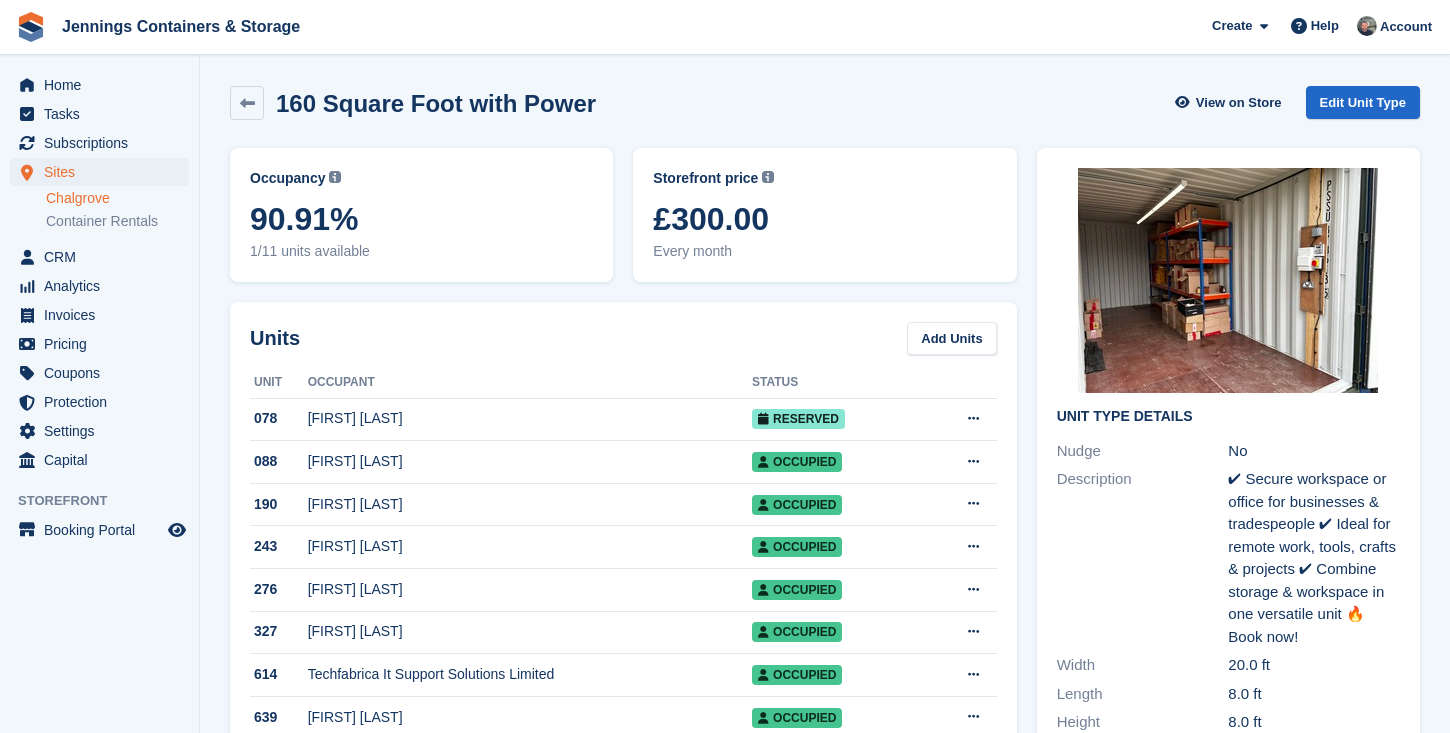 scroll, scrollTop: 0, scrollLeft: 0, axis: both 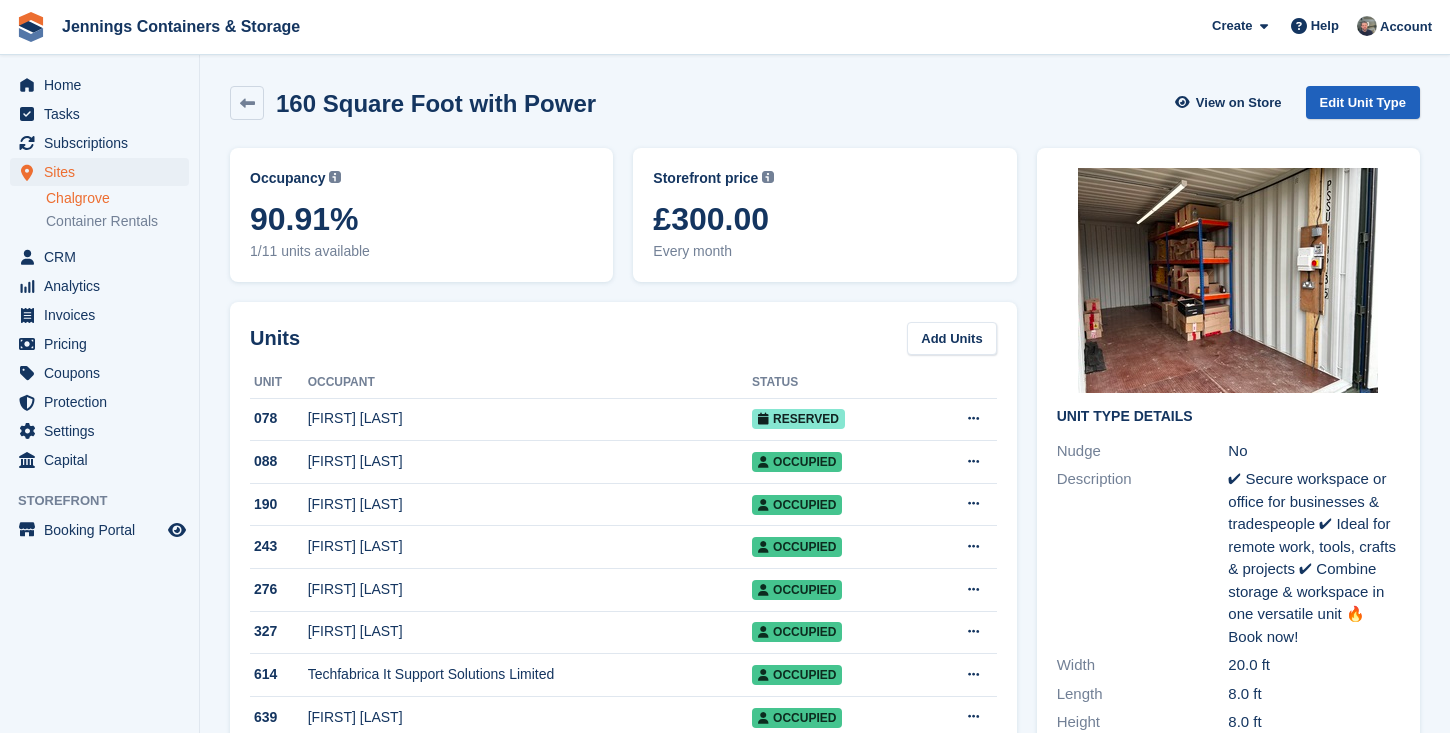 click on "Edit Unit Type" at bounding box center [1363, 102] 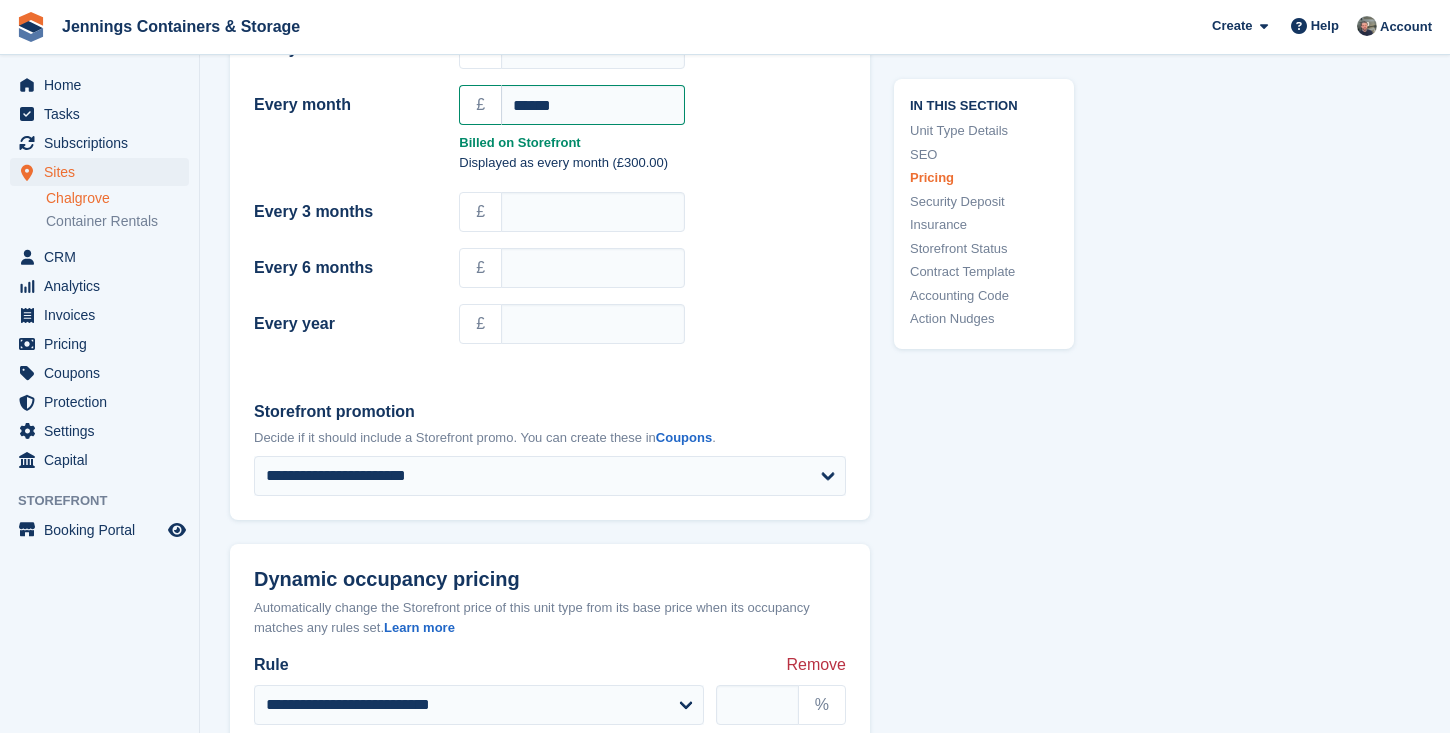 scroll, scrollTop: 2366, scrollLeft: 0, axis: vertical 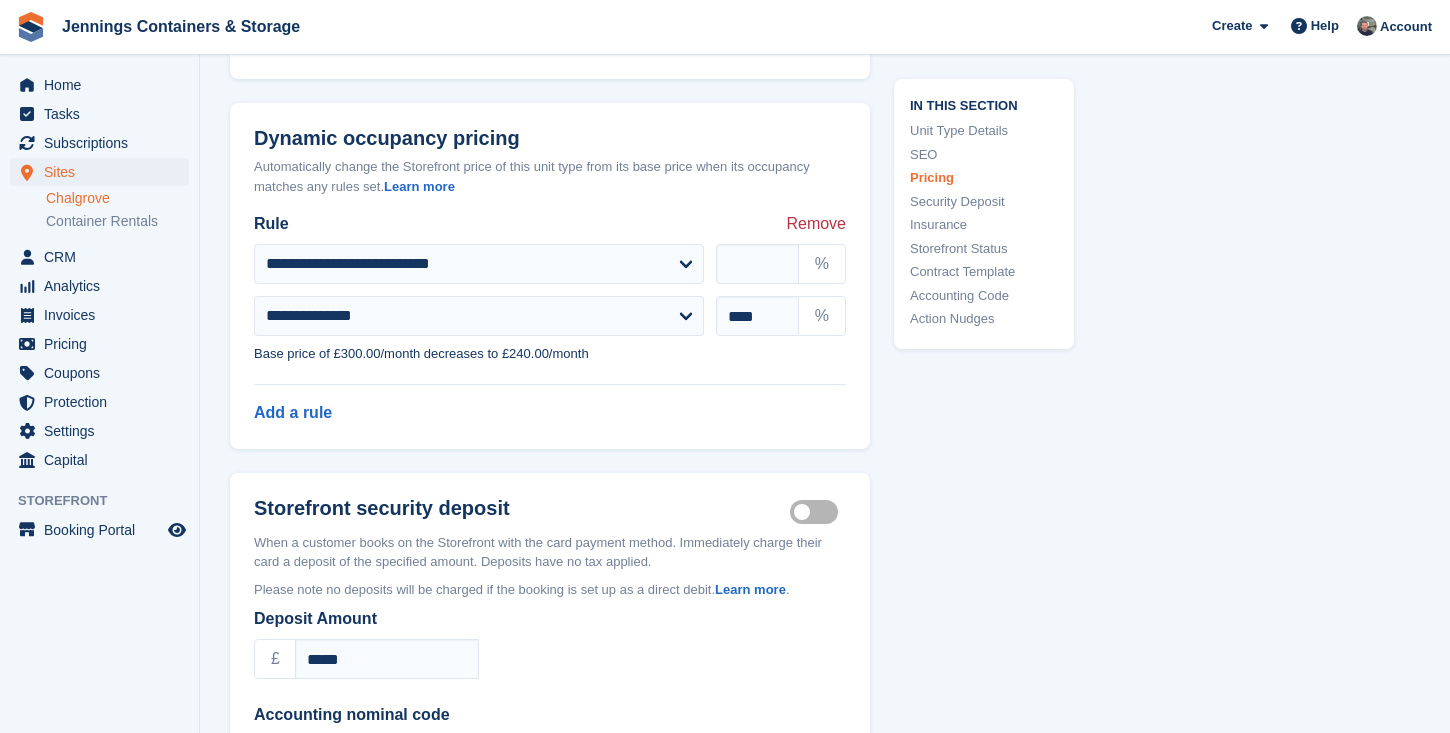 click on "Add a rule" at bounding box center (550, 425) 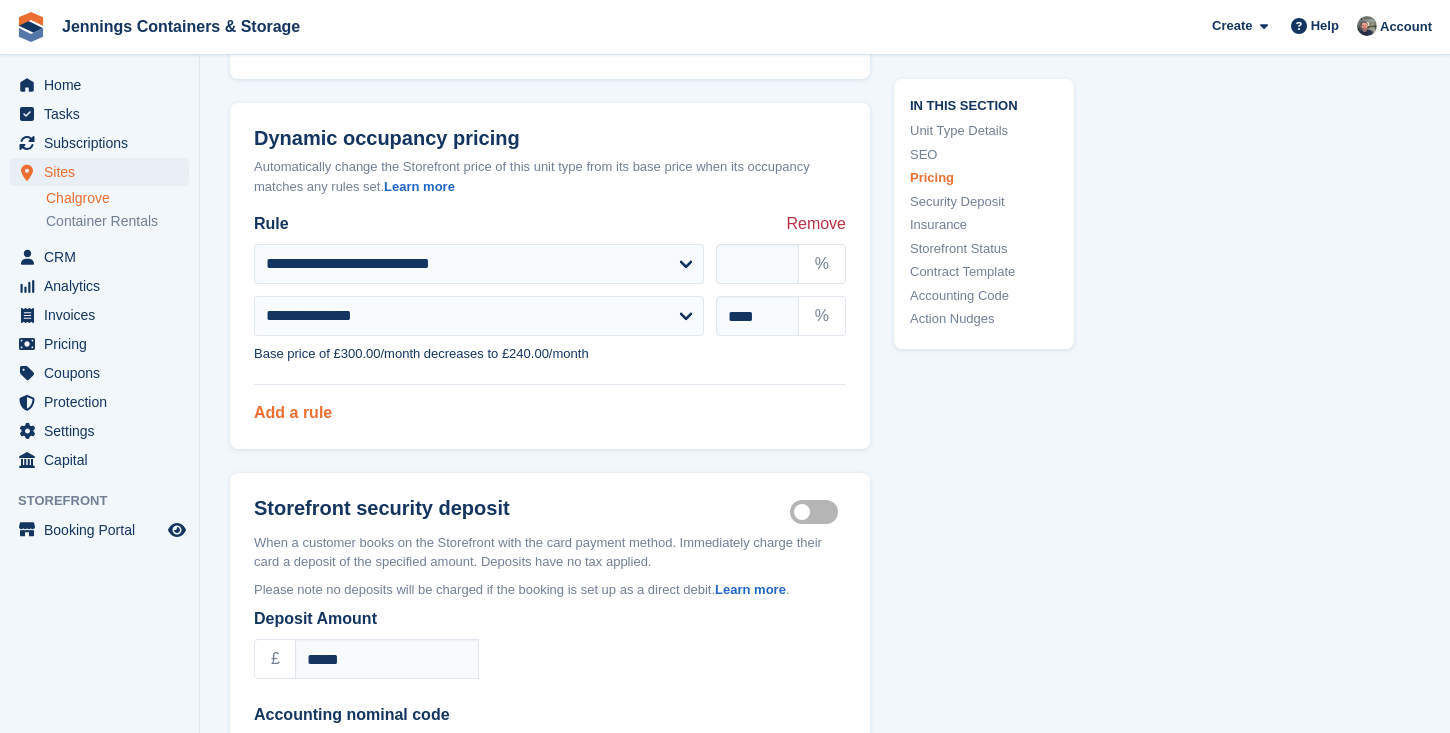 click on "Add a rule" at bounding box center (293, 412) 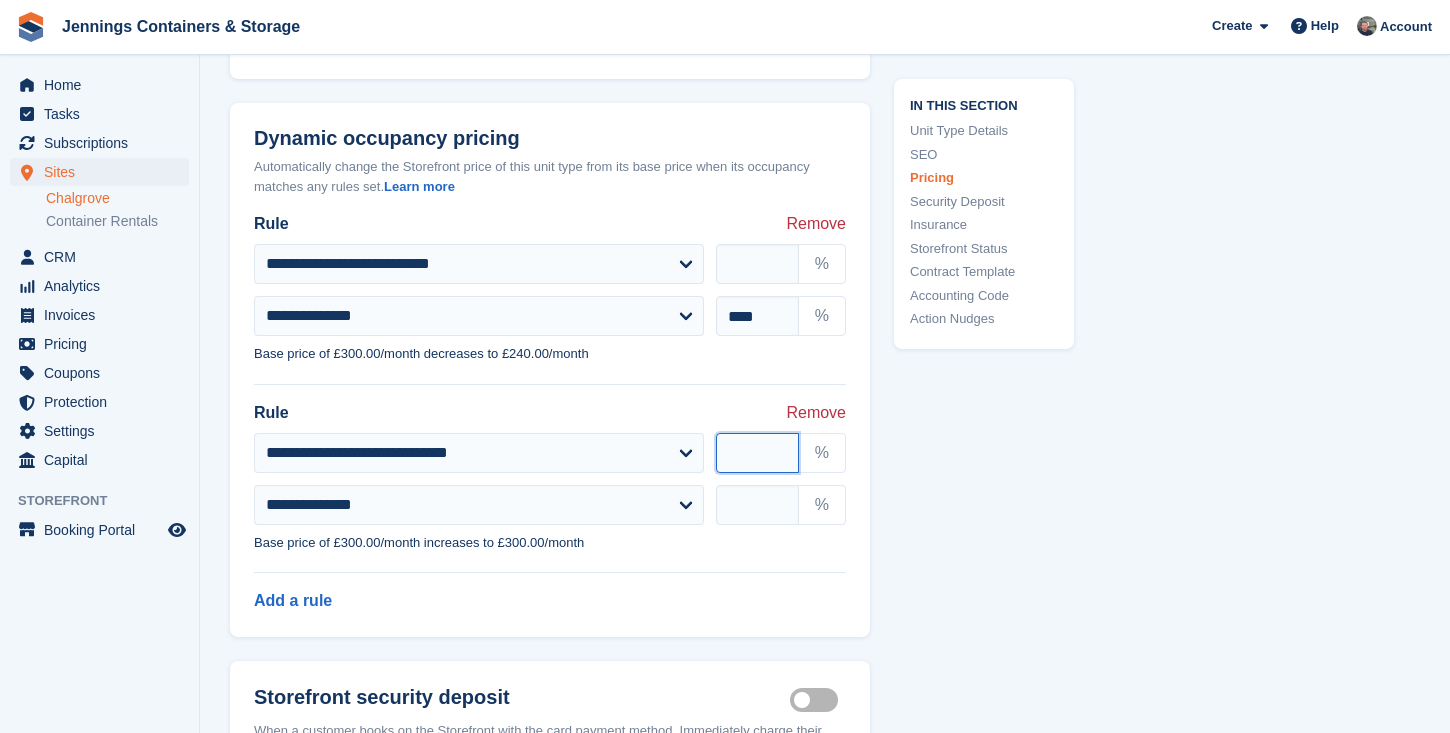 click at bounding box center [757, 453] 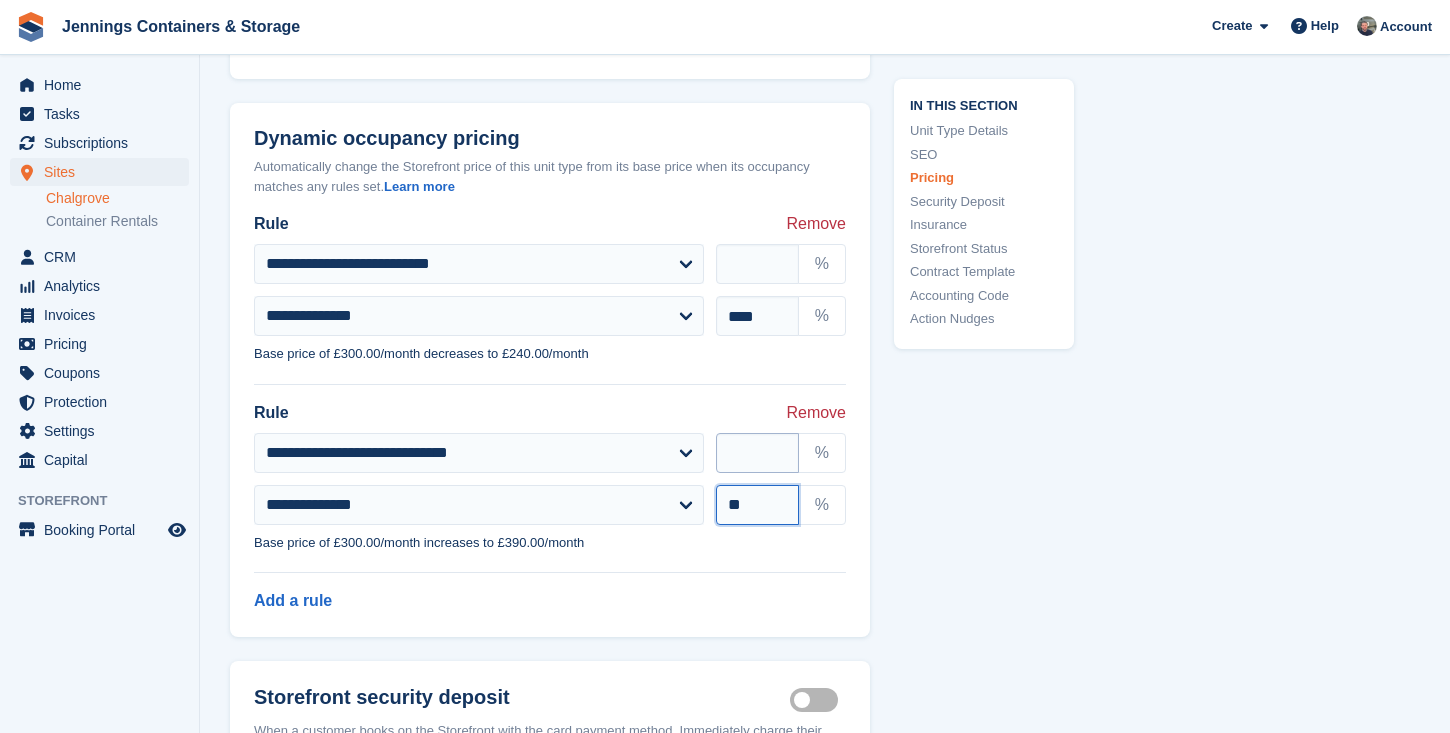 type on "*" 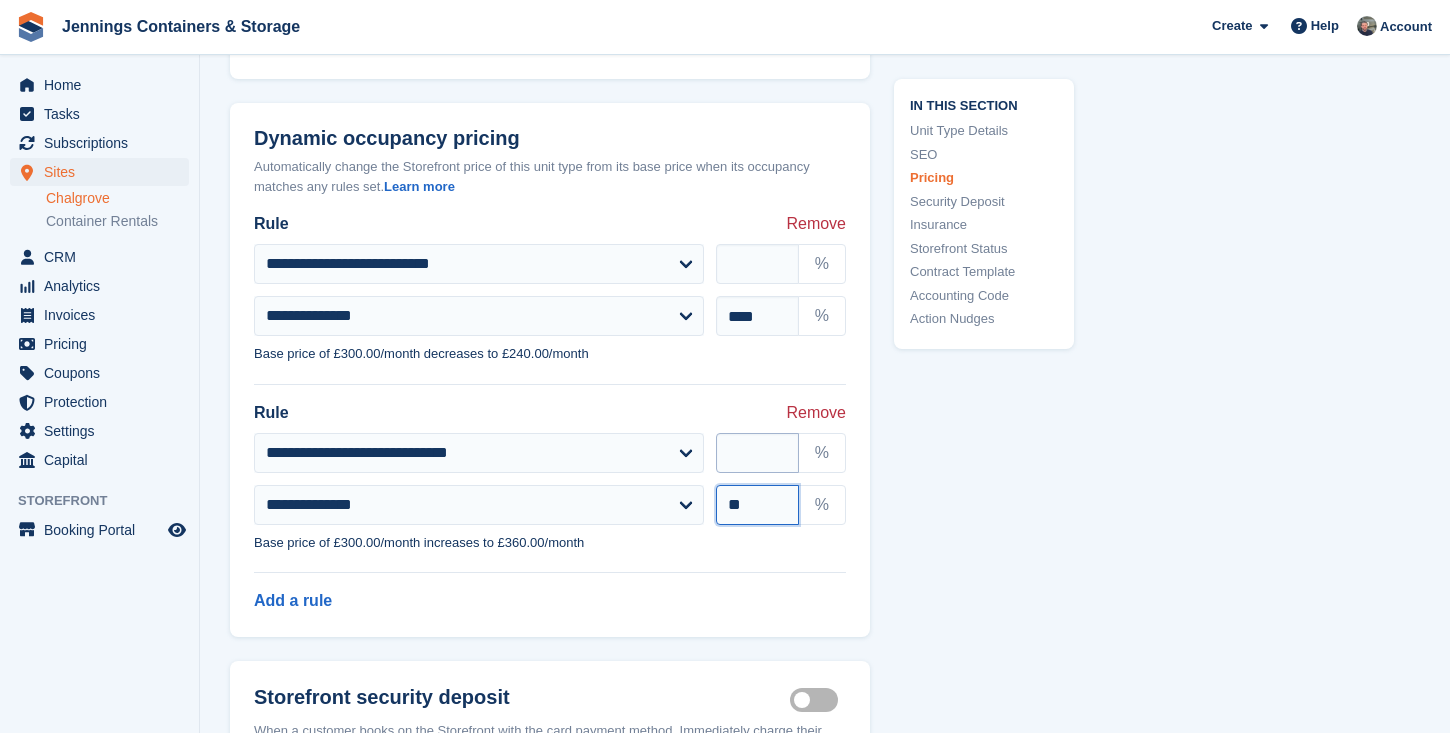 type on "*" 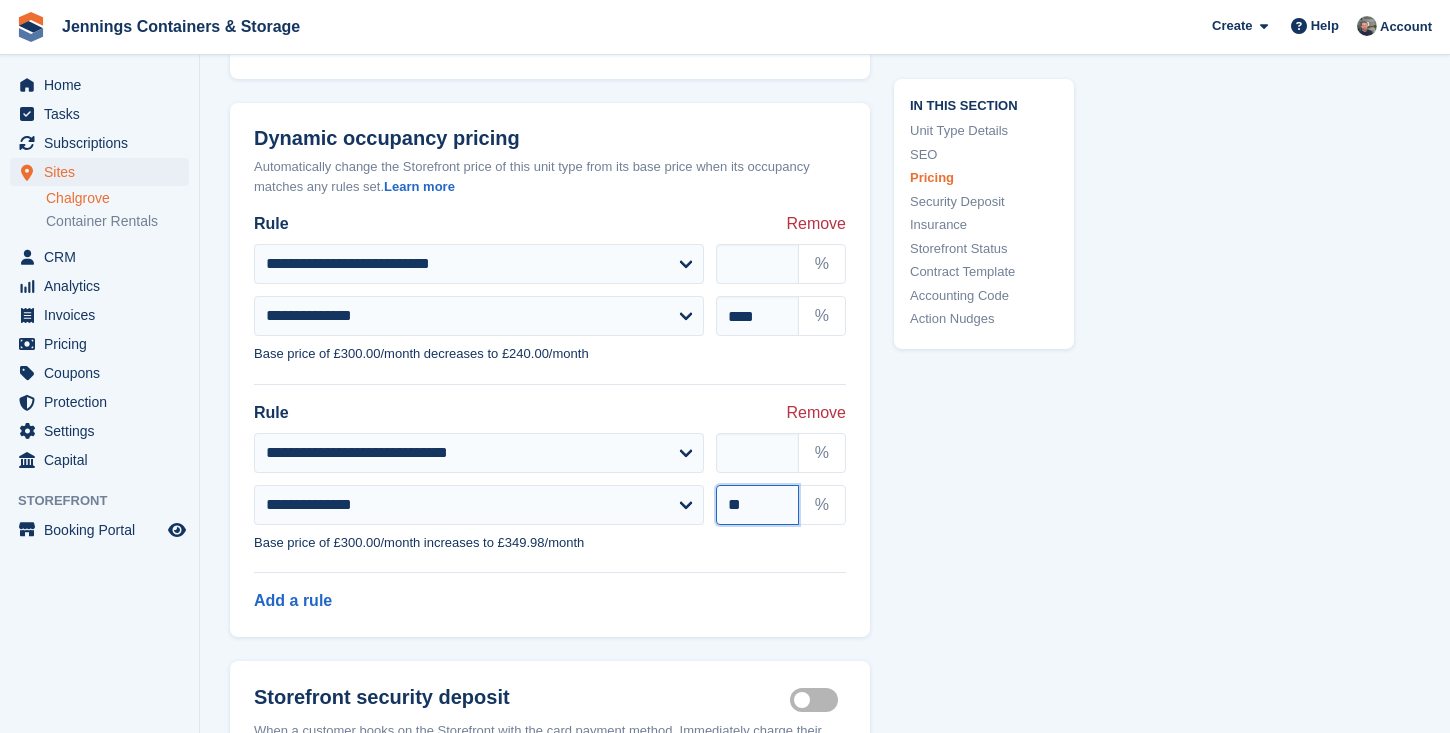 type on "*" 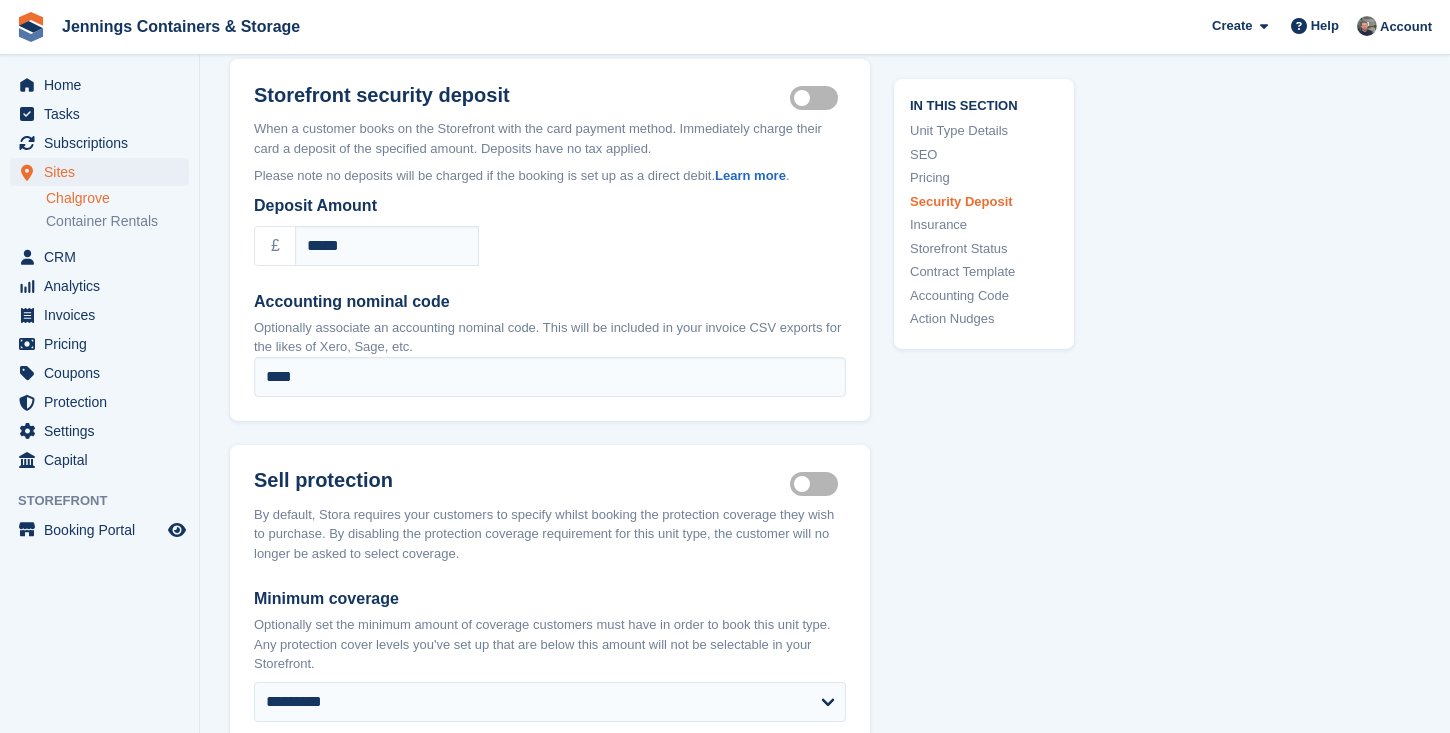 scroll, scrollTop: 2939, scrollLeft: 0, axis: vertical 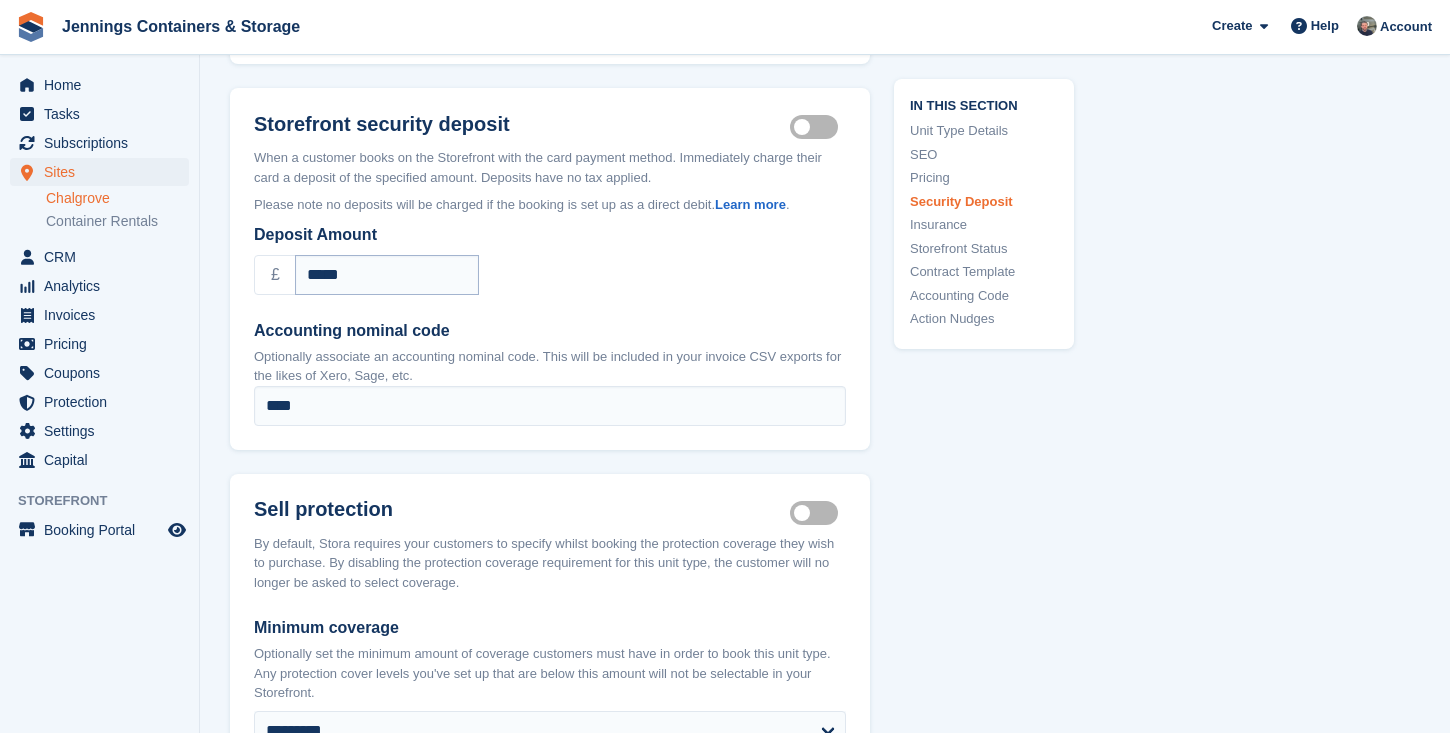 type on "**" 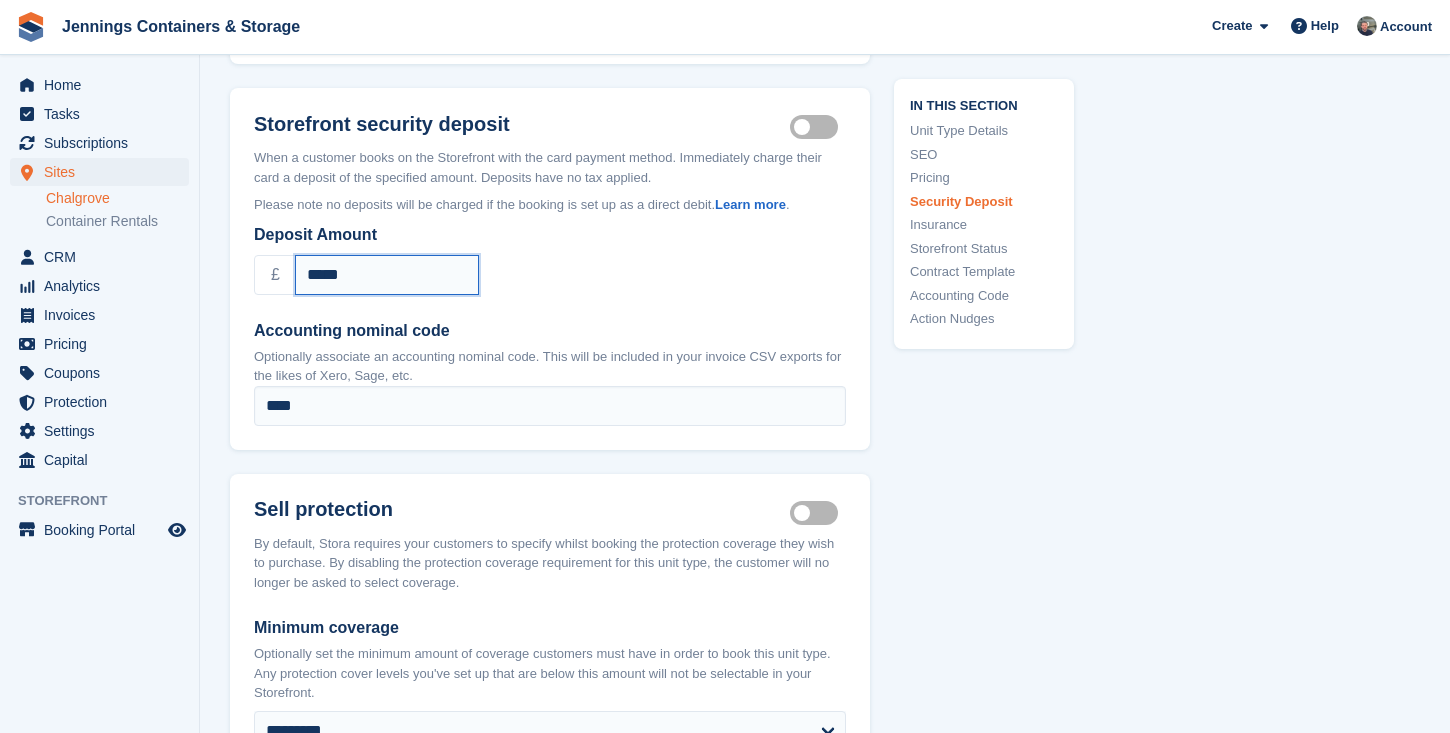 click on "*****" at bounding box center (387, 275) 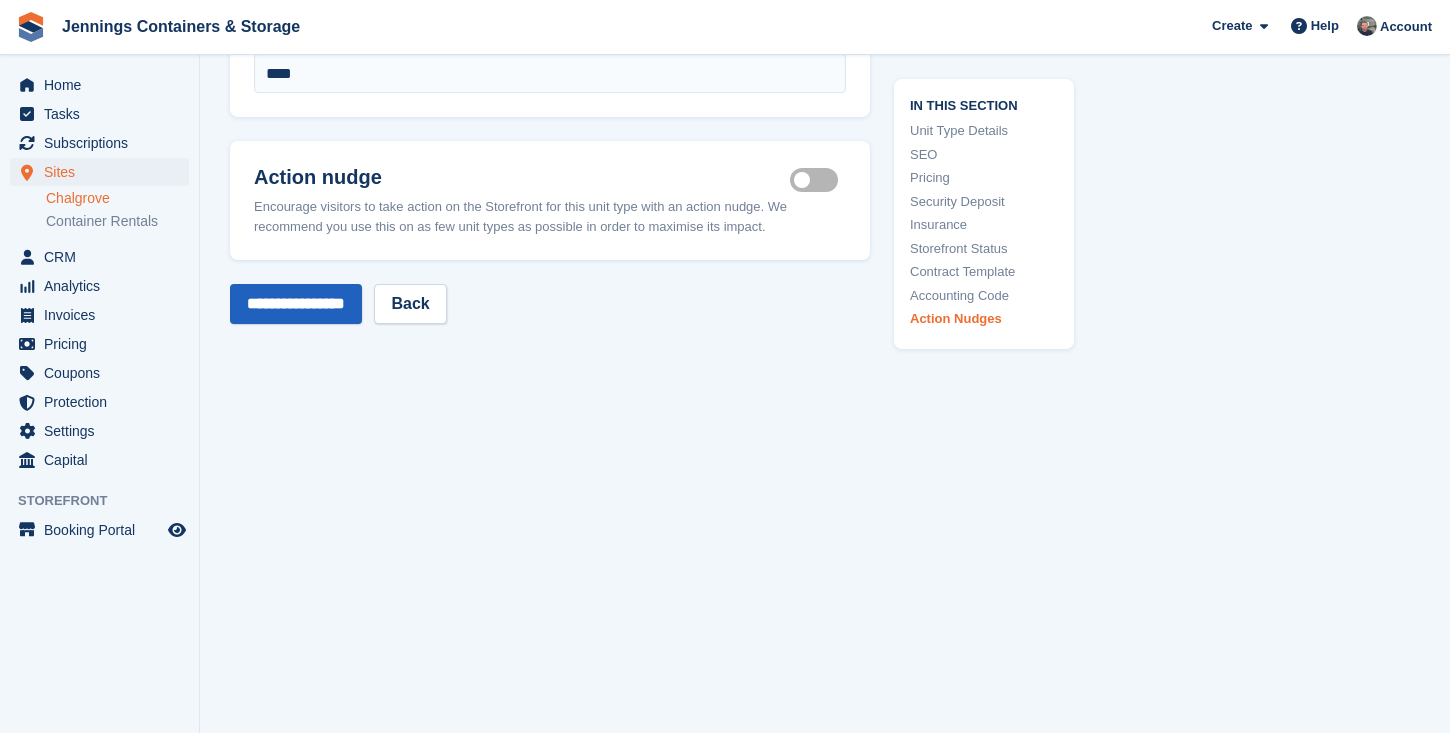 scroll, scrollTop: 4444, scrollLeft: 0, axis: vertical 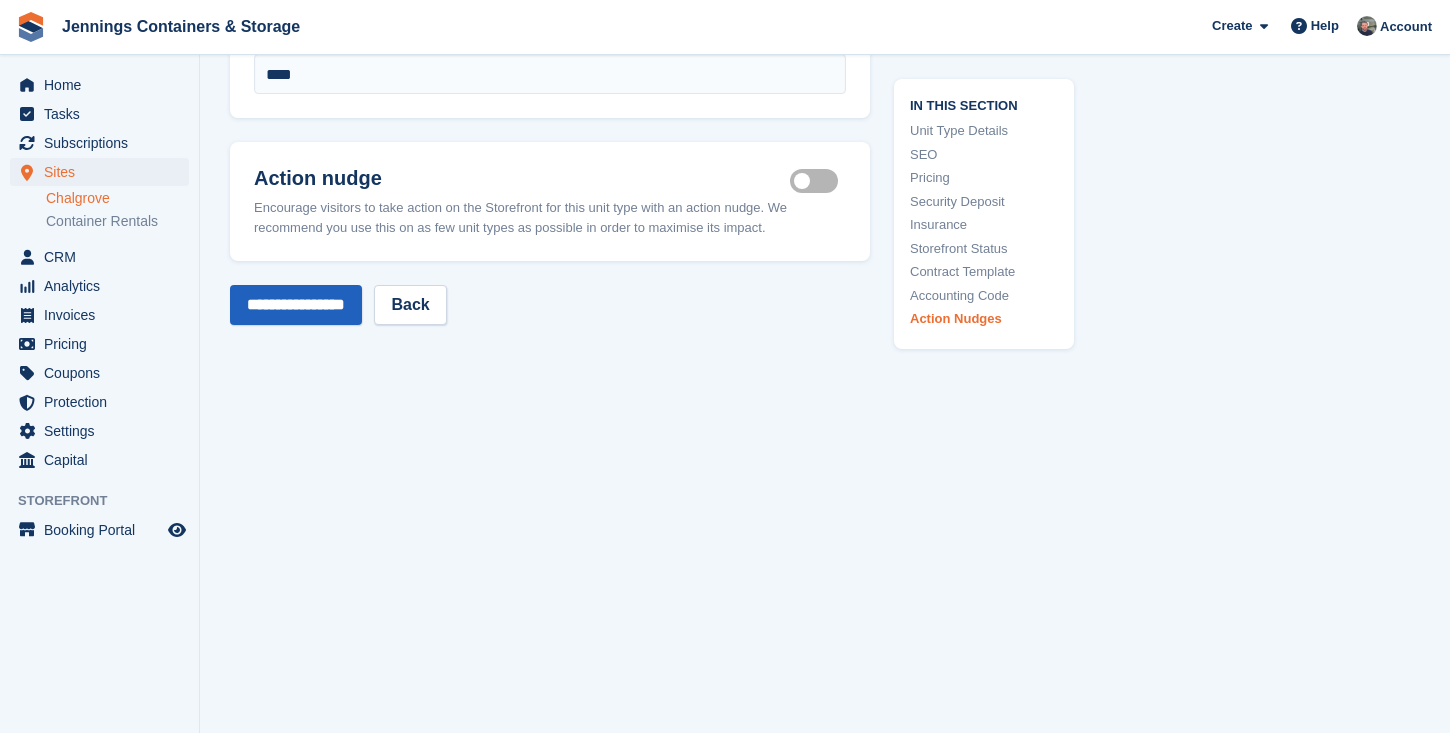 type on "**" 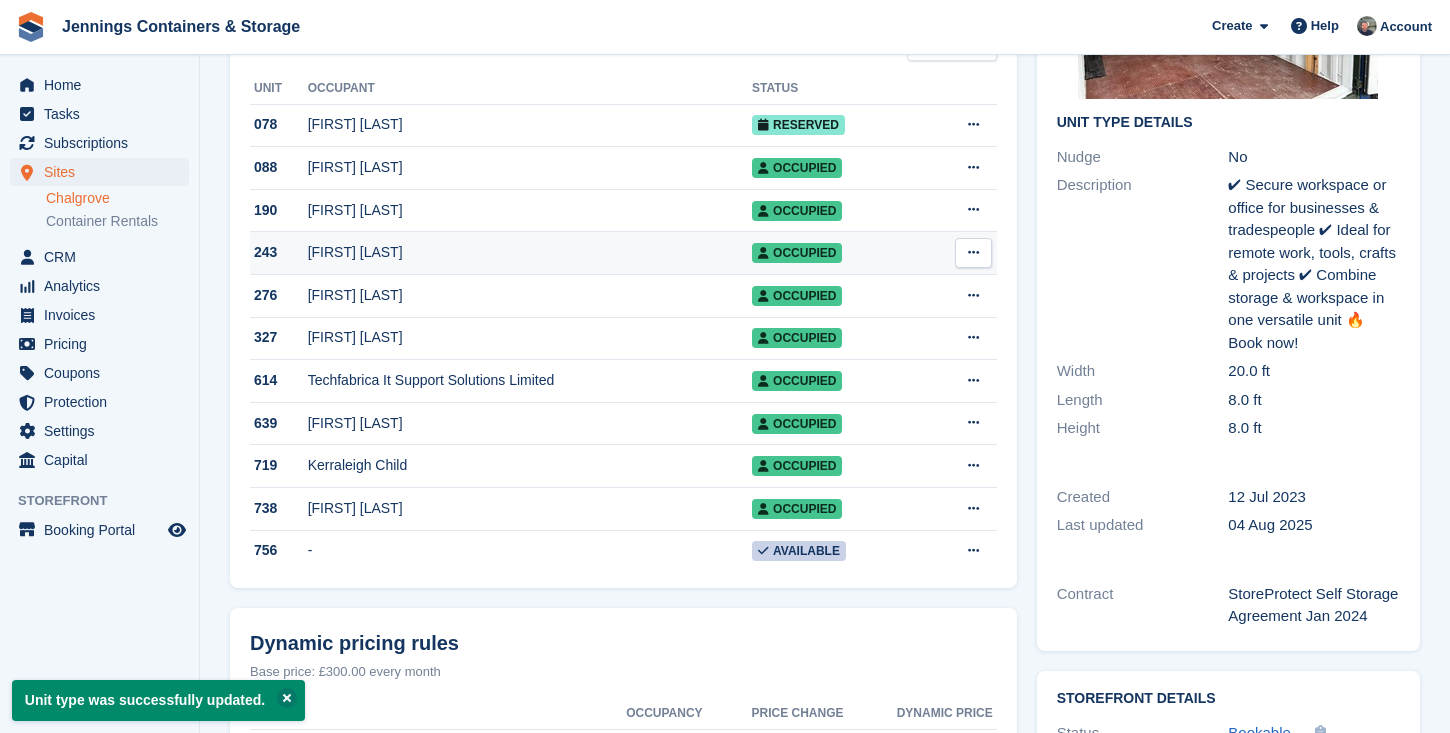 scroll, scrollTop: 512, scrollLeft: 0, axis: vertical 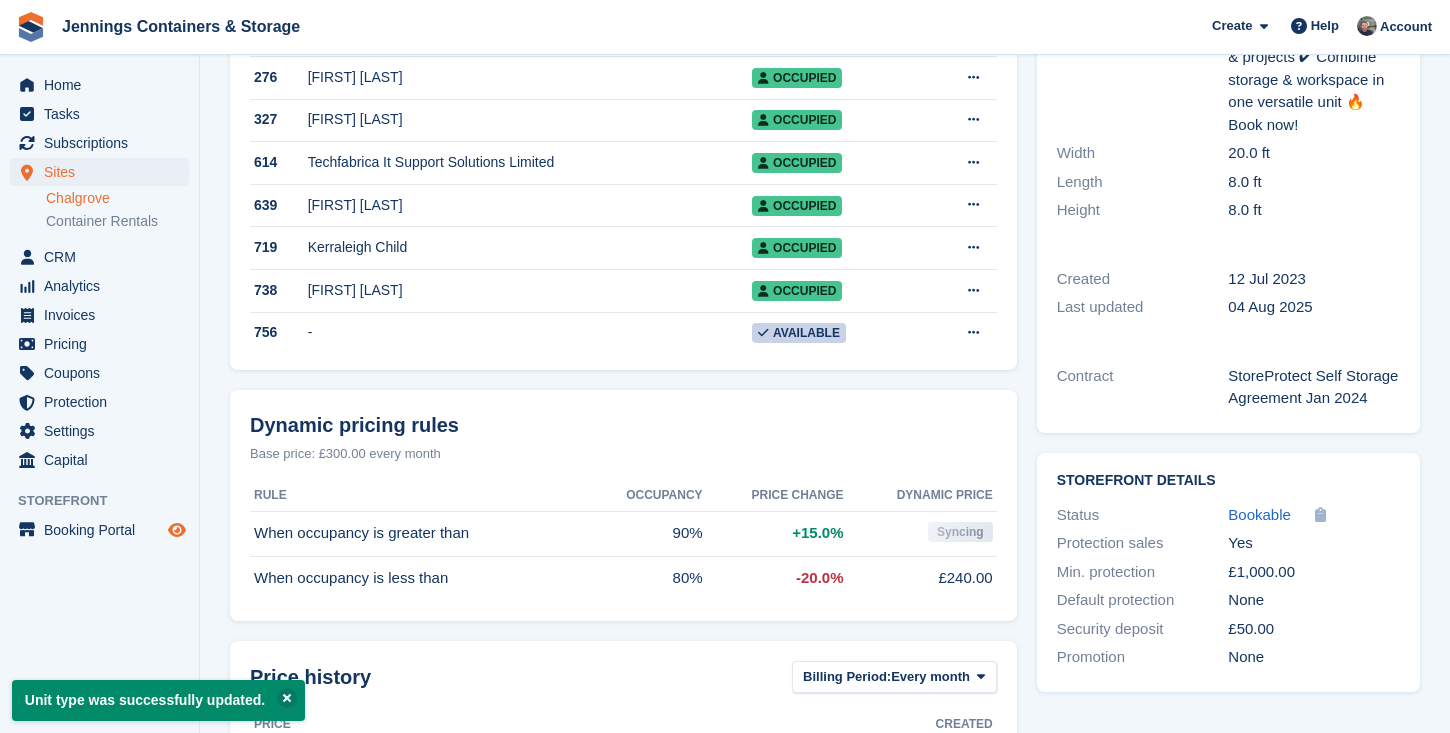 click at bounding box center (177, 530) 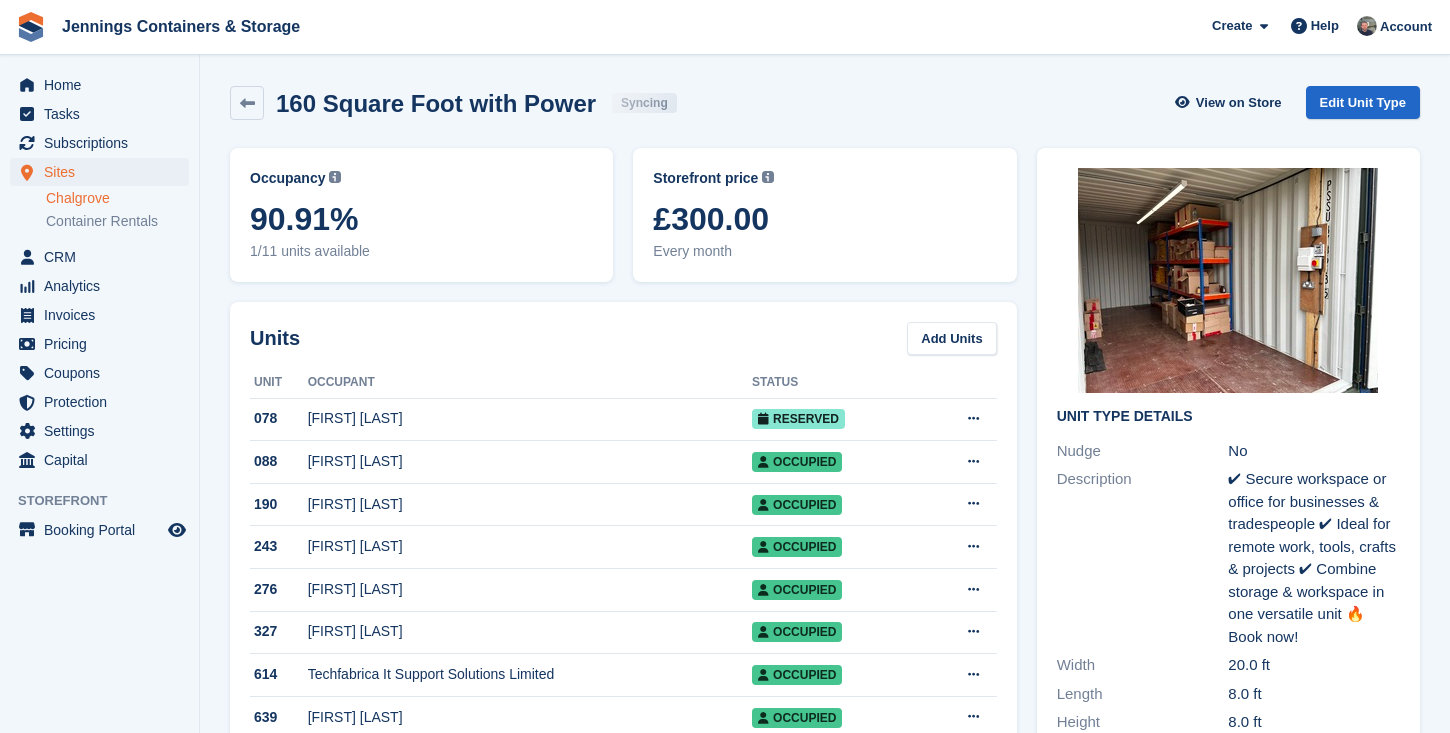 scroll, scrollTop: 0, scrollLeft: 0, axis: both 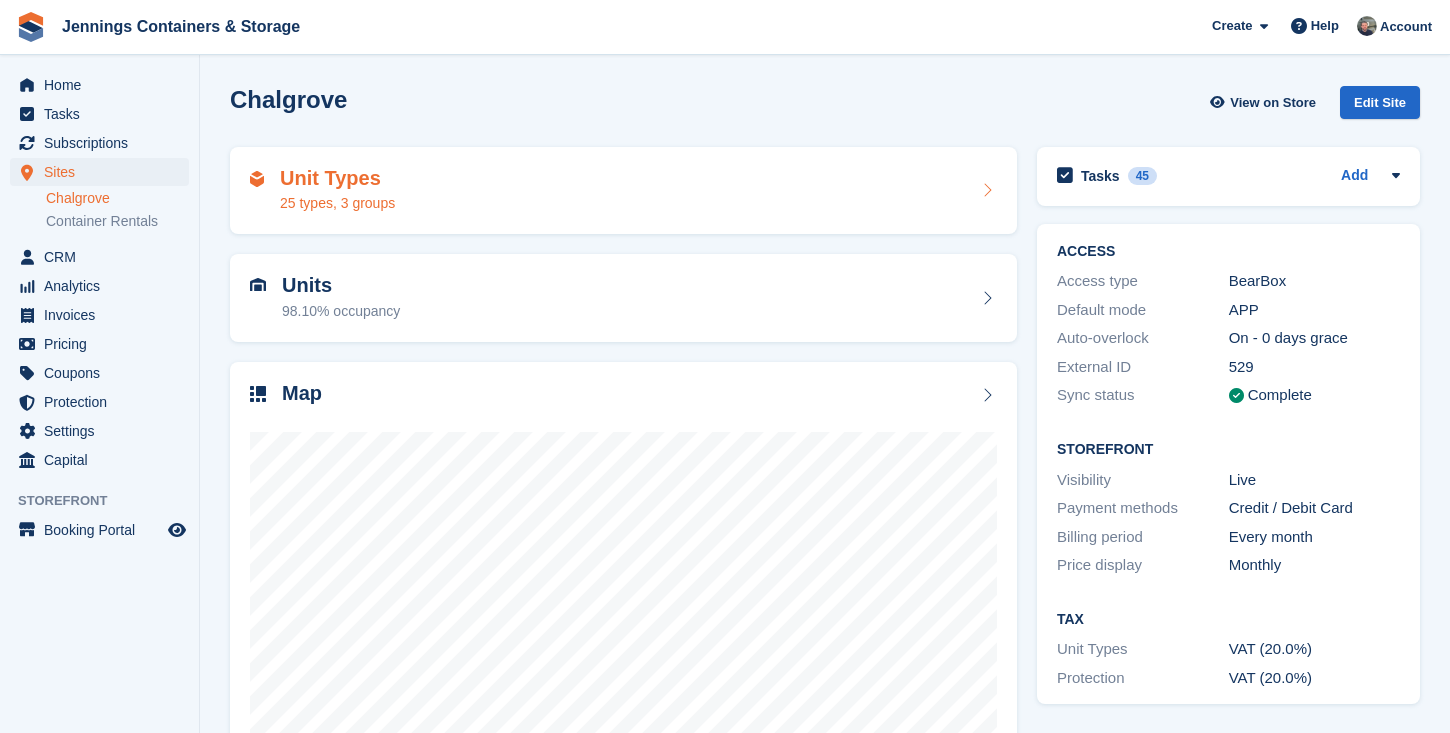 click on "Unit Types
25 types, 3 groups" at bounding box center (623, 191) 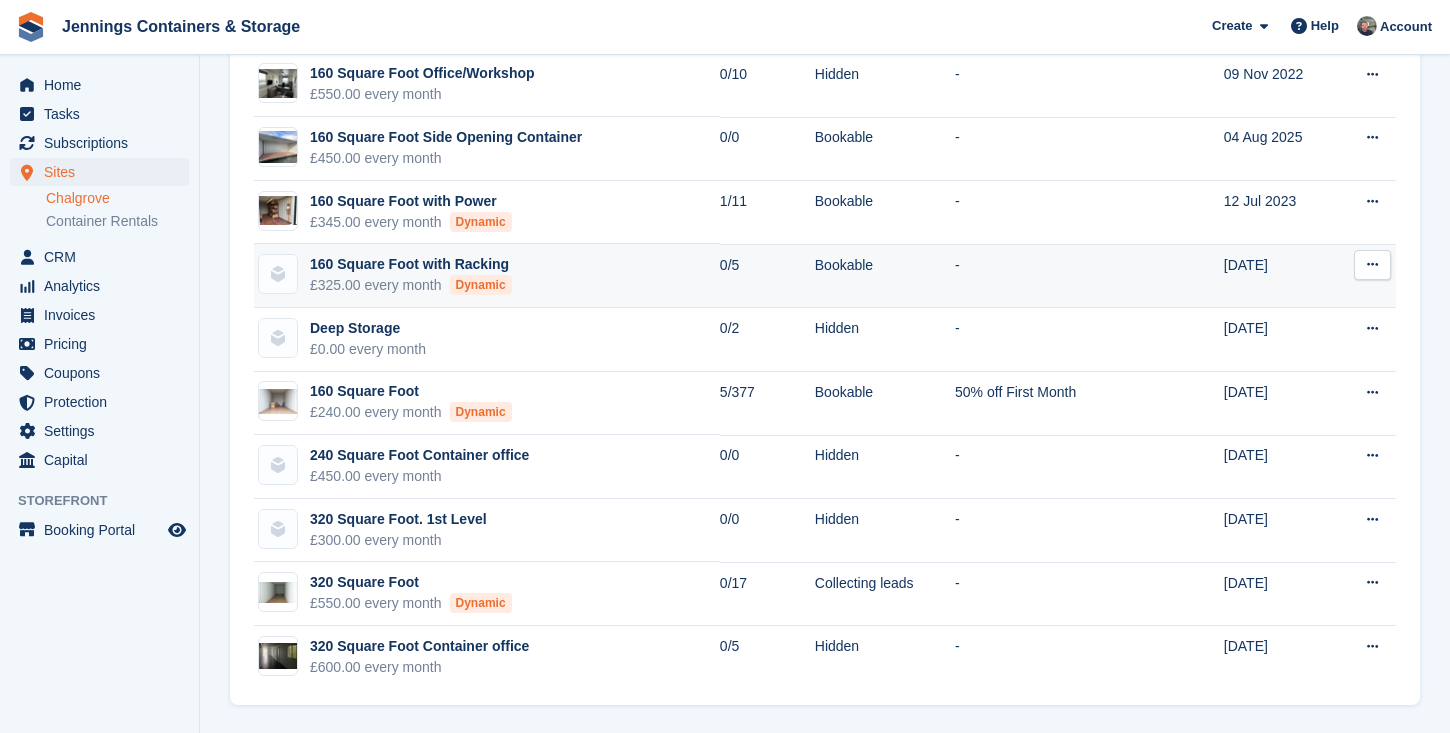 scroll, scrollTop: 1115, scrollLeft: 0, axis: vertical 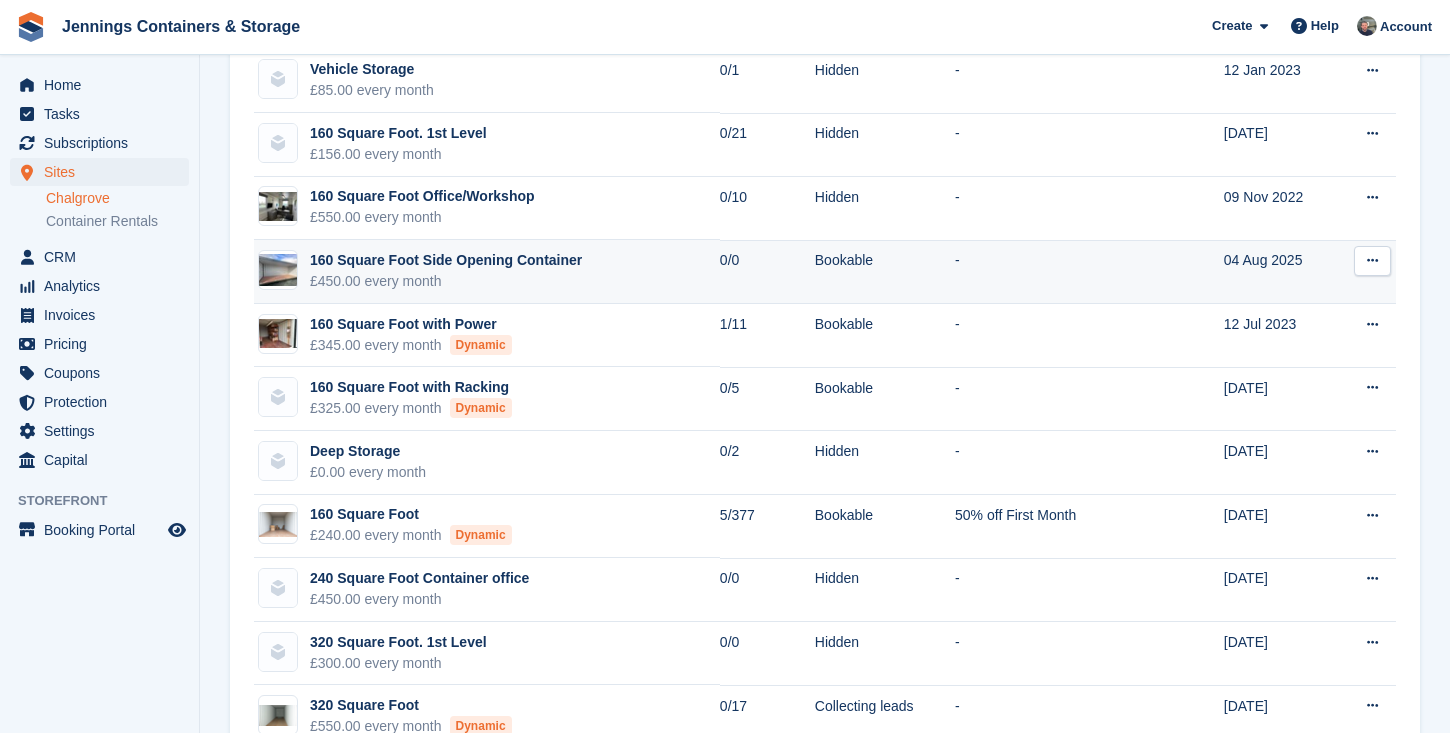click on "160 Square Foot Side Opening Container" at bounding box center [446, 260] 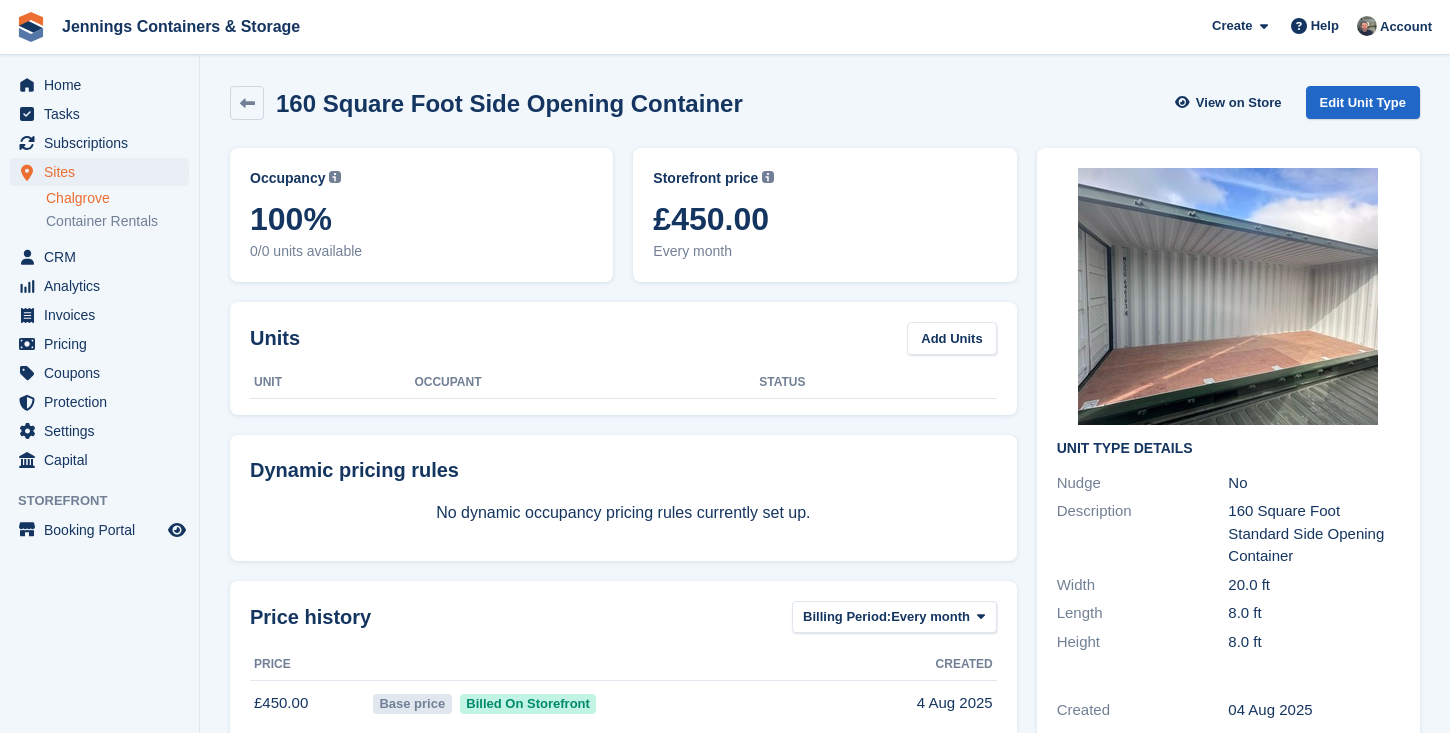 scroll, scrollTop: 0, scrollLeft: 0, axis: both 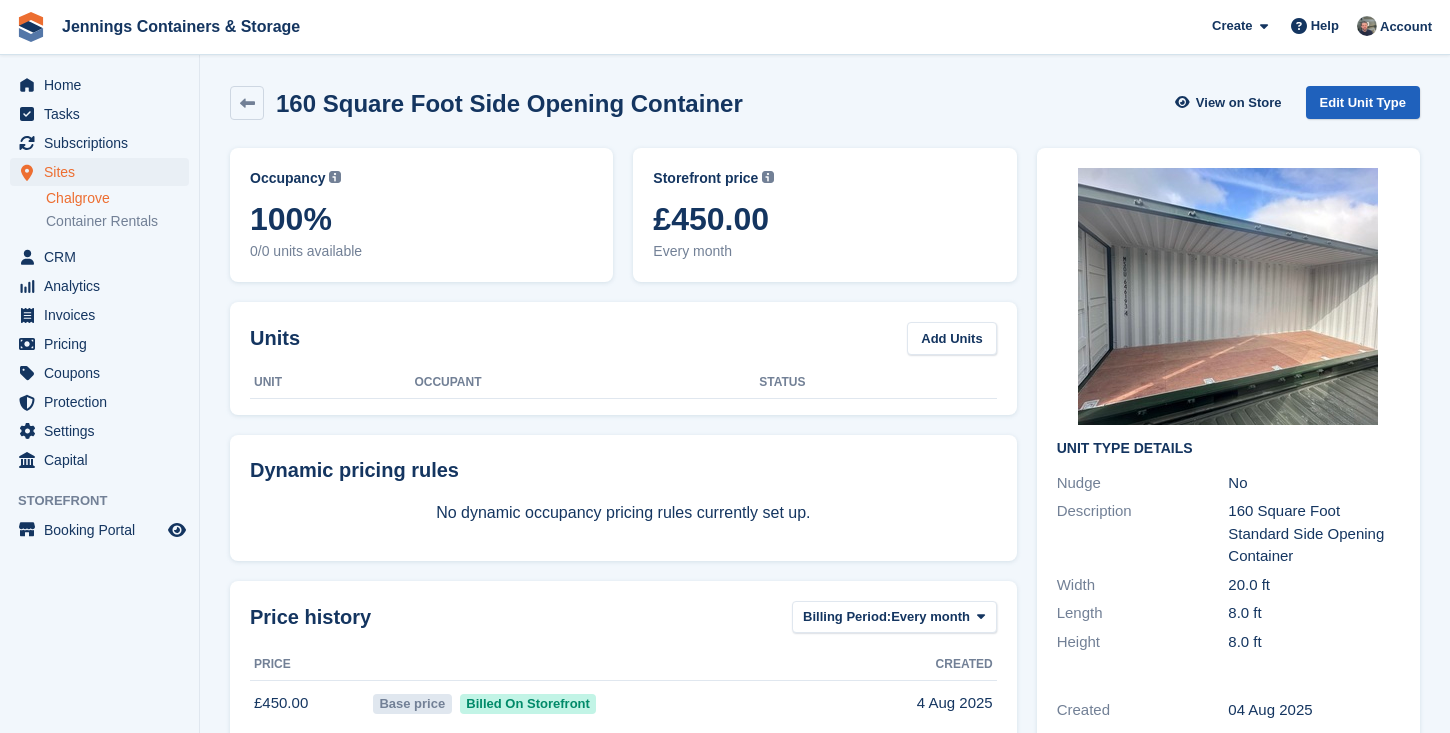 click on "Edit Unit Type" at bounding box center (1363, 102) 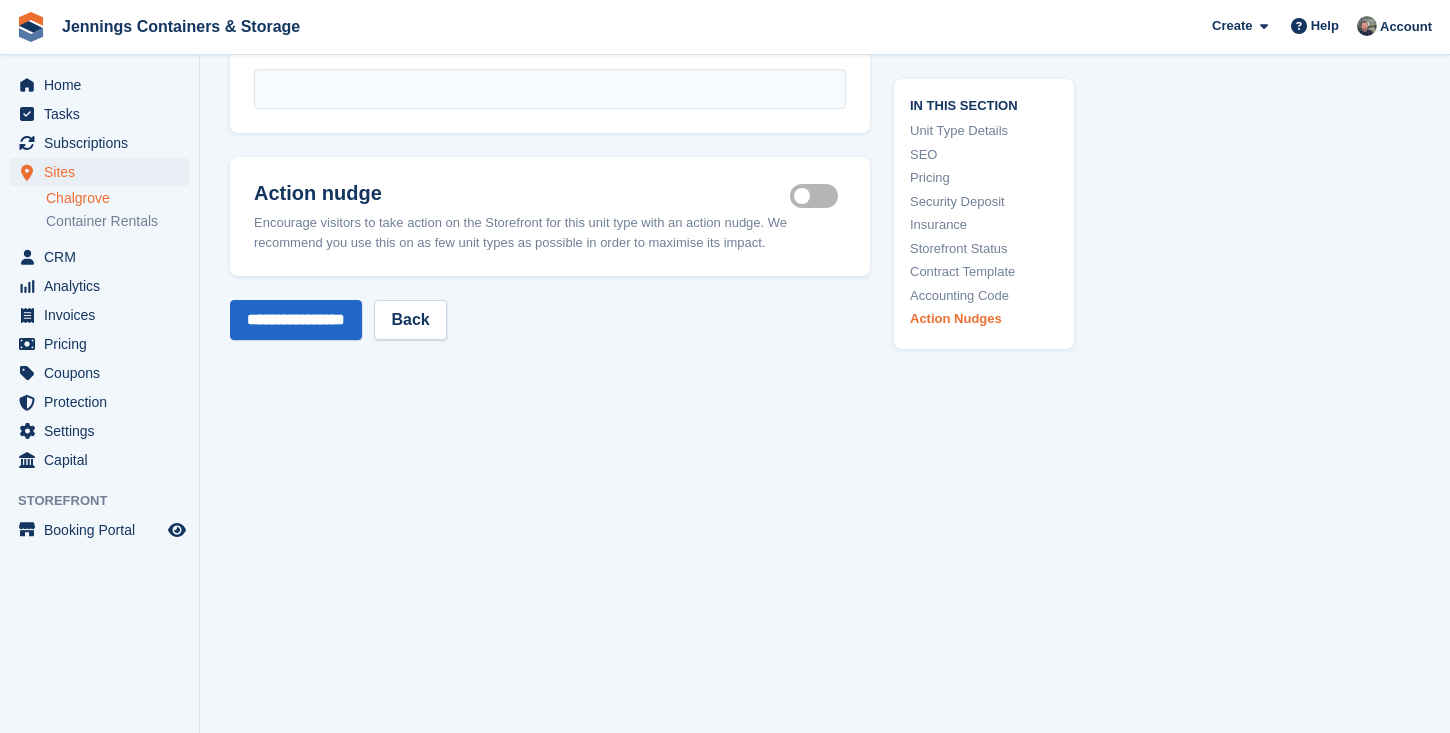 scroll, scrollTop: 4095, scrollLeft: 0, axis: vertical 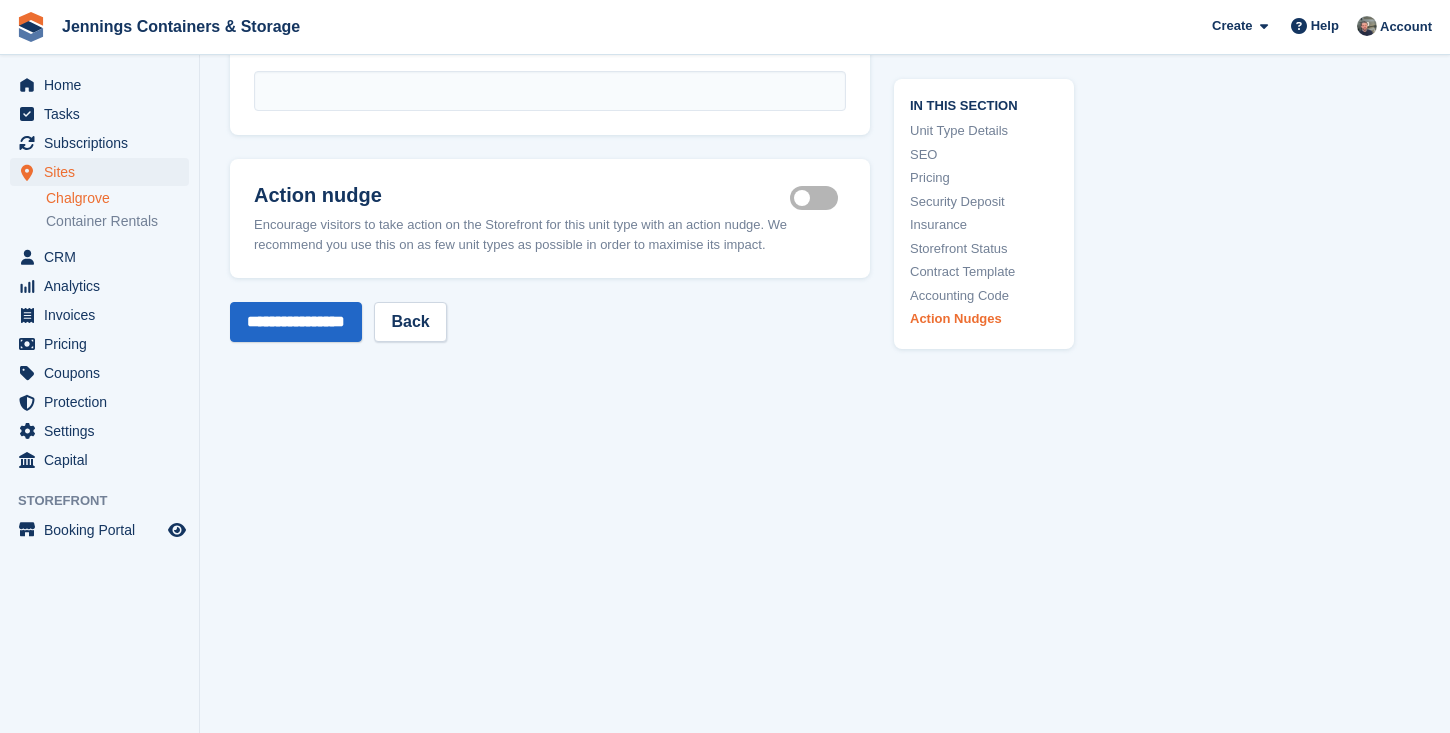 click on "Is active" at bounding box center [818, 198] 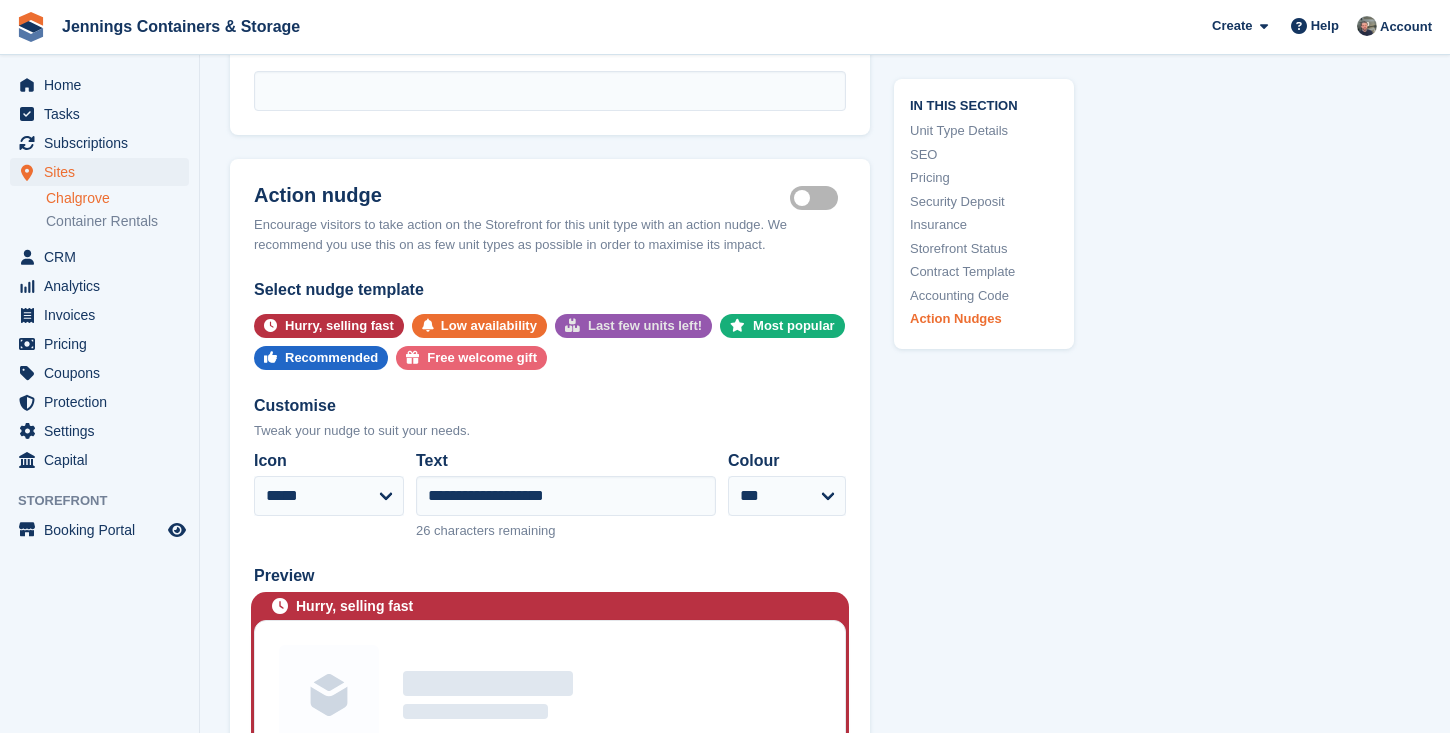 click on "Last few units left!" at bounding box center (645, 326) 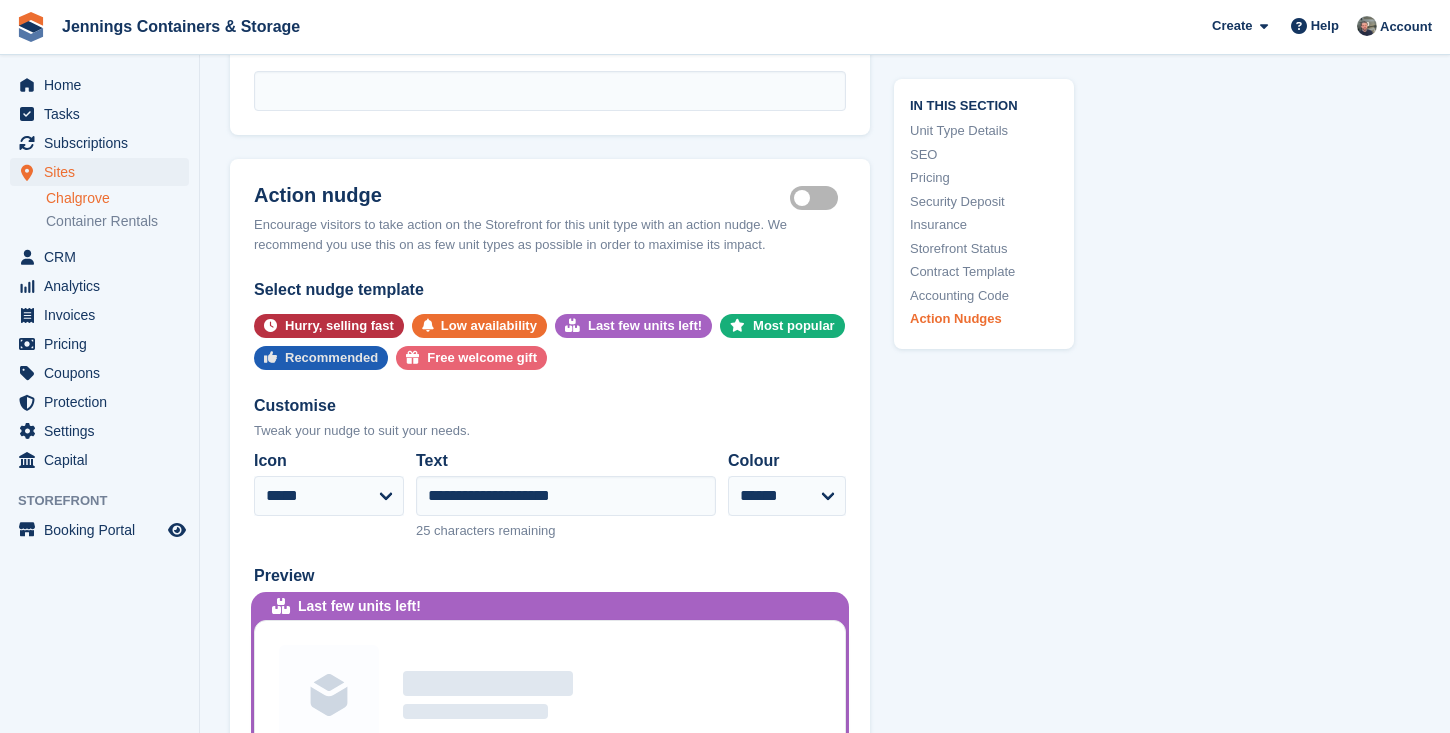 click on "Recommended" at bounding box center [331, 358] 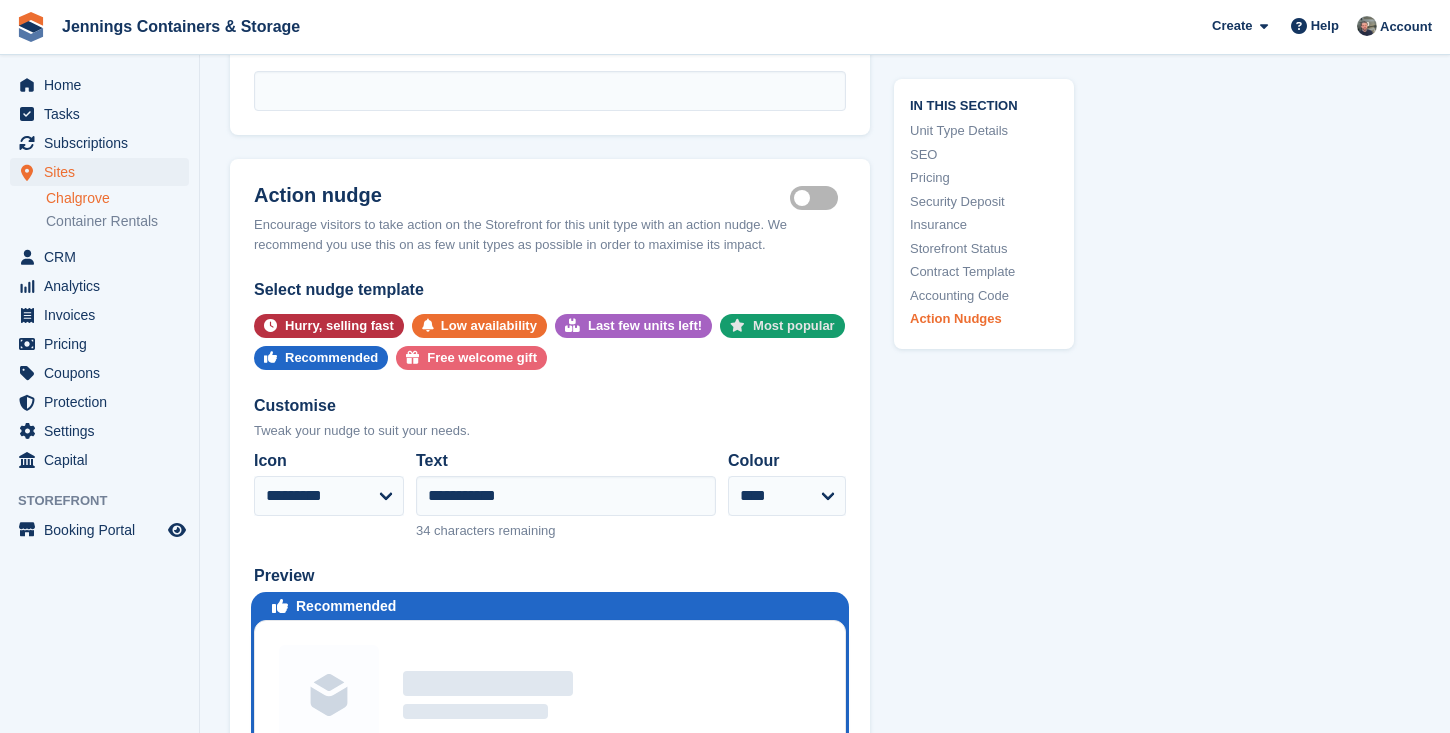 click on "Most popular" at bounding box center (794, 326) 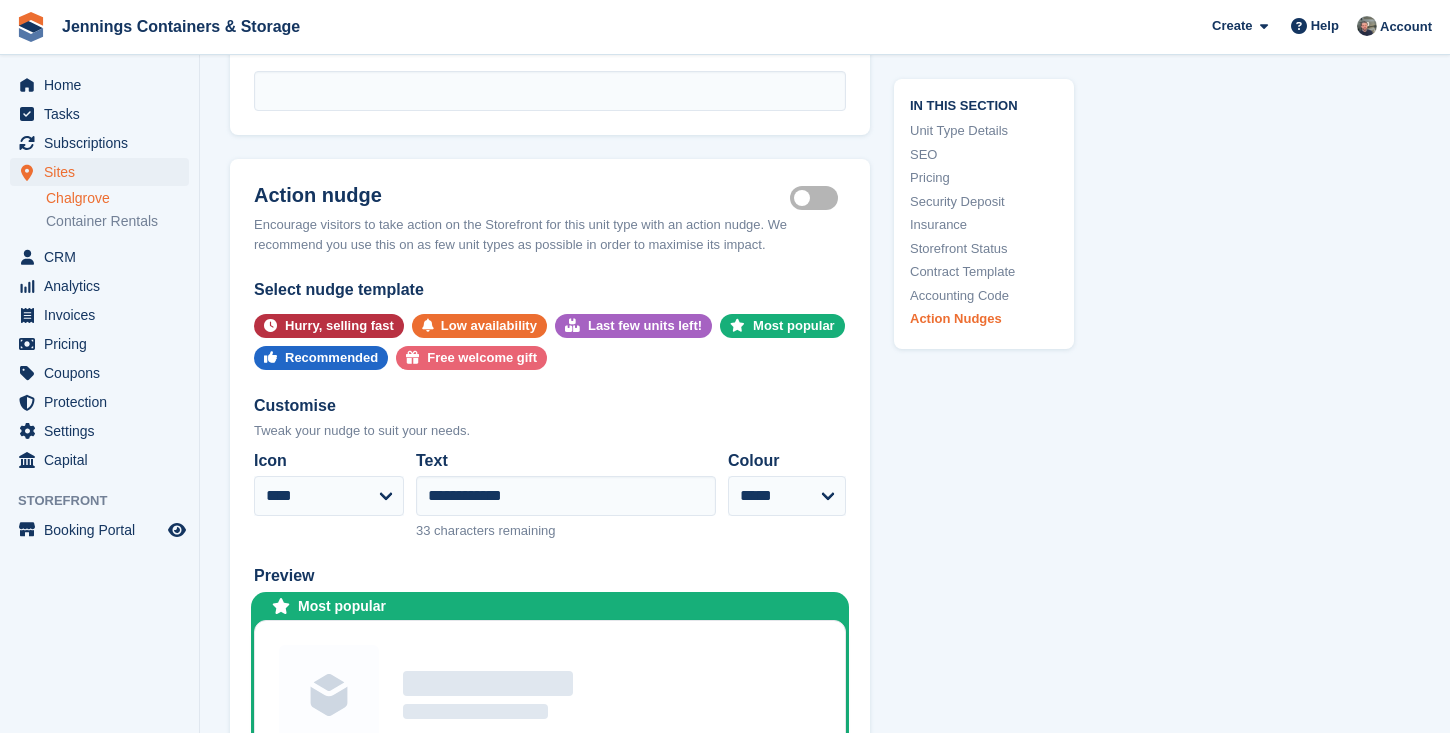click on "Hurry, selling fast
Low availability
Last few units left!
Most popular
Recommended
Free welcome gift" at bounding box center (550, 342) 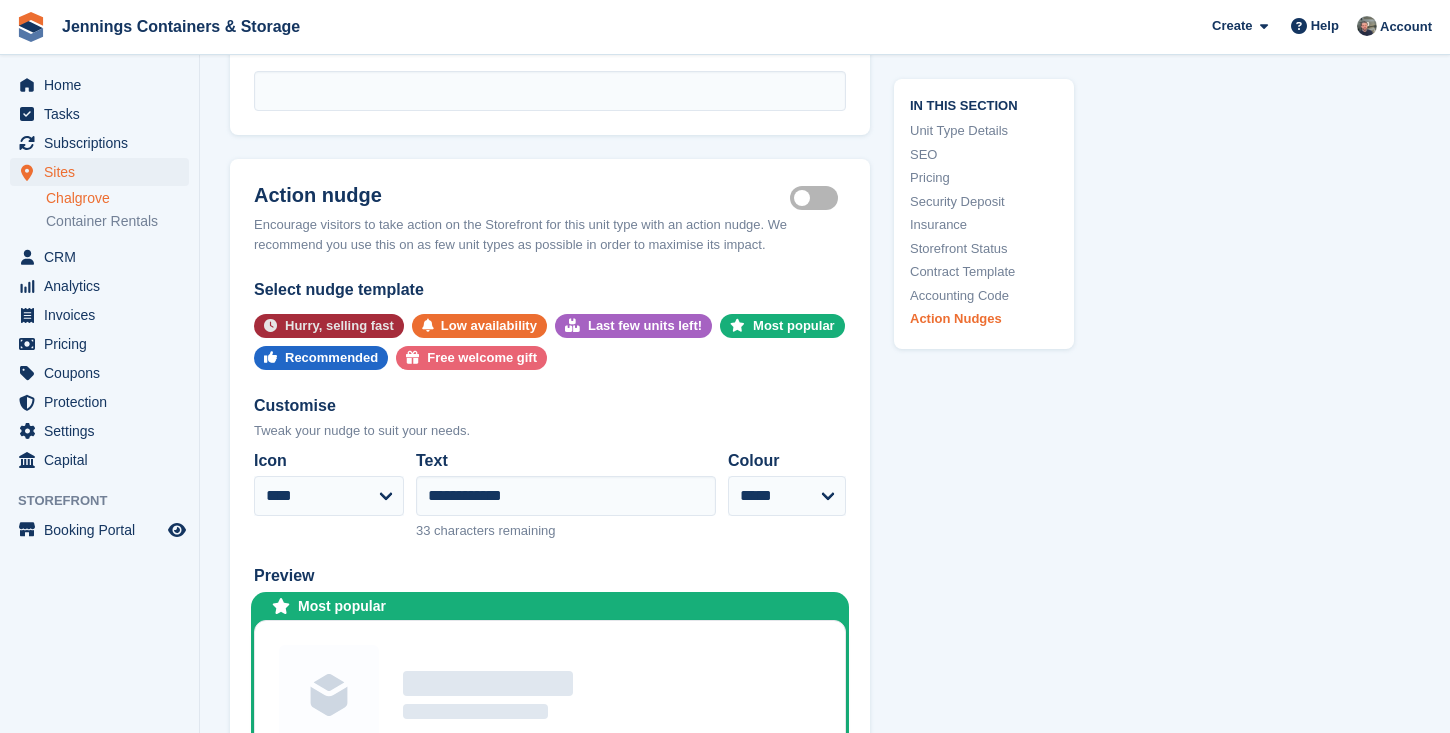 click on "Hurry, selling fast" at bounding box center [339, 326] 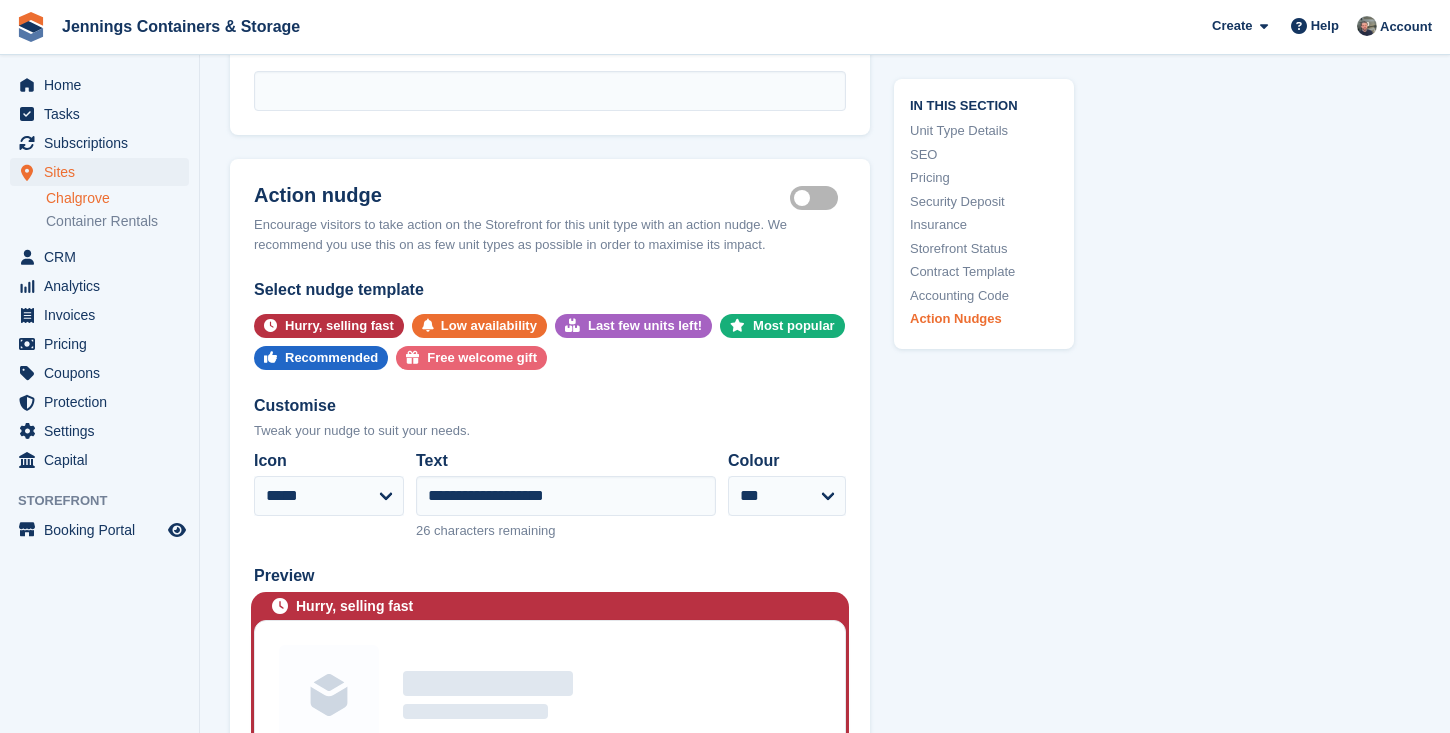 click on "Is active" at bounding box center [818, 198] 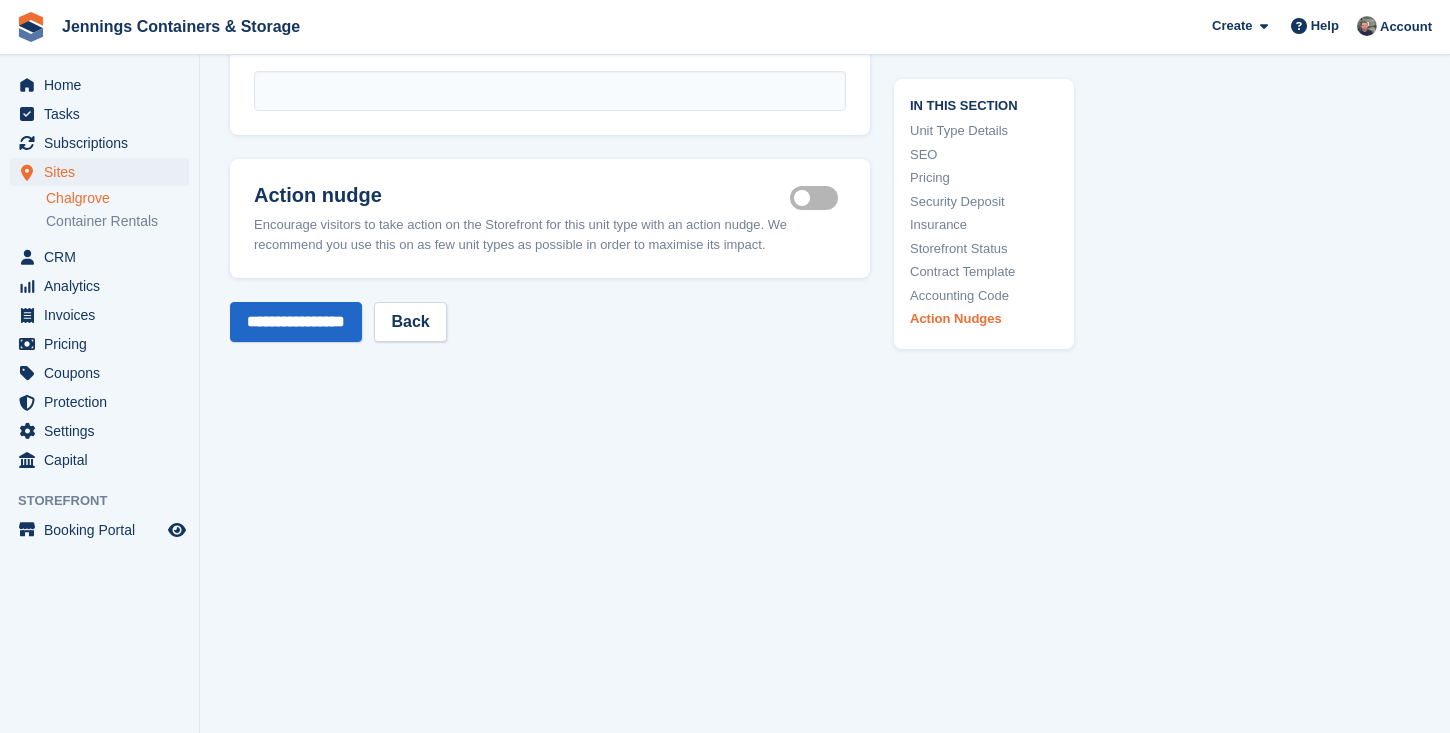 click on "Is active" at bounding box center [818, 198] 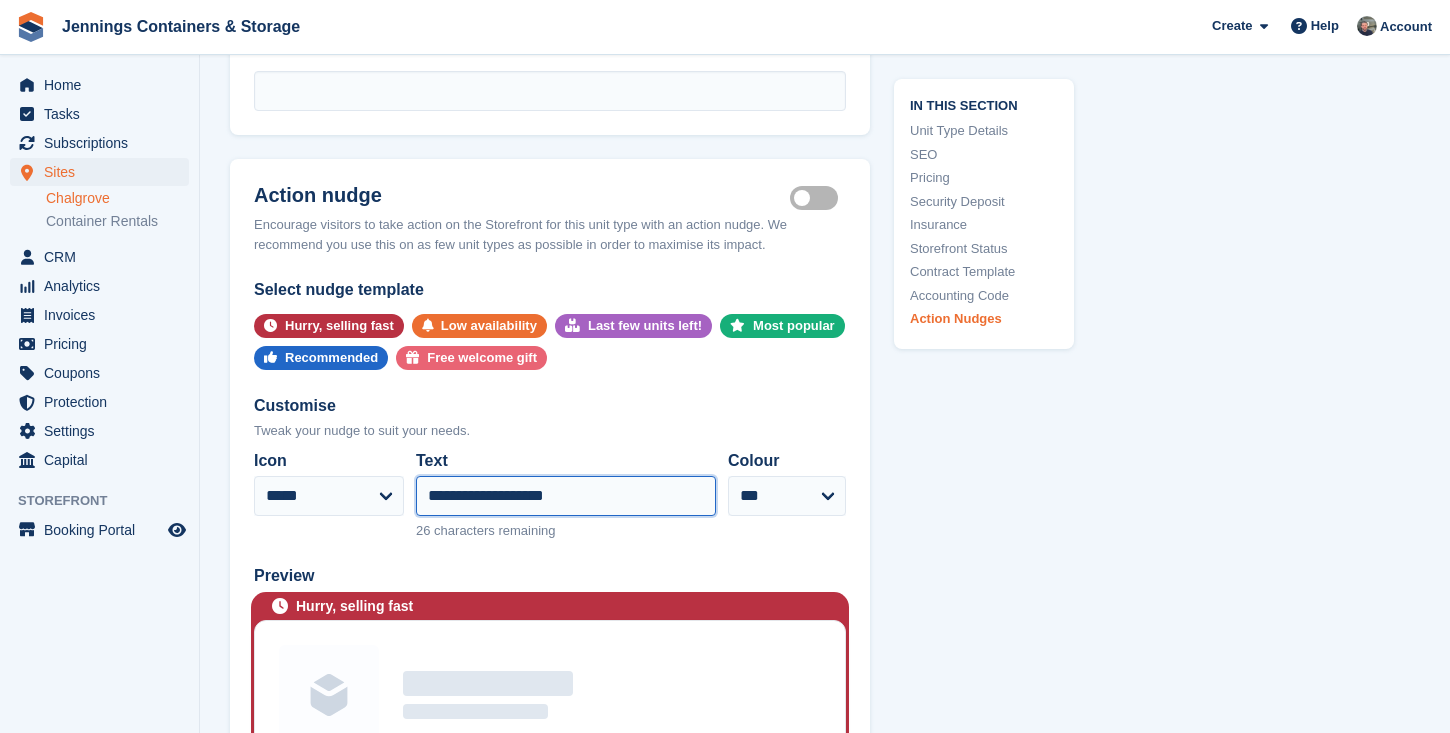 click on "**********" at bounding box center [566, 496] 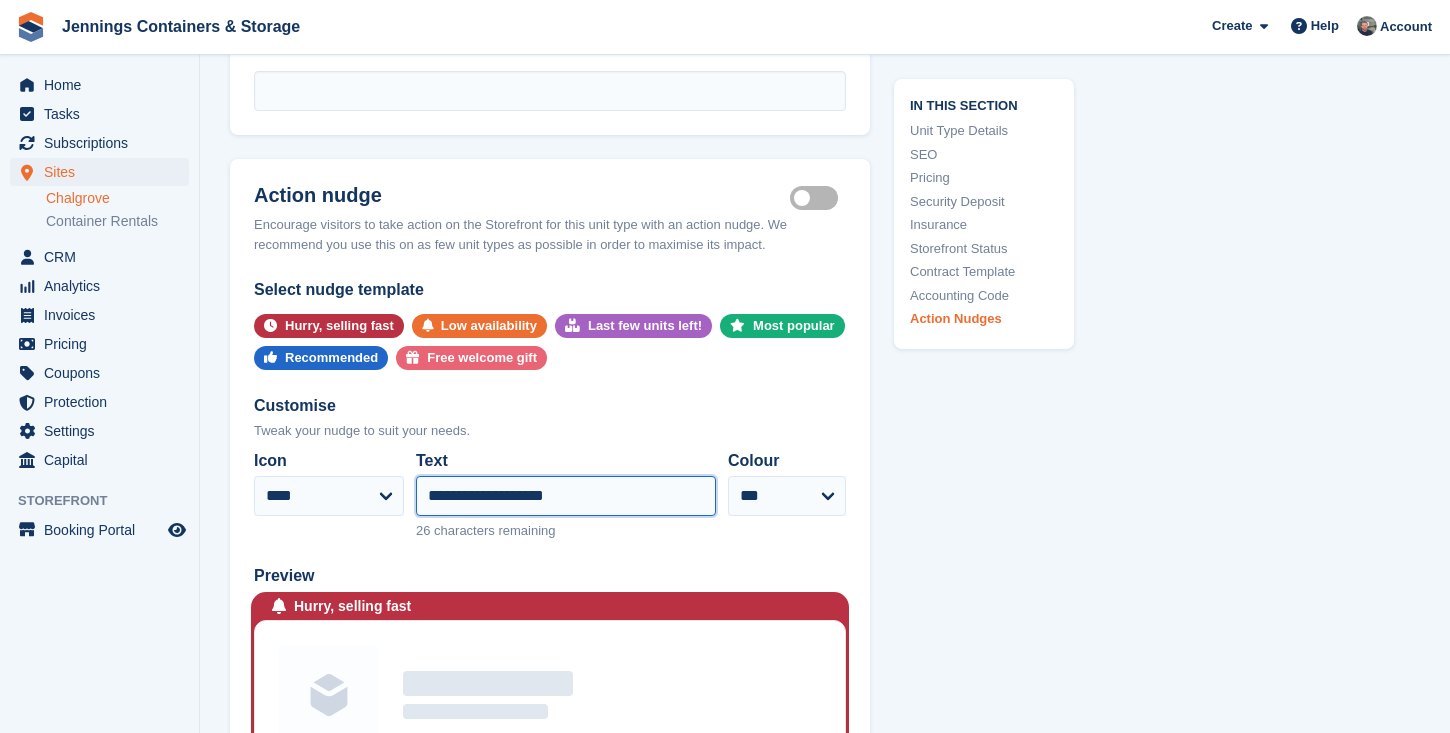 click on "**********" at bounding box center [566, 496] 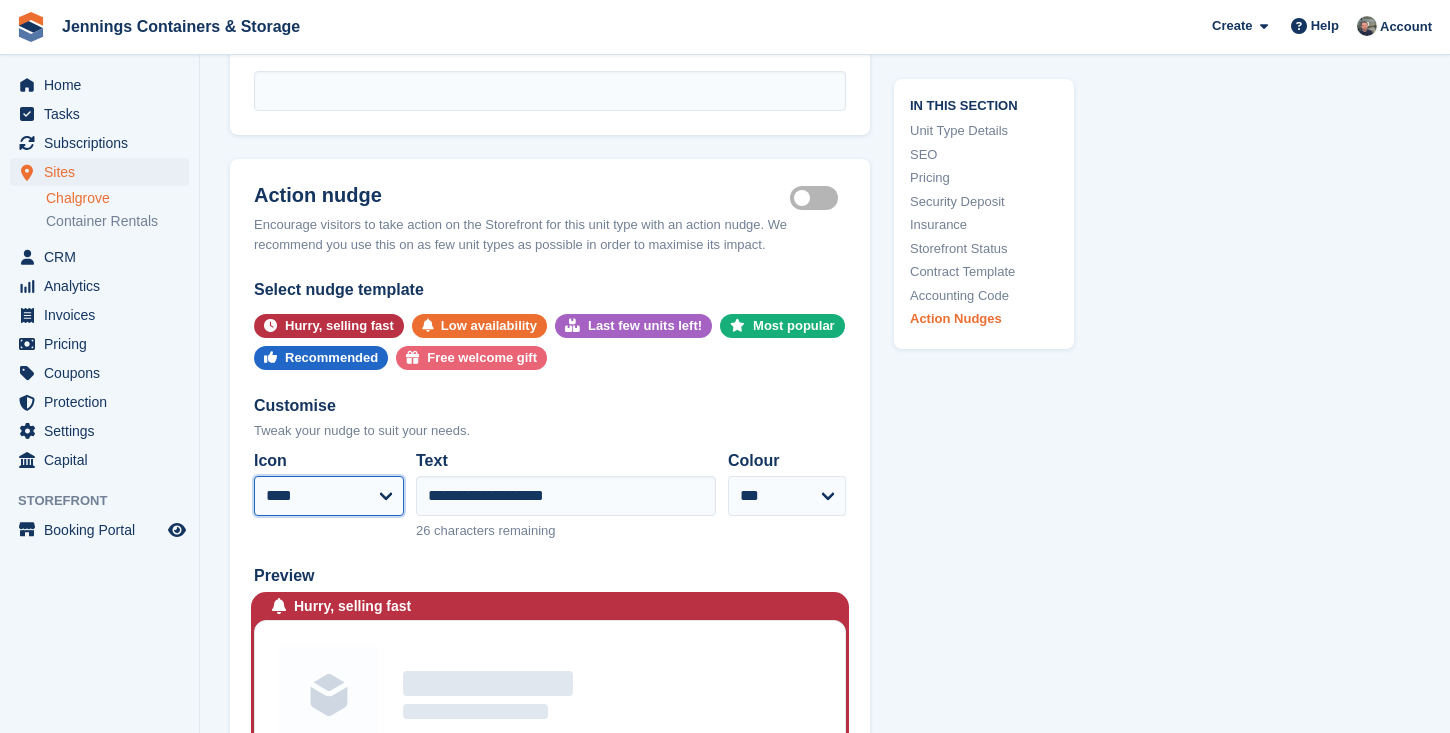select on "*****" 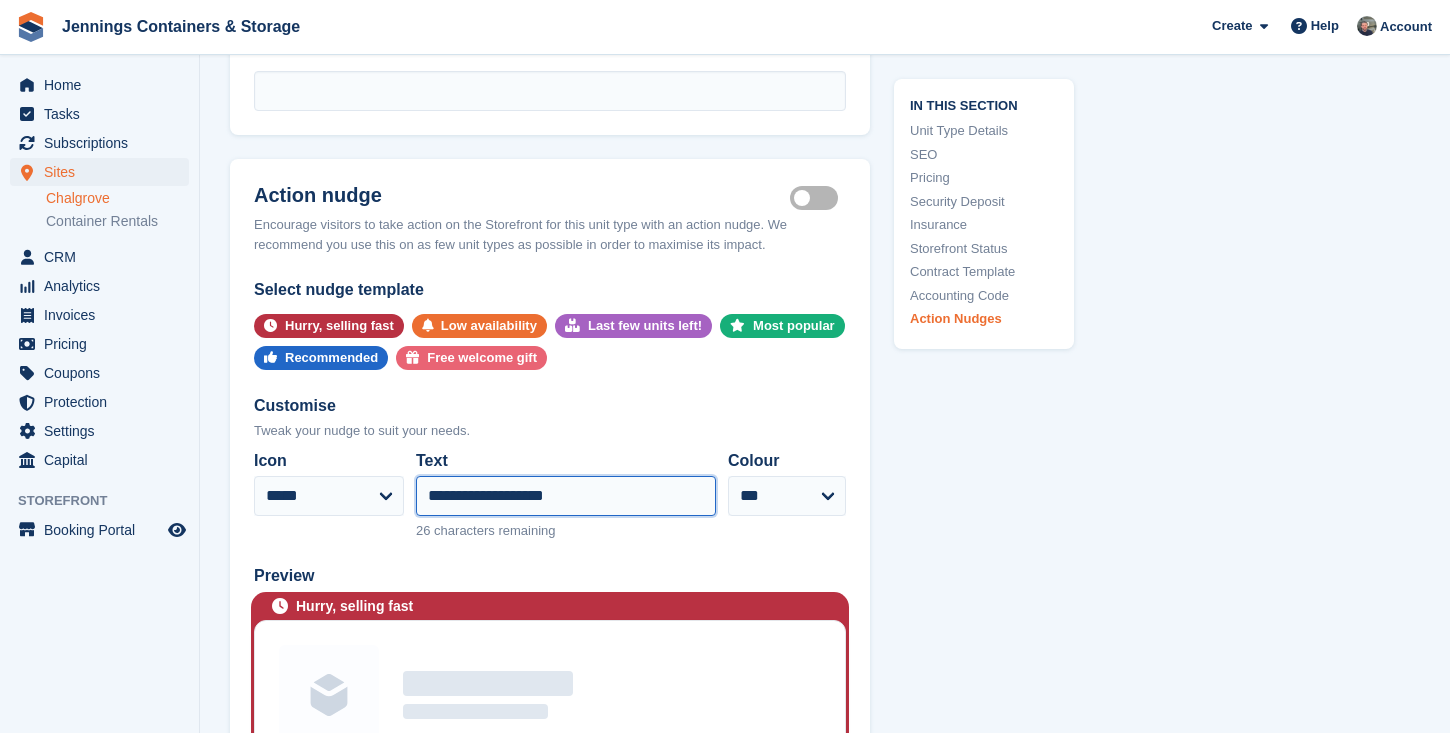 click on "**********" at bounding box center [566, 496] 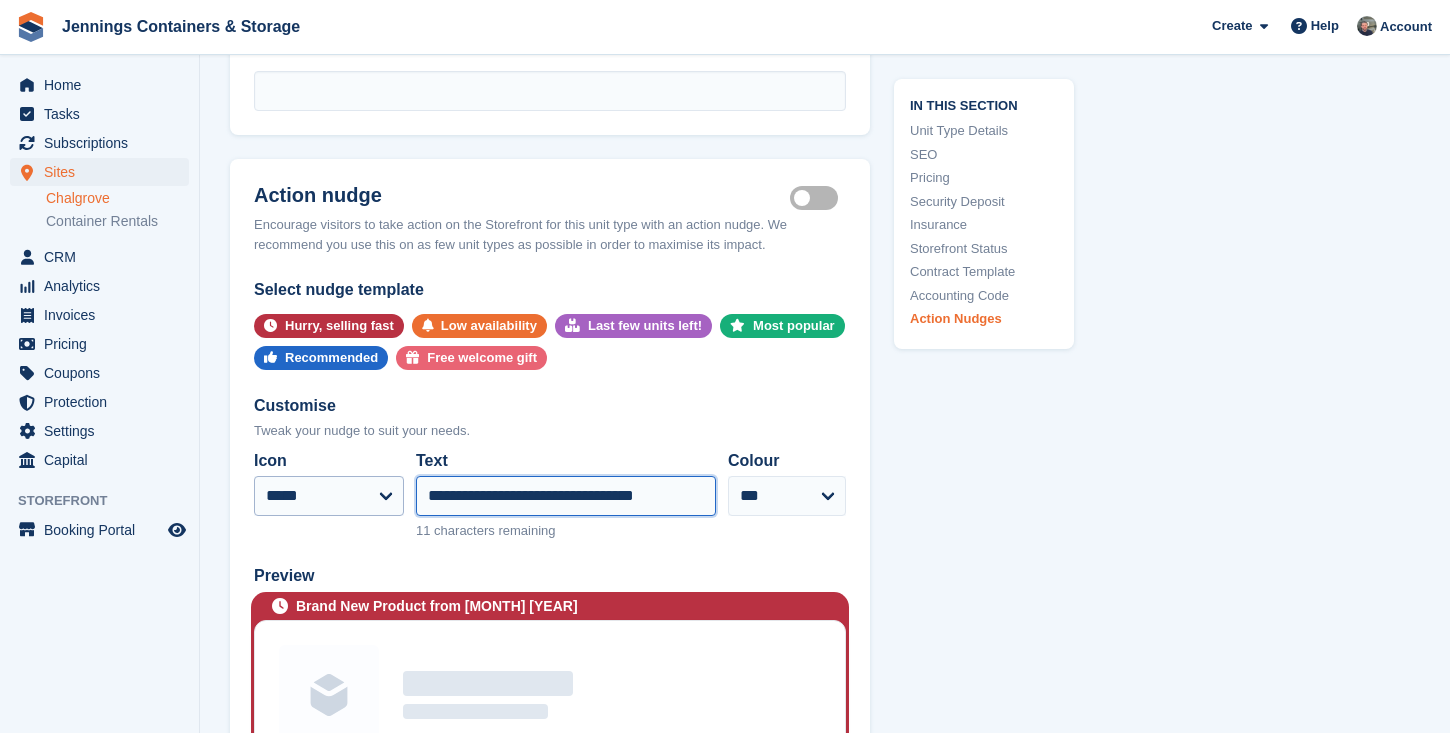 type on "**********" 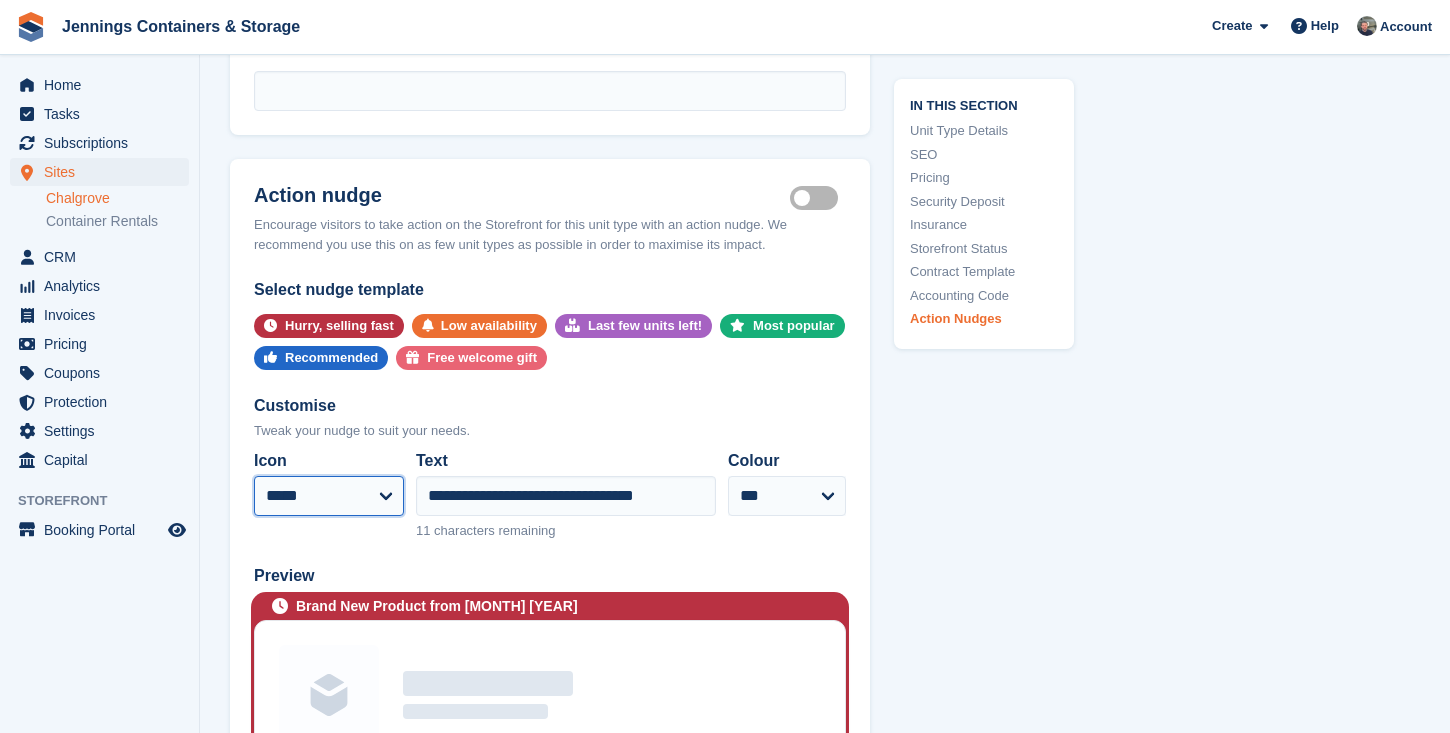 select on "****" 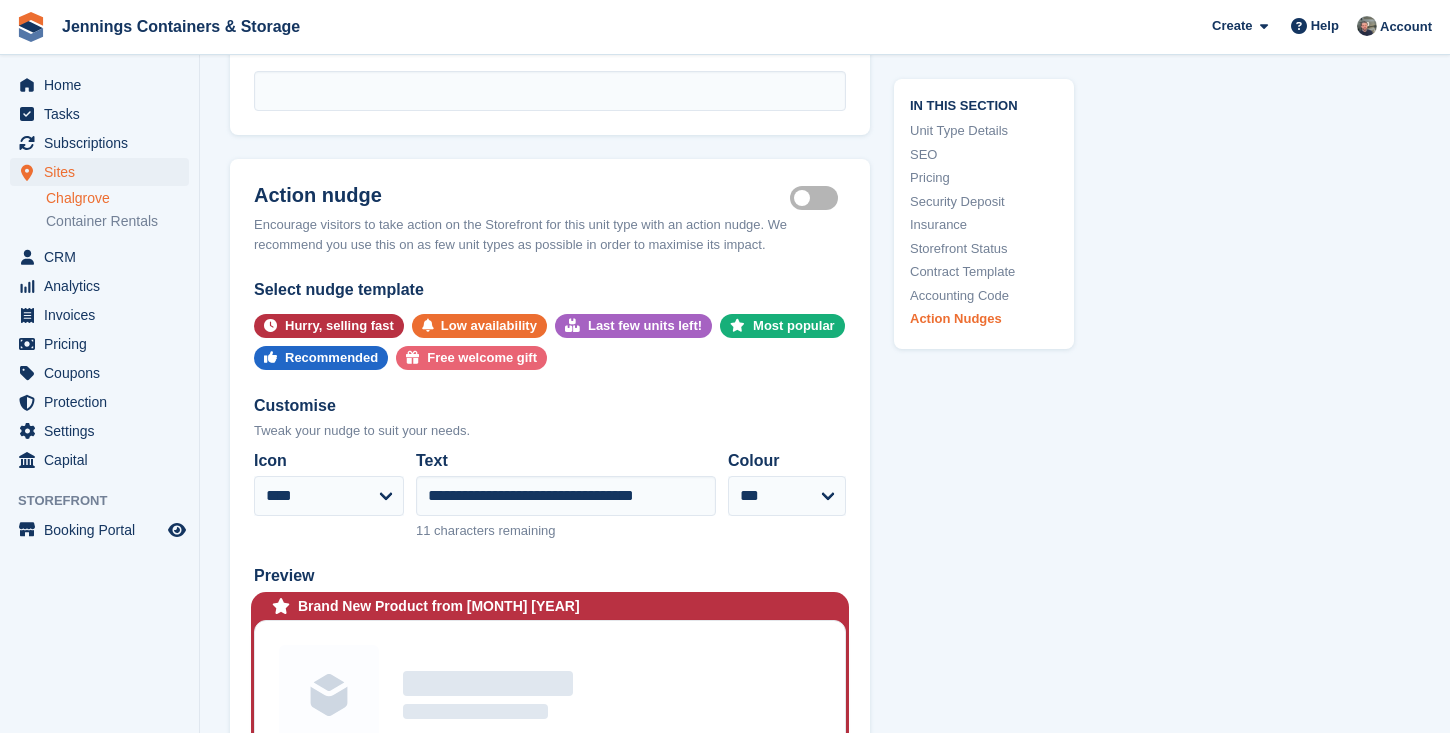 click on "**********" at bounding box center (550, 536) 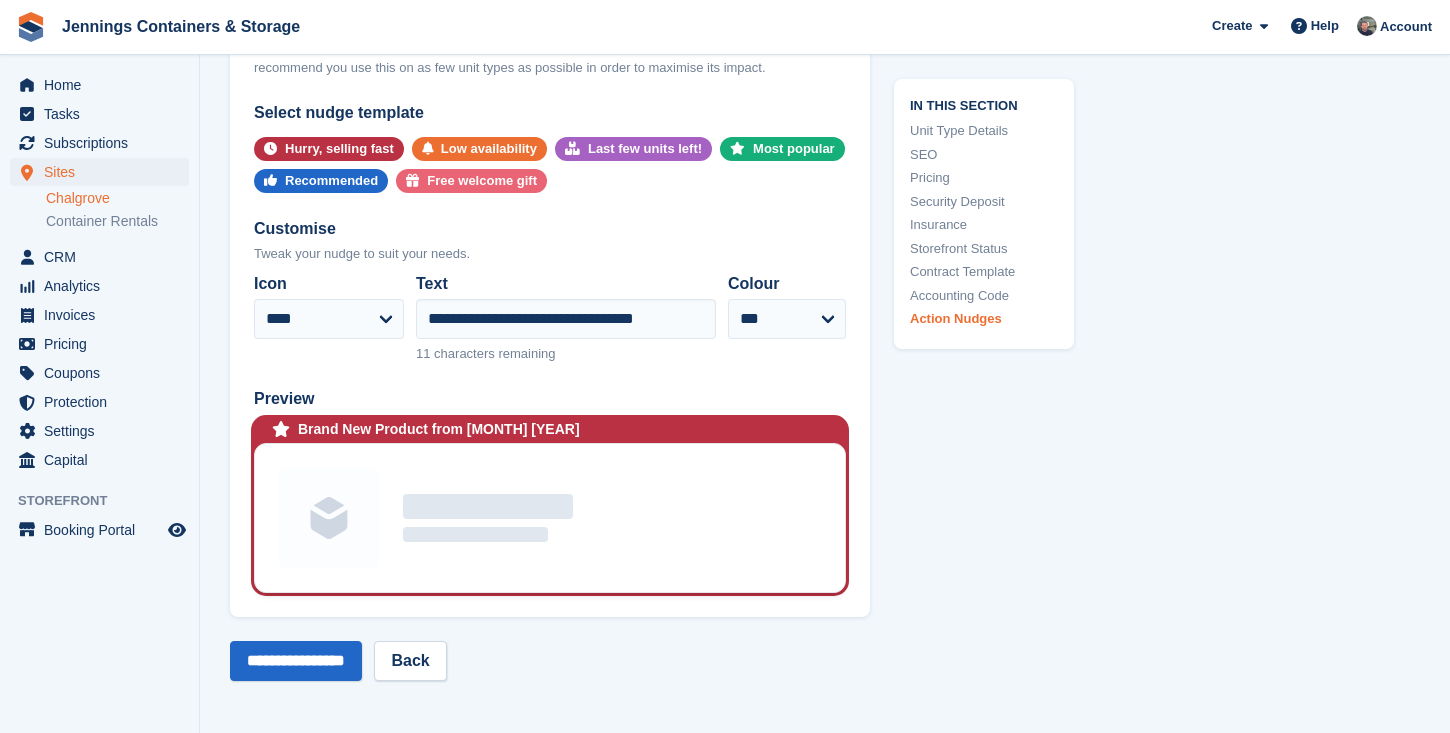 scroll, scrollTop: 4284, scrollLeft: 0, axis: vertical 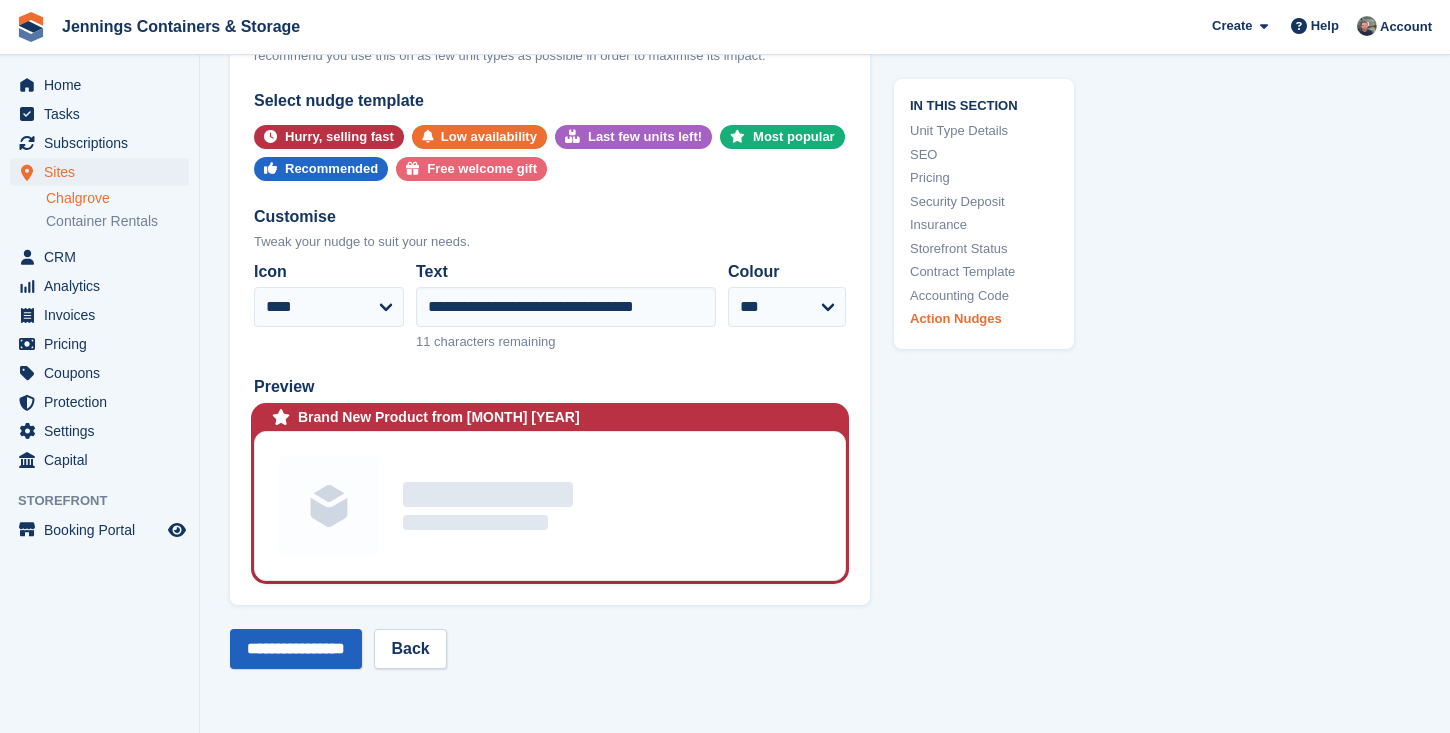 click on "**********" at bounding box center [296, 649] 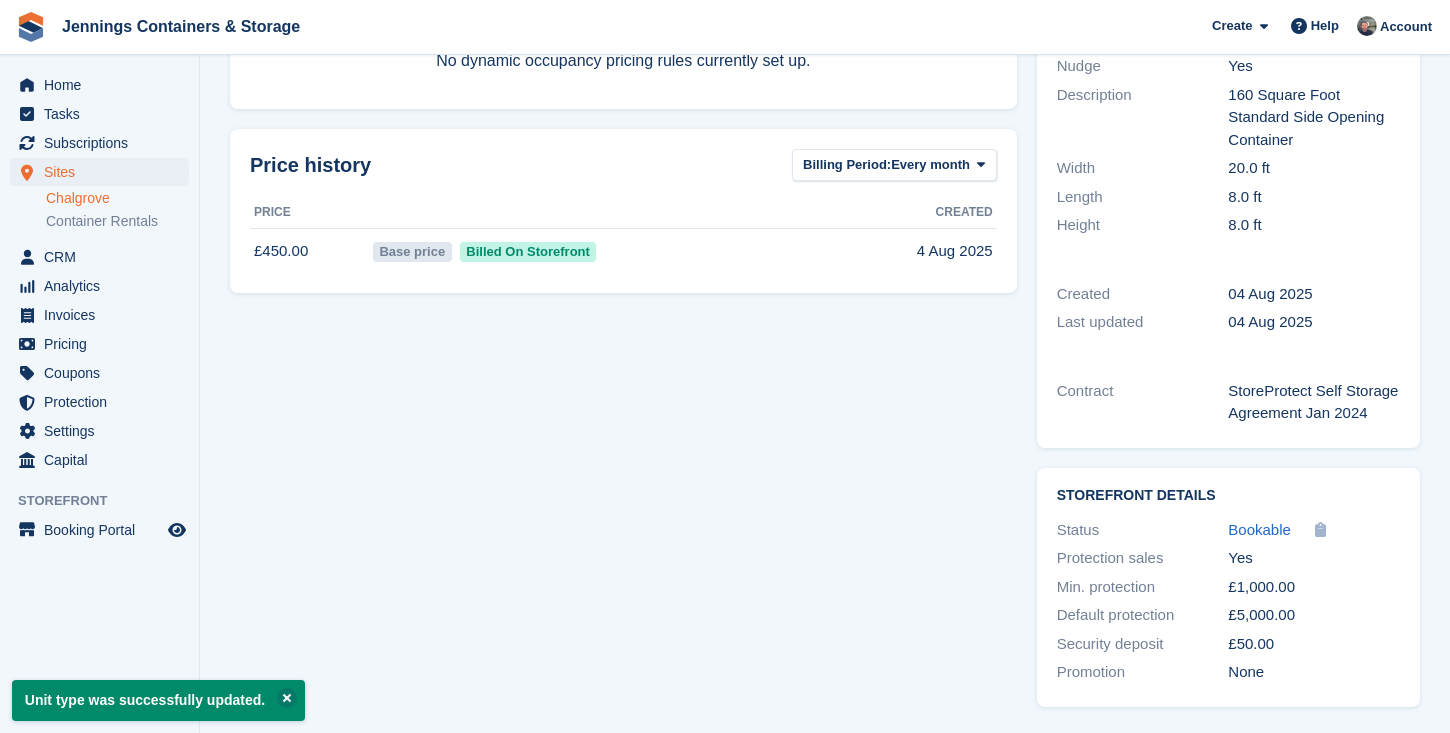 scroll, scrollTop: 0, scrollLeft: 0, axis: both 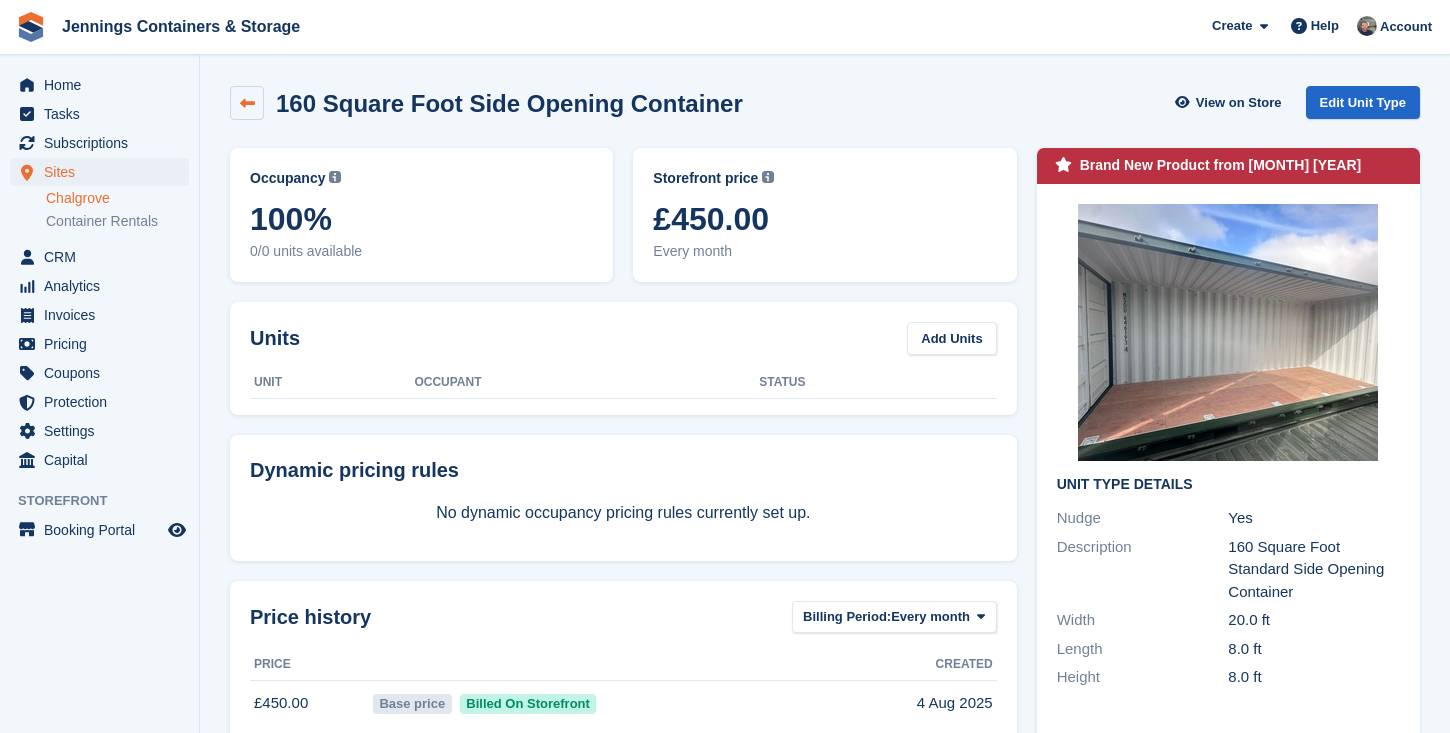click at bounding box center [247, 103] 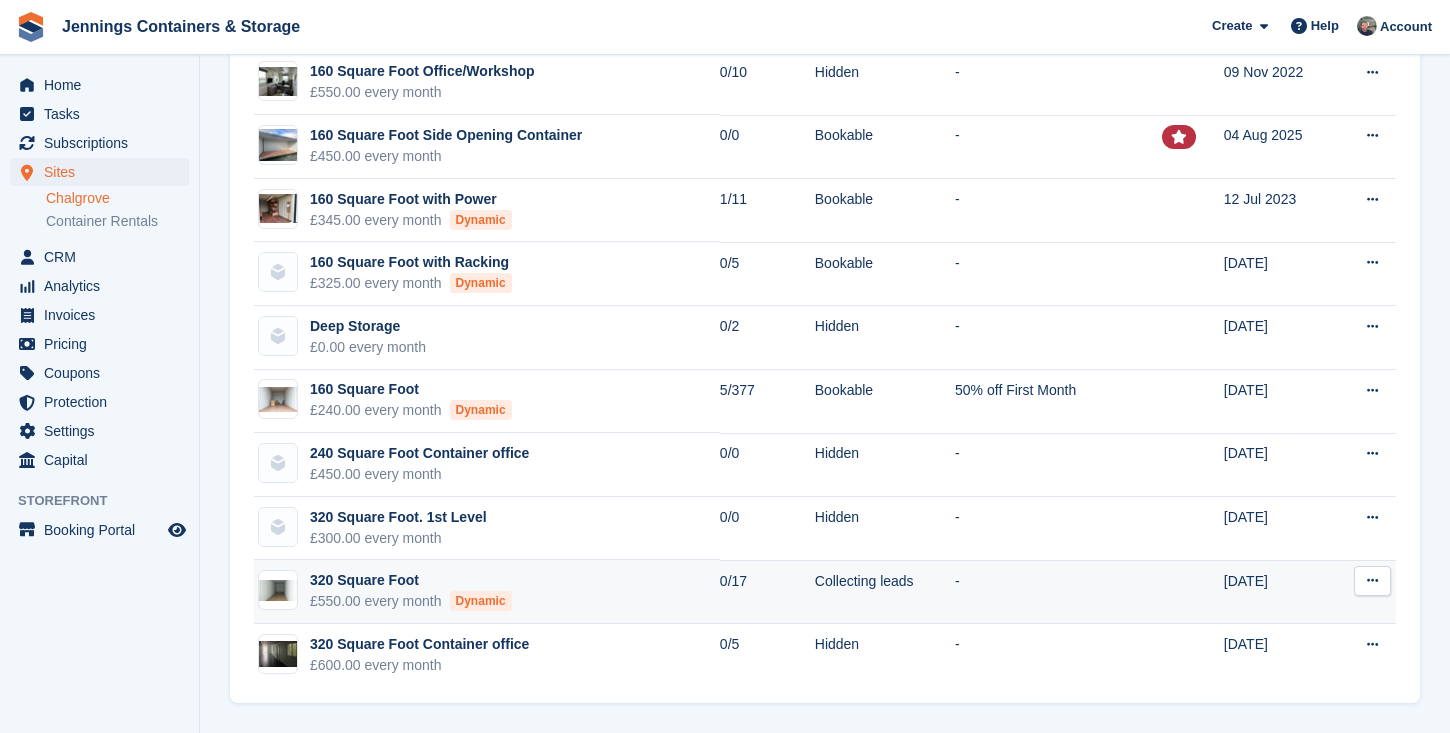 scroll, scrollTop: 1238, scrollLeft: 0, axis: vertical 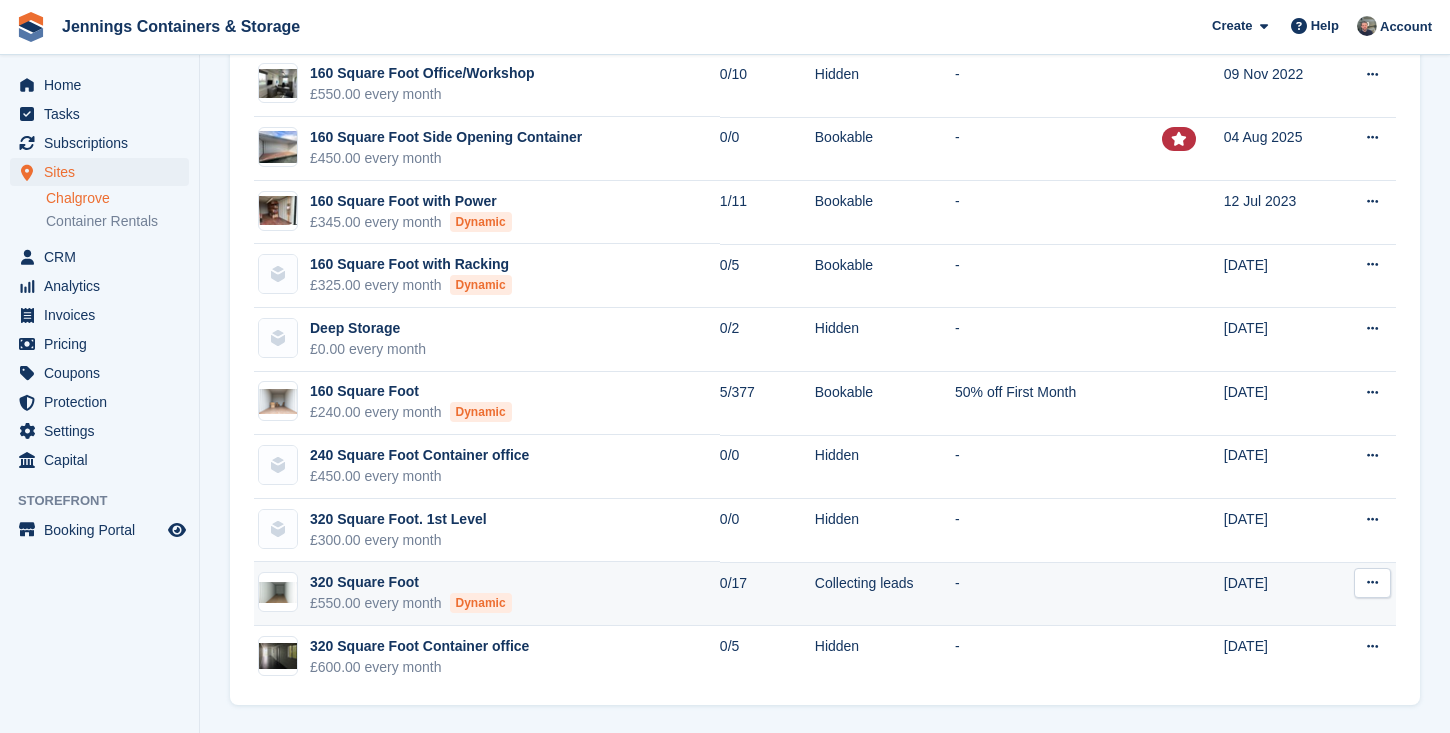 click at bounding box center [1372, 583] 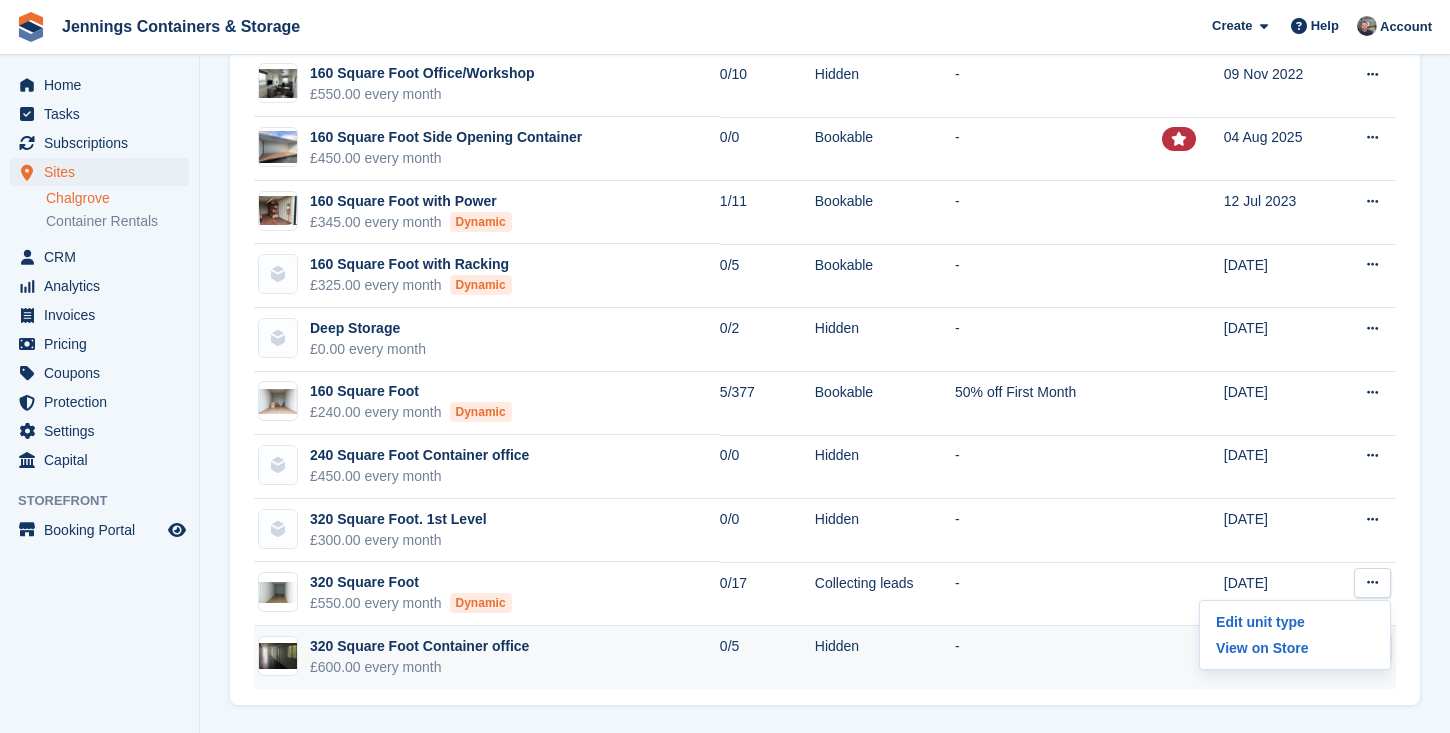 click on "0/5" at bounding box center [767, 657] 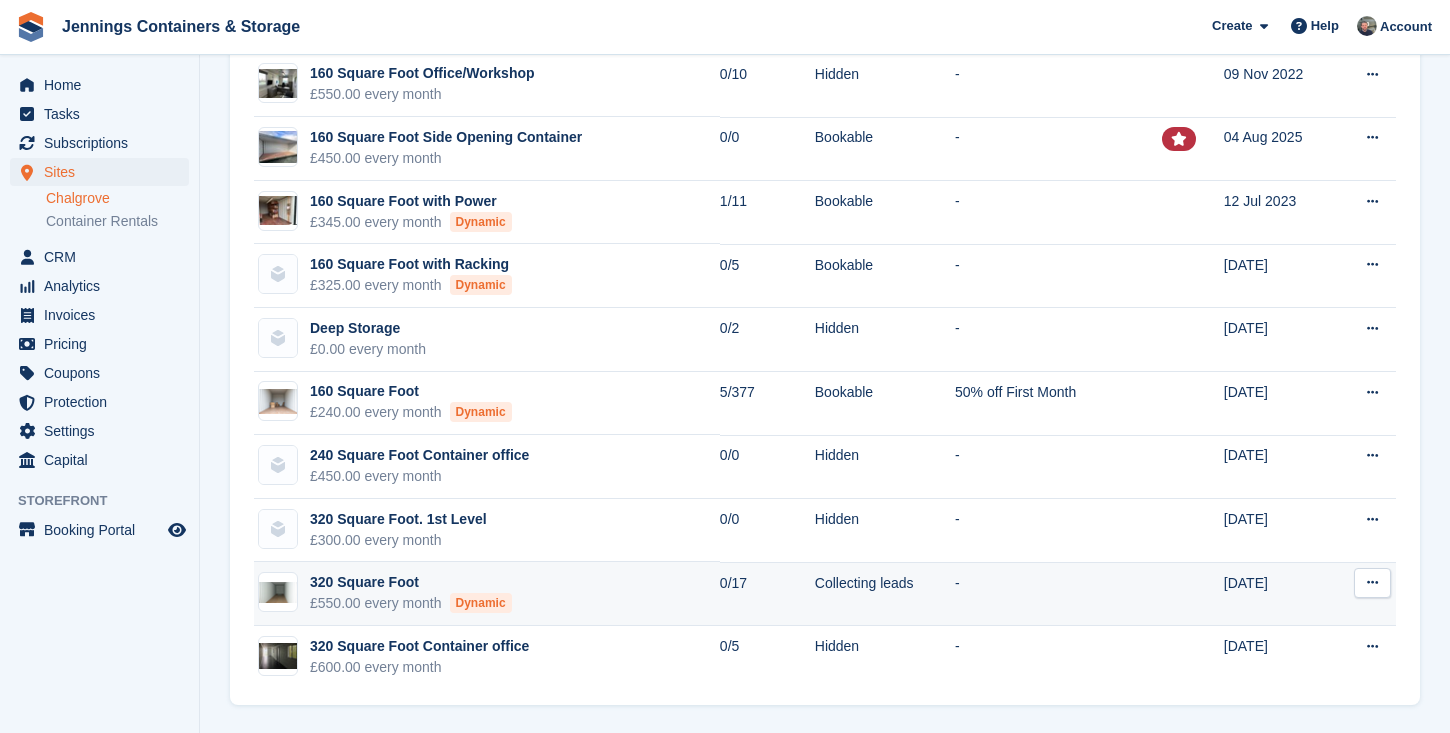 click on "0/17" at bounding box center (767, 594) 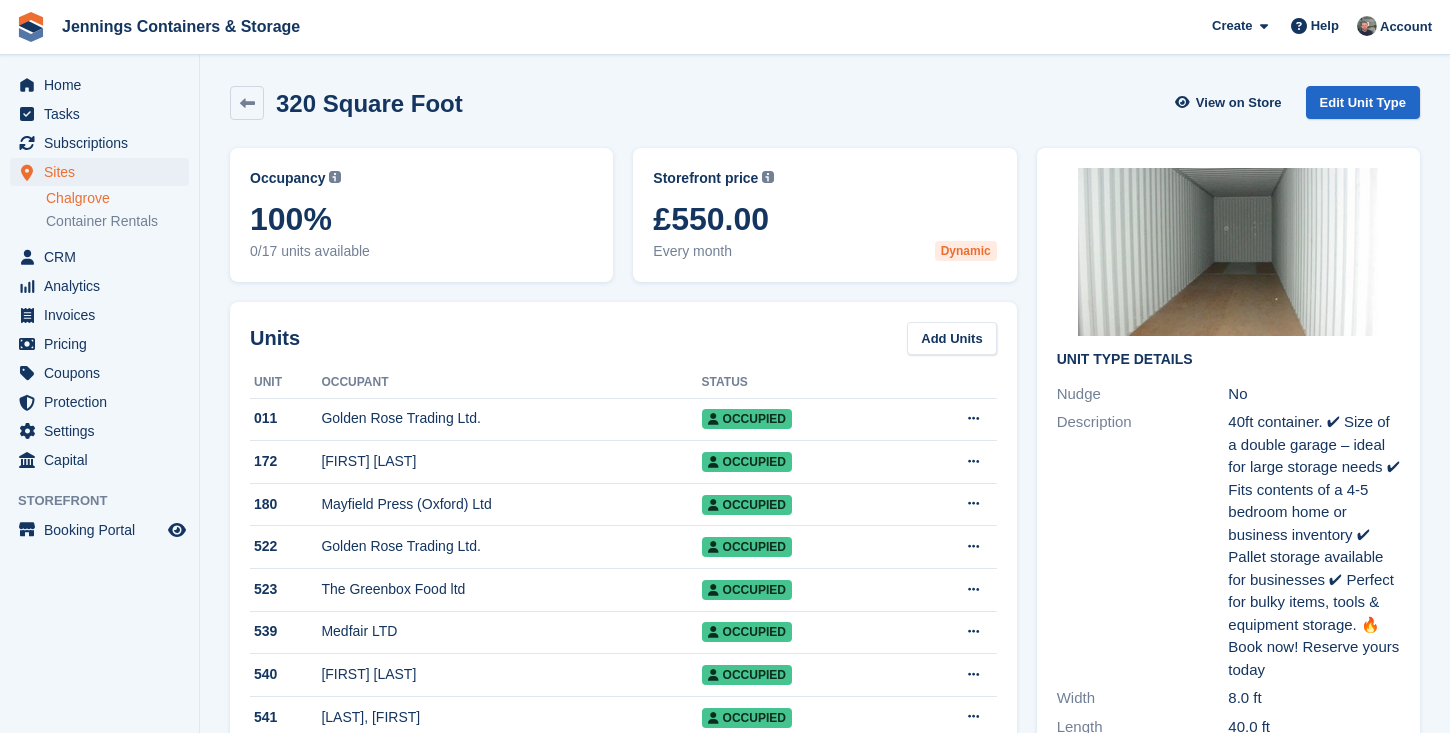 scroll, scrollTop: 0, scrollLeft: 0, axis: both 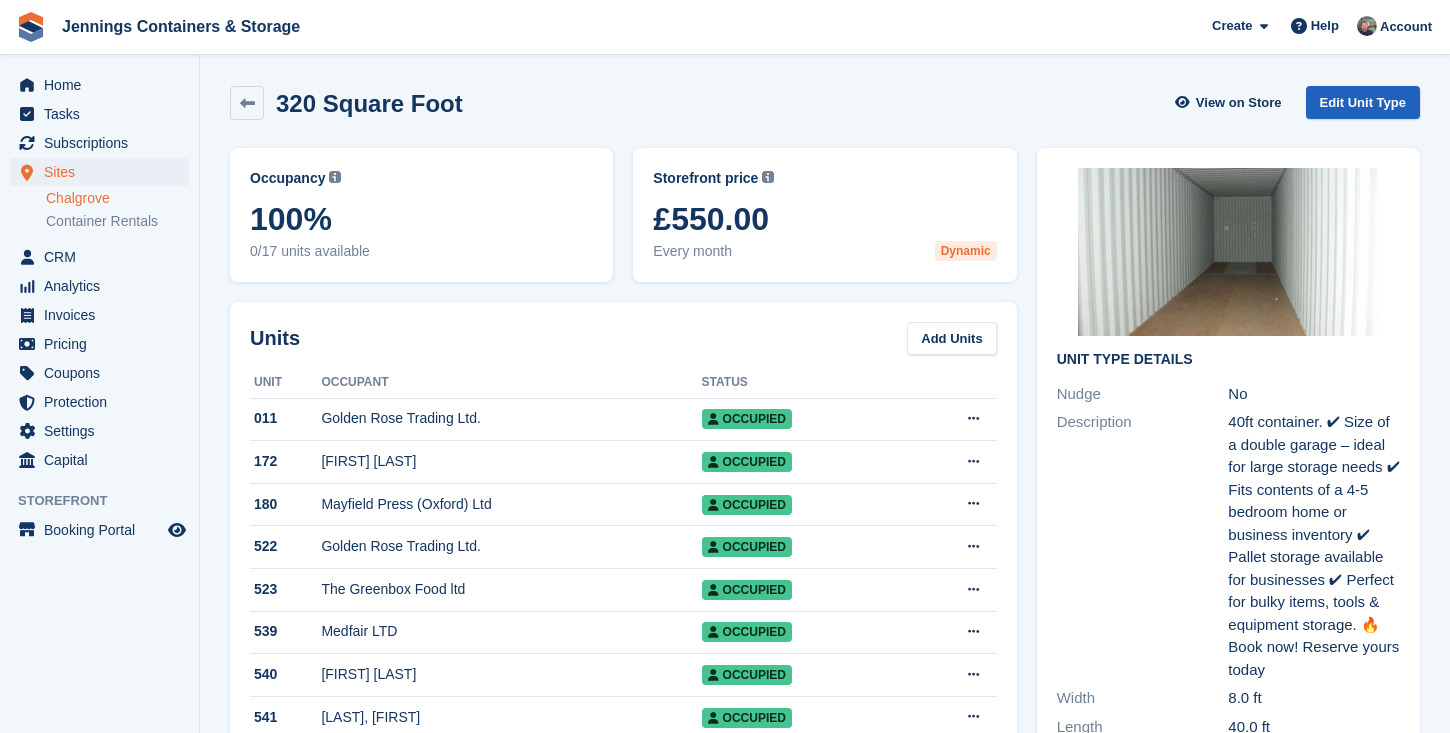 click on "Edit Unit Type" at bounding box center [1363, 102] 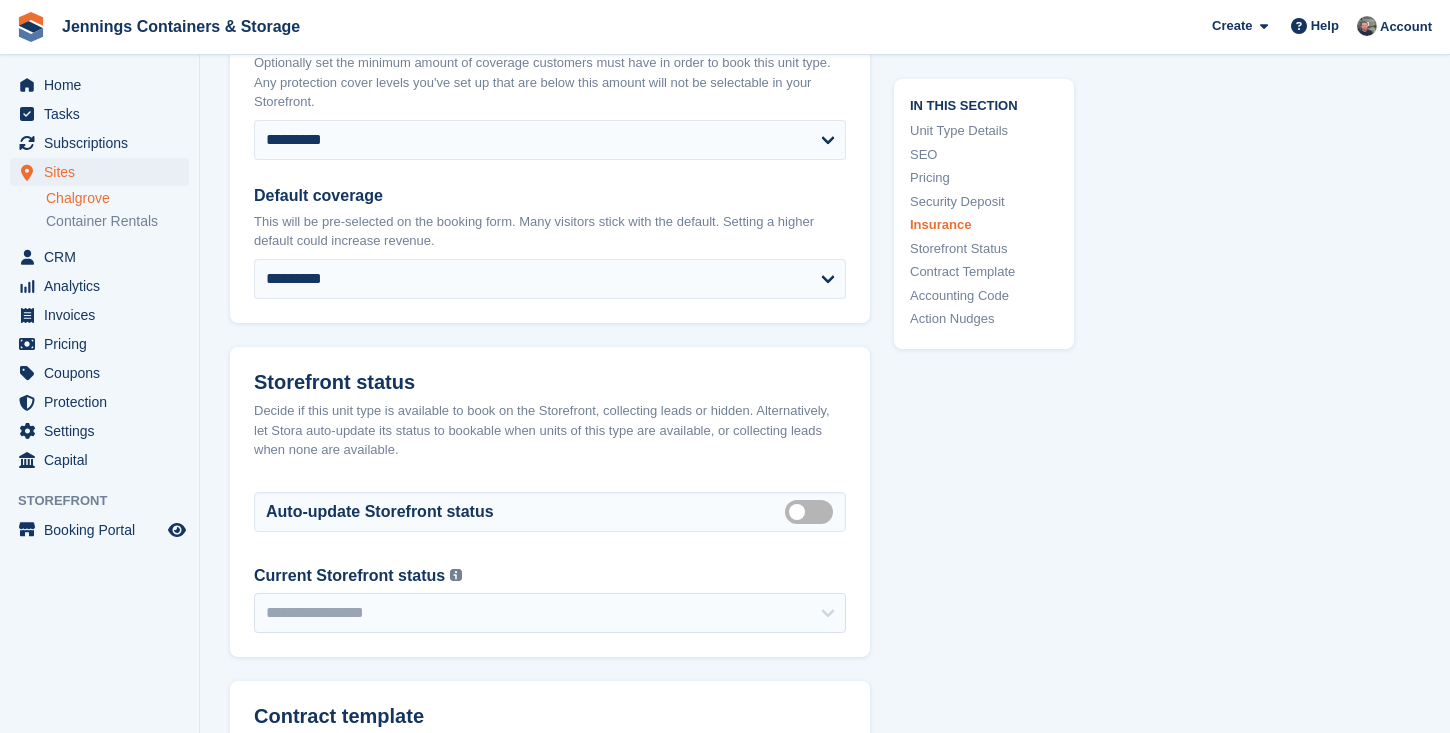 scroll, scrollTop: 4224, scrollLeft: 0, axis: vertical 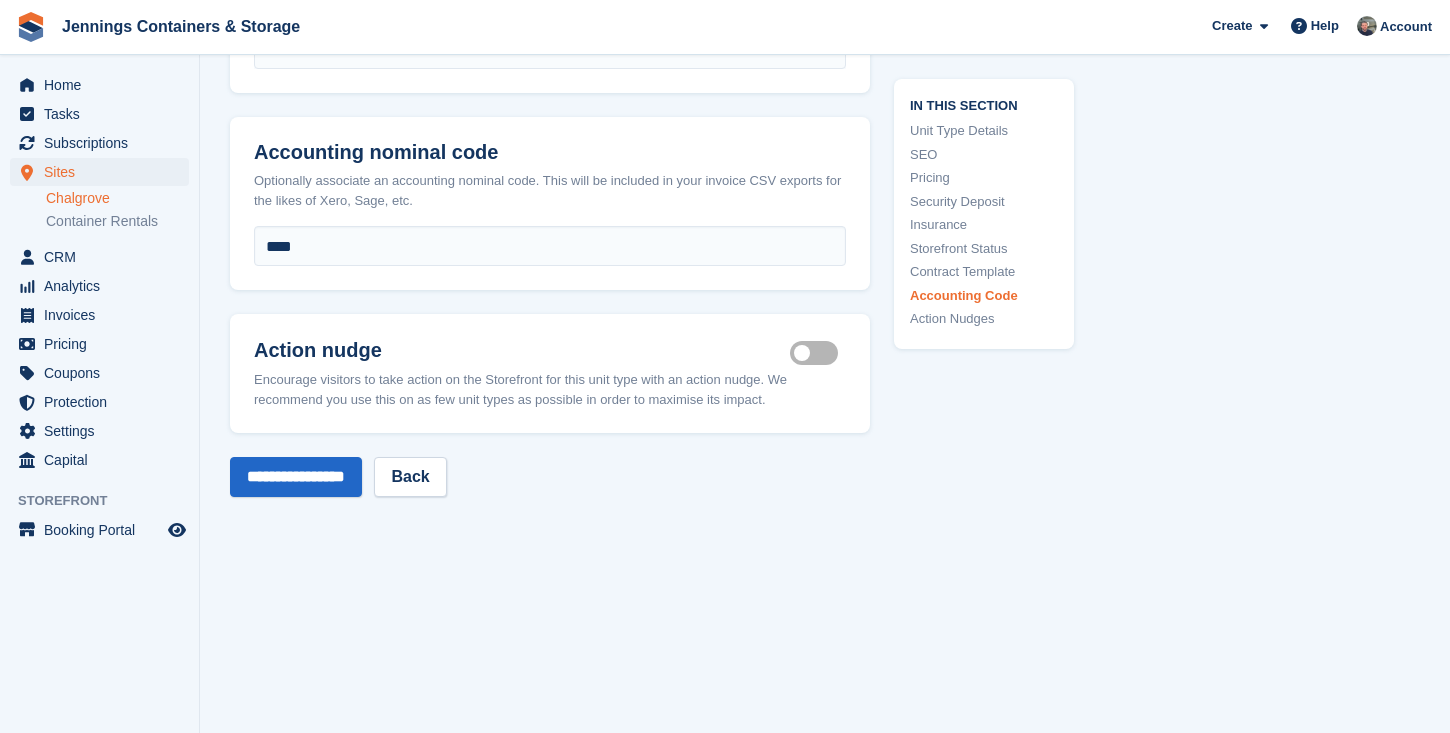 click on "Action nudge
Is active
Encourage visitors to take action on the Storefront for this unit type with an action nudge. We recommend you use this on as few unit types as possible in order to maximise its impact." at bounding box center [550, 373] 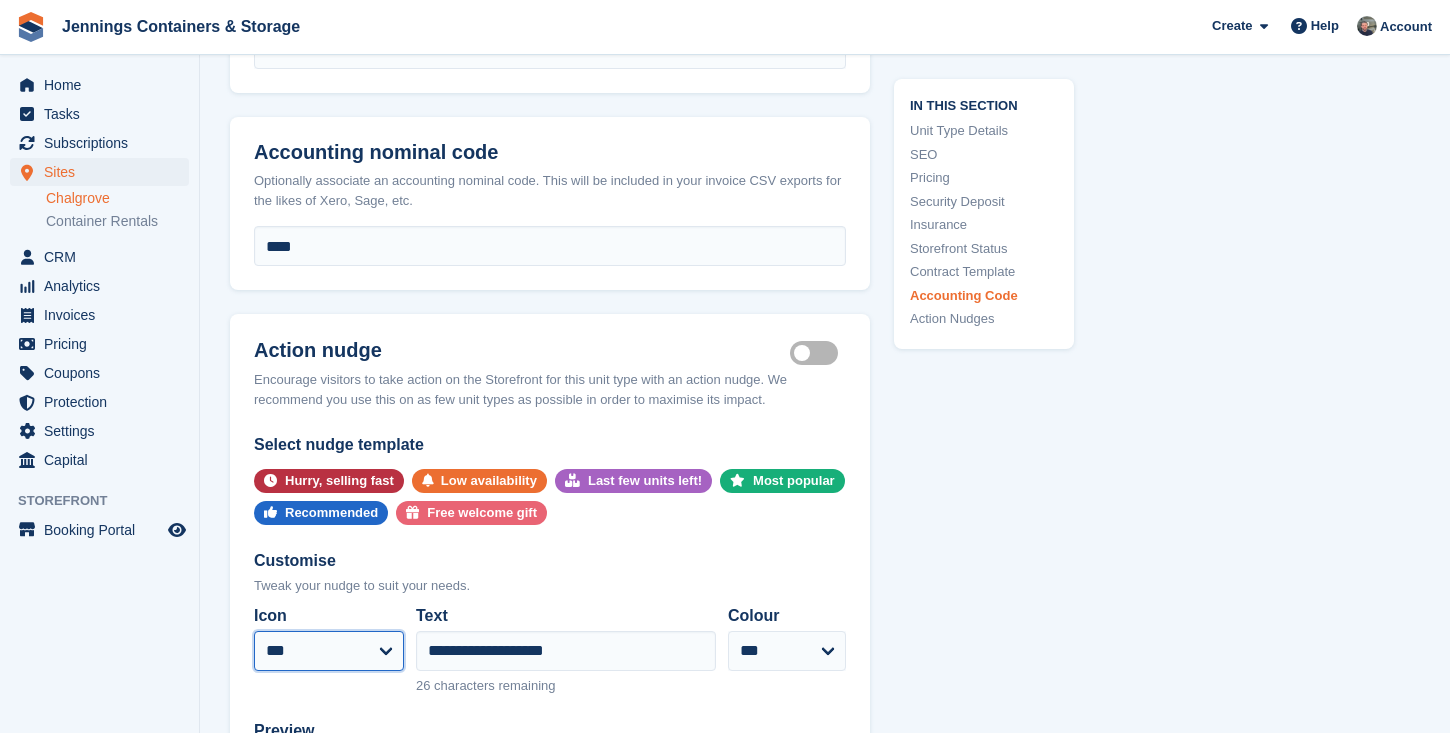 select on "*********" 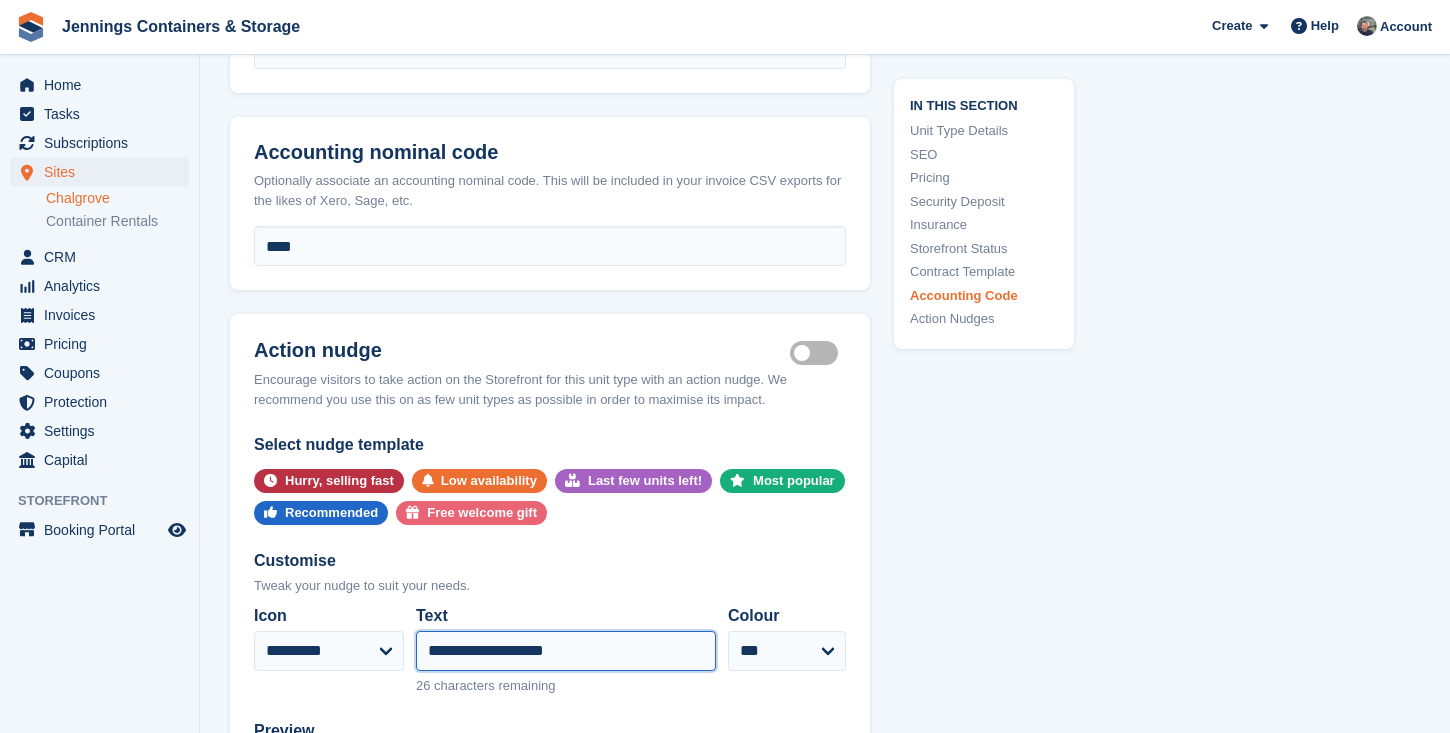 click on "**********" at bounding box center [566, 651] 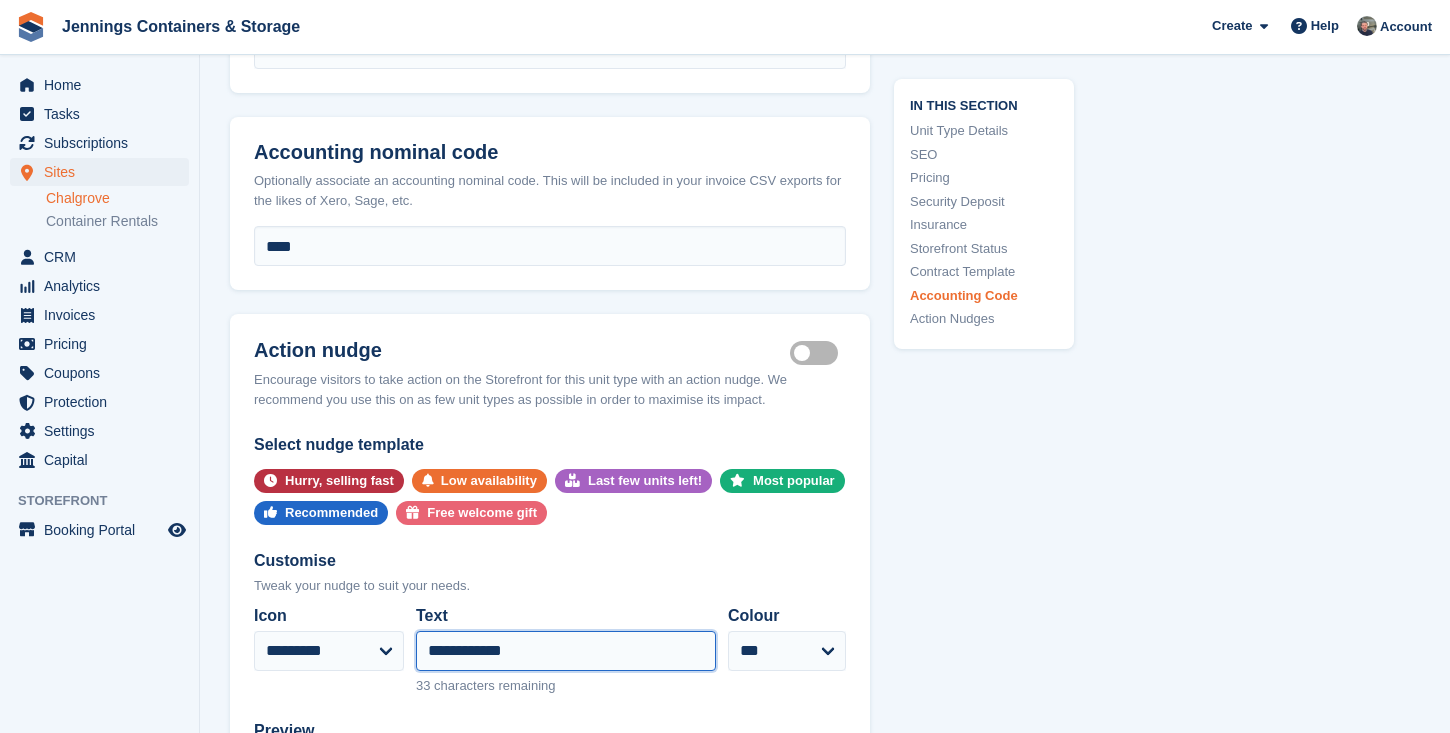 paste on "**********" 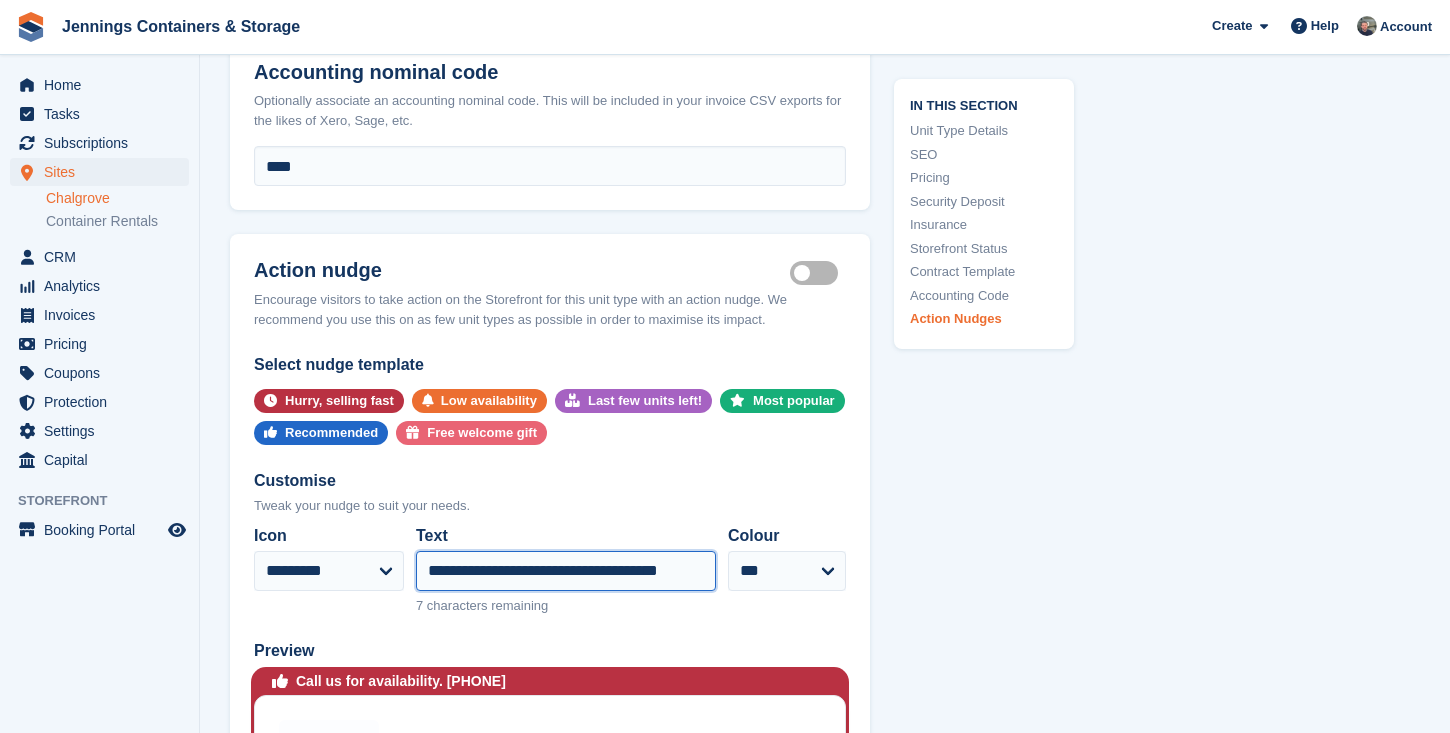 scroll, scrollTop: 4654, scrollLeft: 0, axis: vertical 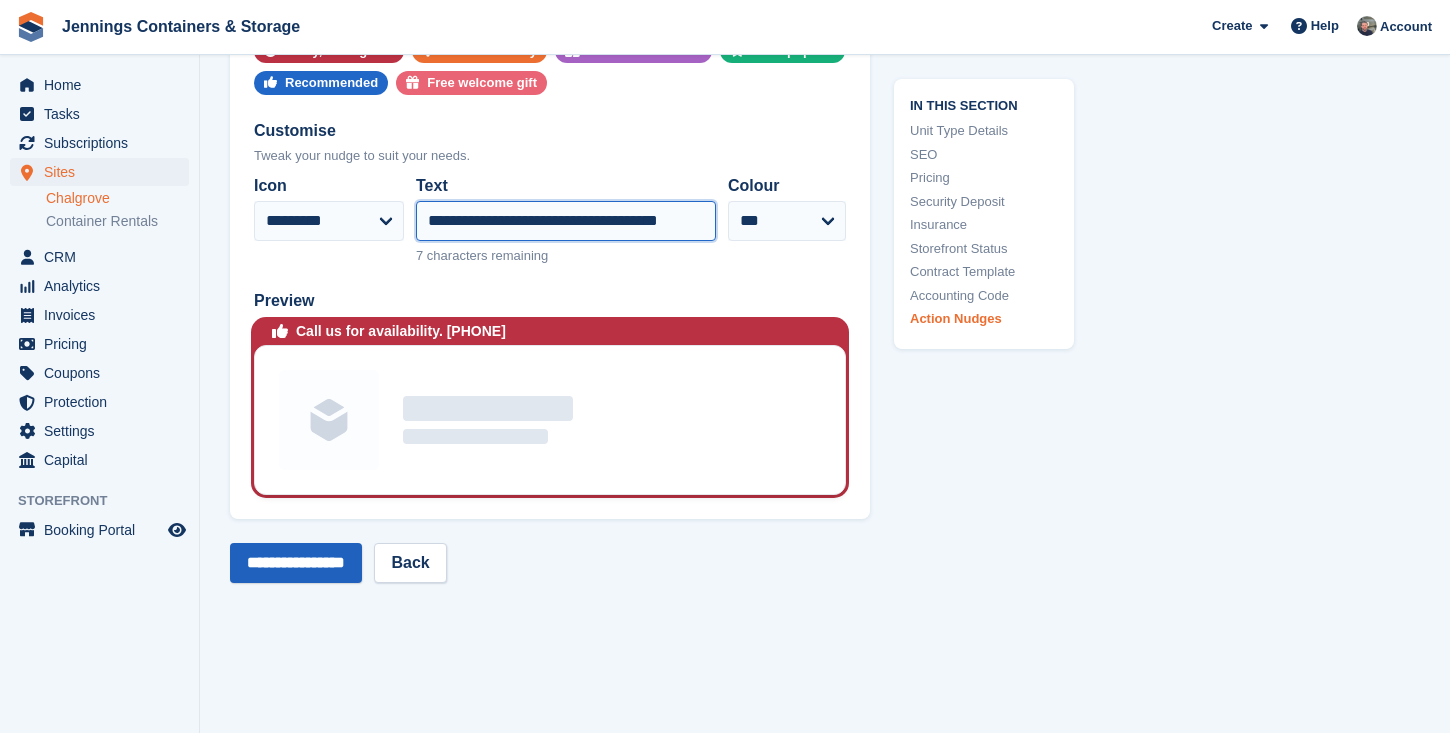type on "**********" 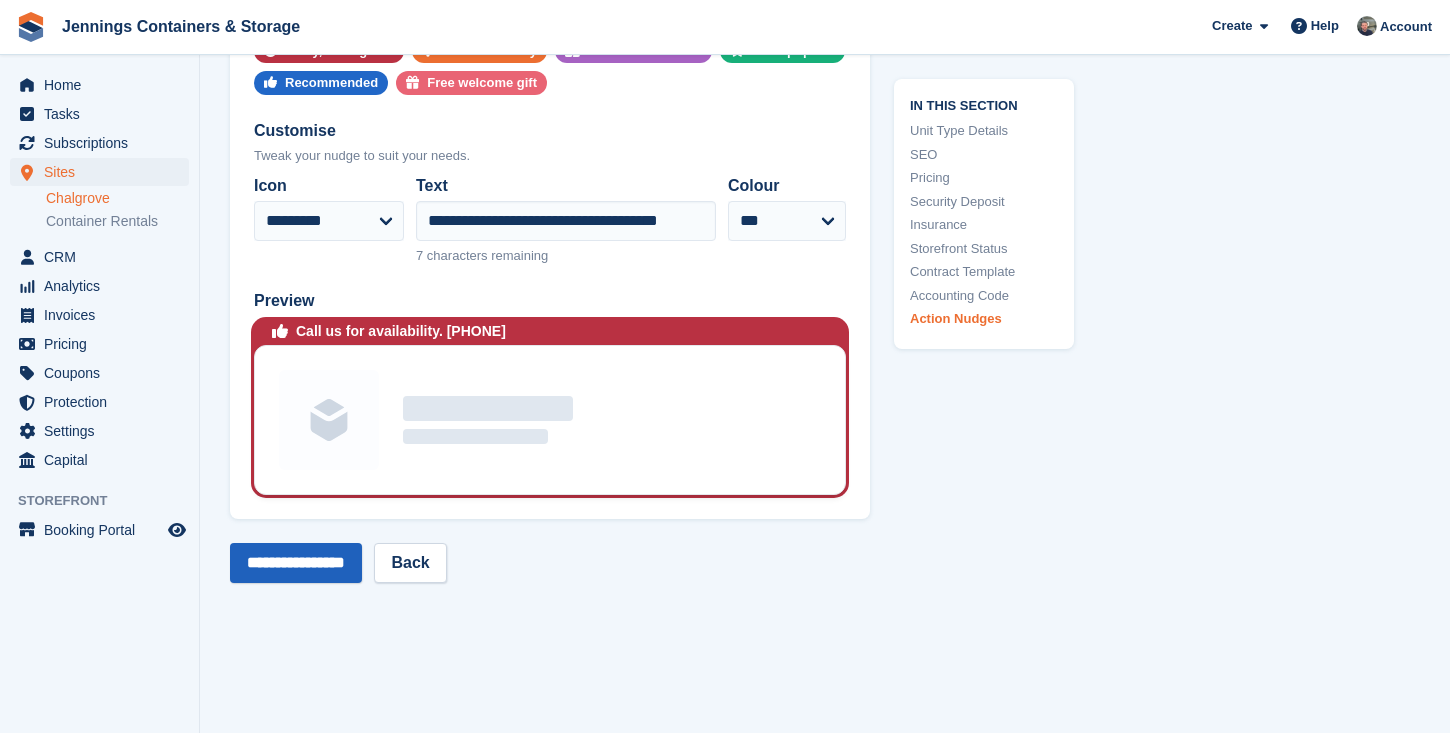 click on "**********" at bounding box center [296, 563] 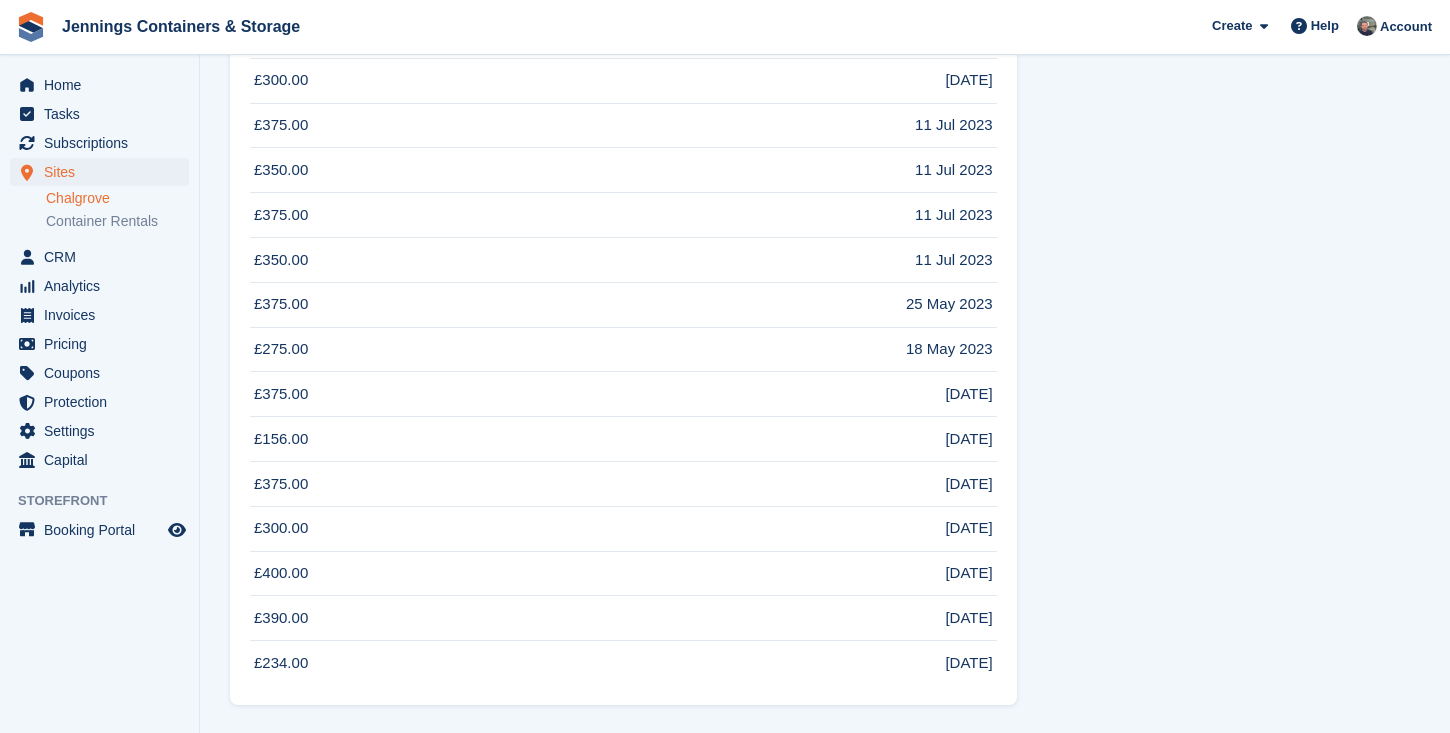 scroll, scrollTop: 0, scrollLeft: 0, axis: both 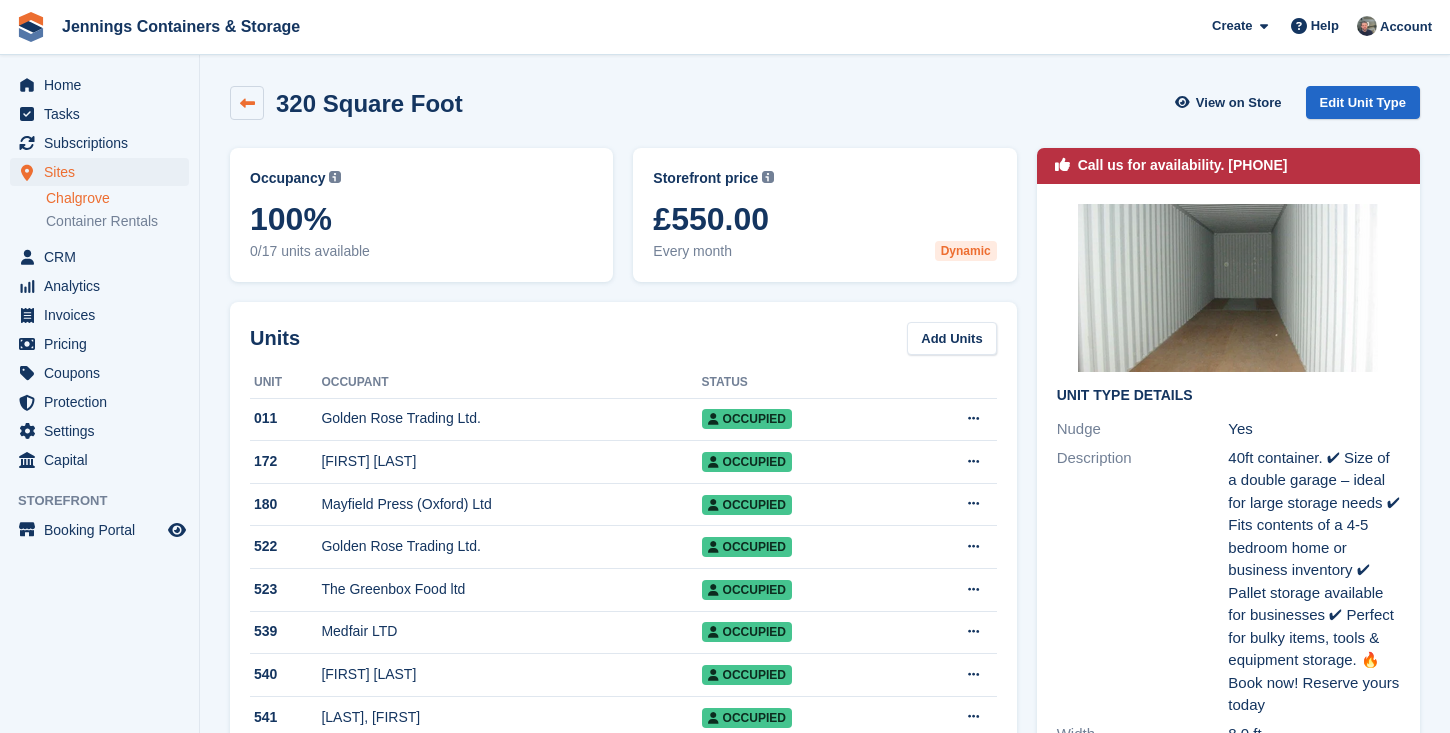 click at bounding box center (247, 103) 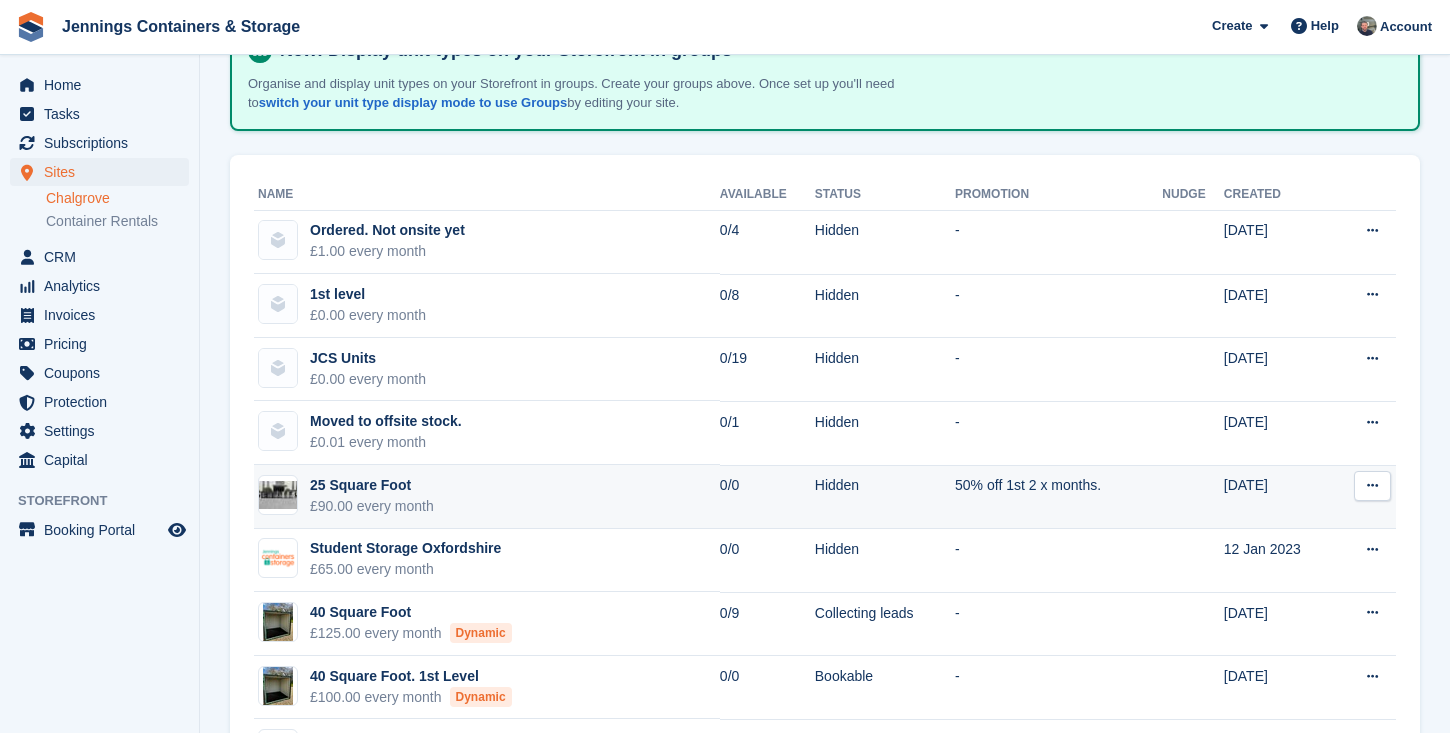 scroll, scrollTop: 180, scrollLeft: 0, axis: vertical 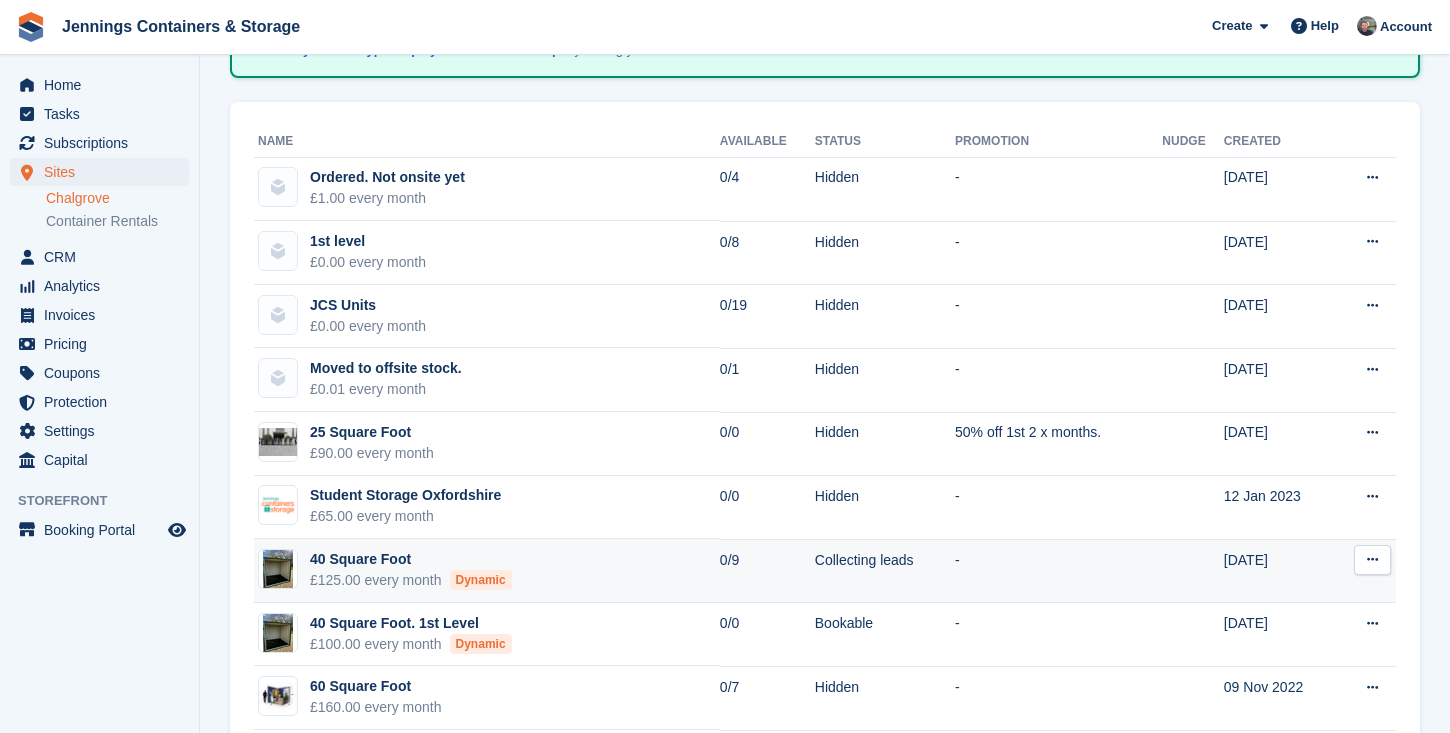click on "40 Square Foot
£125.00 every month
Dynamic" at bounding box center (487, 571) 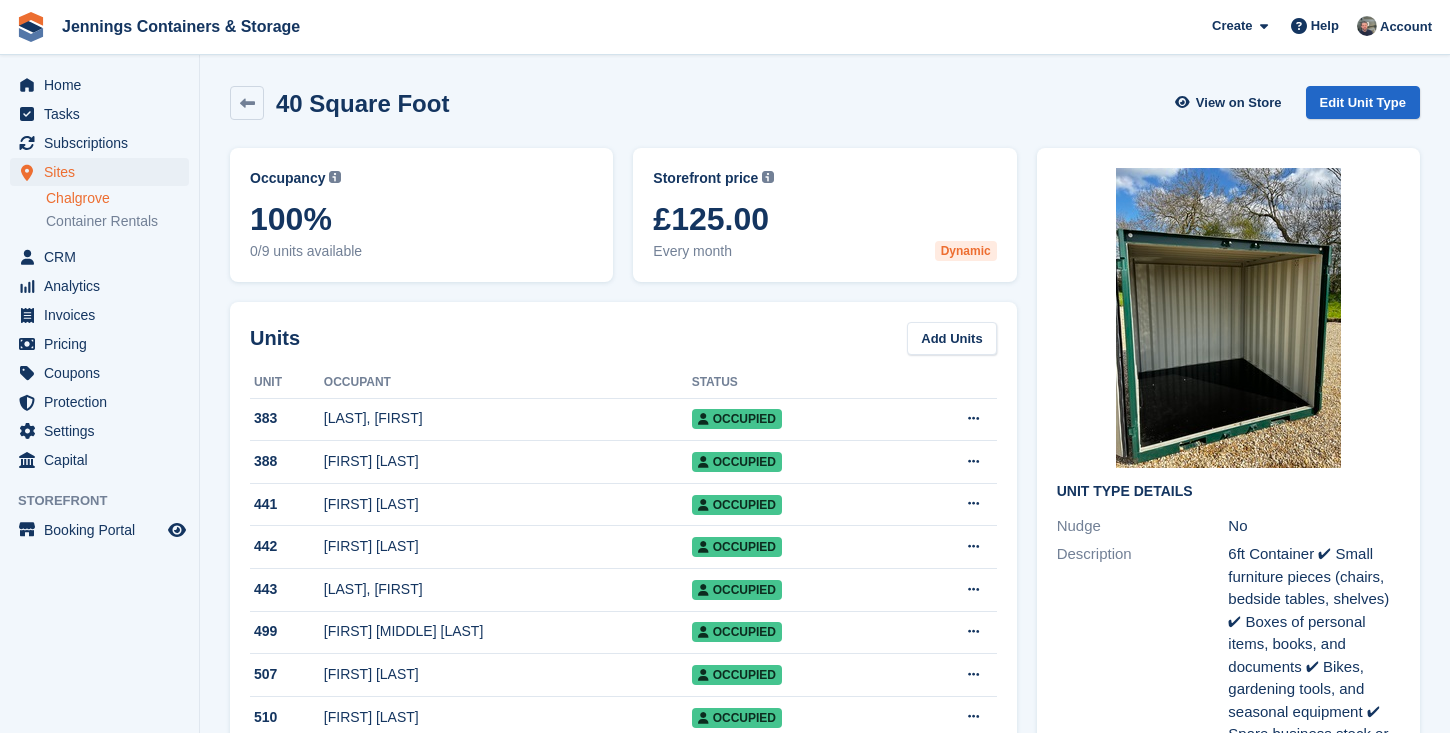 scroll, scrollTop: 0, scrollLeft: 0, axis: both 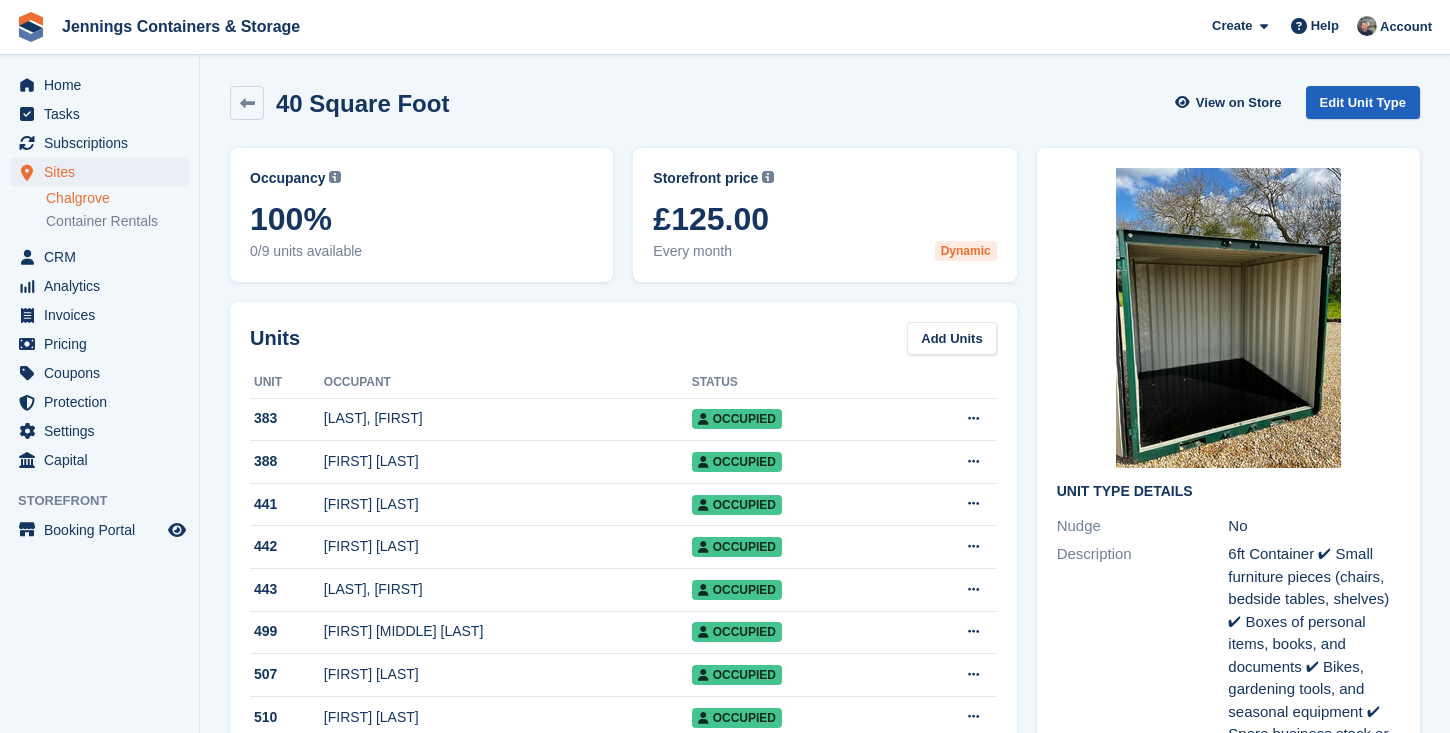 click on "Edit Unit Type" at bounding box center (1363, 102) 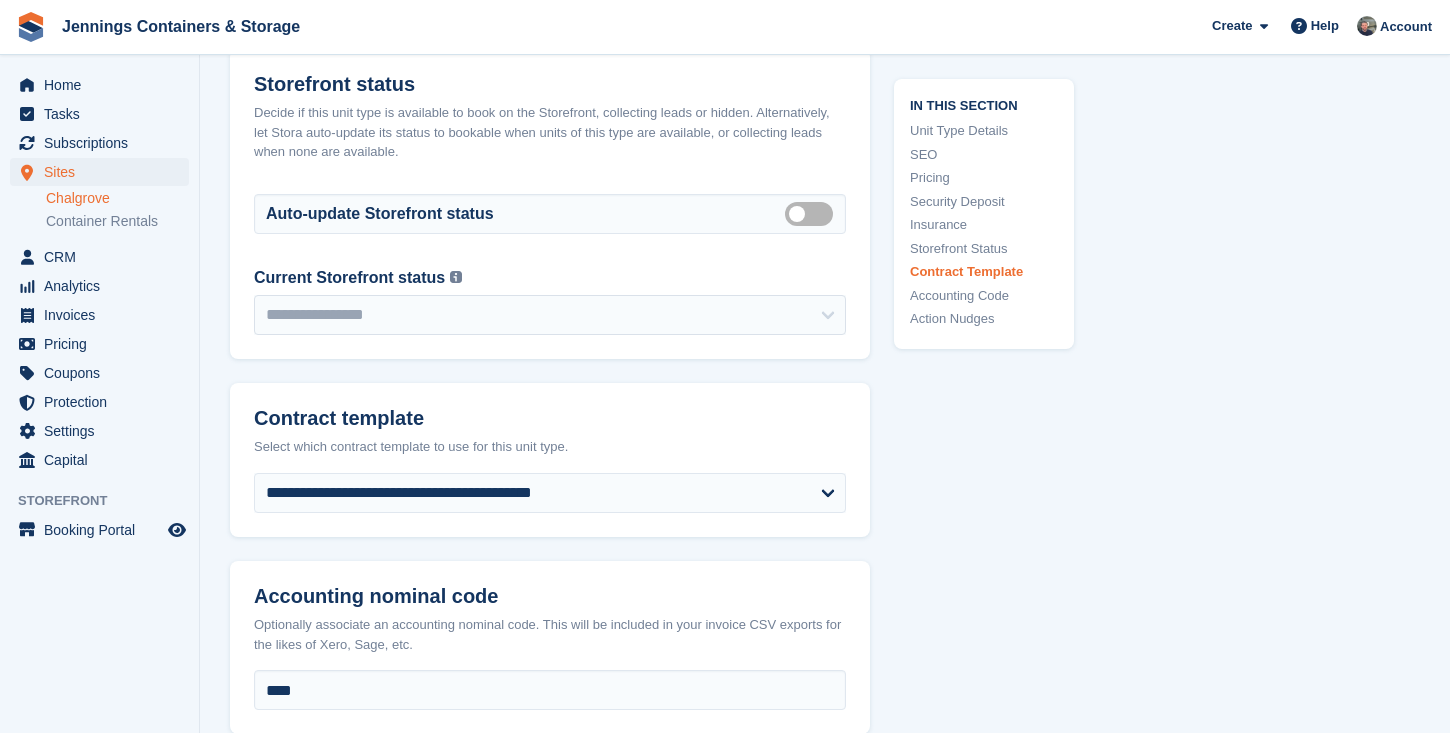 scroll, scrollTop: 4449, scrollLeft: 0, axis: vertical 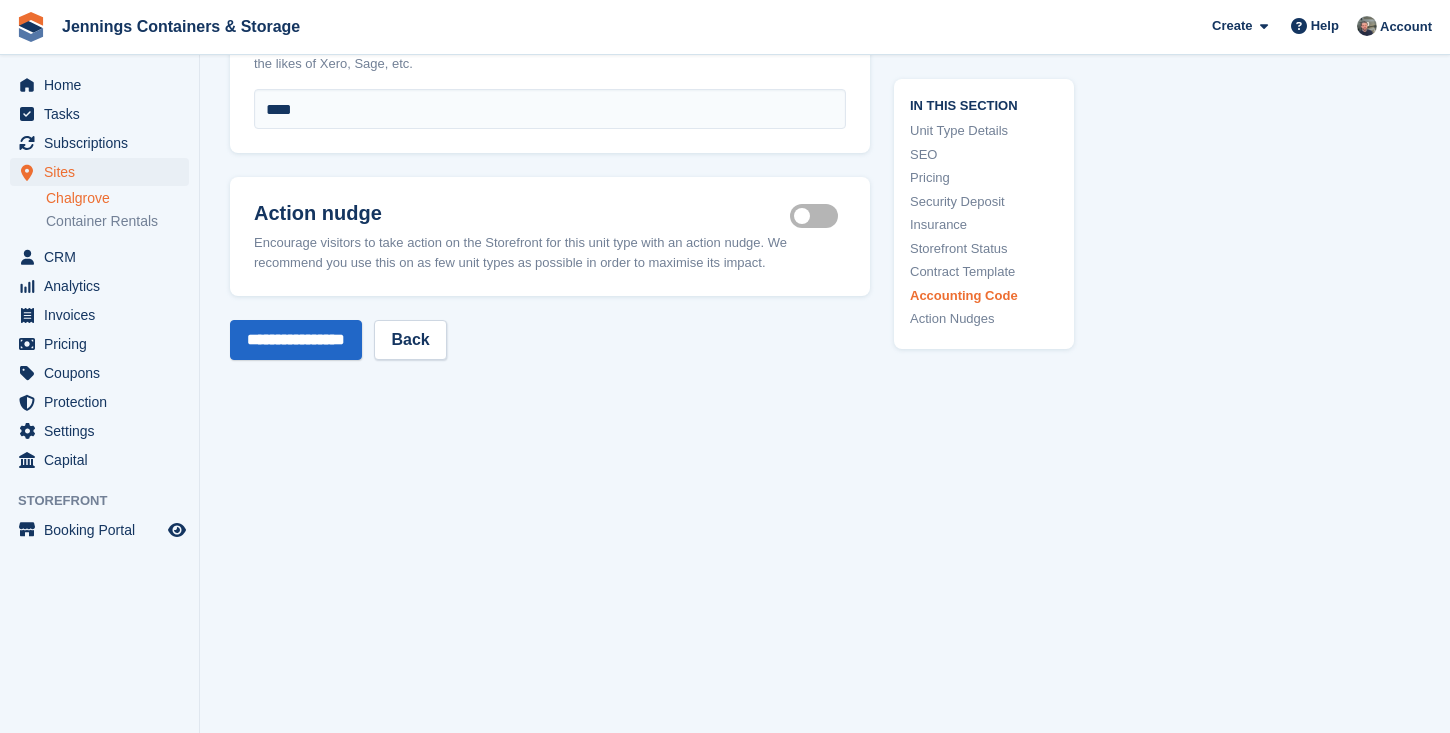 click on "Is active" at bounding box center [818, 216] 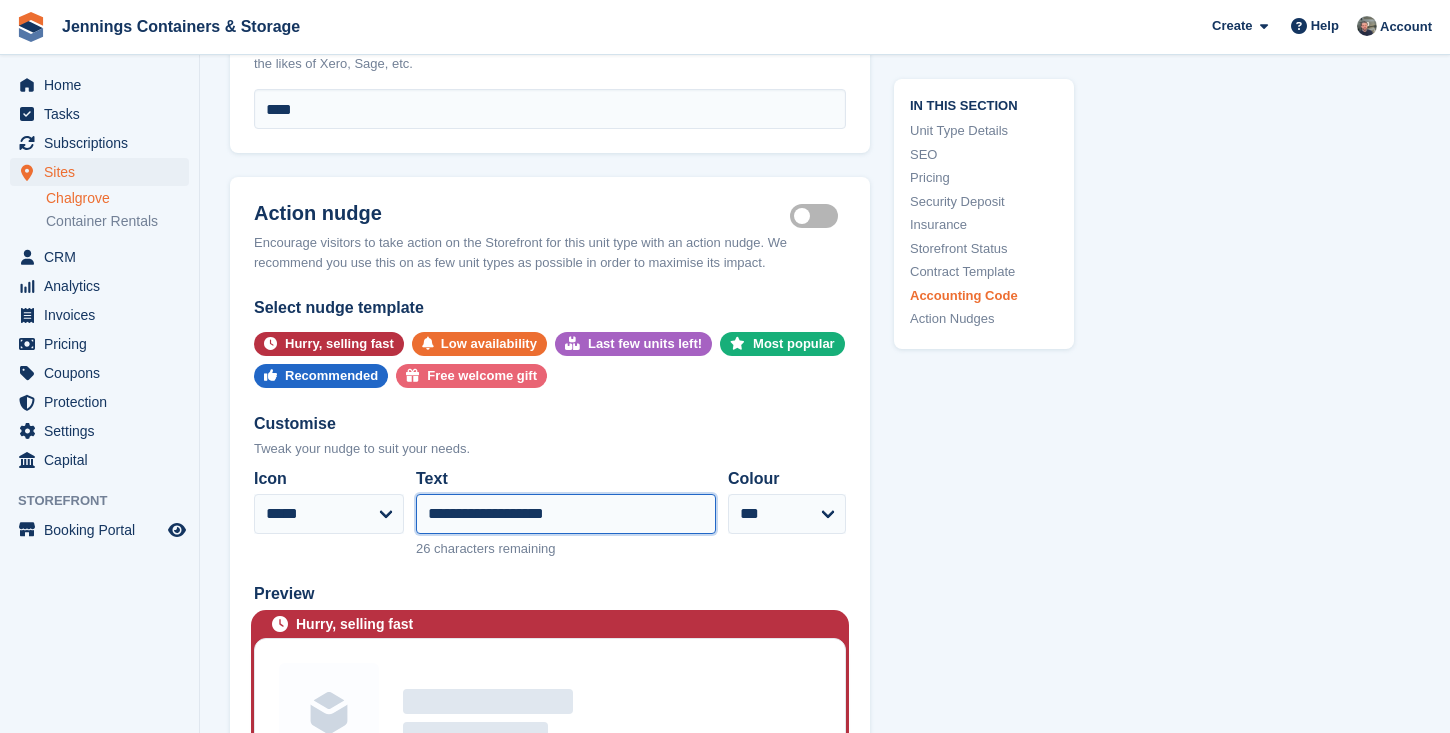 click on "**********" at bounding box center [566, 514] 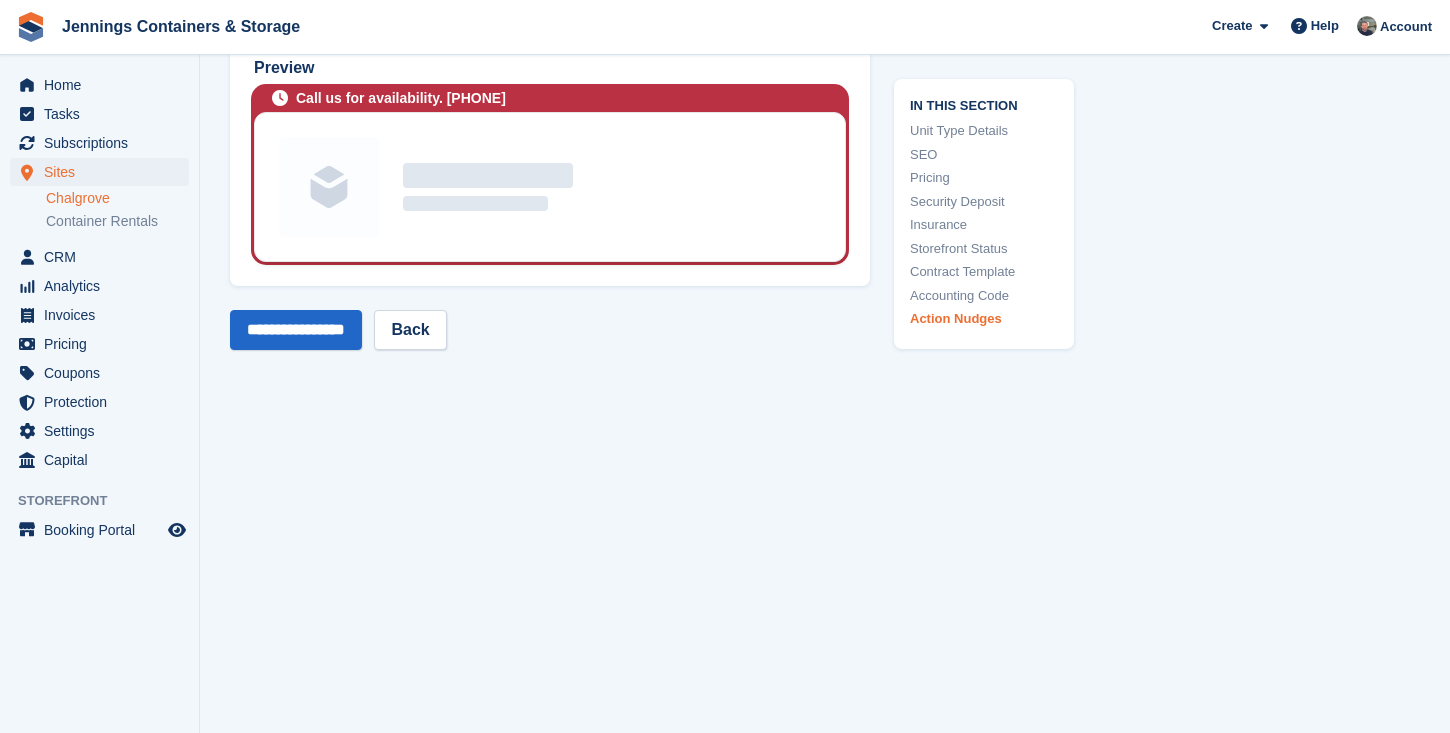scroll, scrollTop: 4830, scrollLeft: 0, axis: vertical 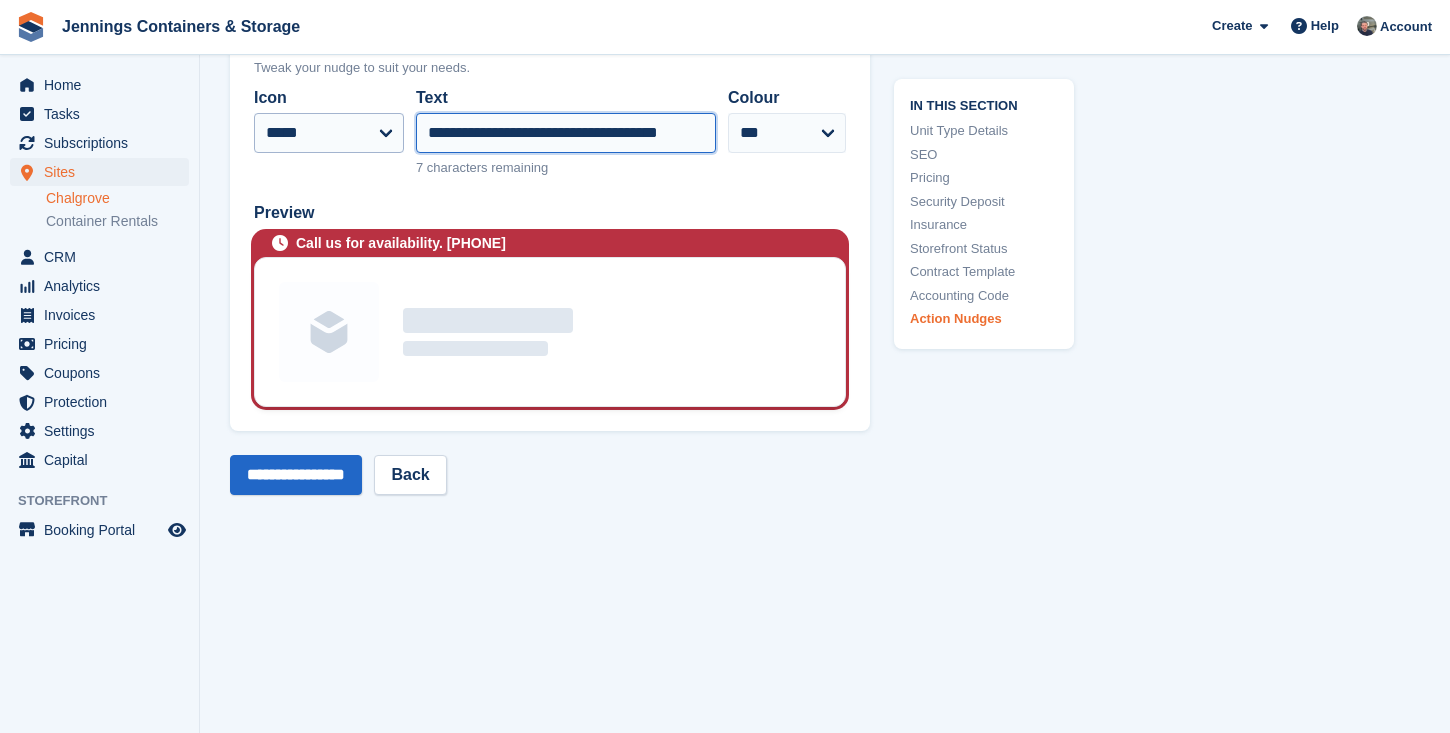 type on "**********" 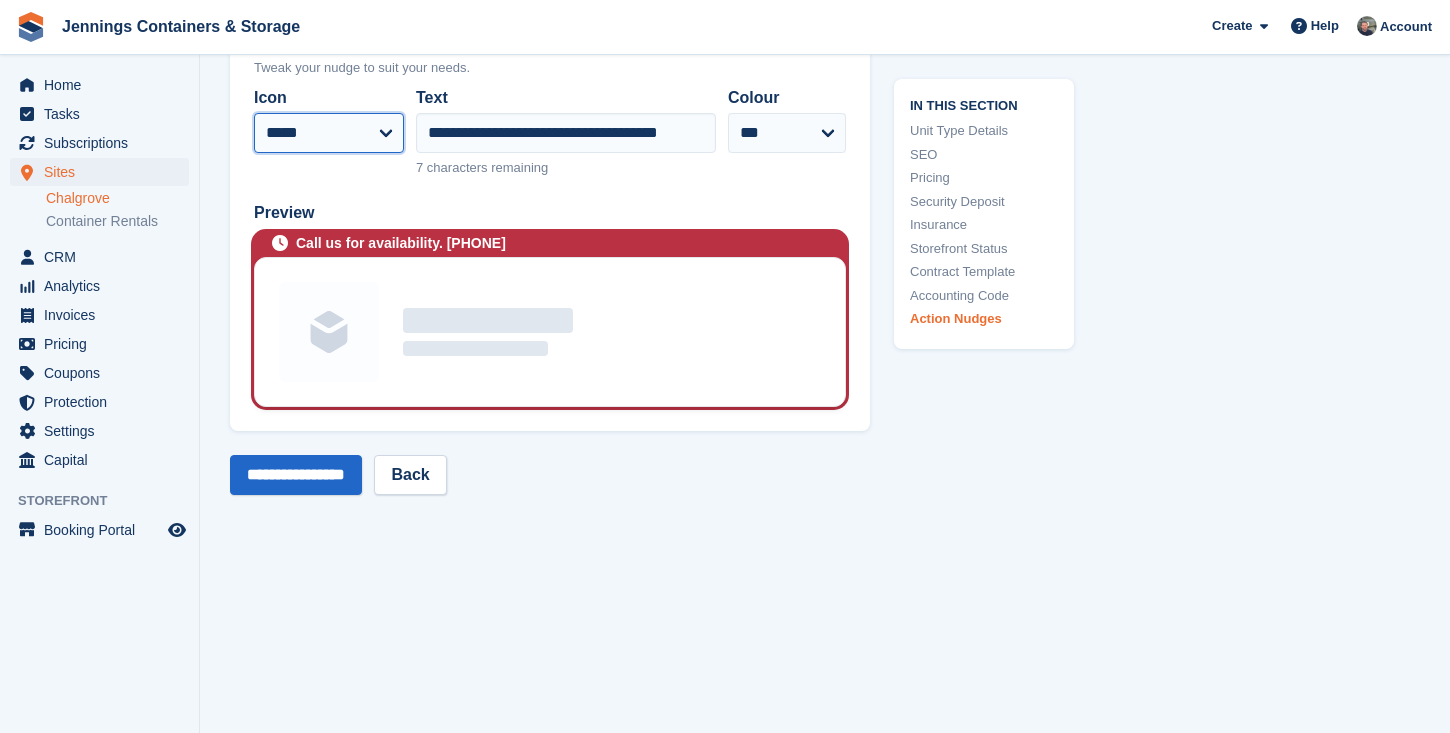 select on "****" 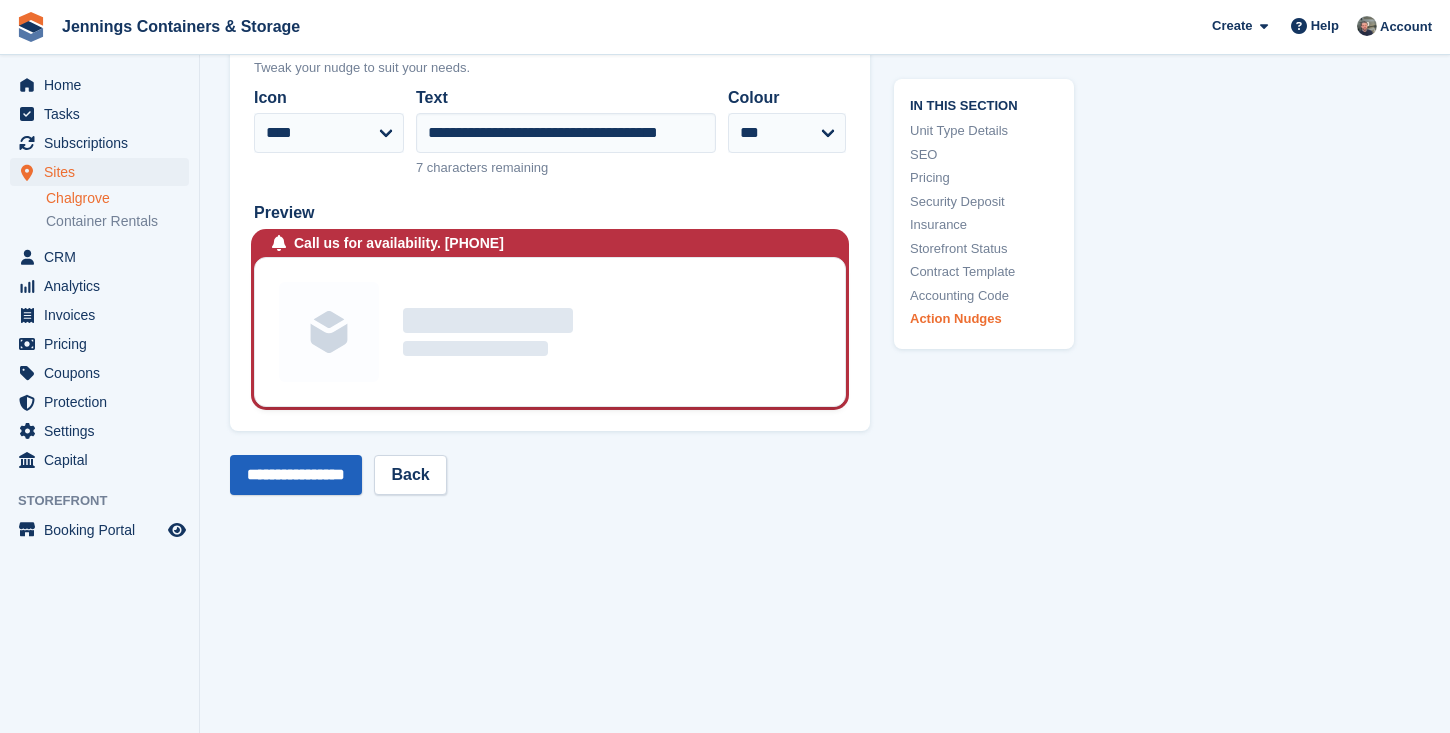 click on "**********" at bounding box center (296, 475) 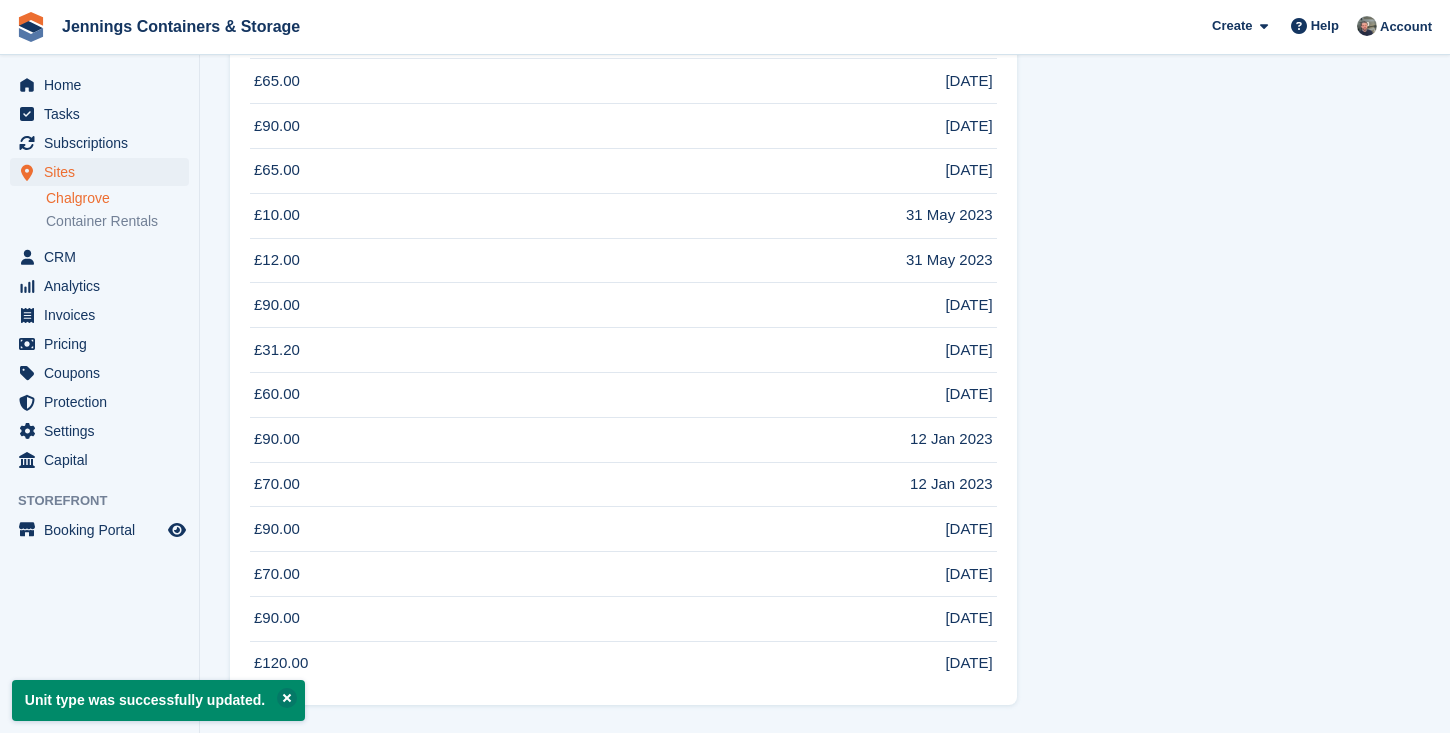 scroll, scrollTop: 0, scrollLeft: 0, axis: both 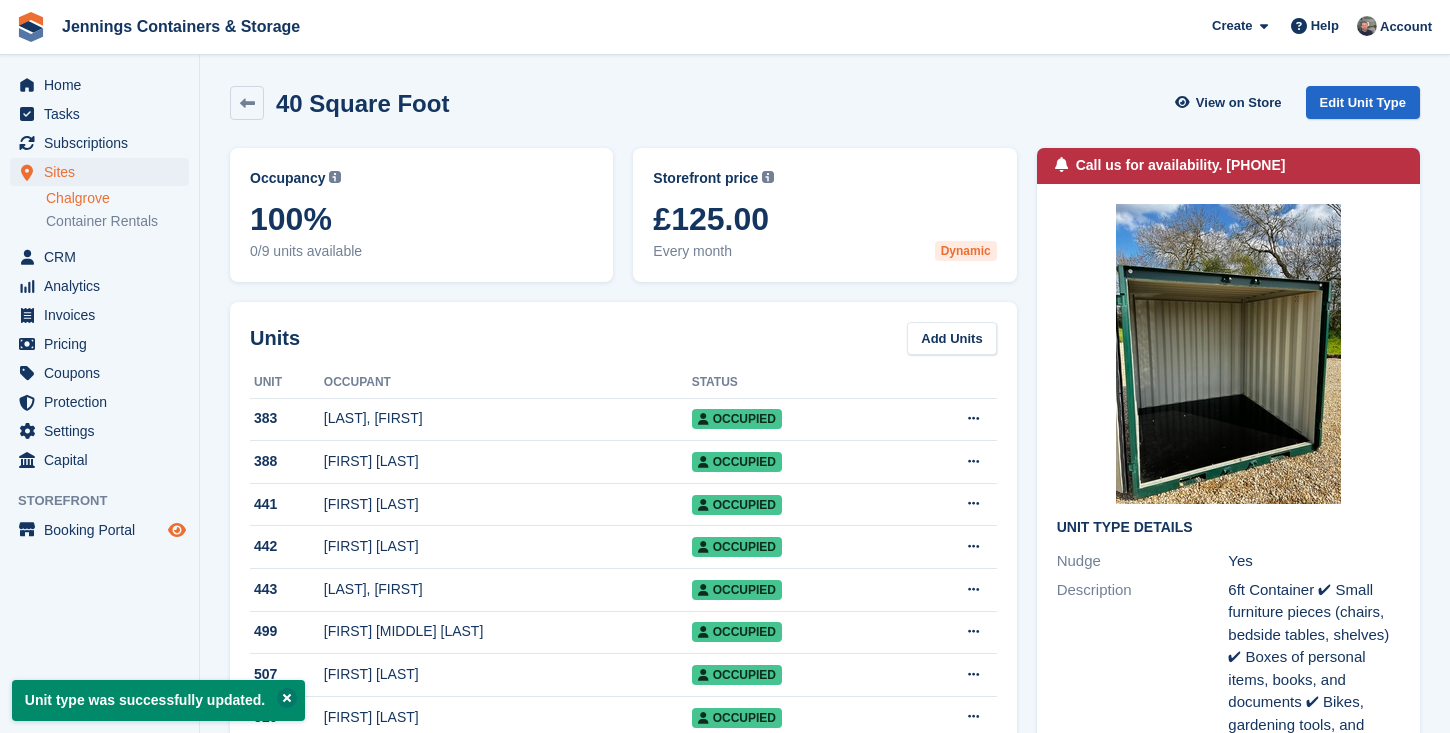 click at bounding box center [177, 530] 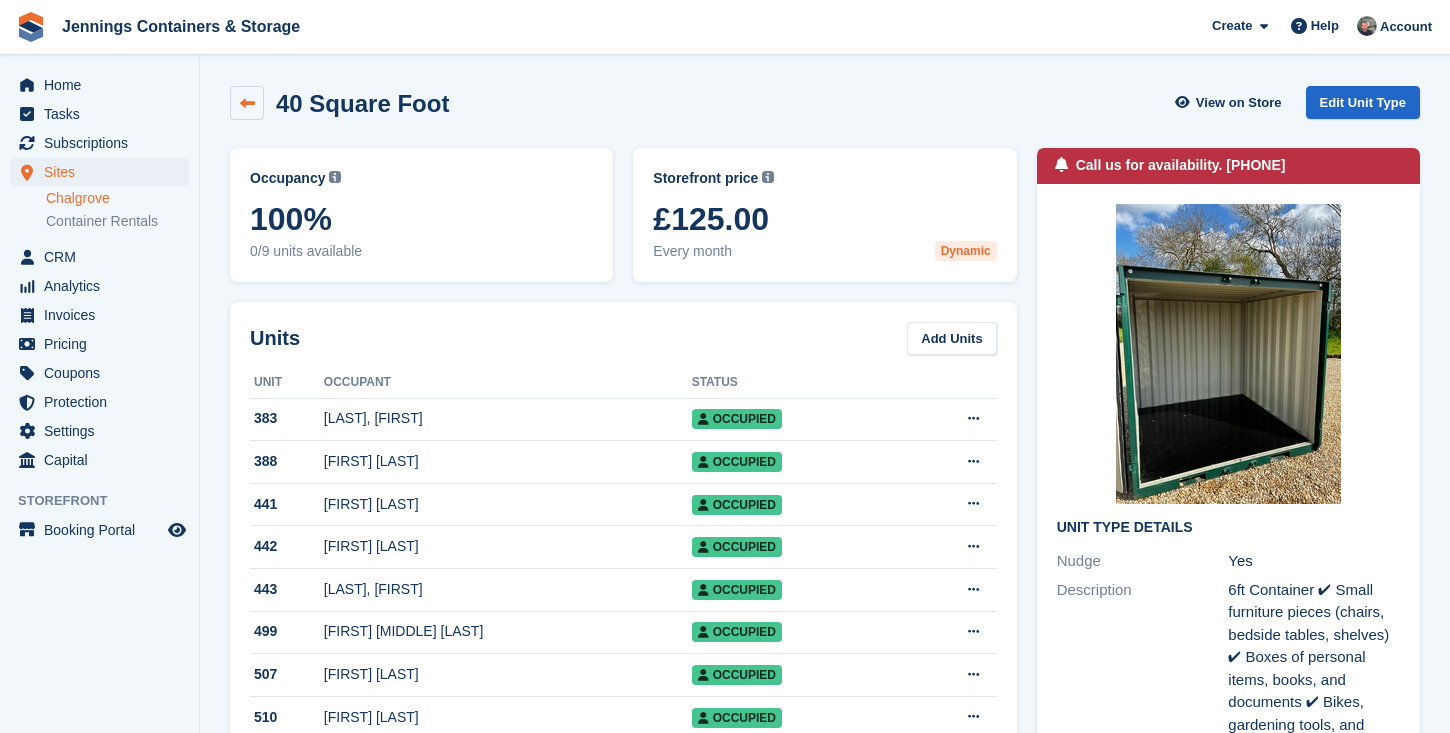 click at bounding box center [247, 103] 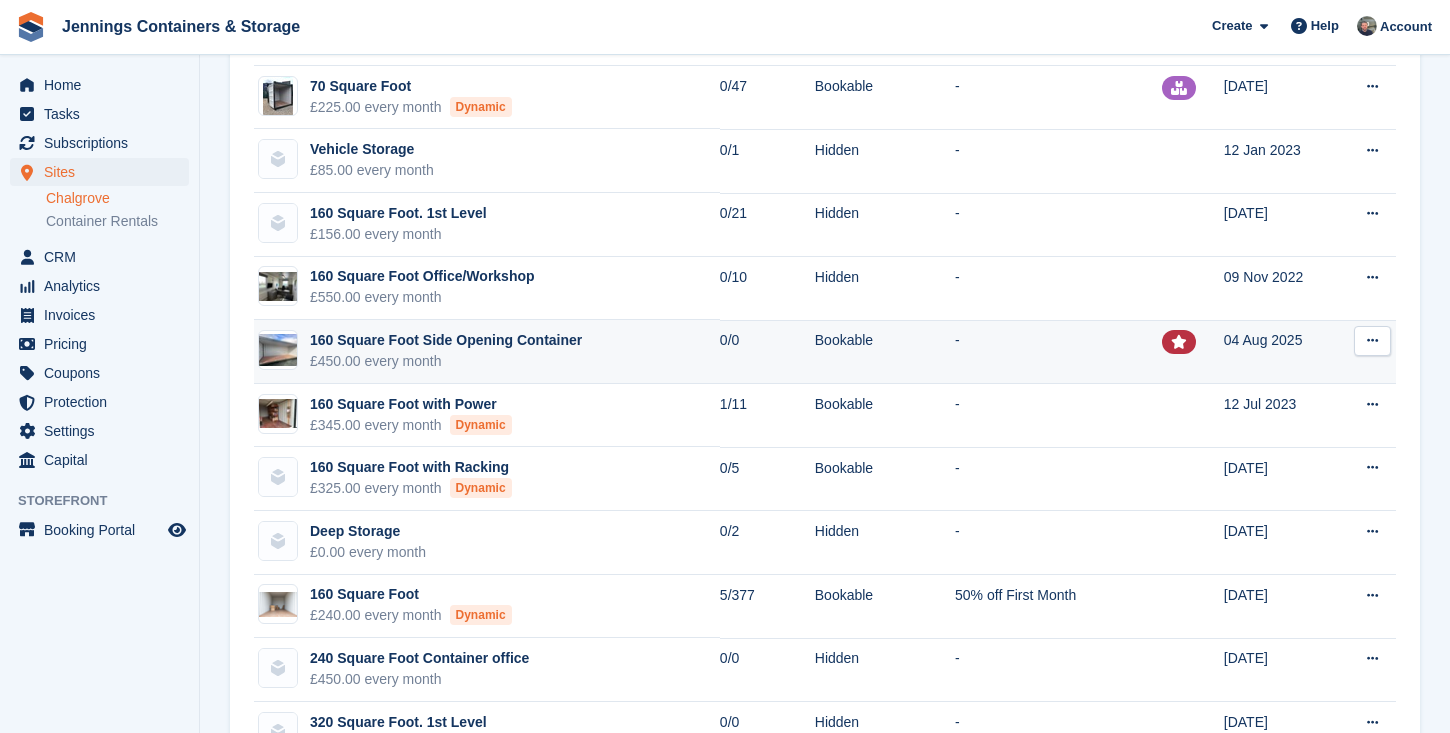 scroll, scrollTop: 1044, scrollLeft: 0, axis: vertical 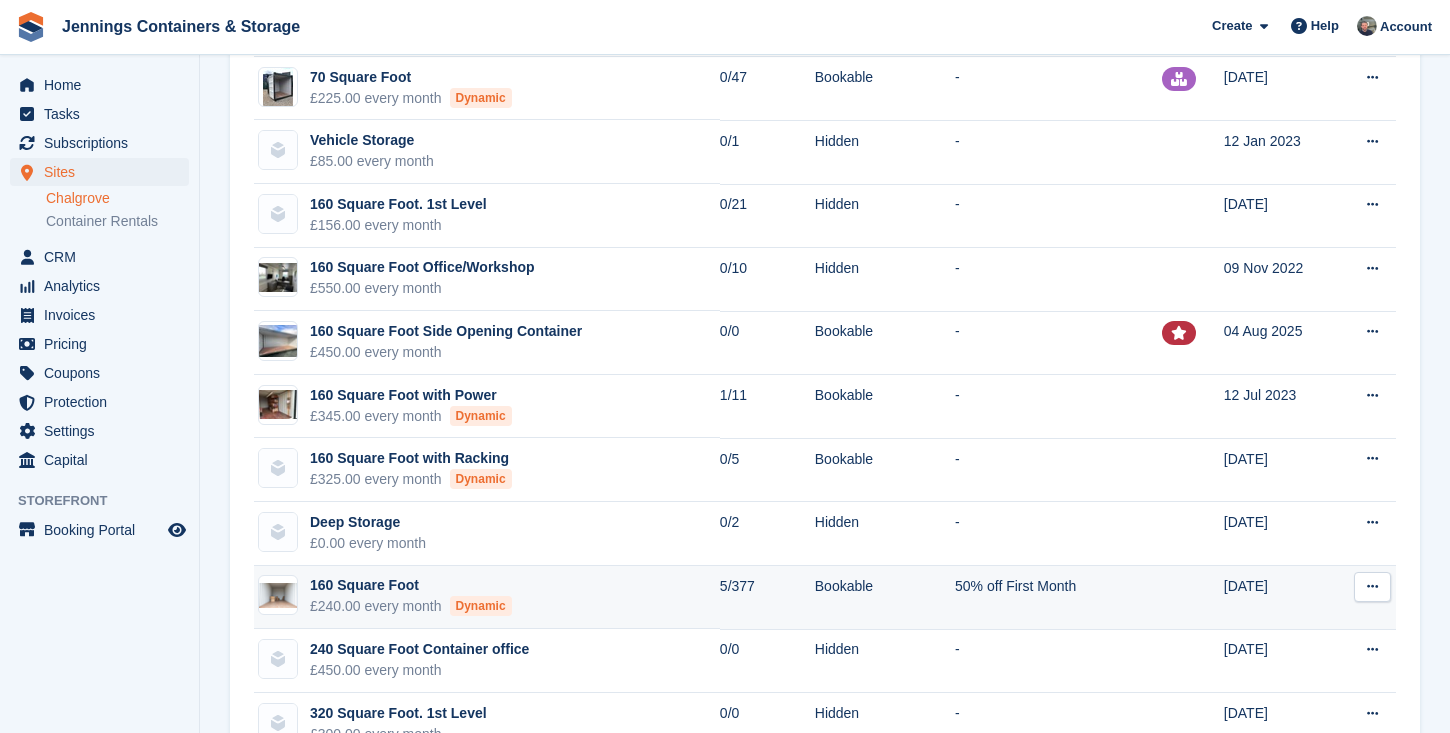 click on "160 Square Foot
£240.00 every month
Dynamic" at bounding box center (487, 598) 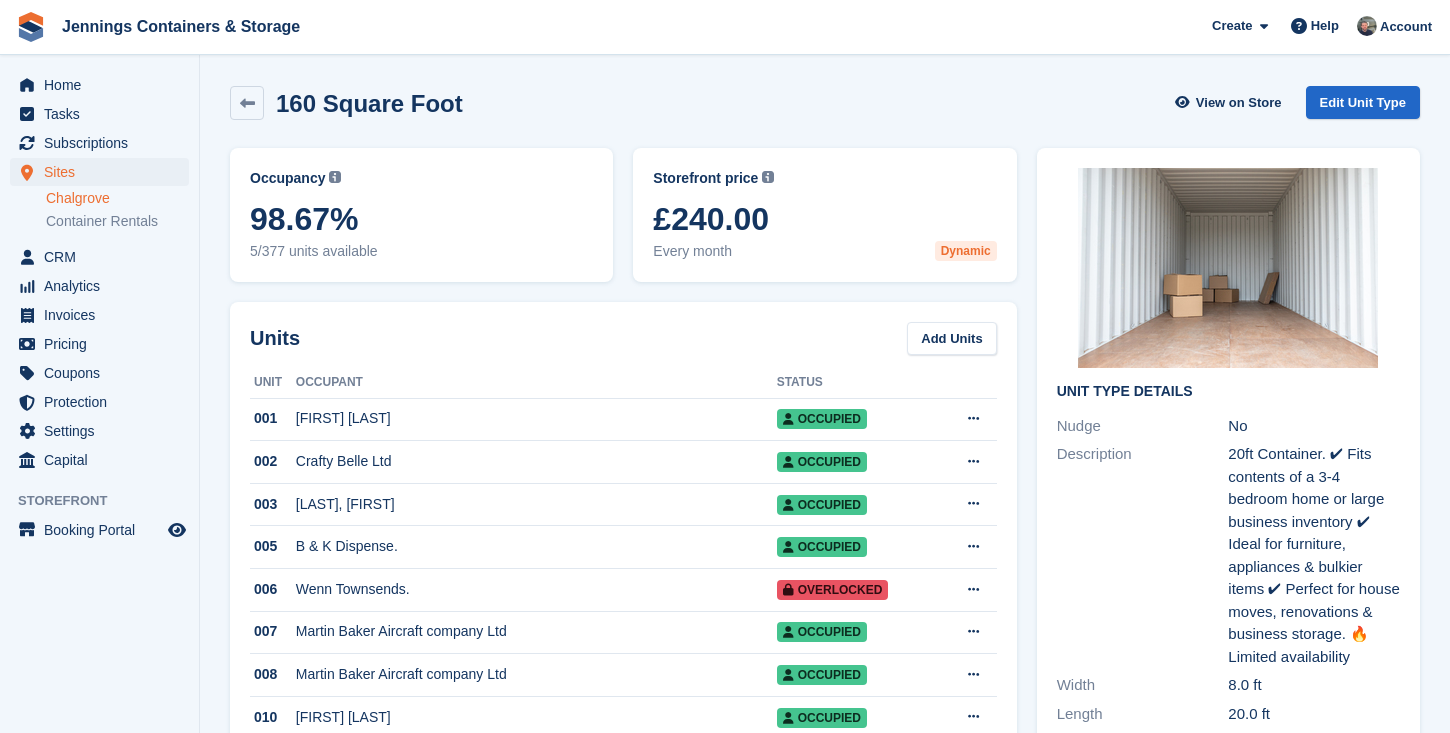 scroll, scrollTop: 0, scrollLeft: 0, axis: both 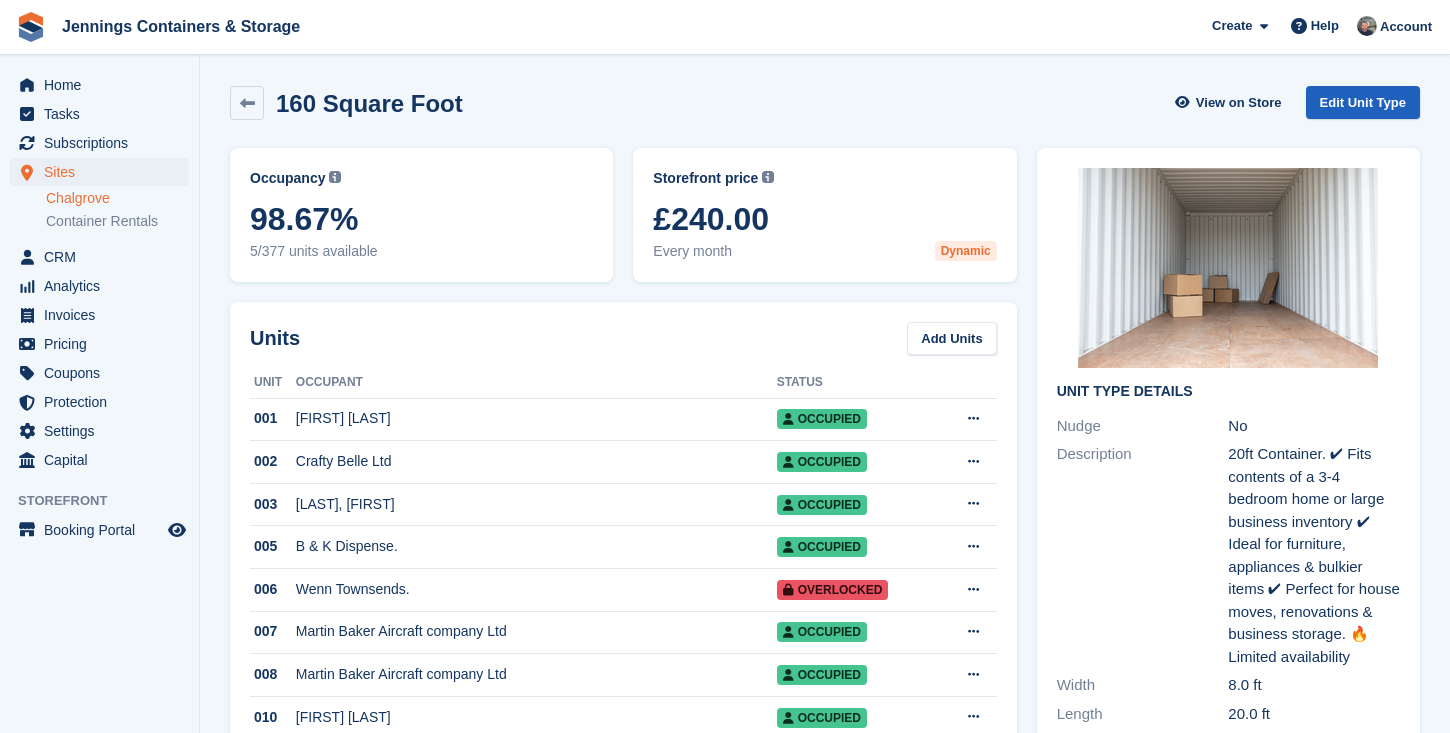 click on "Edit Unit Type" at bounding box center (1363, 102) 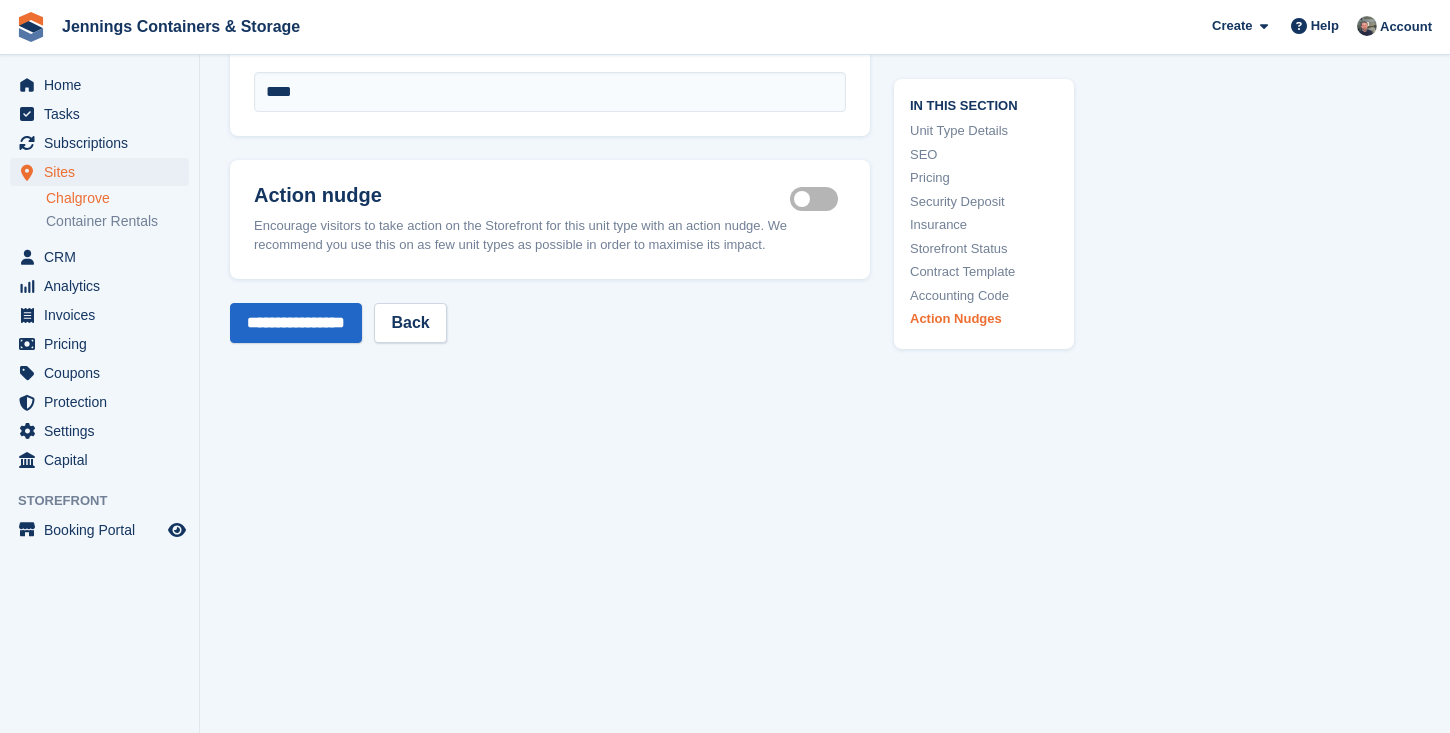 scroll, scrollTop: 4593, scrollLeft: 0, axis: vertical 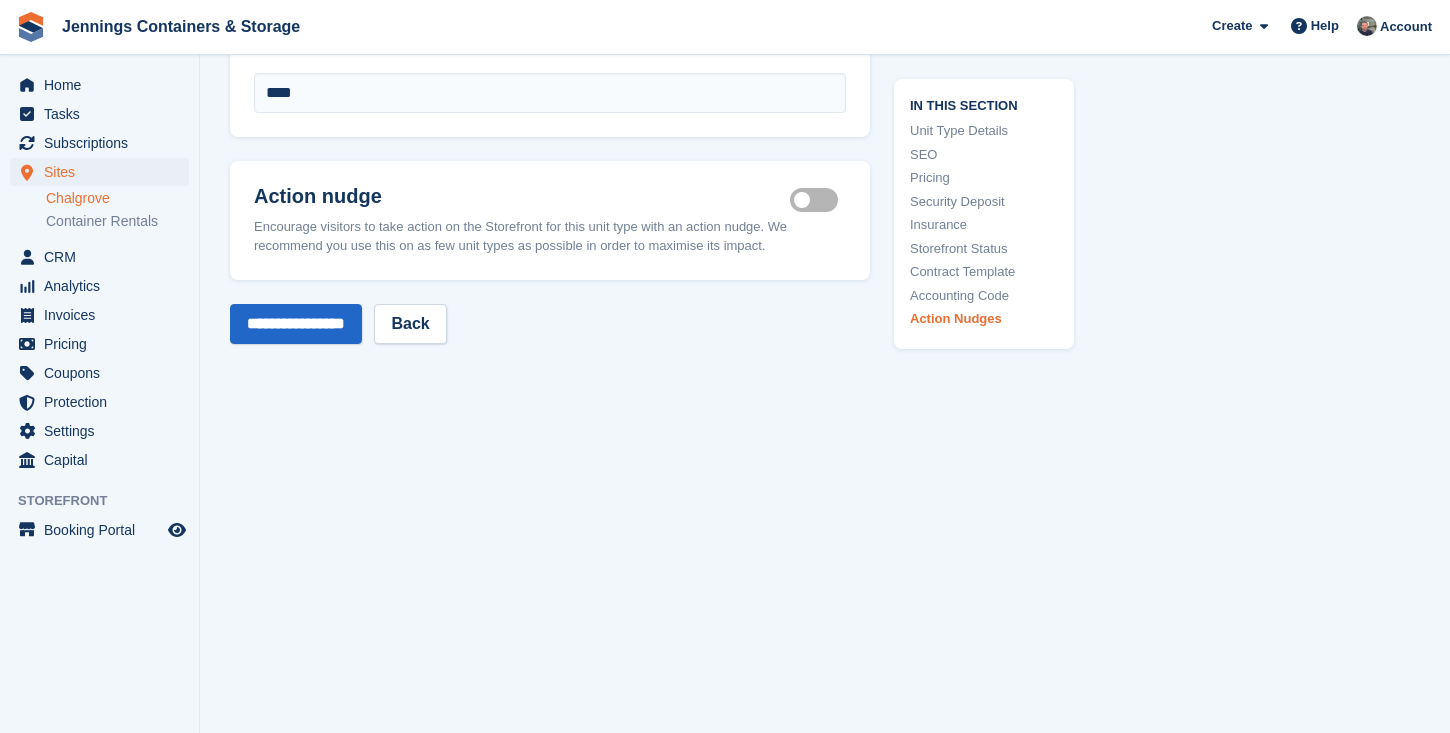 click on "Is active" at bounding box center [818, 199] 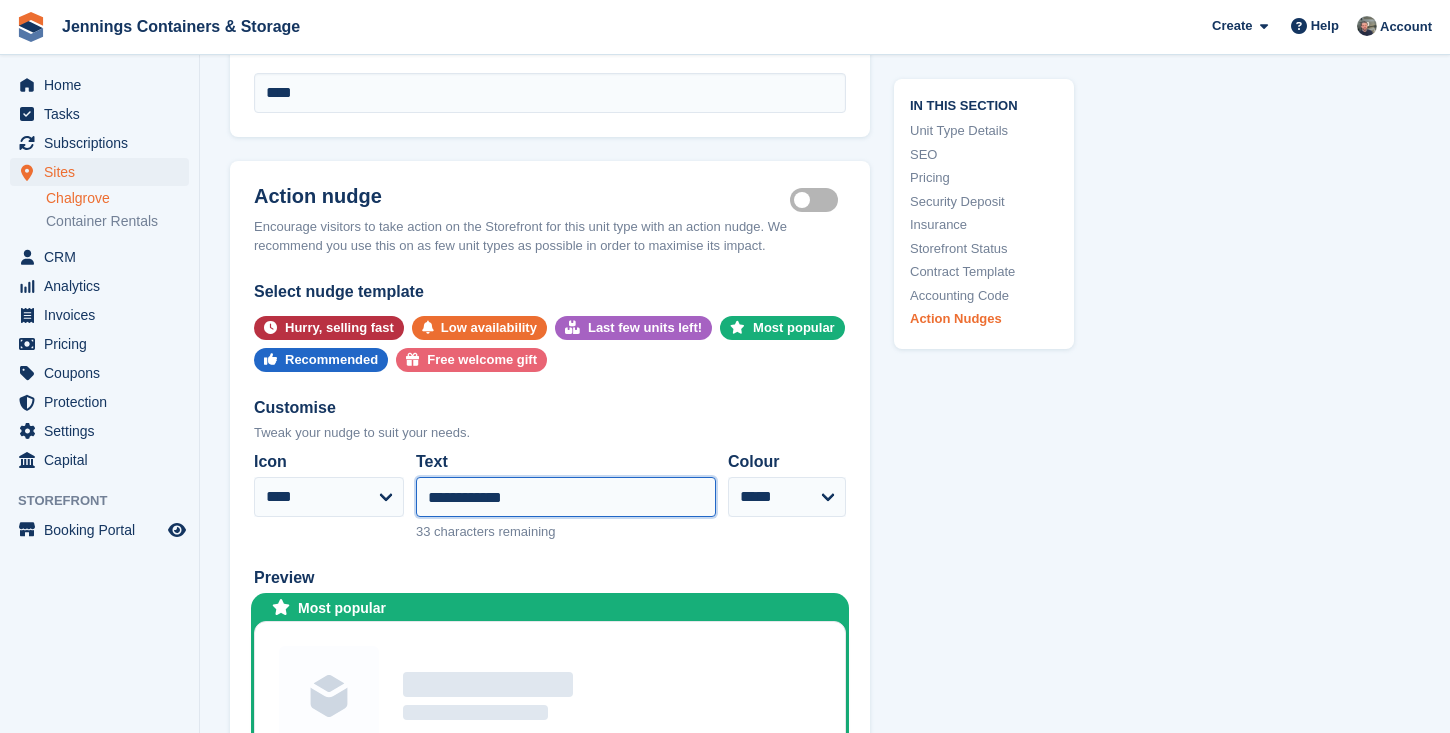click on "**********" at bounding box center (566, 497) 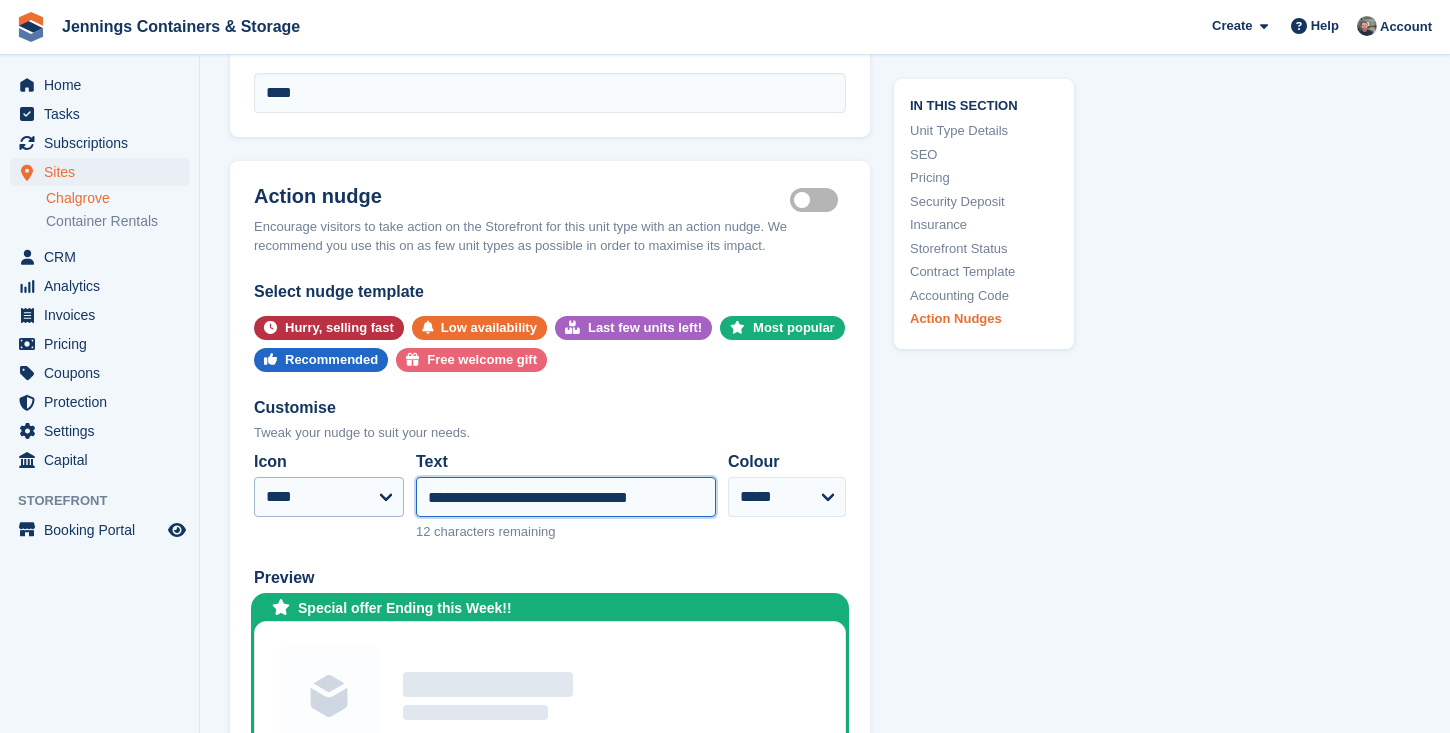 type on "**********" 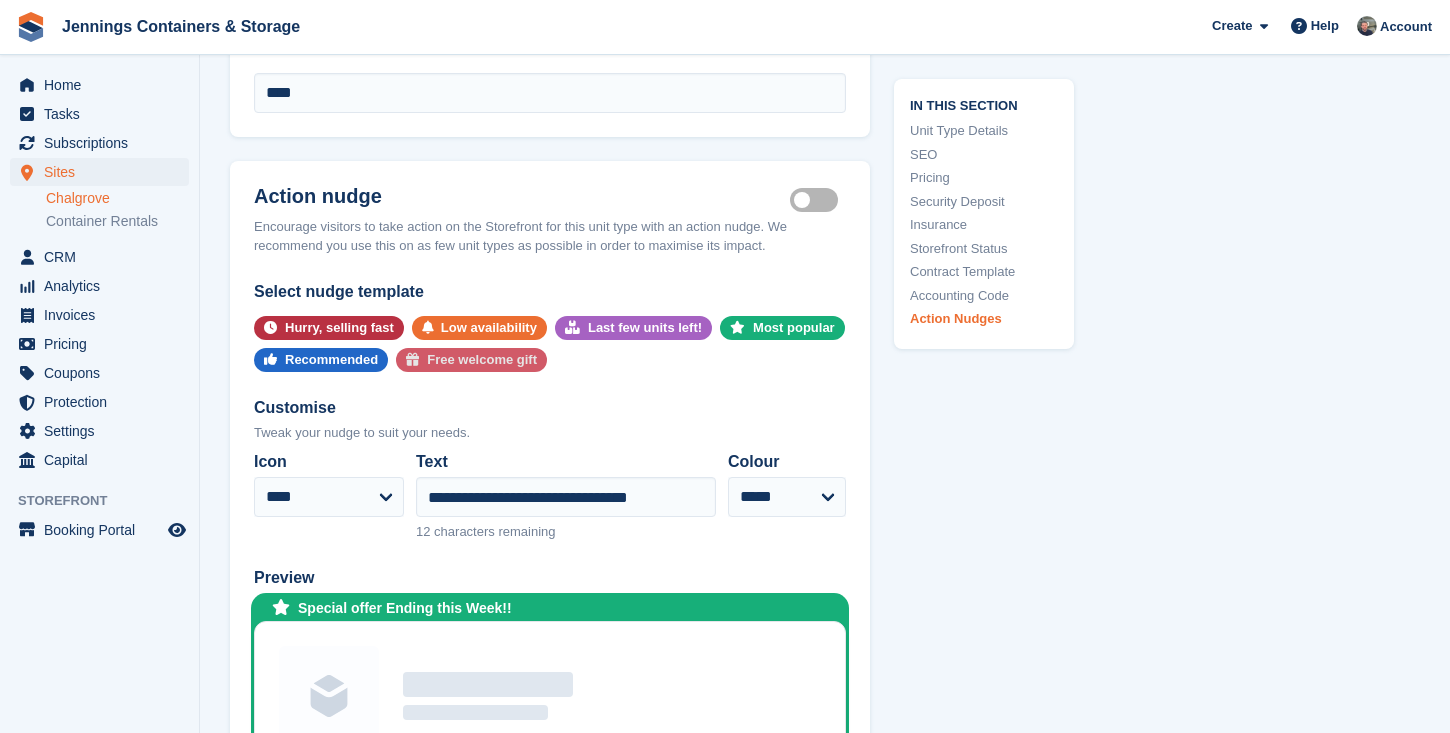 click on "Free welcome gift" at bounding box center [482, 360] 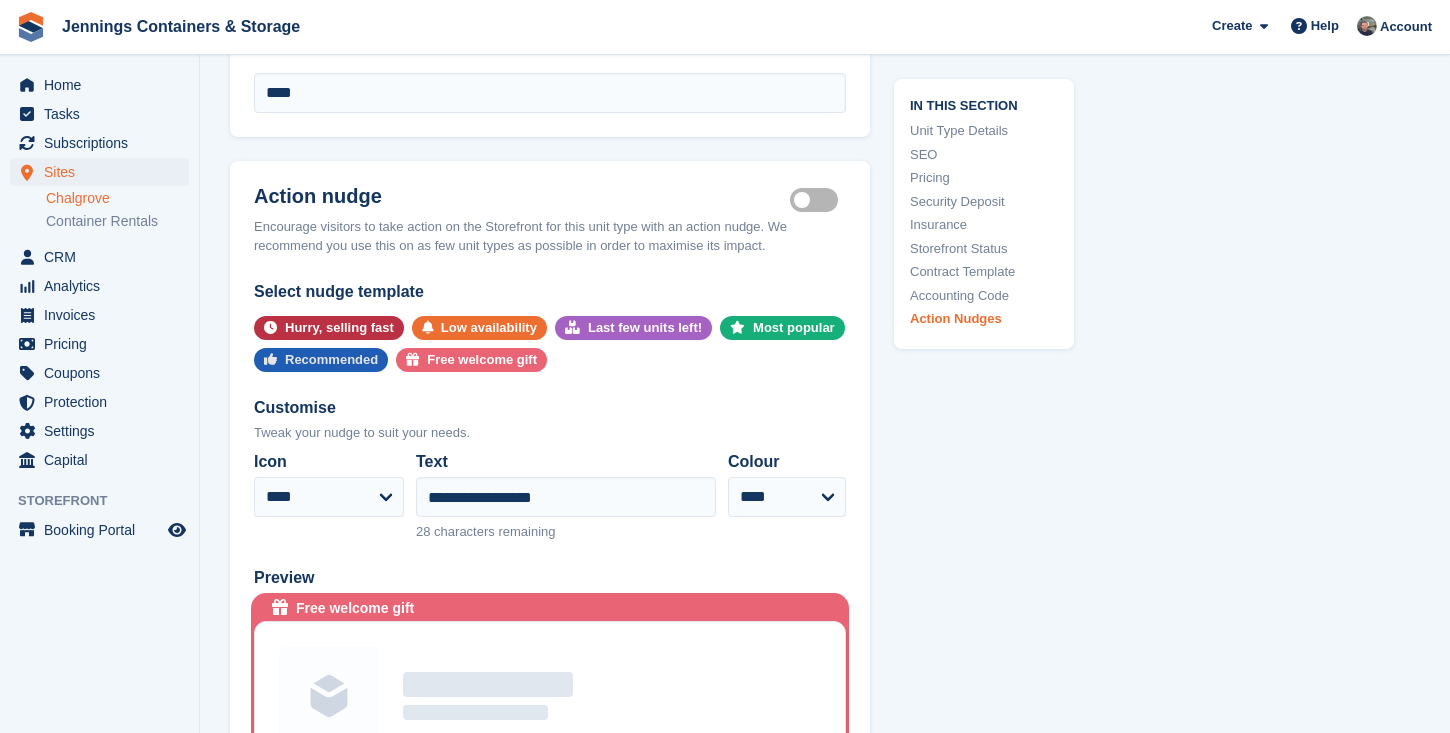 click on "Recommended" at bounding box center (331, 360) 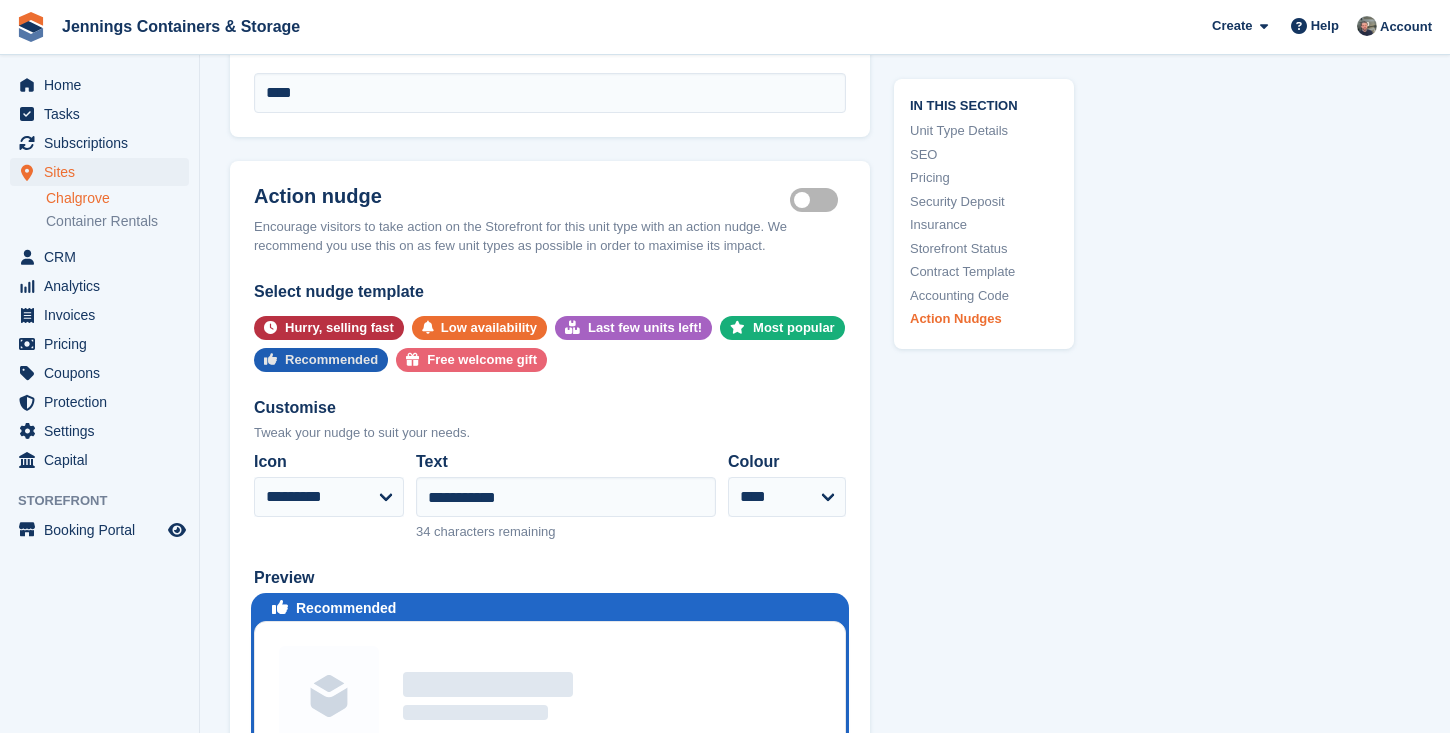 click on "Recommended" at bounding box center (331, 360) 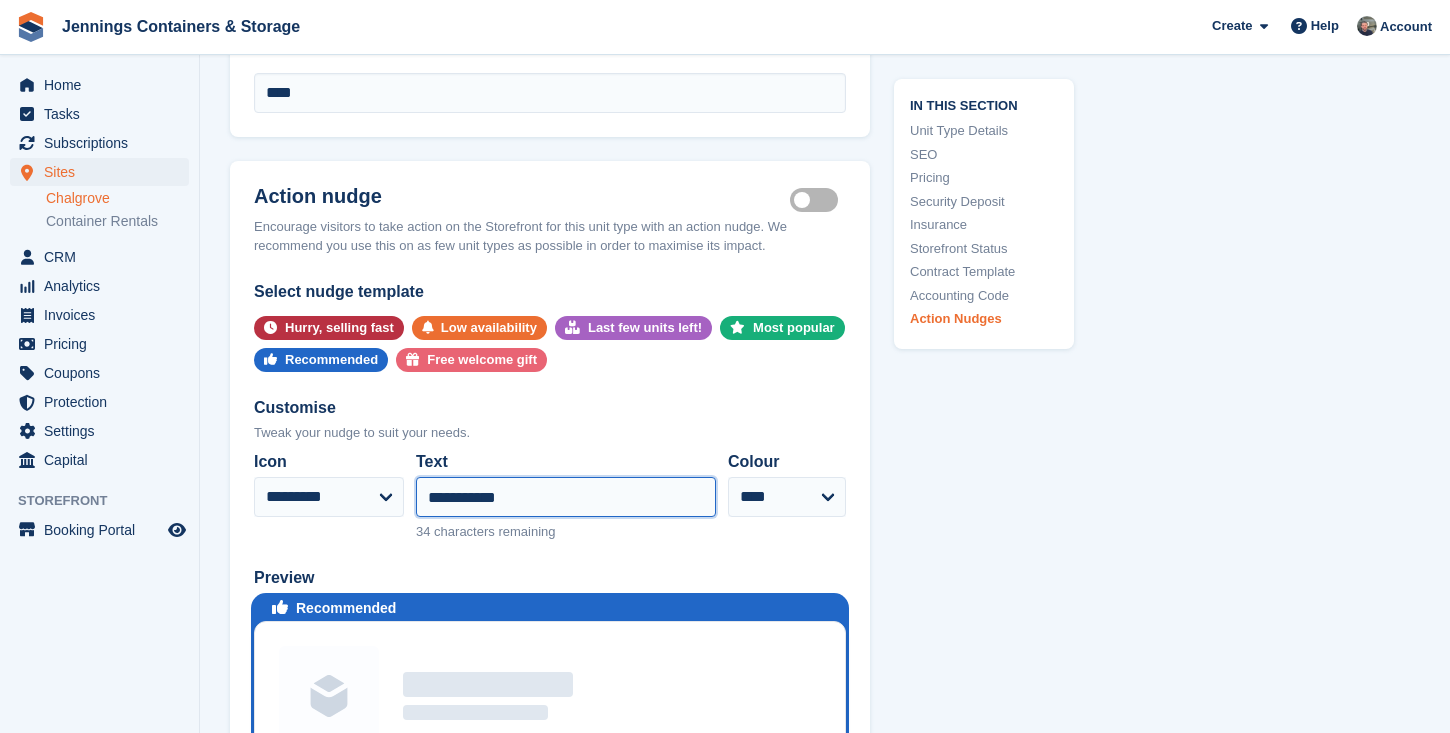 click on "**********" at bounding box center [566, 497] 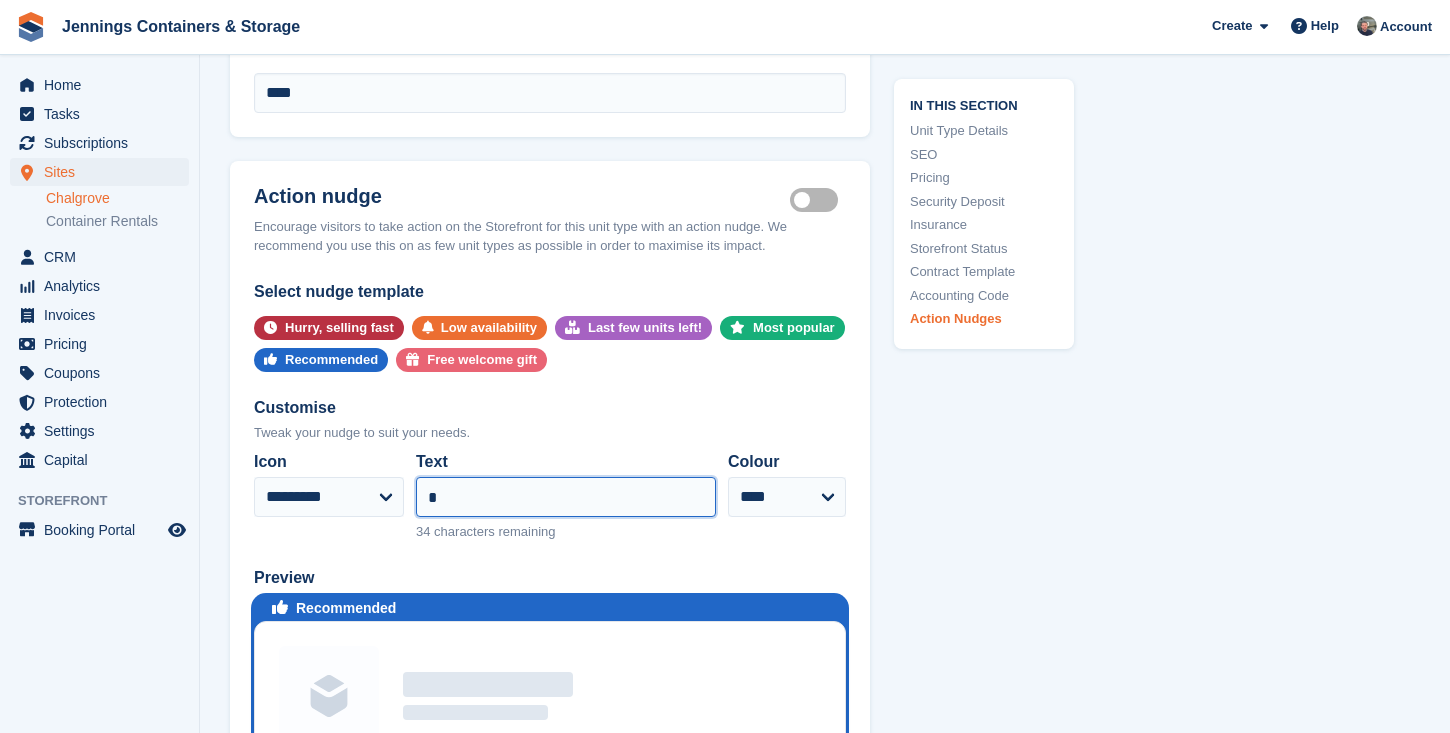 type on "*" 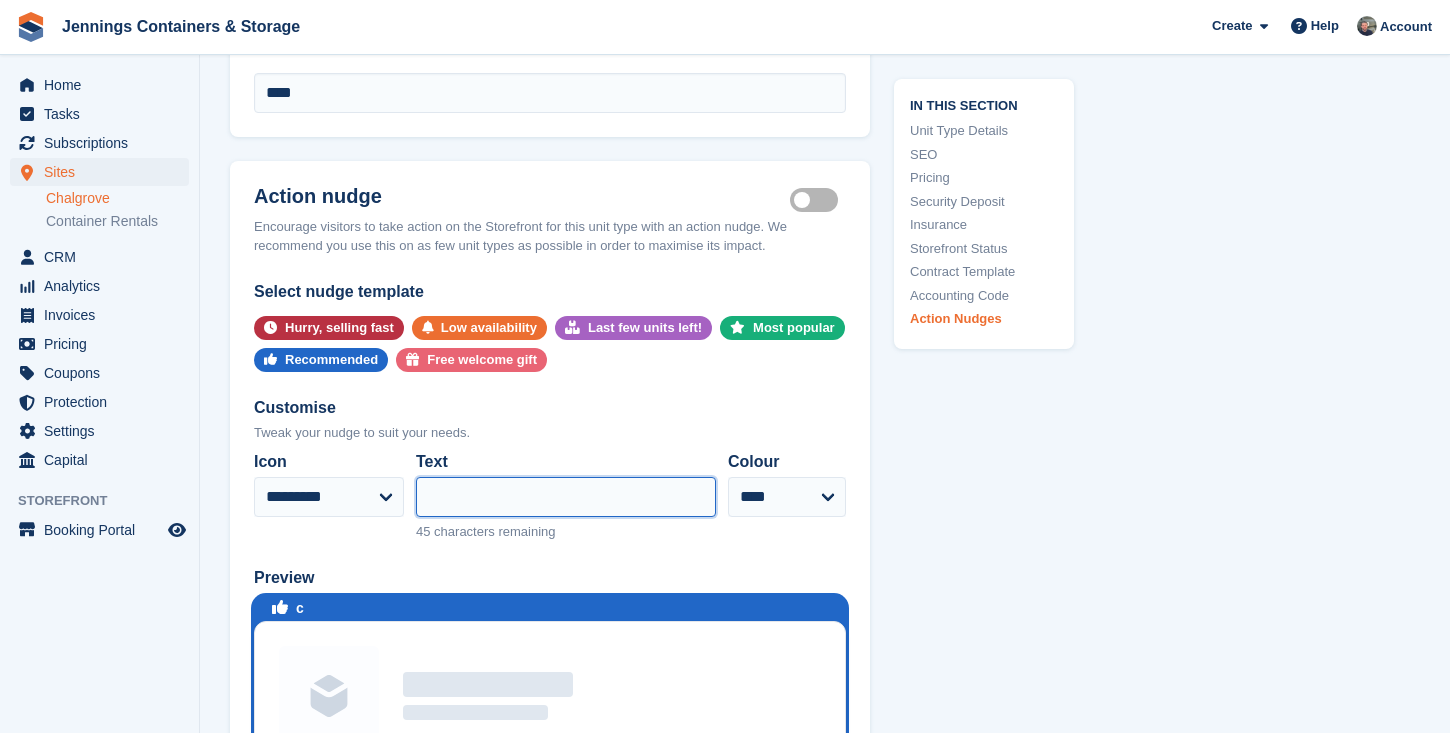 paste on "**********" 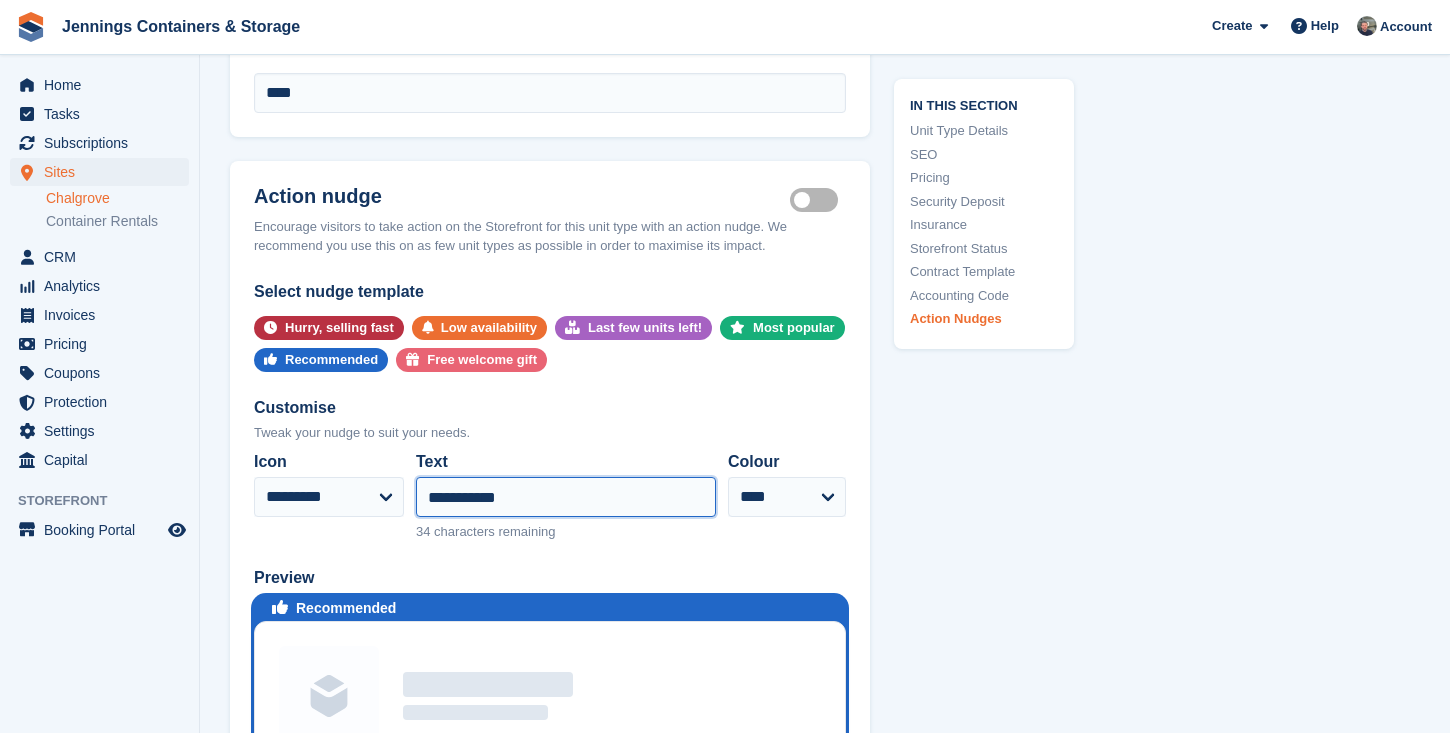 click on "**********" at bounding box center (566, 497) 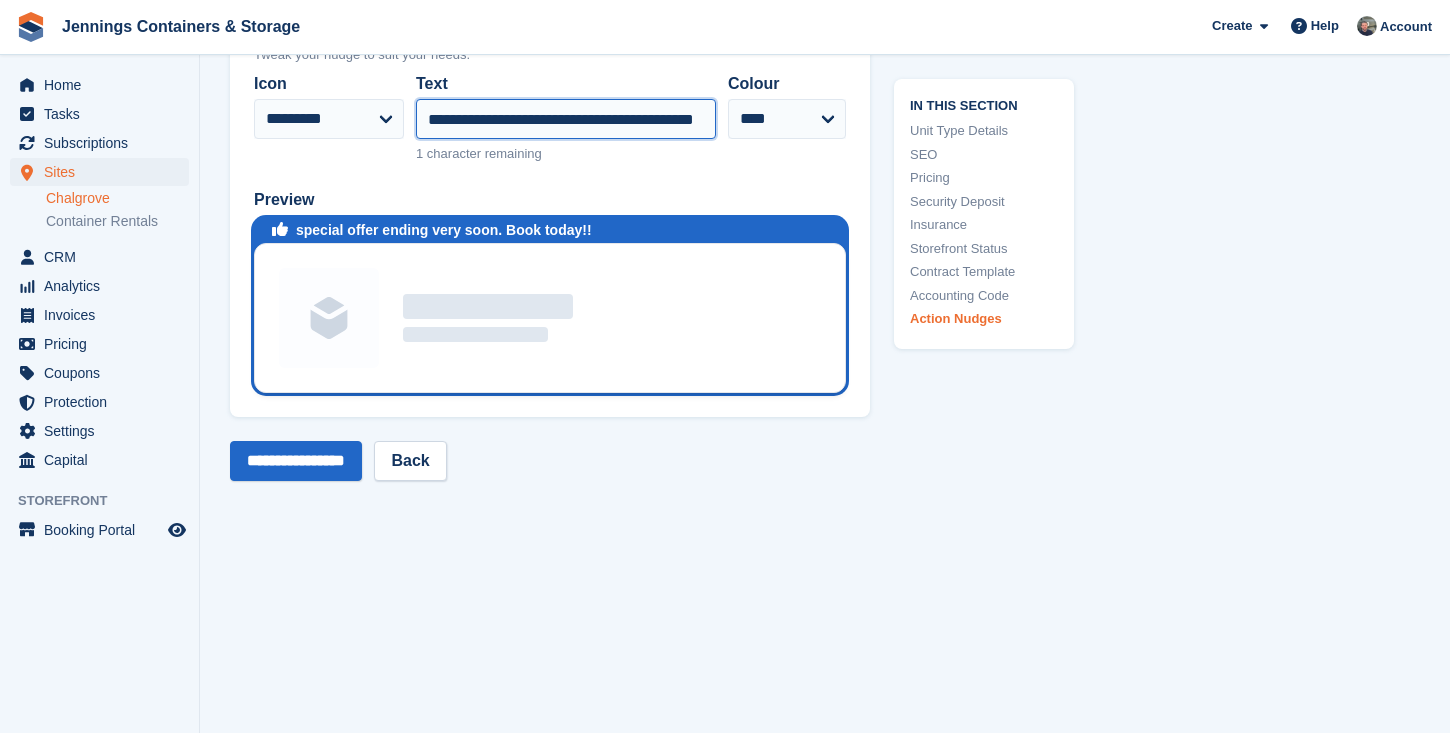 scroll, scrollTop: 5063, scrollLeft: 0, axis: vertical 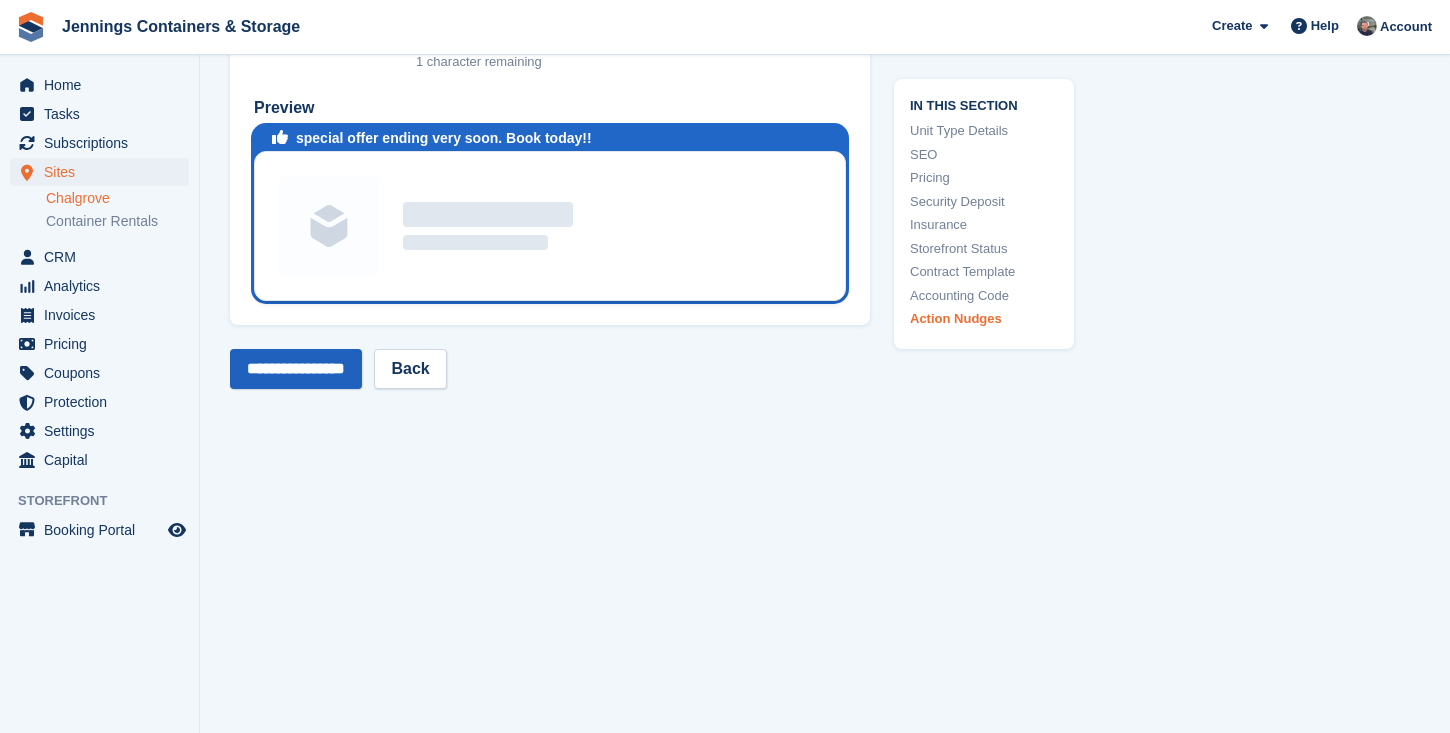 type on "**********" 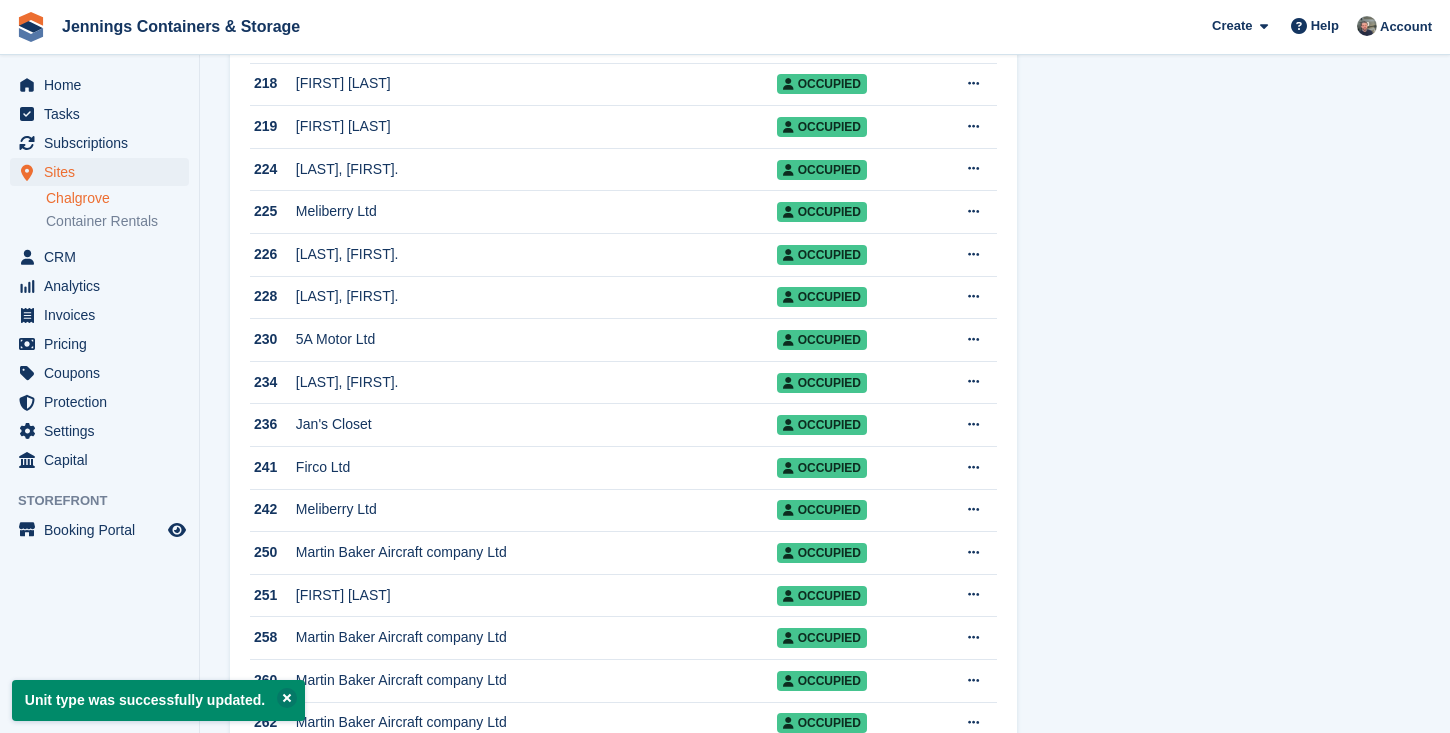 scroll, scrollTop: 0, scrollLeft: 0, axis: both 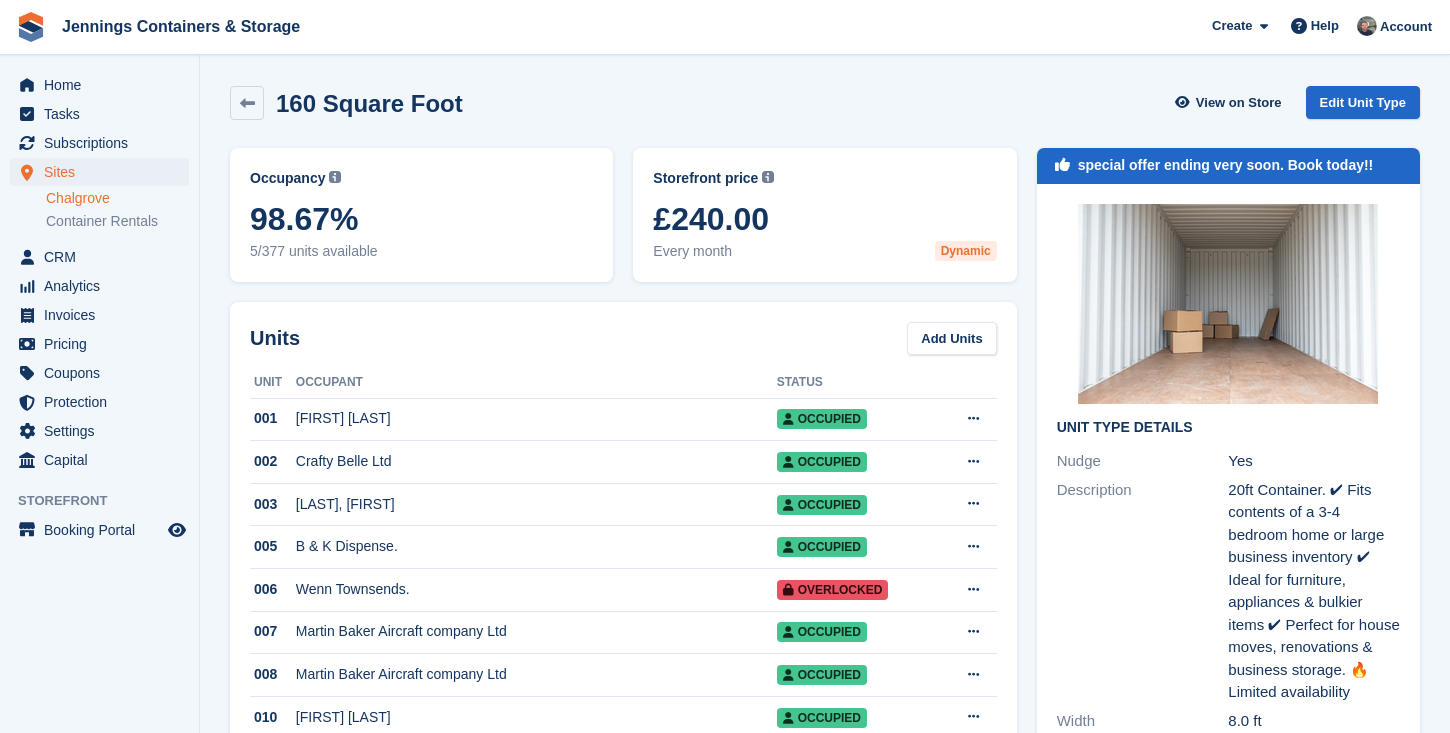 click on "160 Square Foot
View on Store
Edit Unit Type" at bounding box center [825, 107] 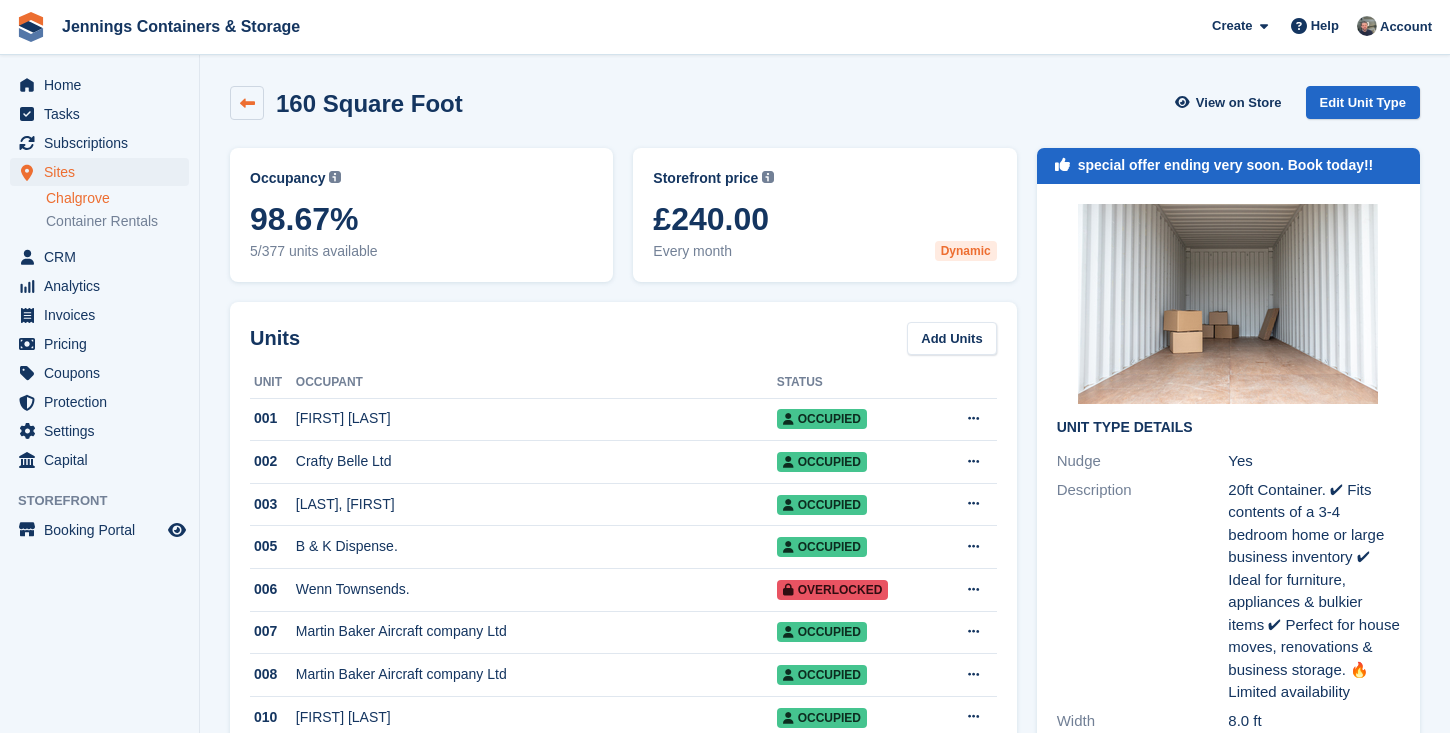 click at bounding box center (247, 103) 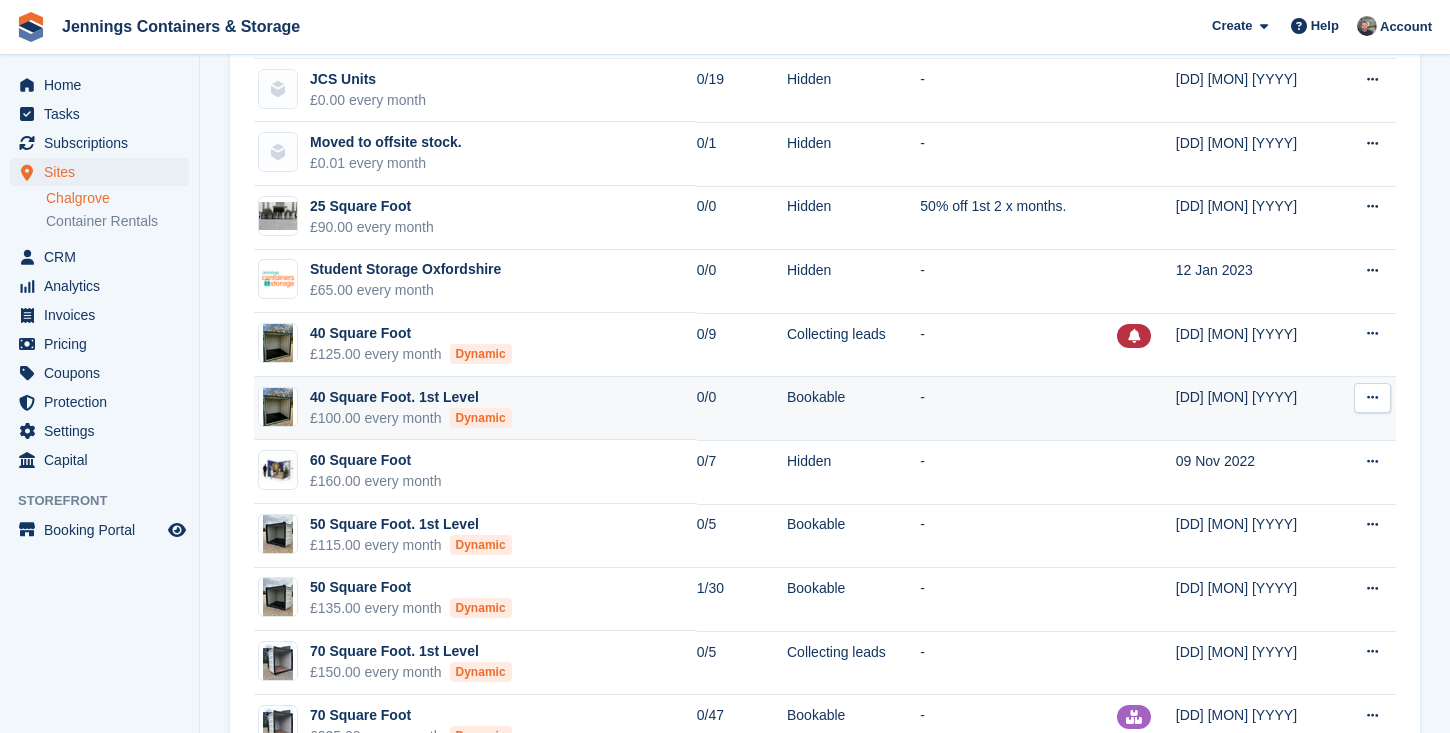 scroll, scrollTop: 546, scrollLeft: 0, axis: vertical 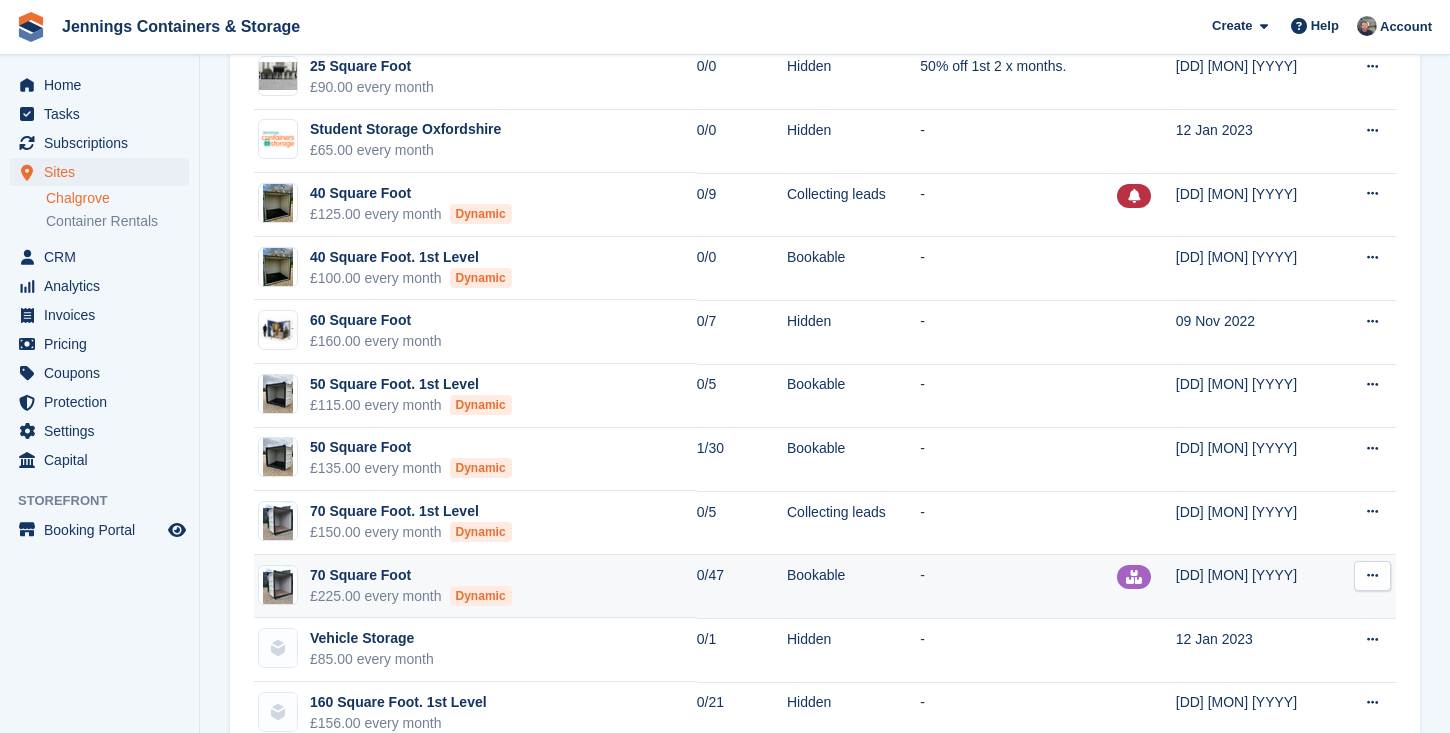 click at bounding box center [1372, 575] 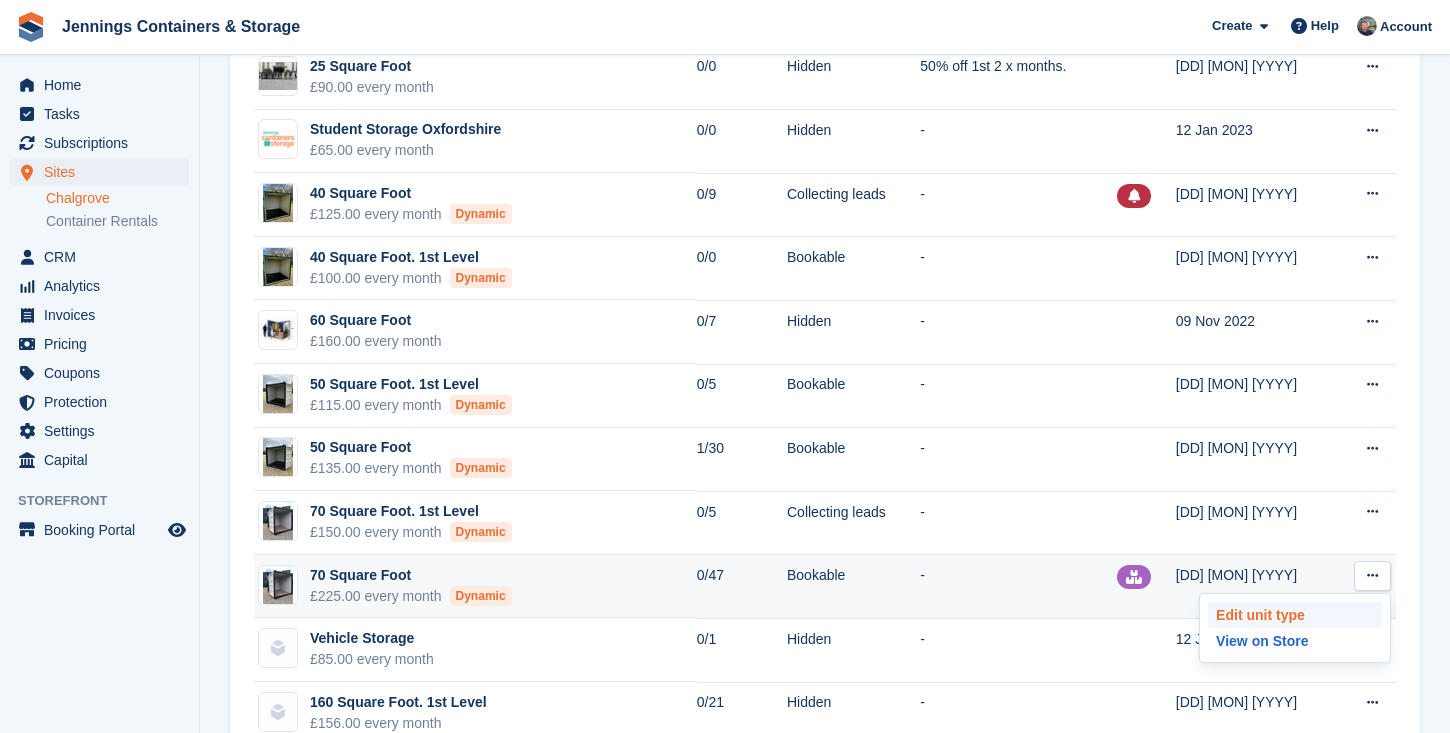 click on "Edit unit type" at bounding box center (1295, 615) 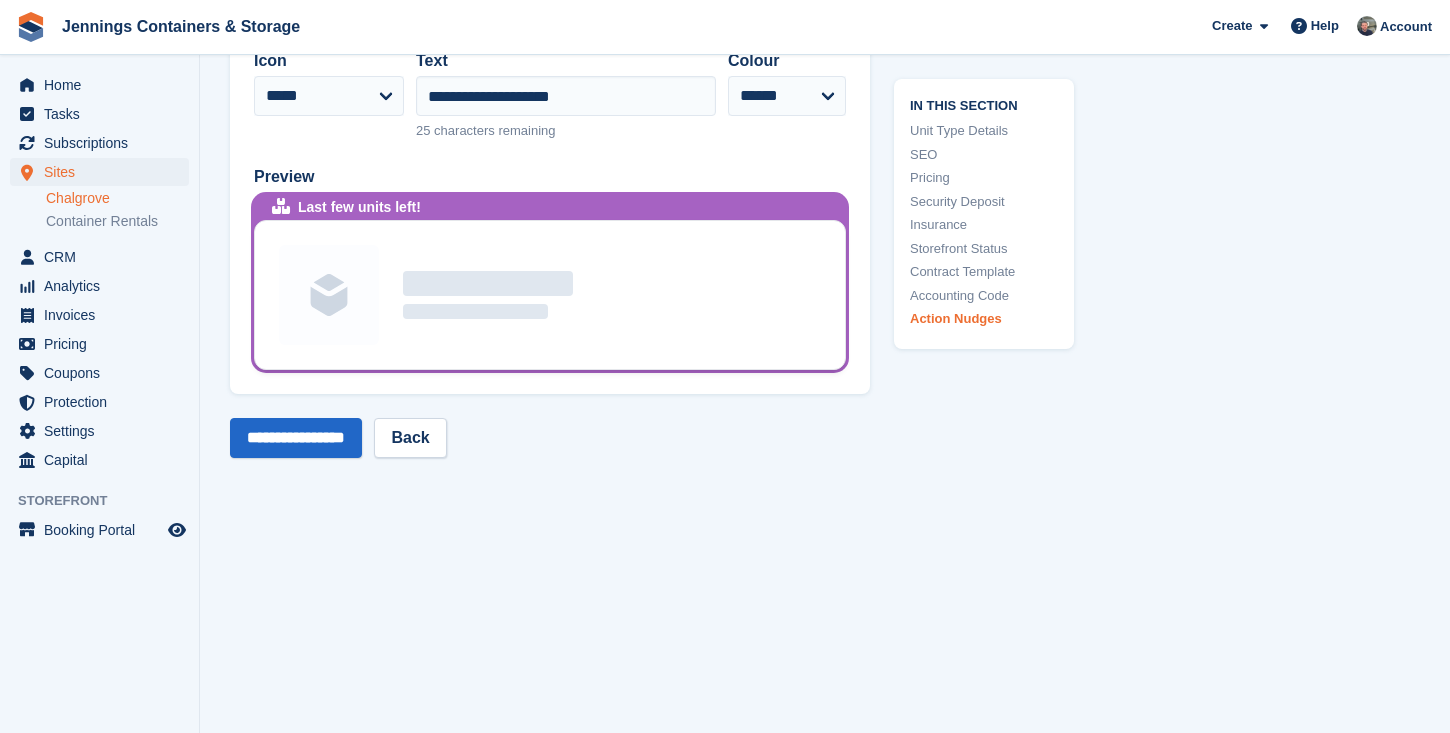 scroll, scrollTop: 4790, scrollLeft: 0, axis: vertical 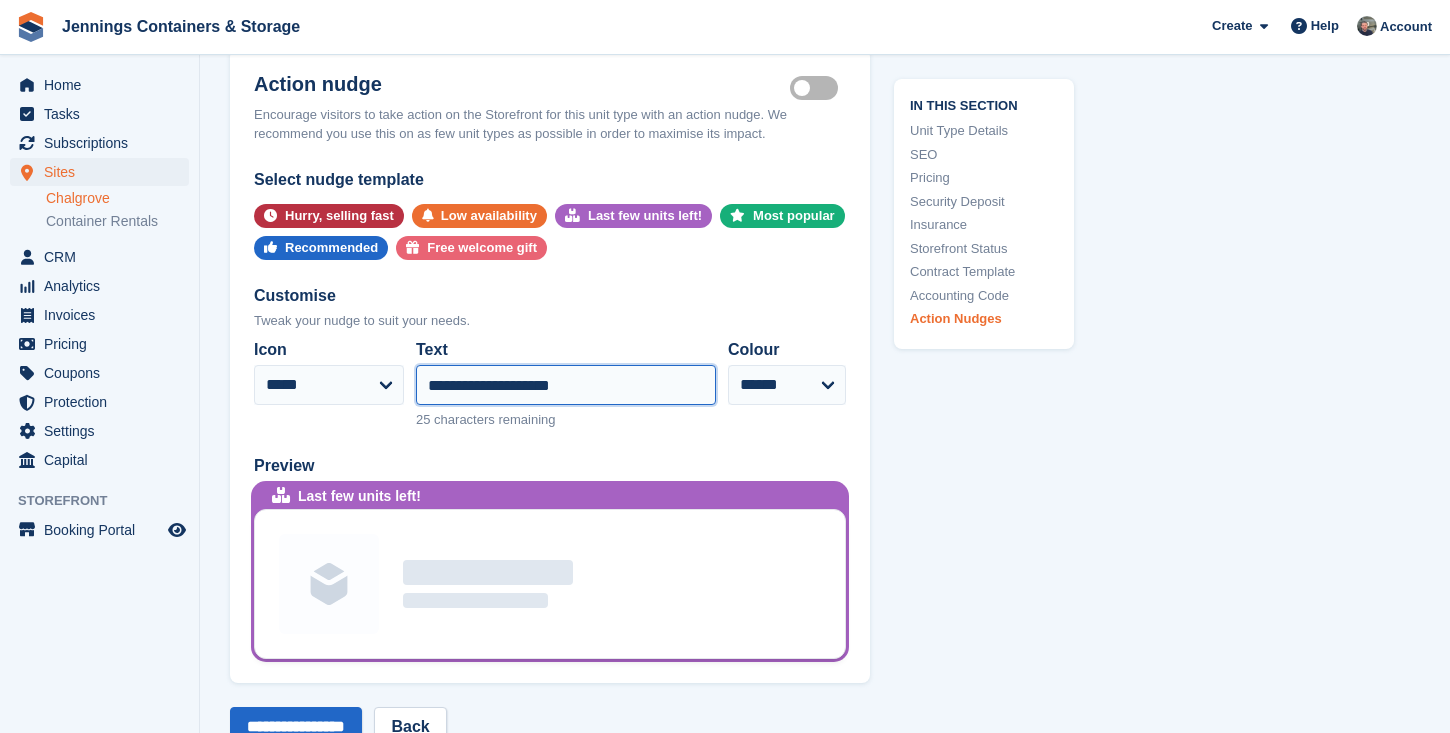 click on "**********" at bounding box center (566, 385) 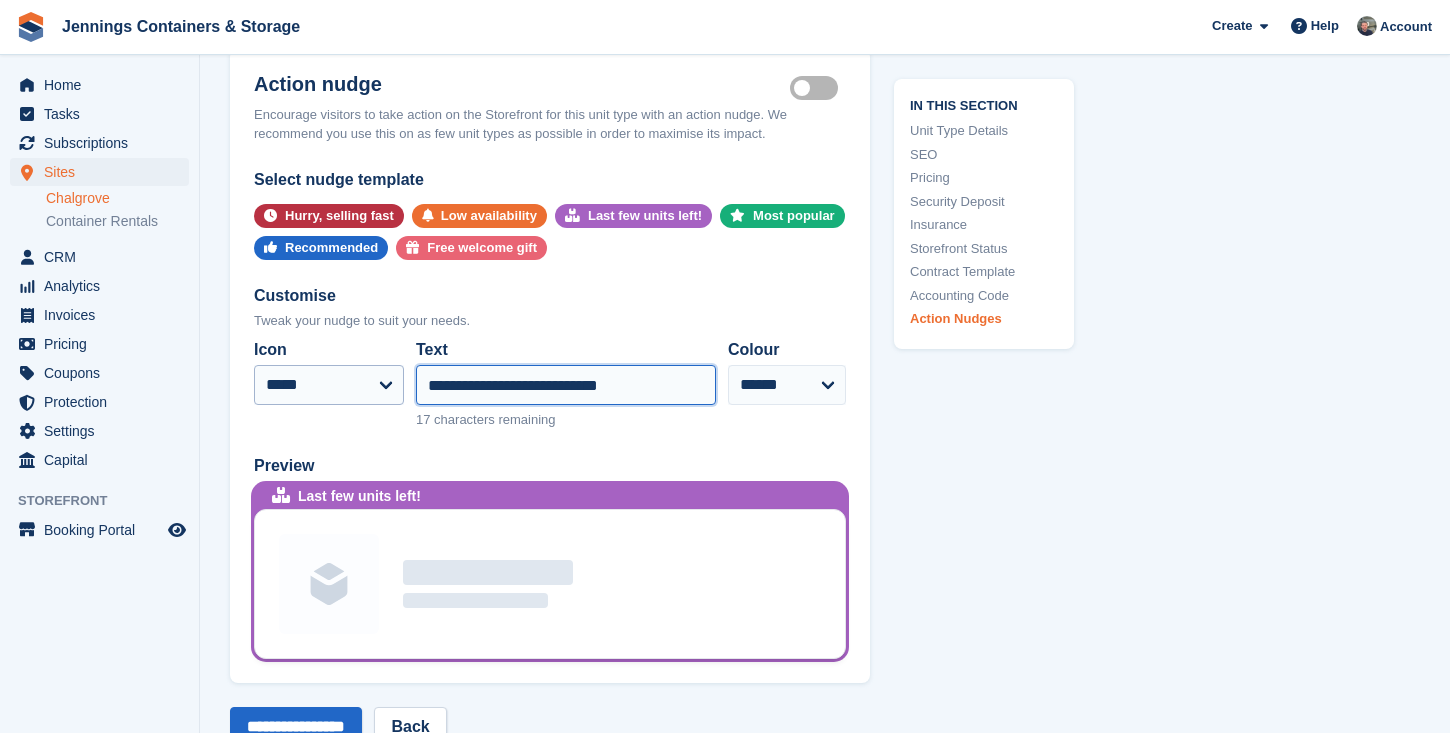type on "**********" 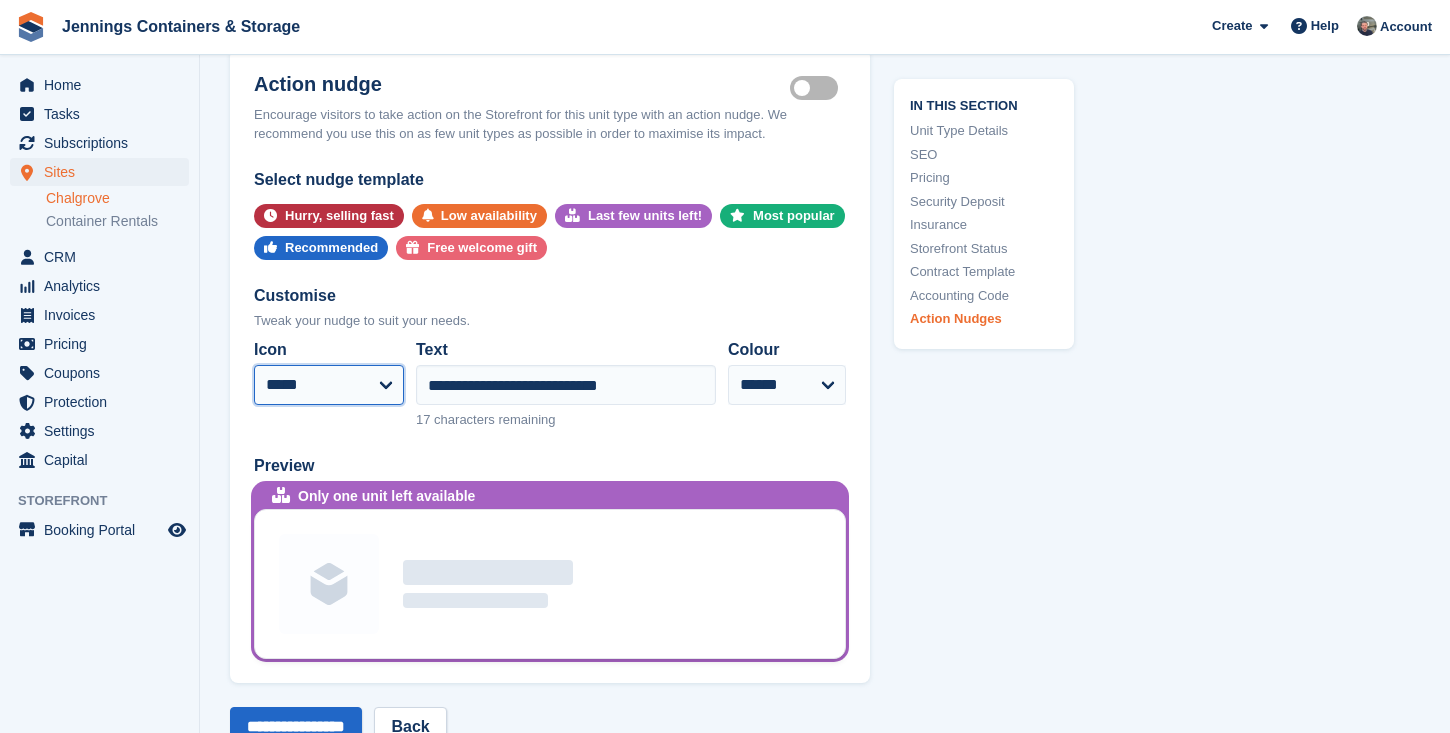 select on "****" 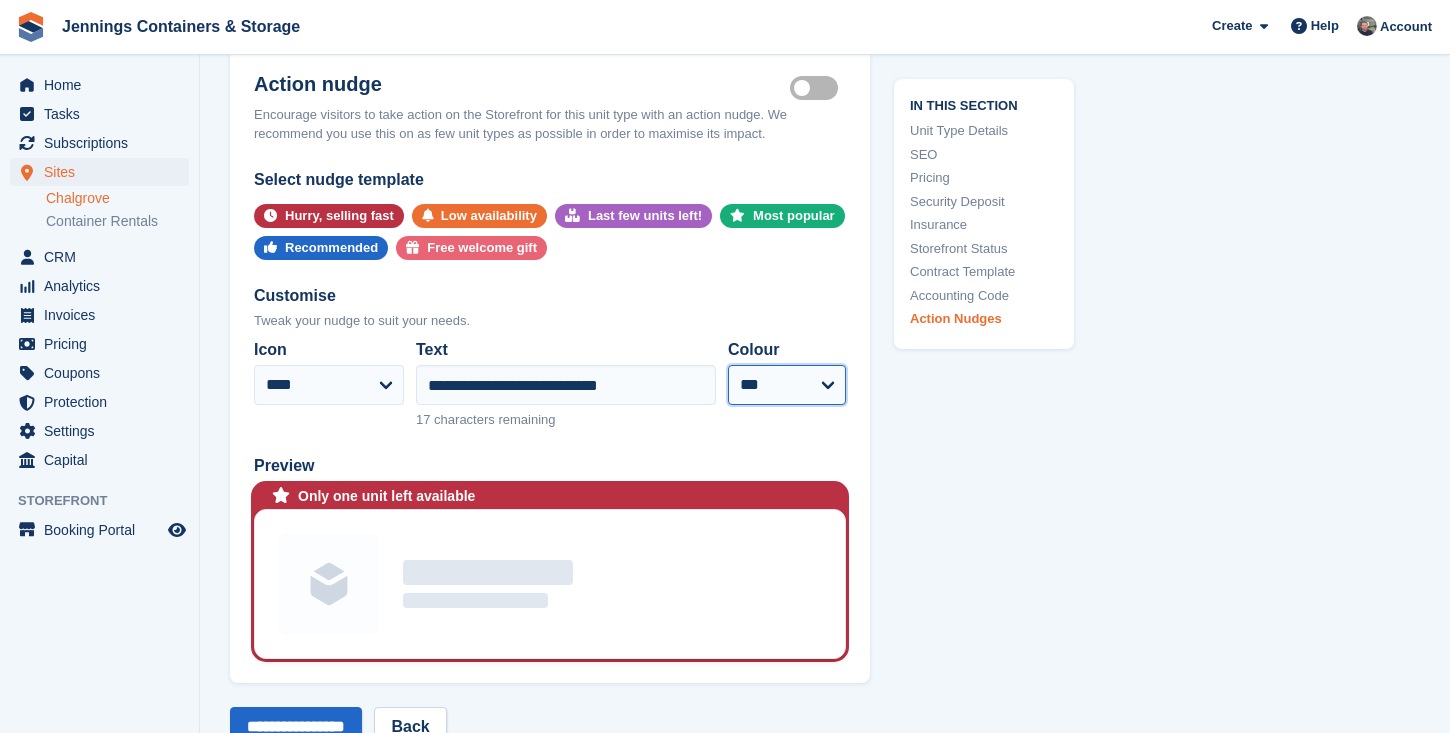select on "****" 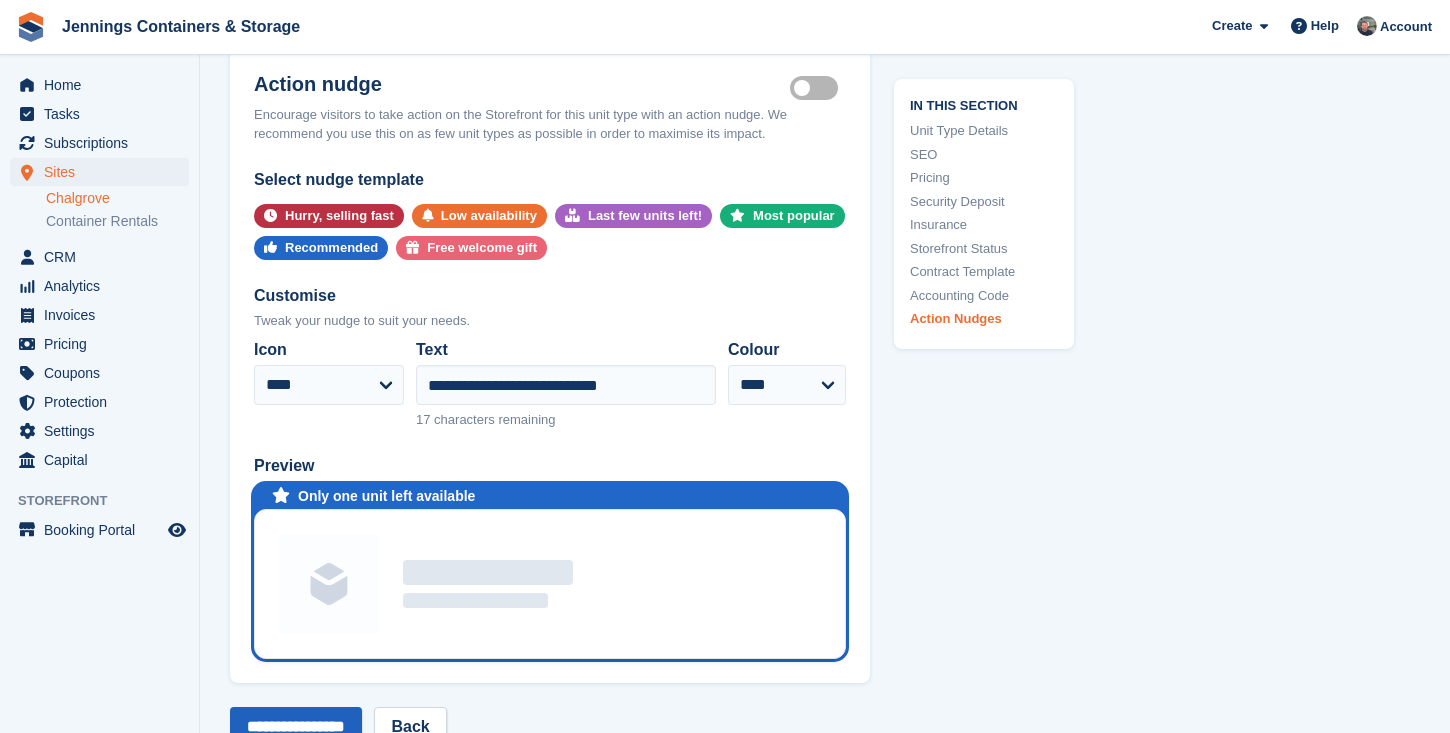 click on "**********" at bounding box center [296, 727] 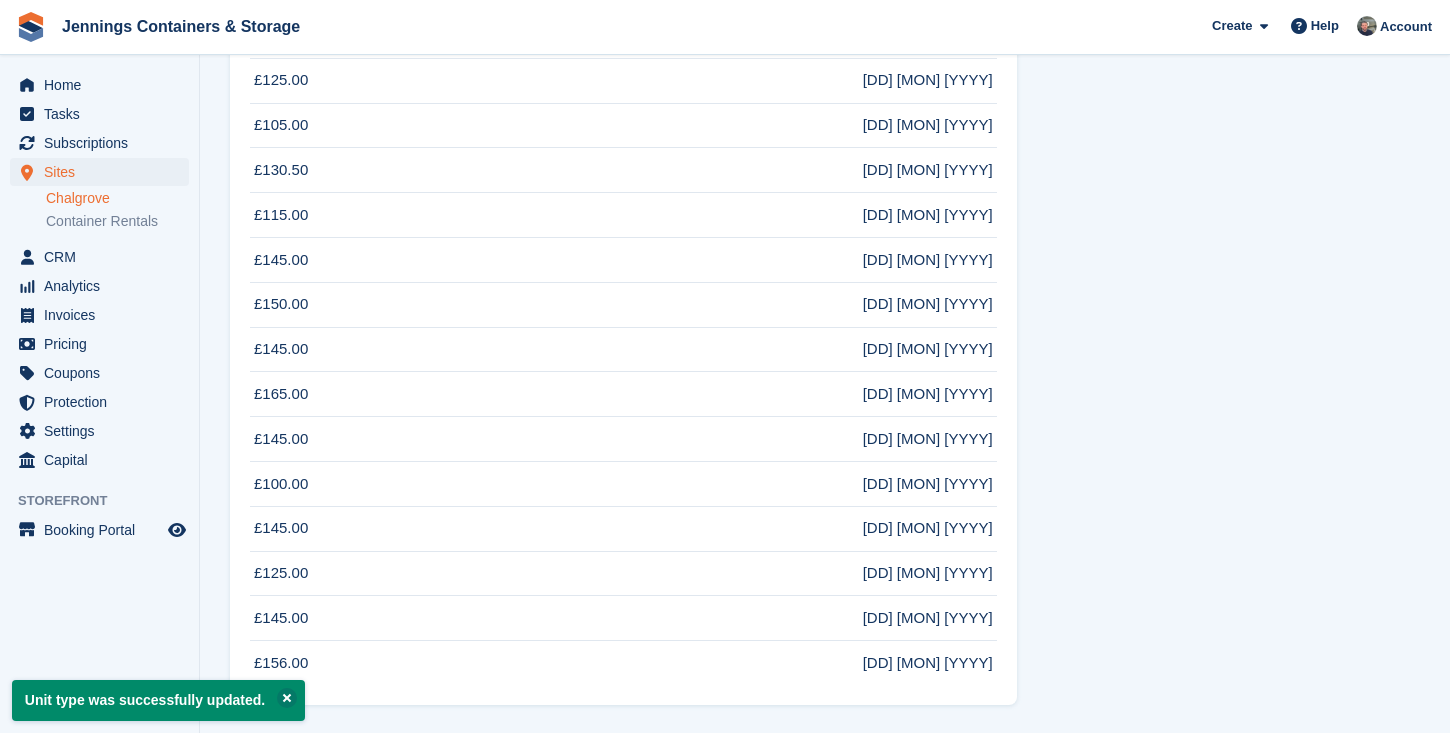 scroll, scrollTop: 0, scrollLeft: 0, axis: both 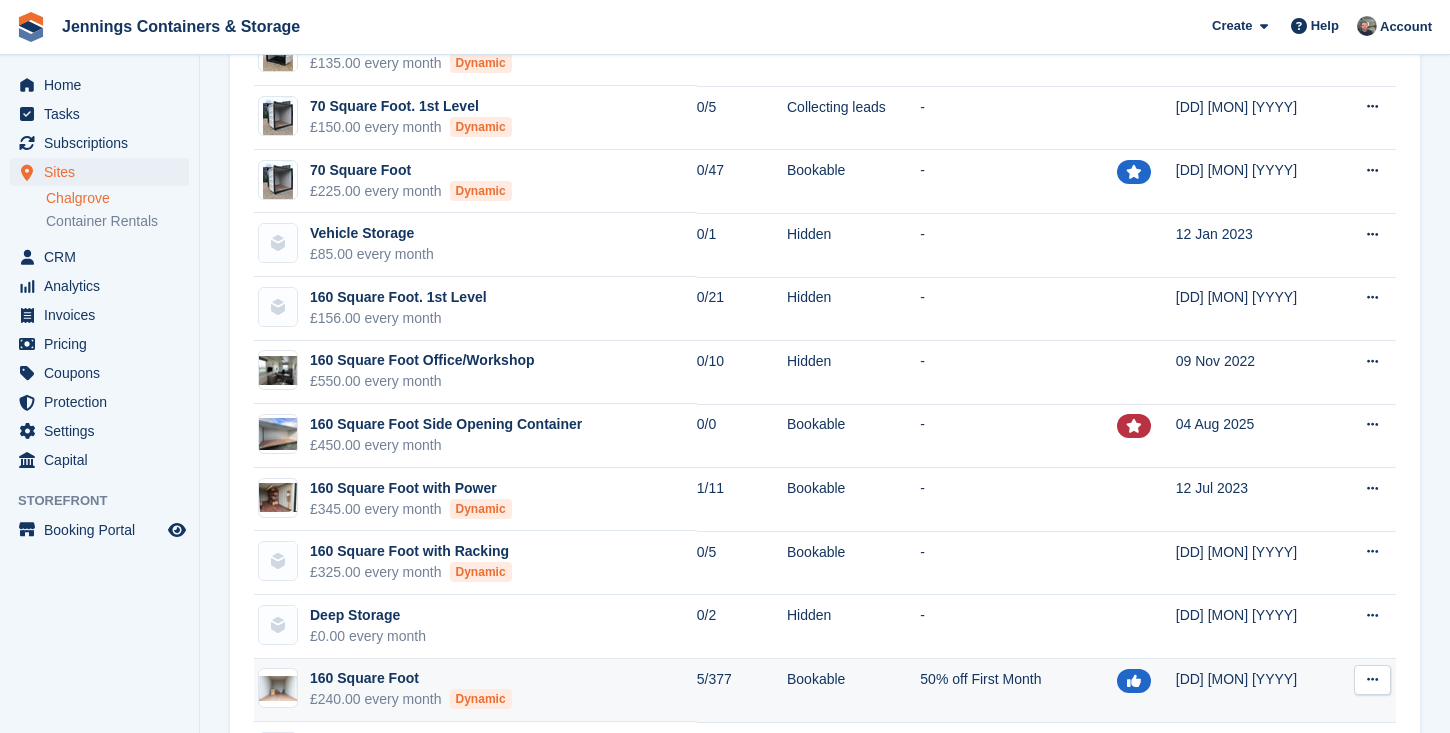 click on "160 Square Foot" at bounding box center [411, 678] 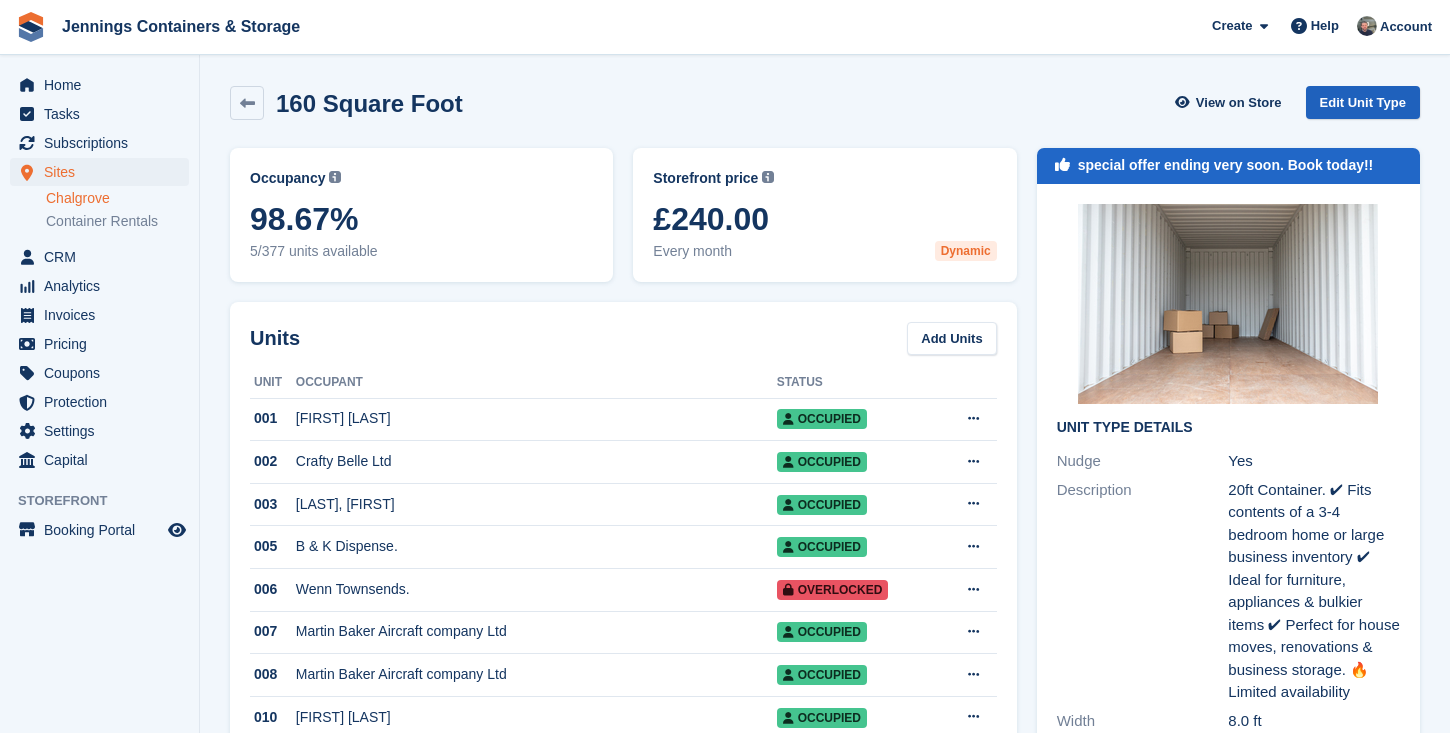 scroll, scrollTop: 0, scrollLeft: 0, axis: both 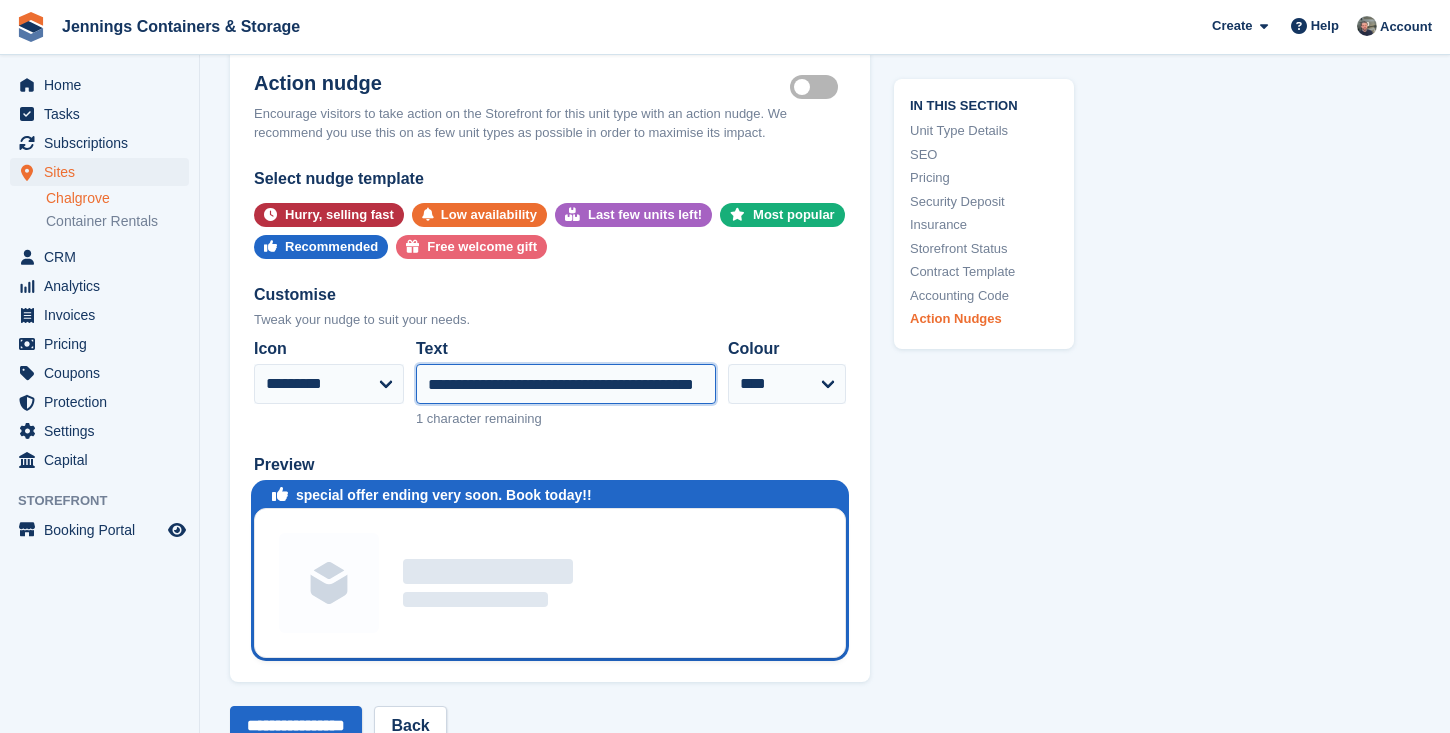 click on "**********" at bounding box center (566, 384) 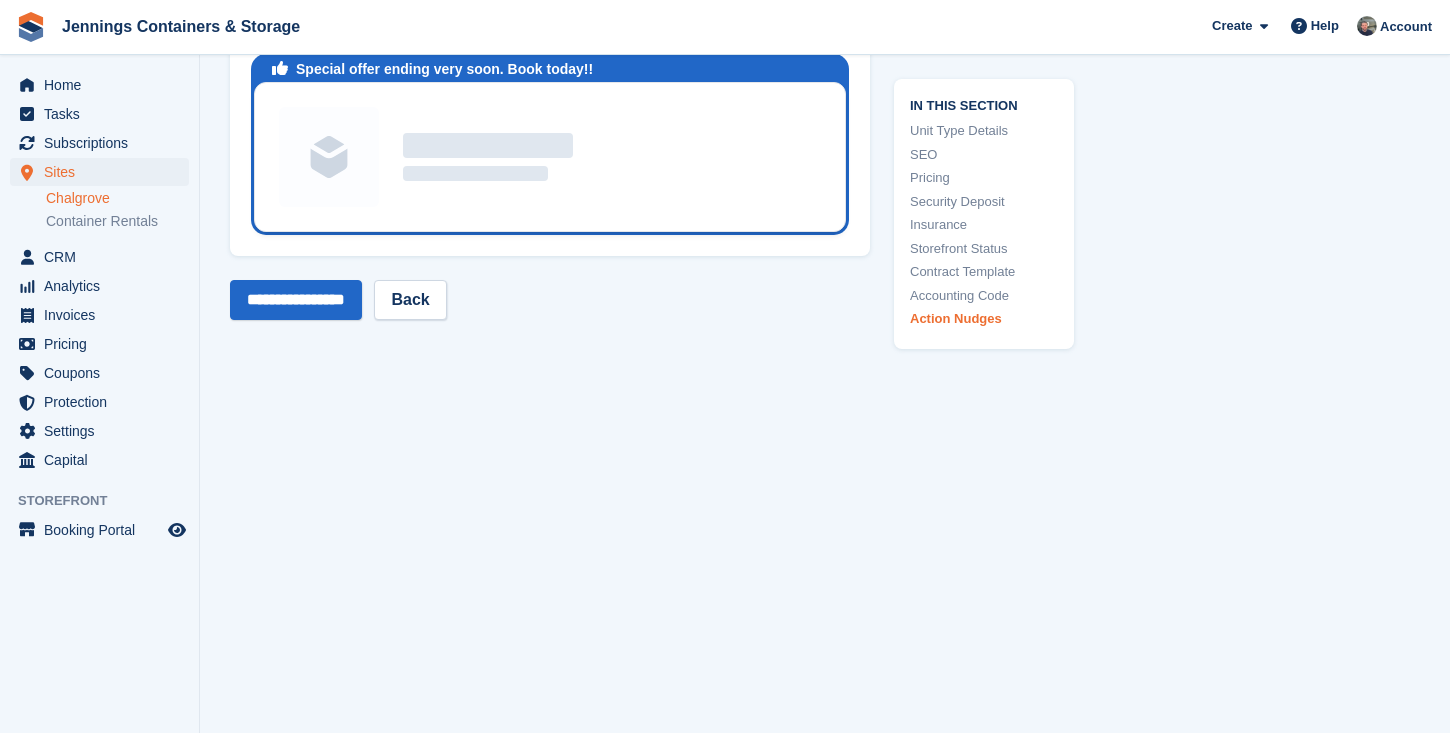 type on "**********" 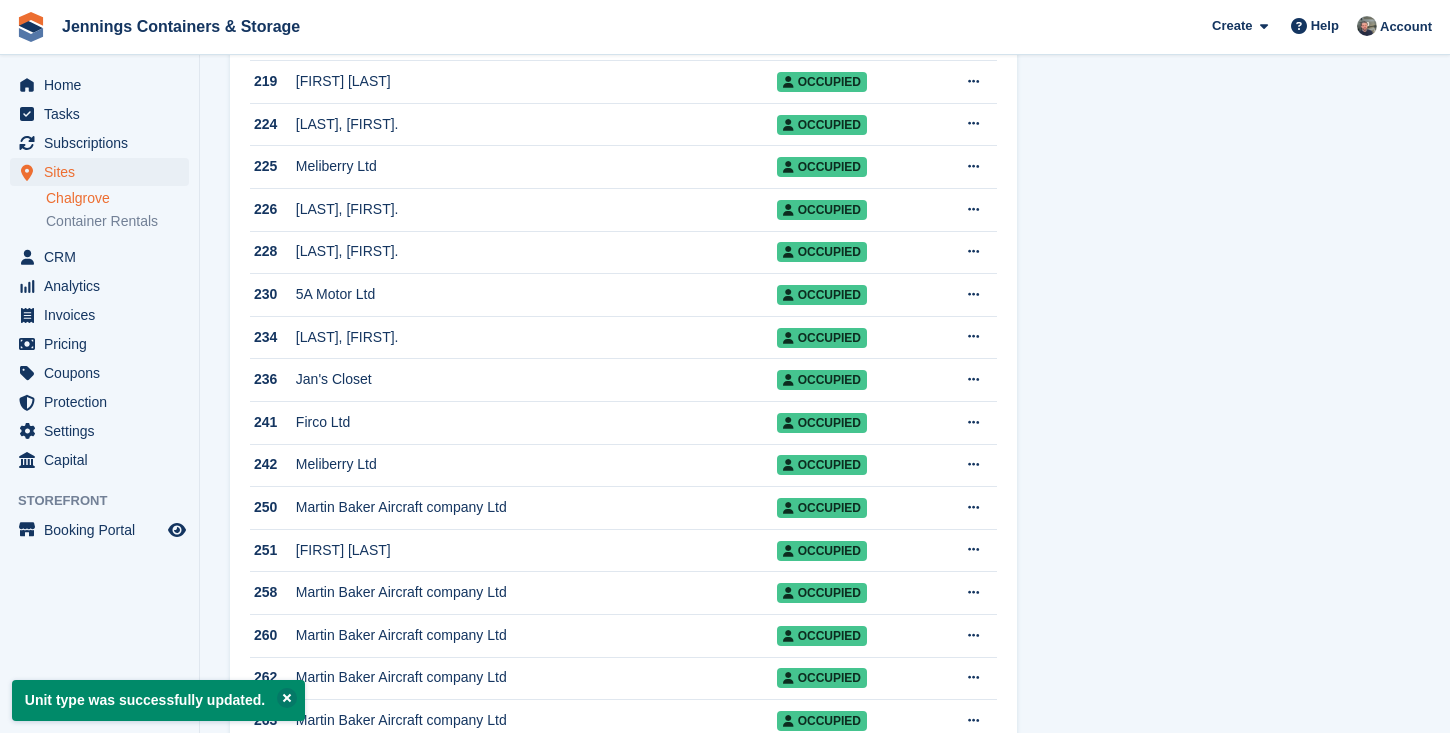 scroll, scrollTop: 0, scrollLeft: 0, axis: both 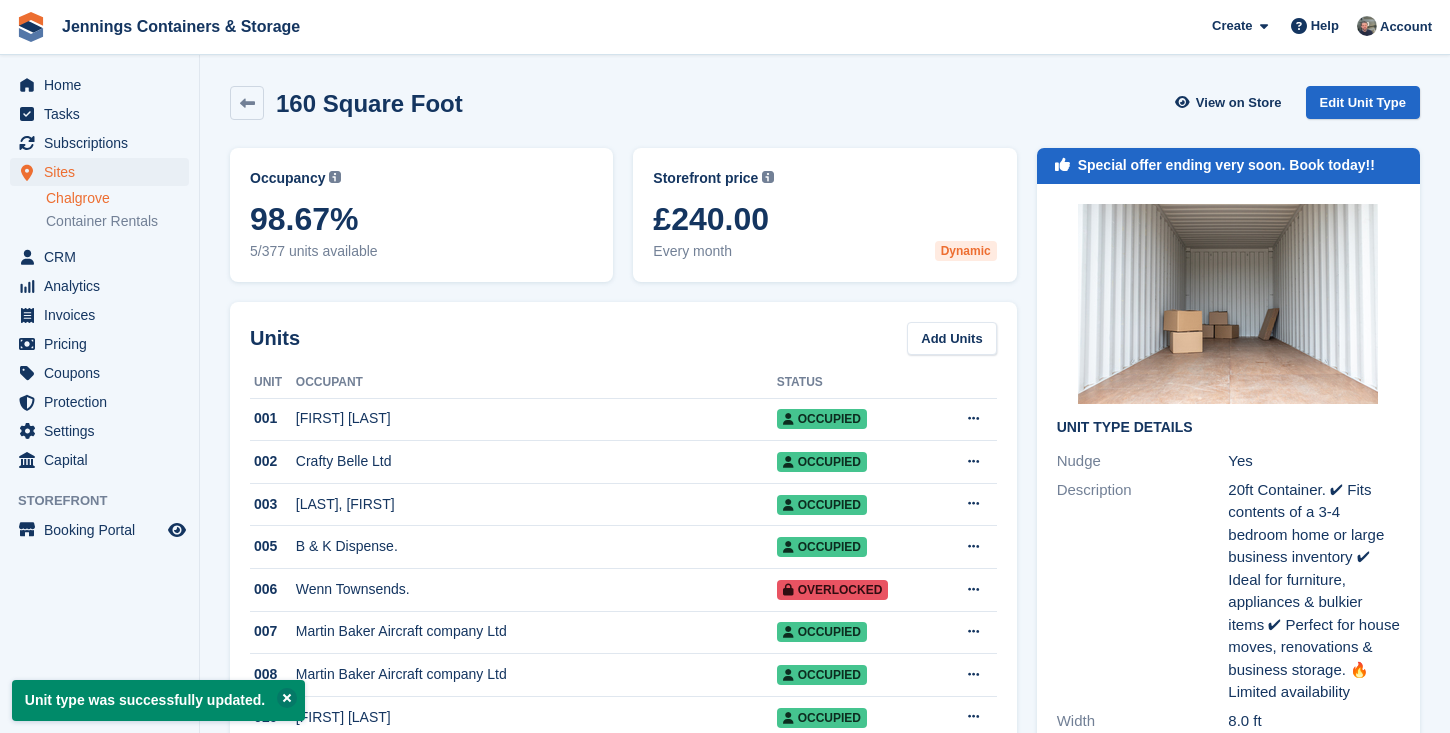 click on "98.67%" at bounding box center [421, 219] 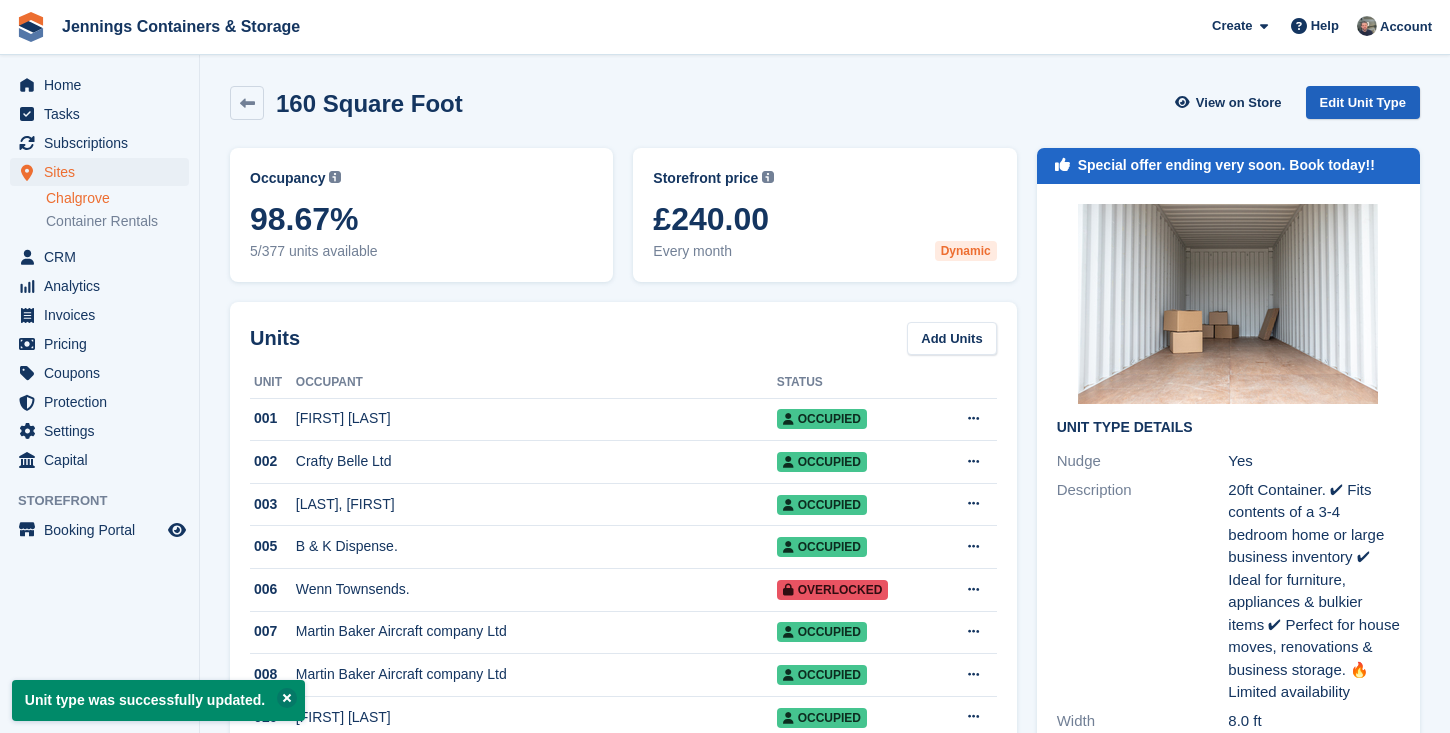 click on "Edit Unit Type" at bounding box center (1363, 102) 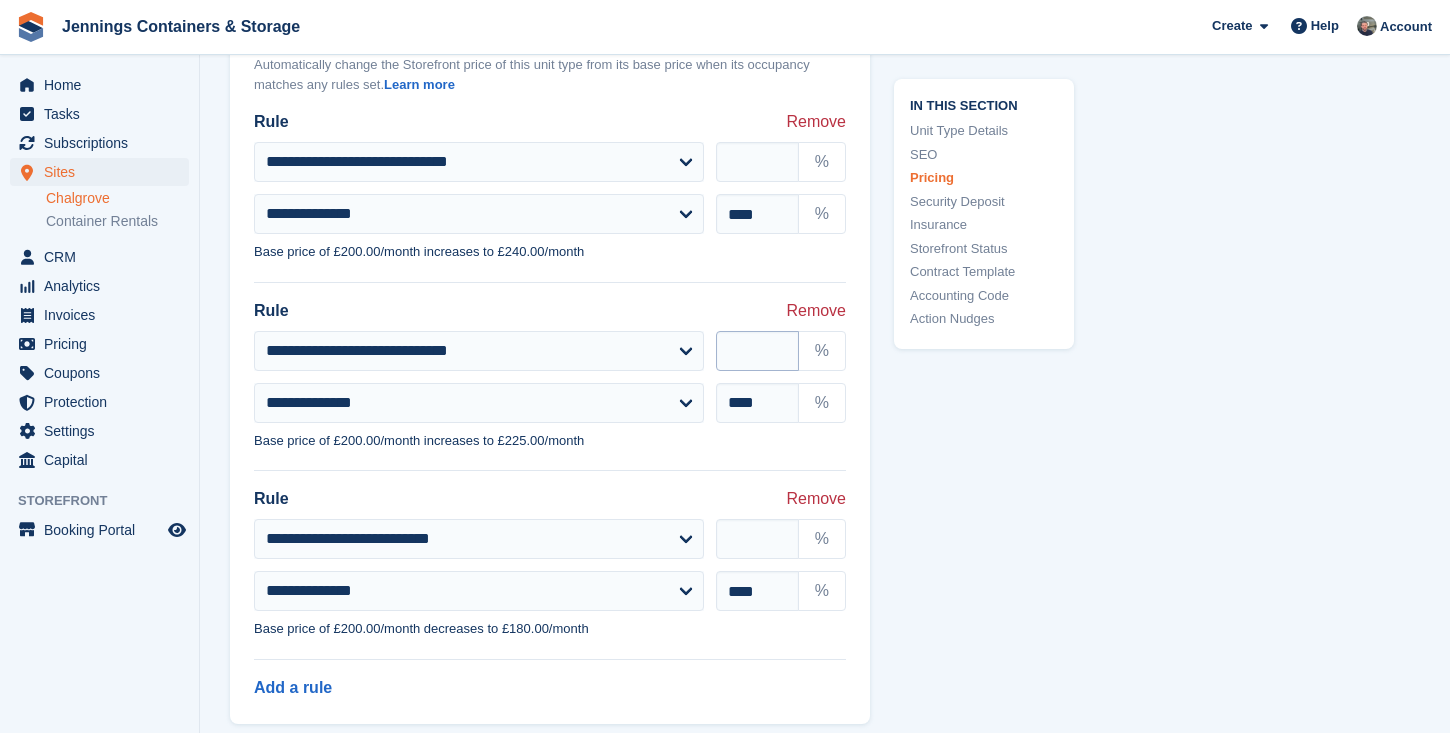 scroll, scrollTop: 2277, scrollLeft: 0, axis: vertical 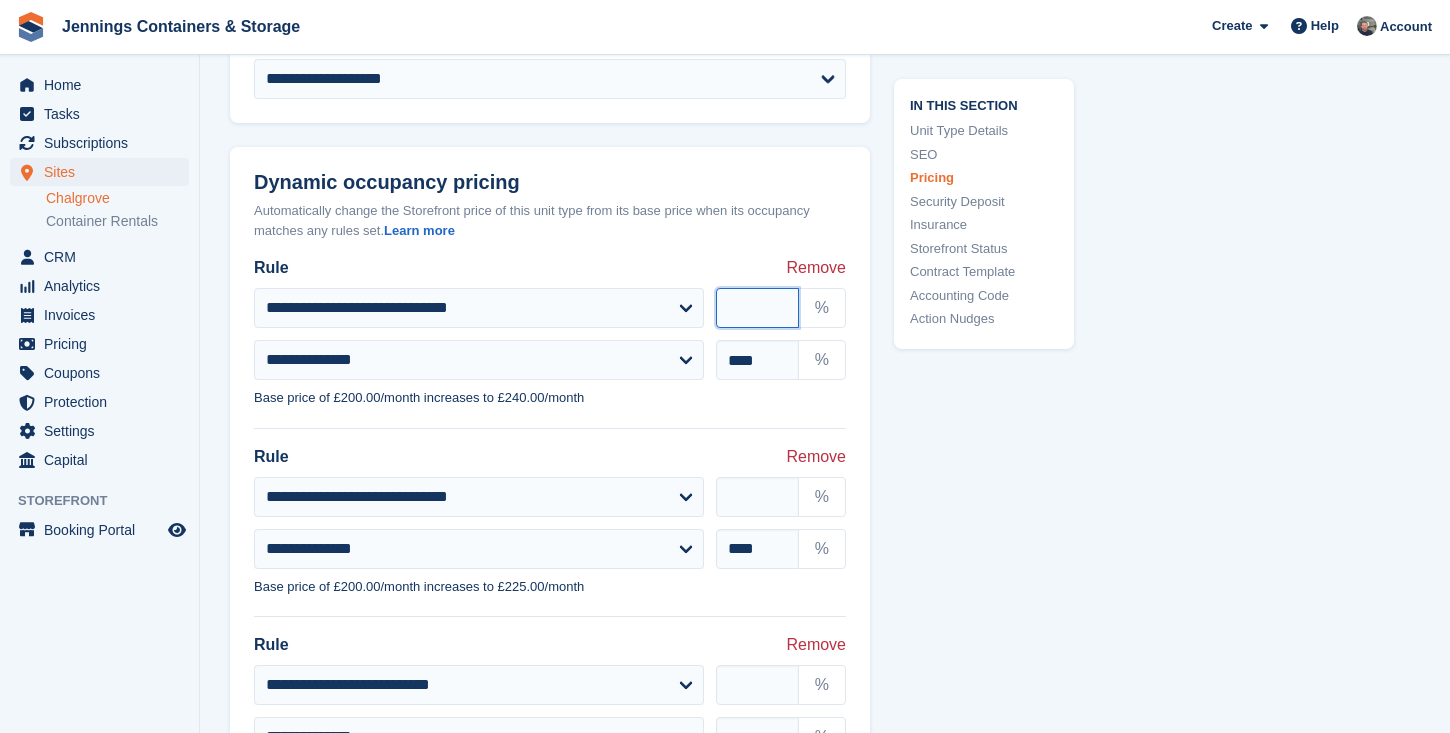 click on "**" at bounding box center [757, 308] 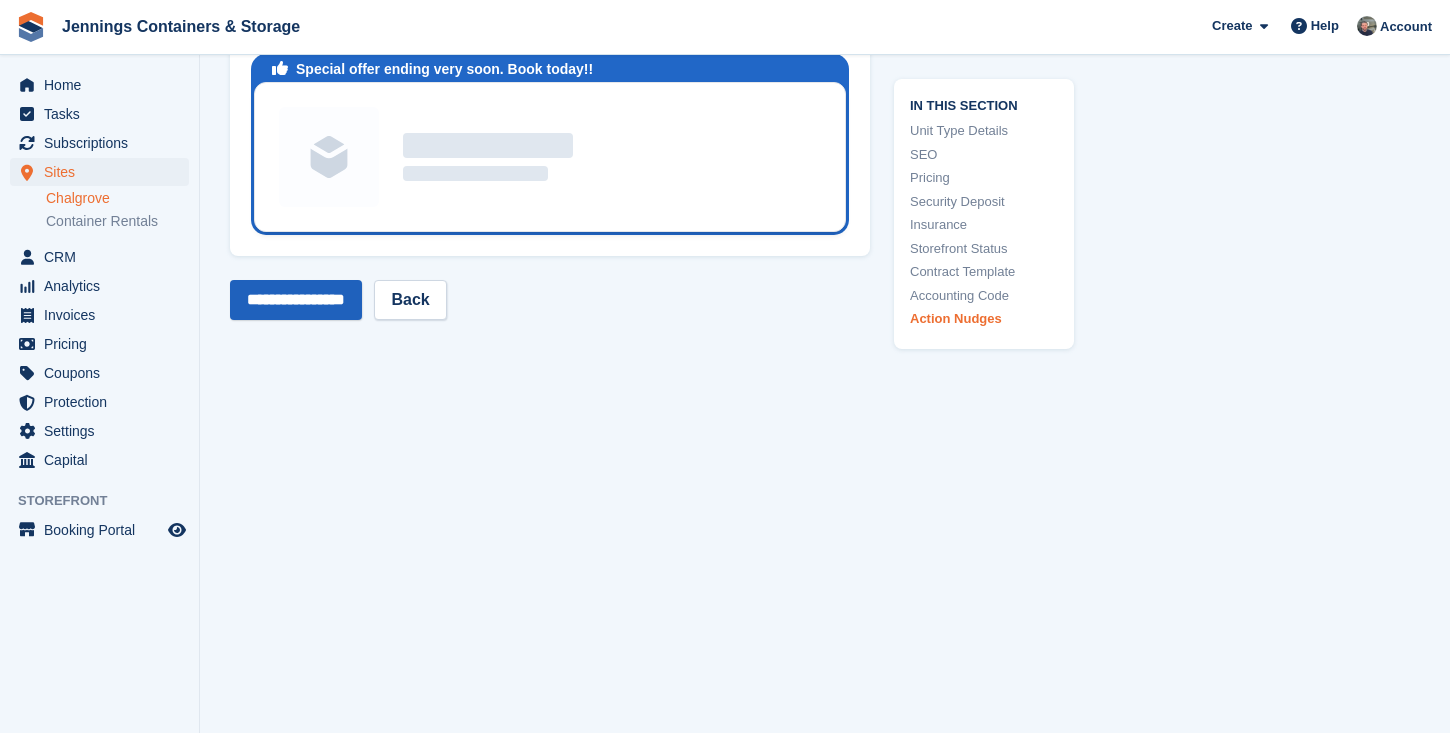 scroll, scrollTop: 5108, scrollLeft: 0, axis: vertical 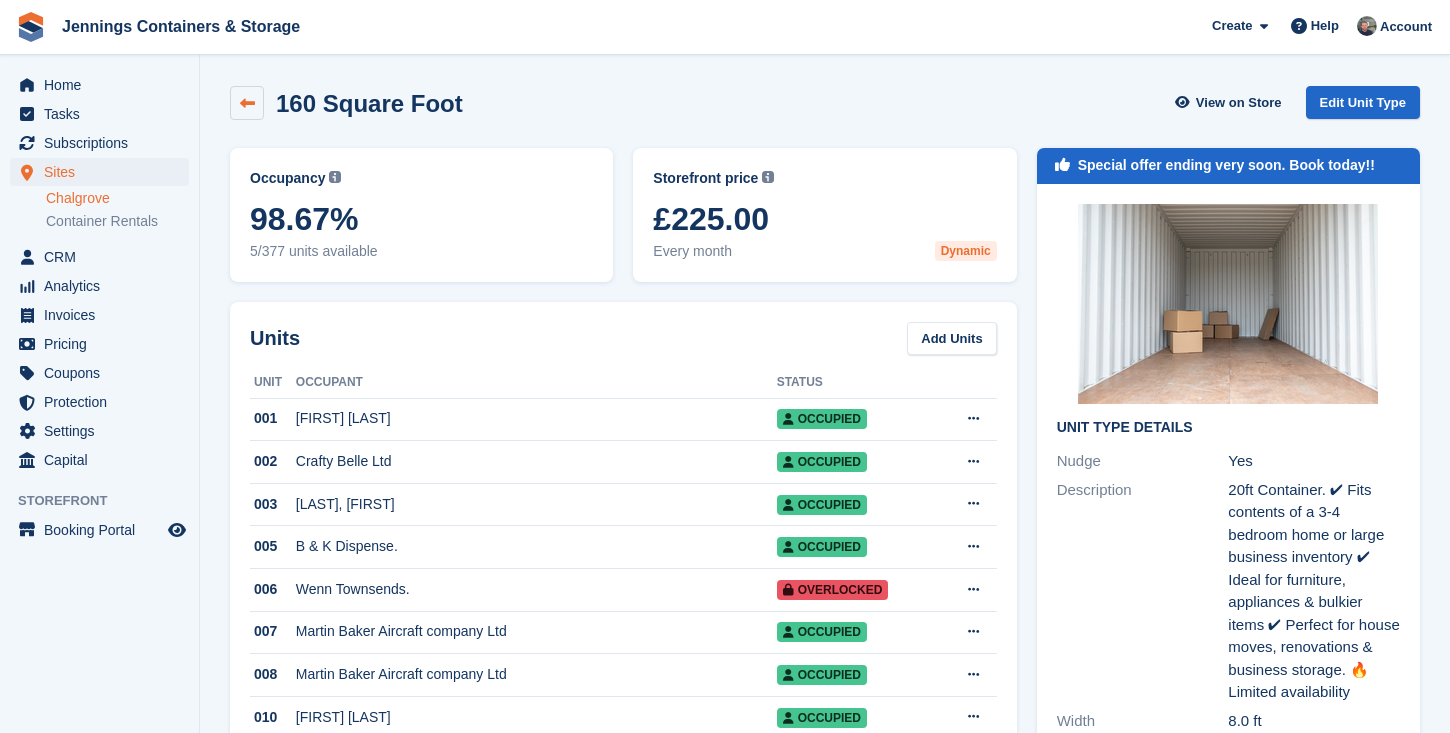 click at bounding box center (247, 103) 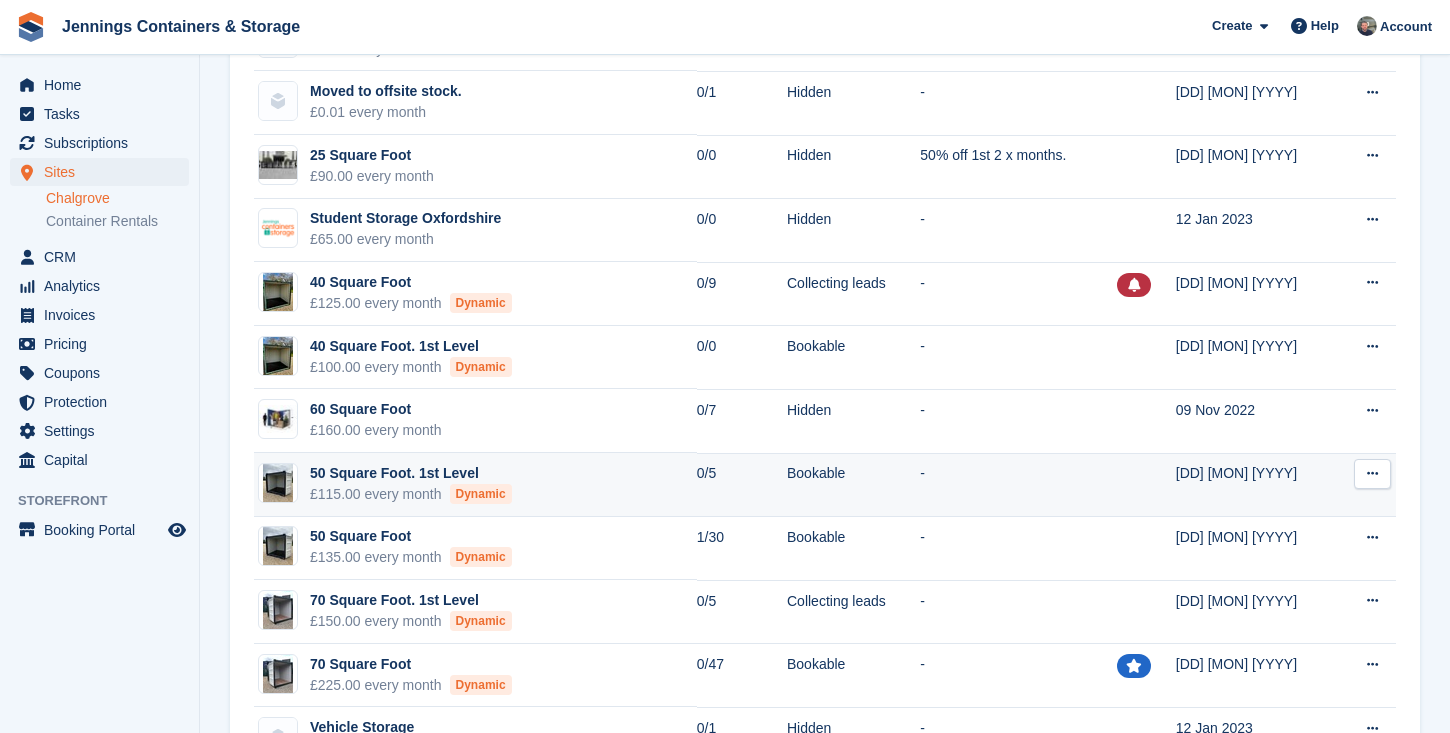 scroll, scrollTop: 476, scrollLeft: 0, axis: vertical 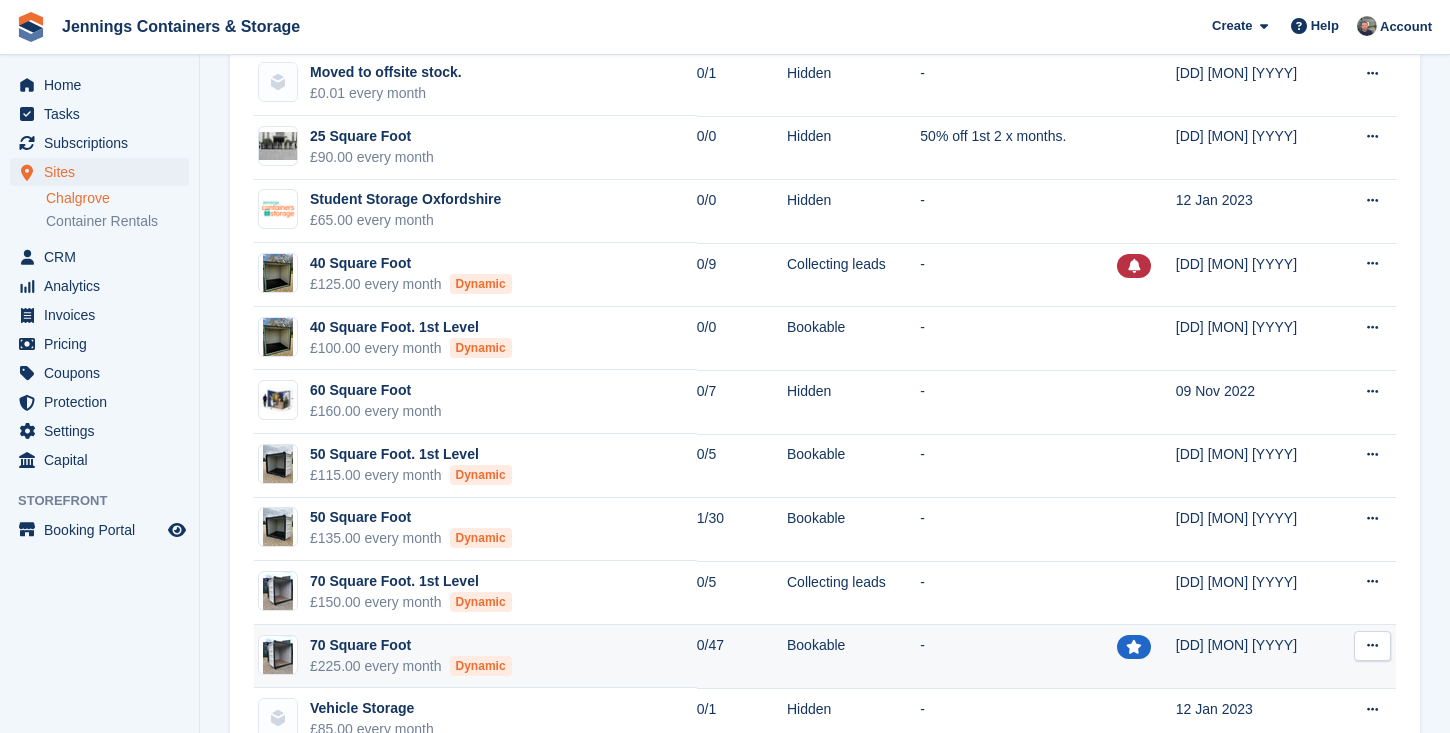 click on "70 Square Foot" at bounding box center [411, 645] 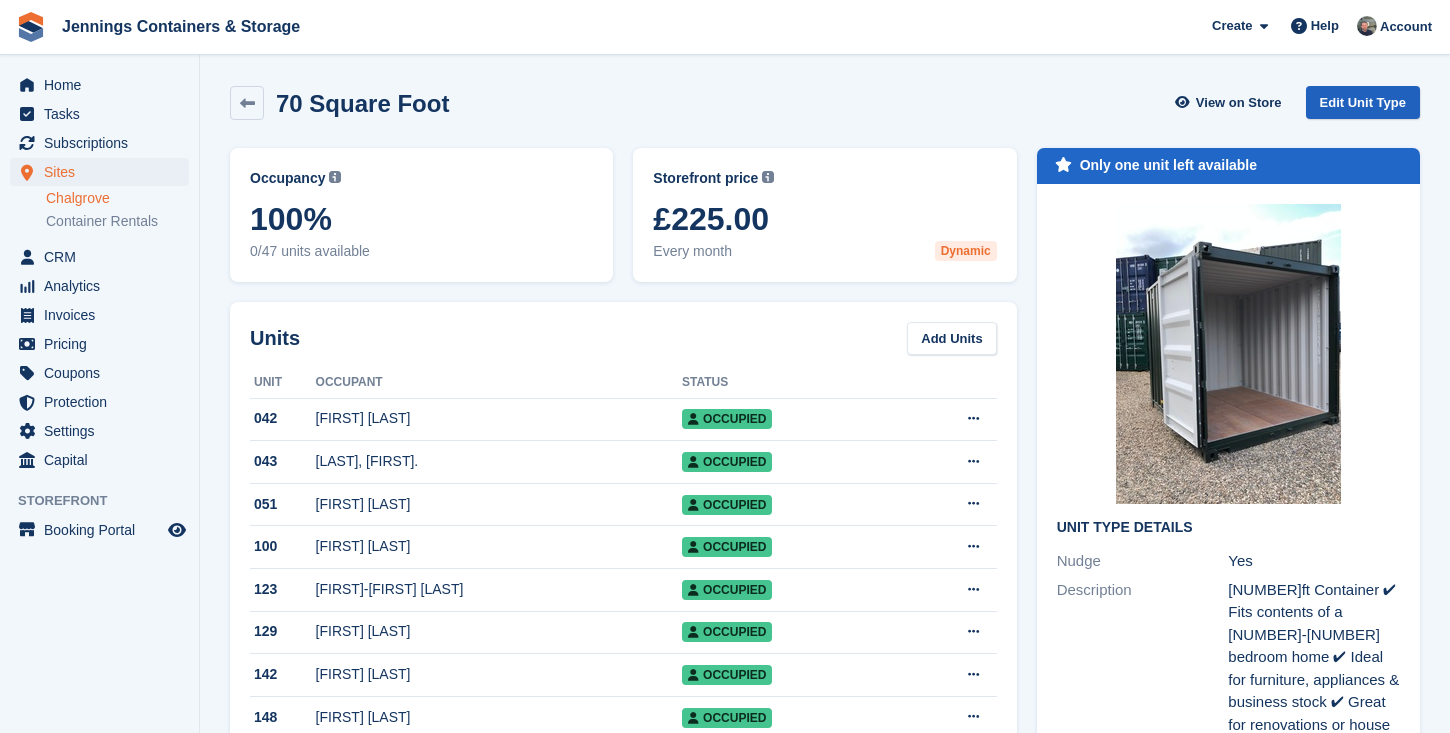 scroll, scrollTop: 0, scrollLeft: 0, axis: both 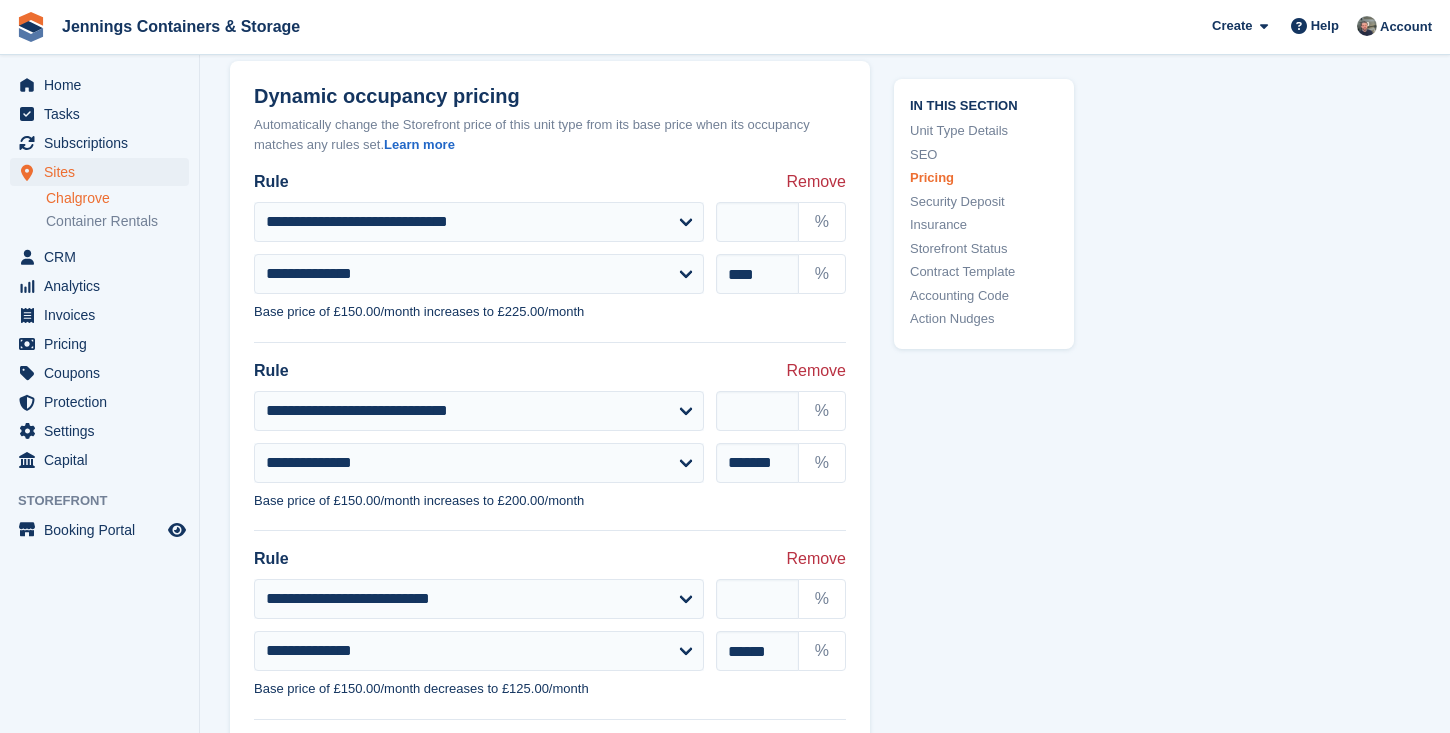 click on "Remove" at bounding box center [816, 182] 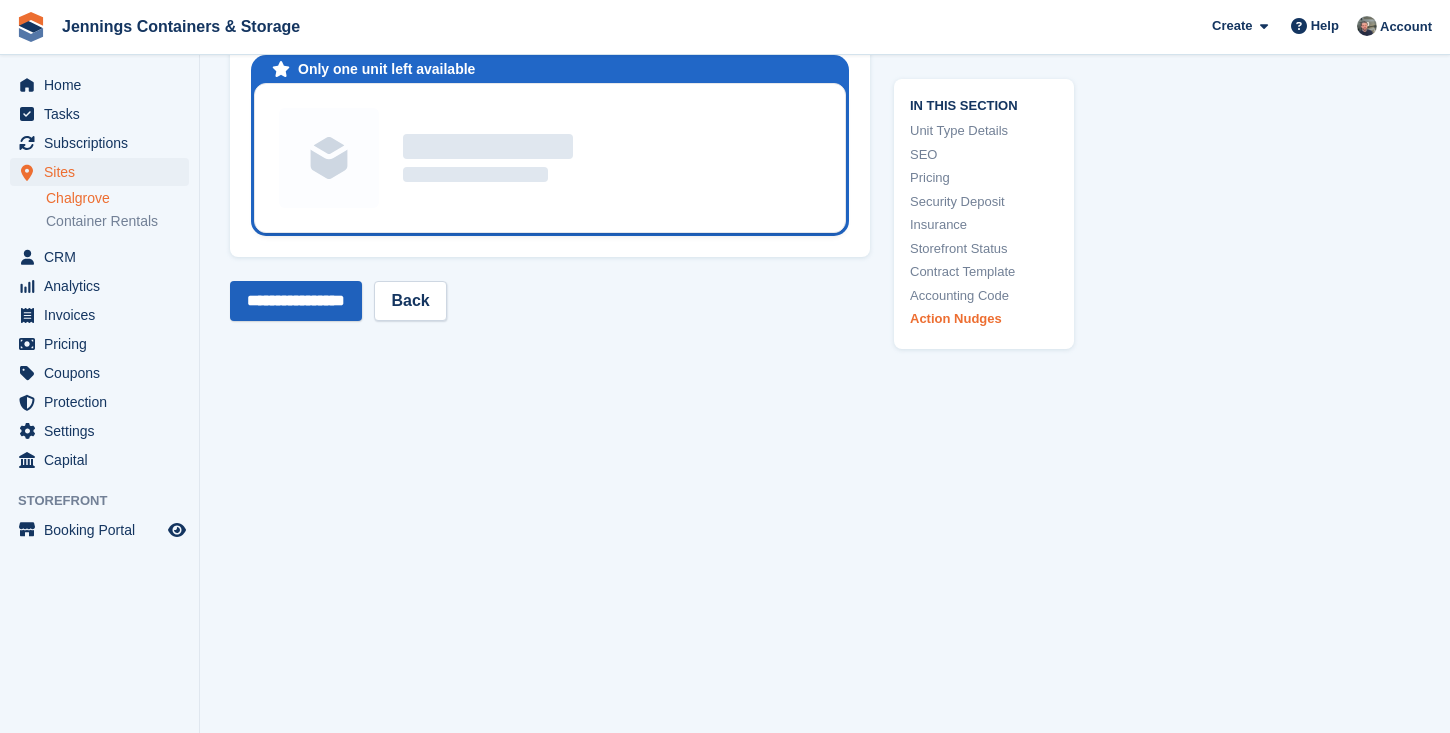 click on "**********" at bounding box center (296, 301) 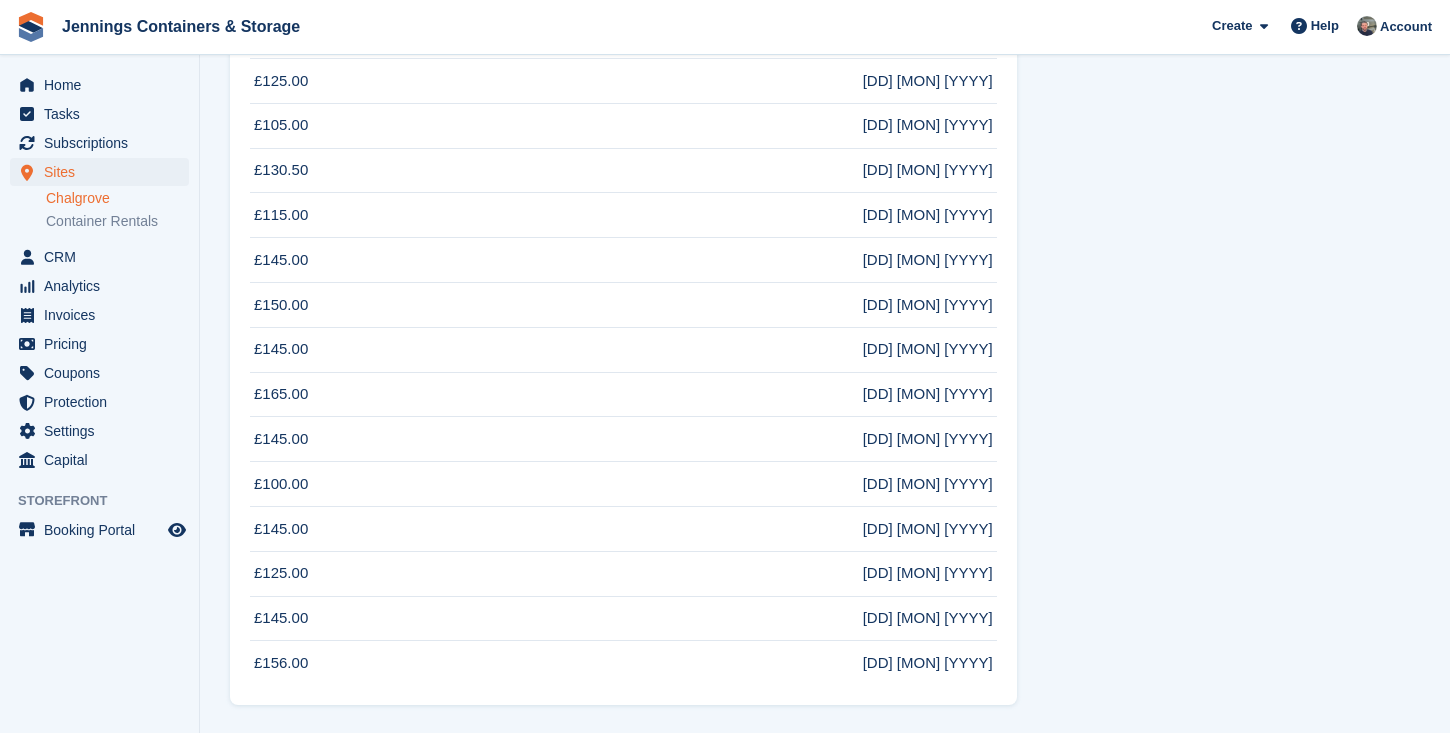 scroll, scrollTop: 0, scrollLeft: 0, axis: both 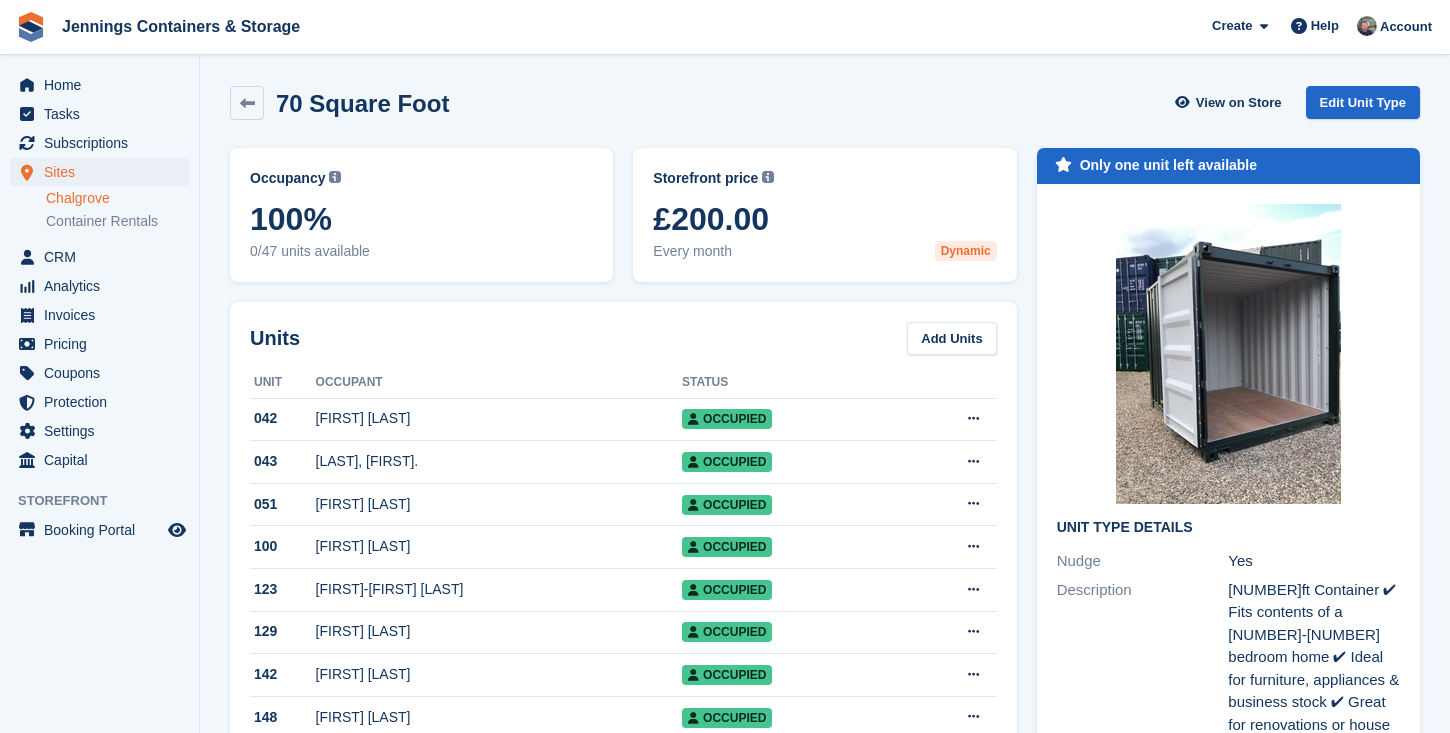 click on "Occupancy
Current percentage of all currently allocated units of this unit type in terms of area. Includes units with occupied, repo or overlocked status." at bounding box center (421, 178) 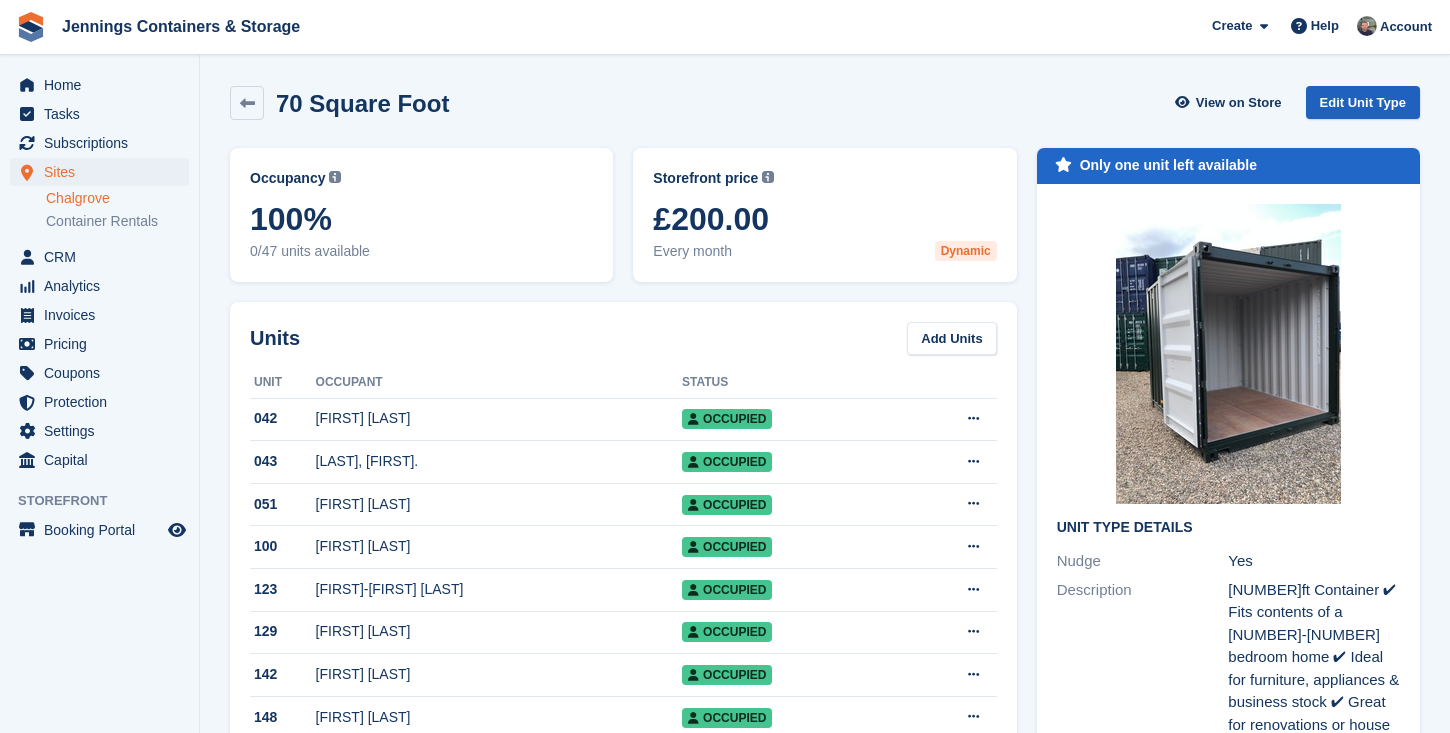 click on "Edit Unit Type" at bounding box center (1363, 102) 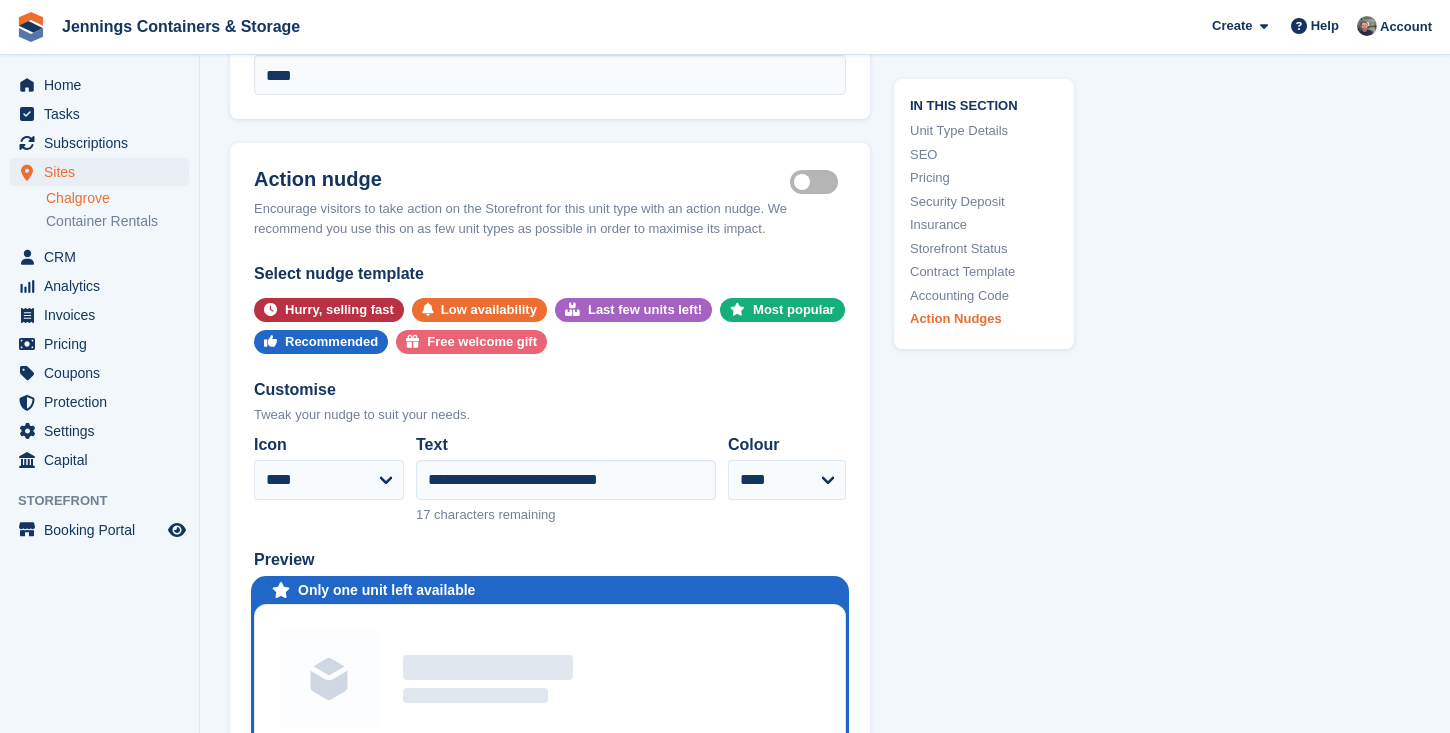 scroll, scrollTop: 4552, scrollLeft: 0, axis: vertical 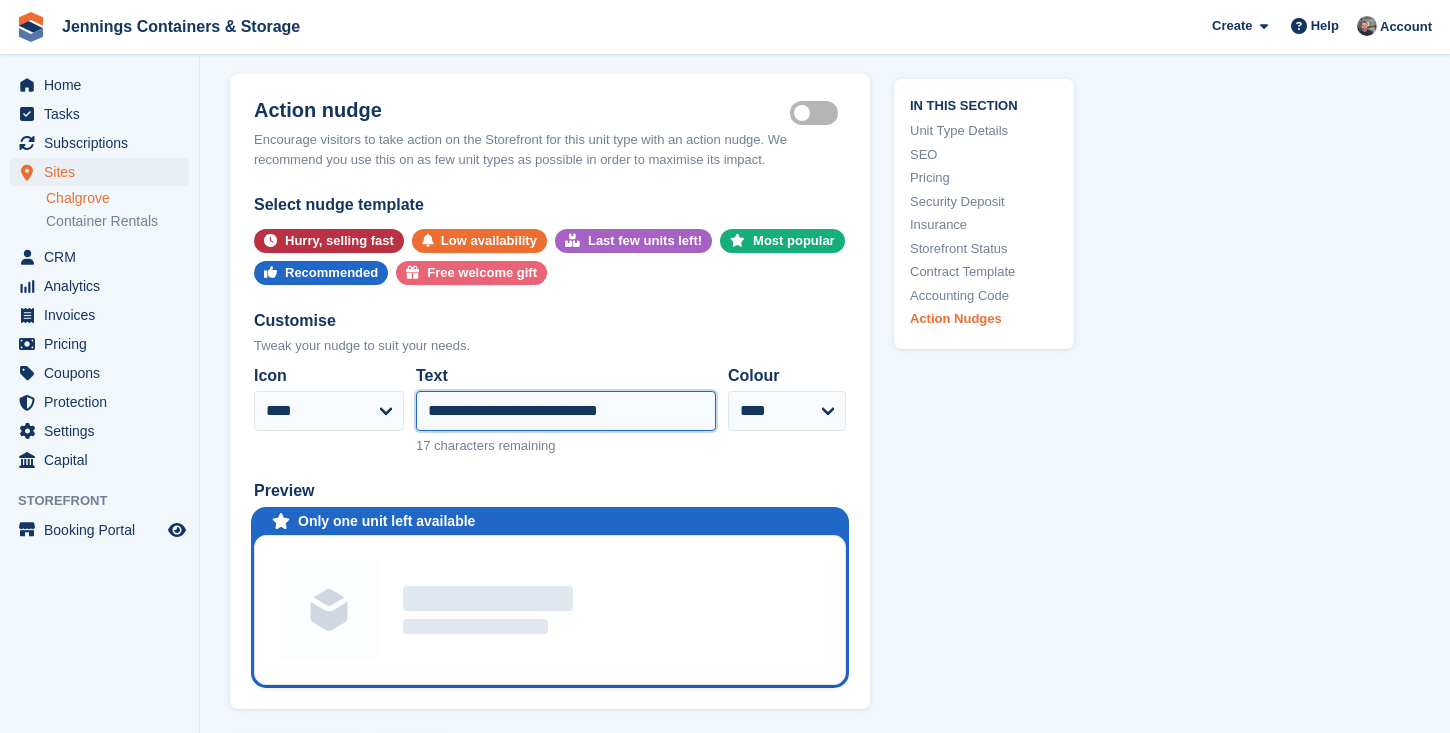click on "**********" at bounding box center (566, 411) 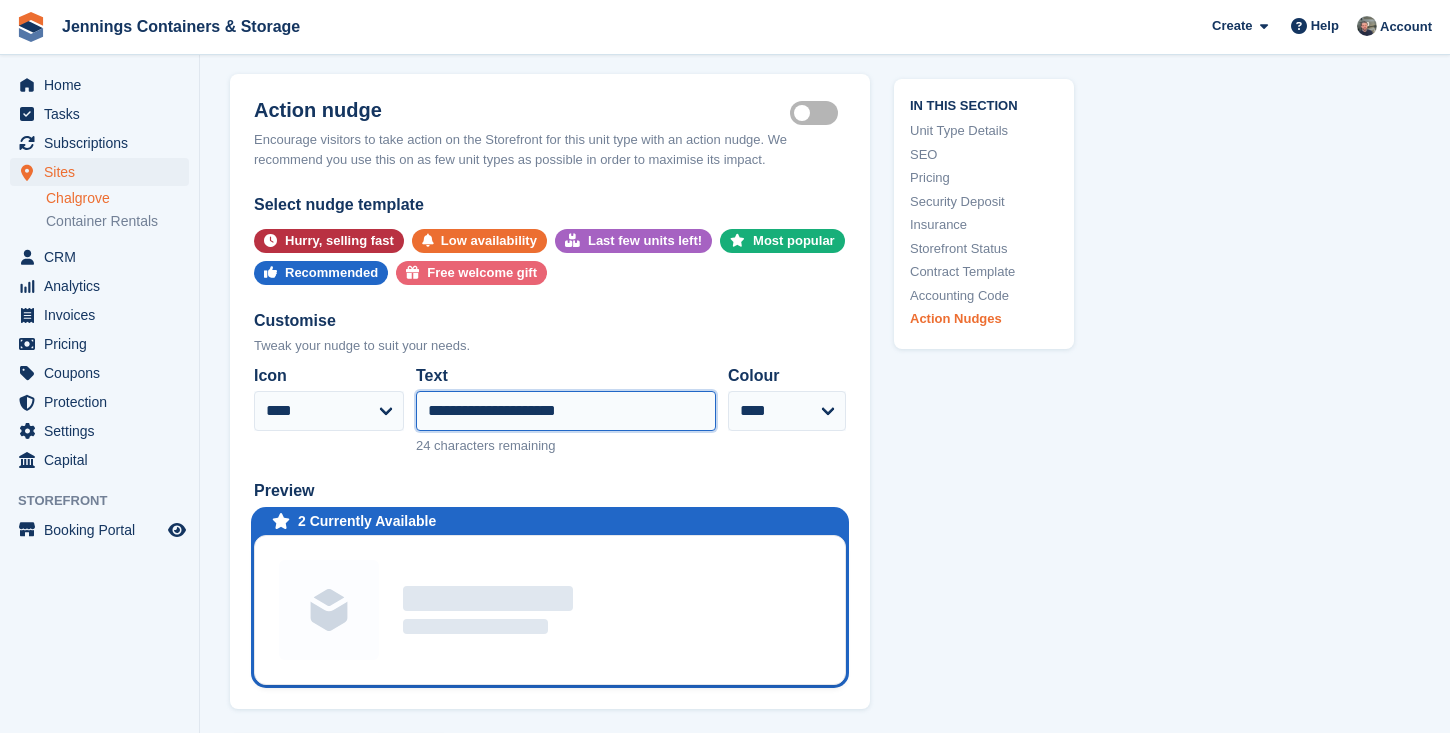 click on "**********" at bounding box center [566, 411] 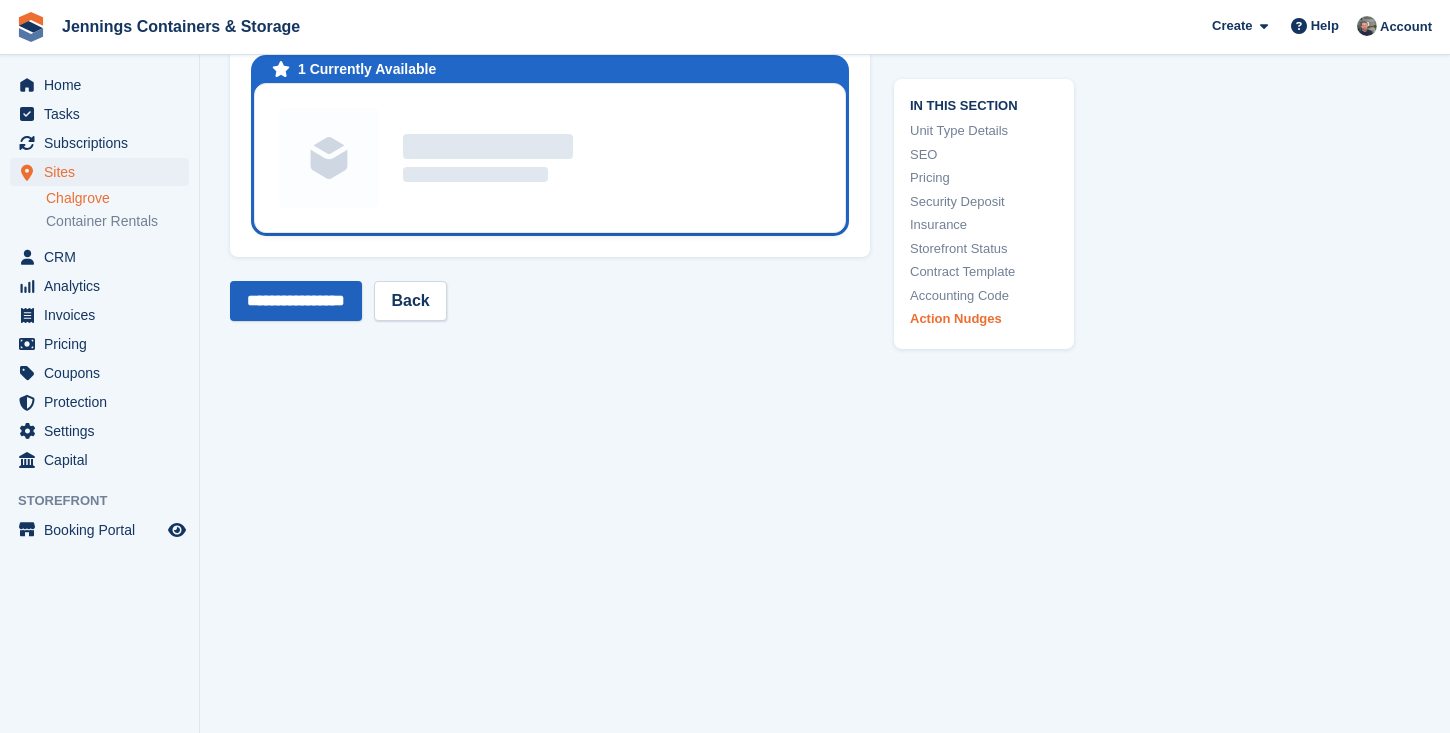scroll, scrollTop: 5005, scrollLeft: 0, axis: vertical 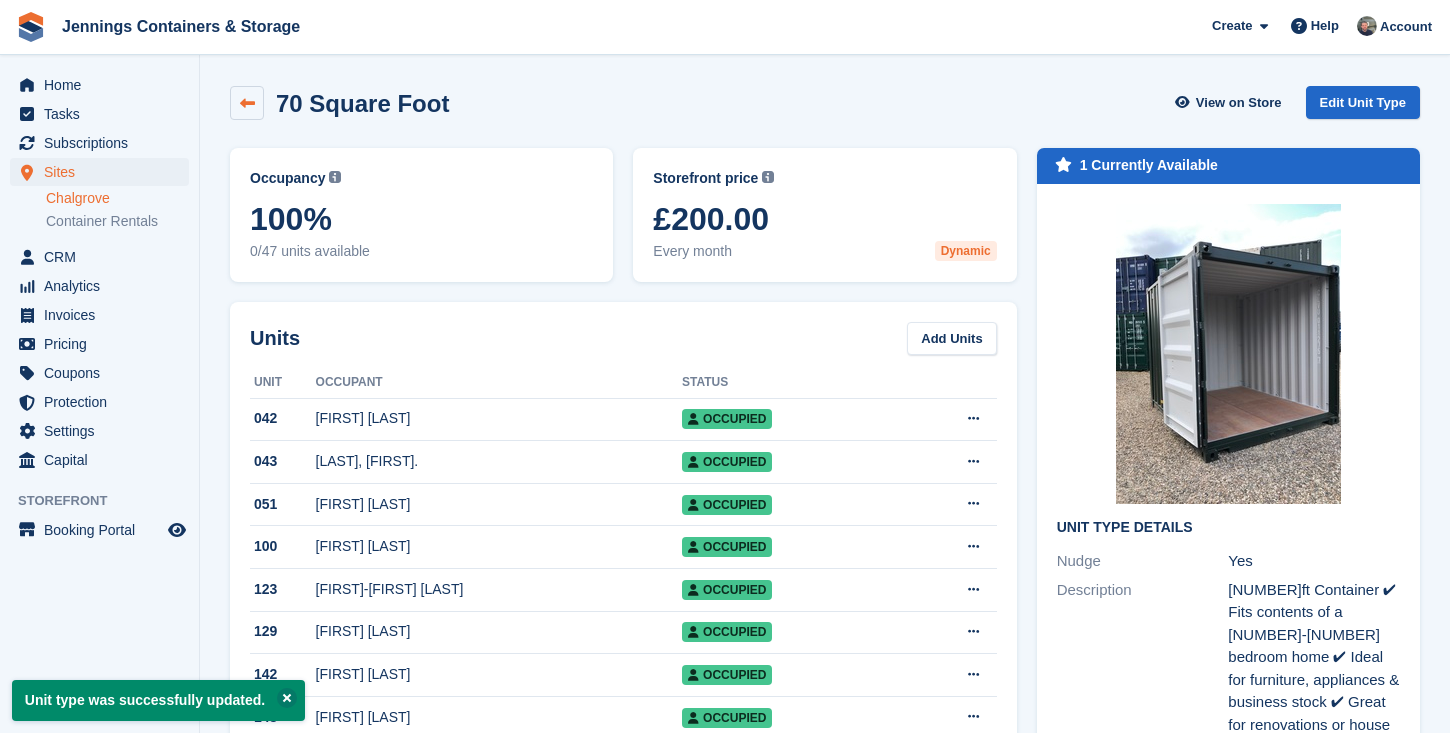 click at bounding box center [247, 103] 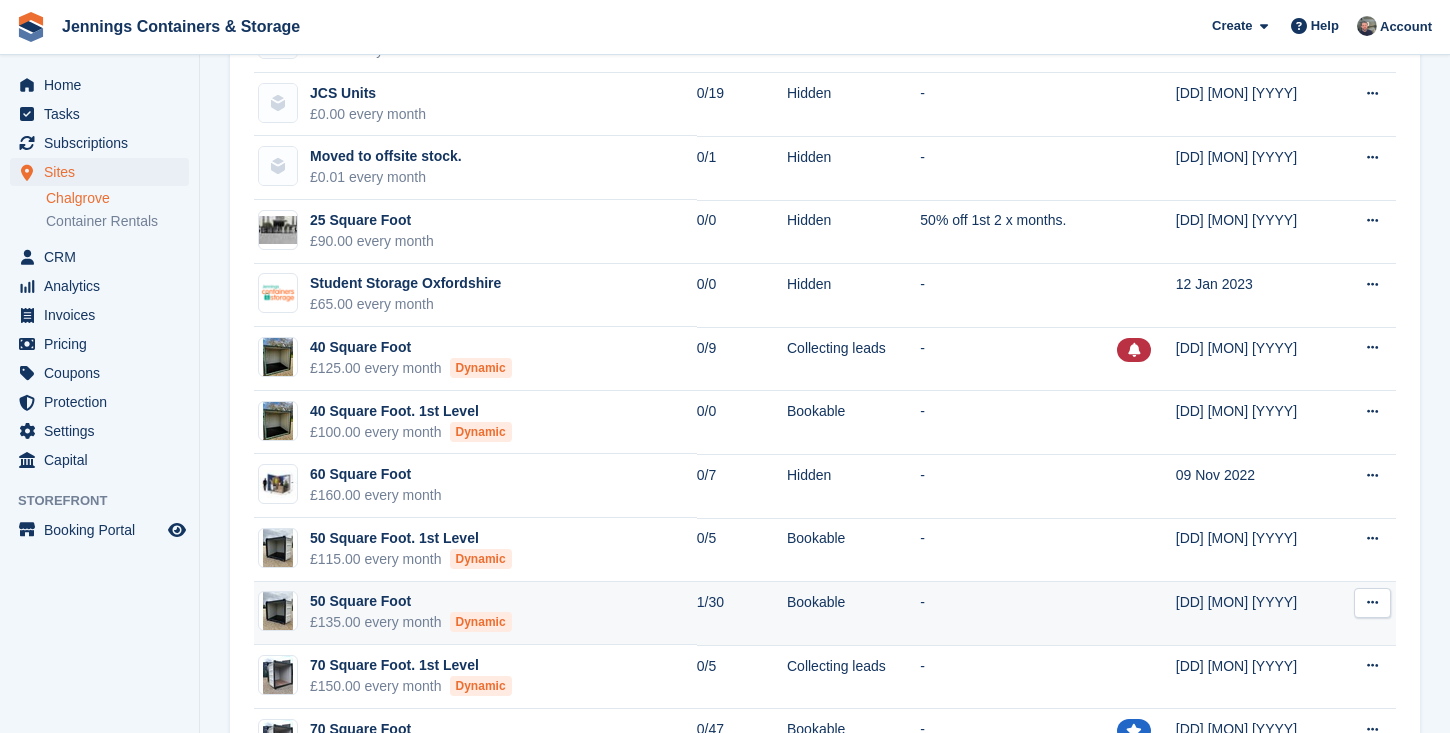 scroll, scrollTop: 399, scrollLeft: 0, axis: vertical 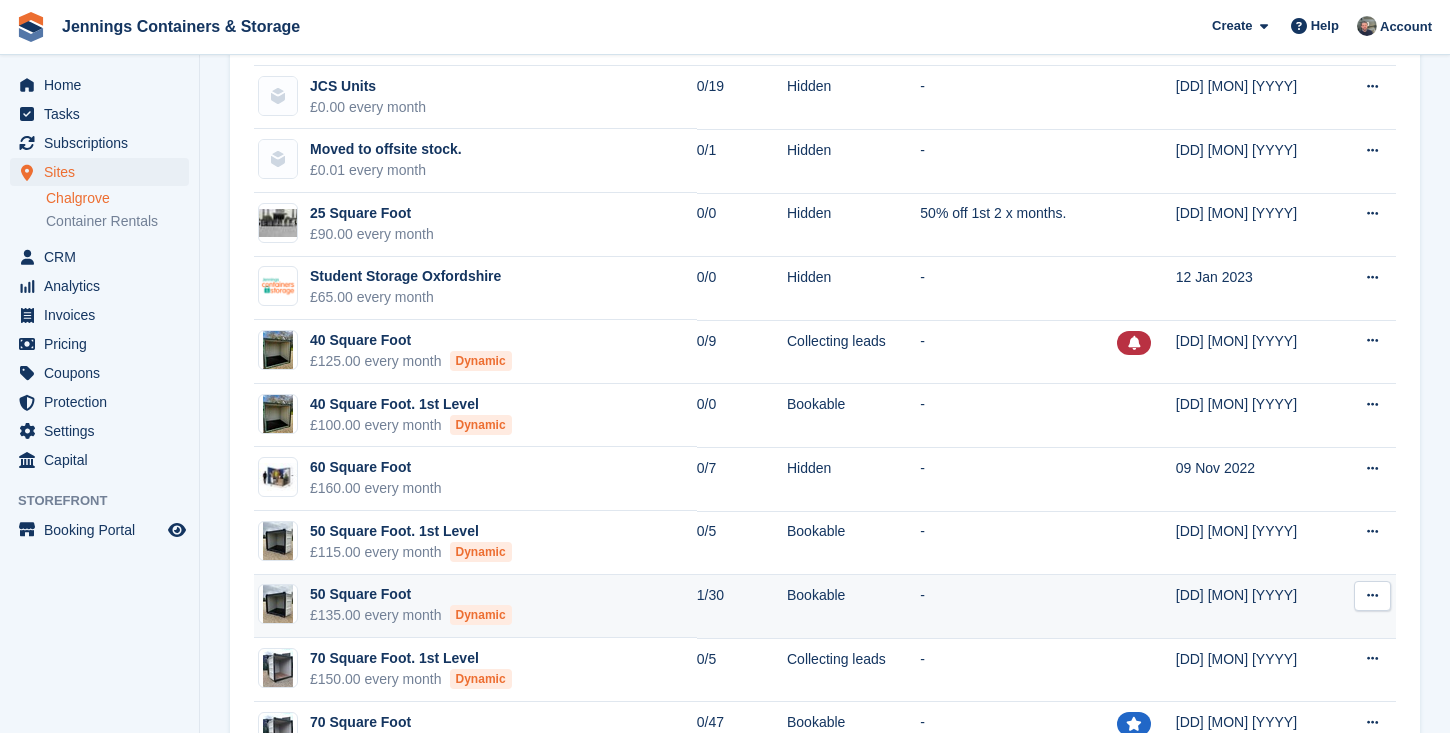 click on "-" at bounding box center [1018, 607] 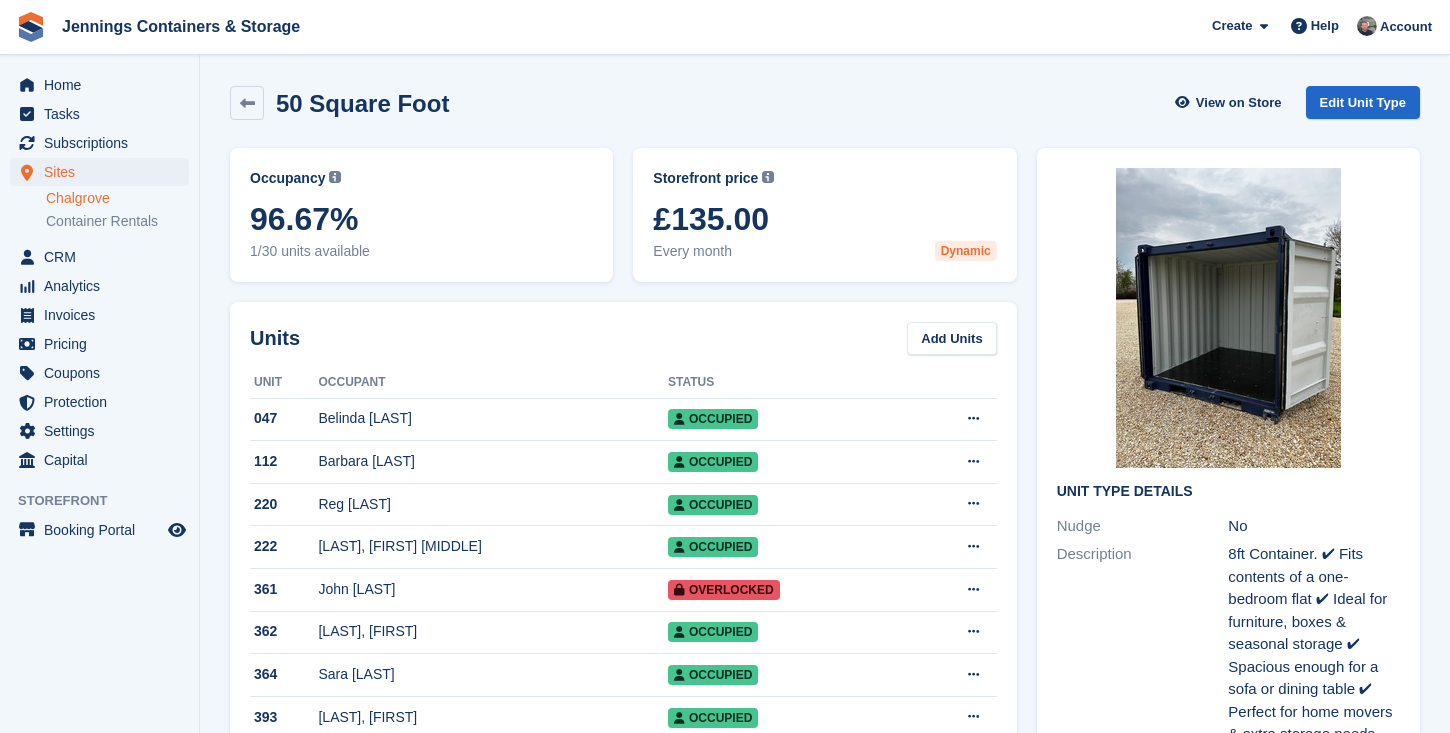 scroll, scrollTop: 0, scrollLeft: 0, axis: both 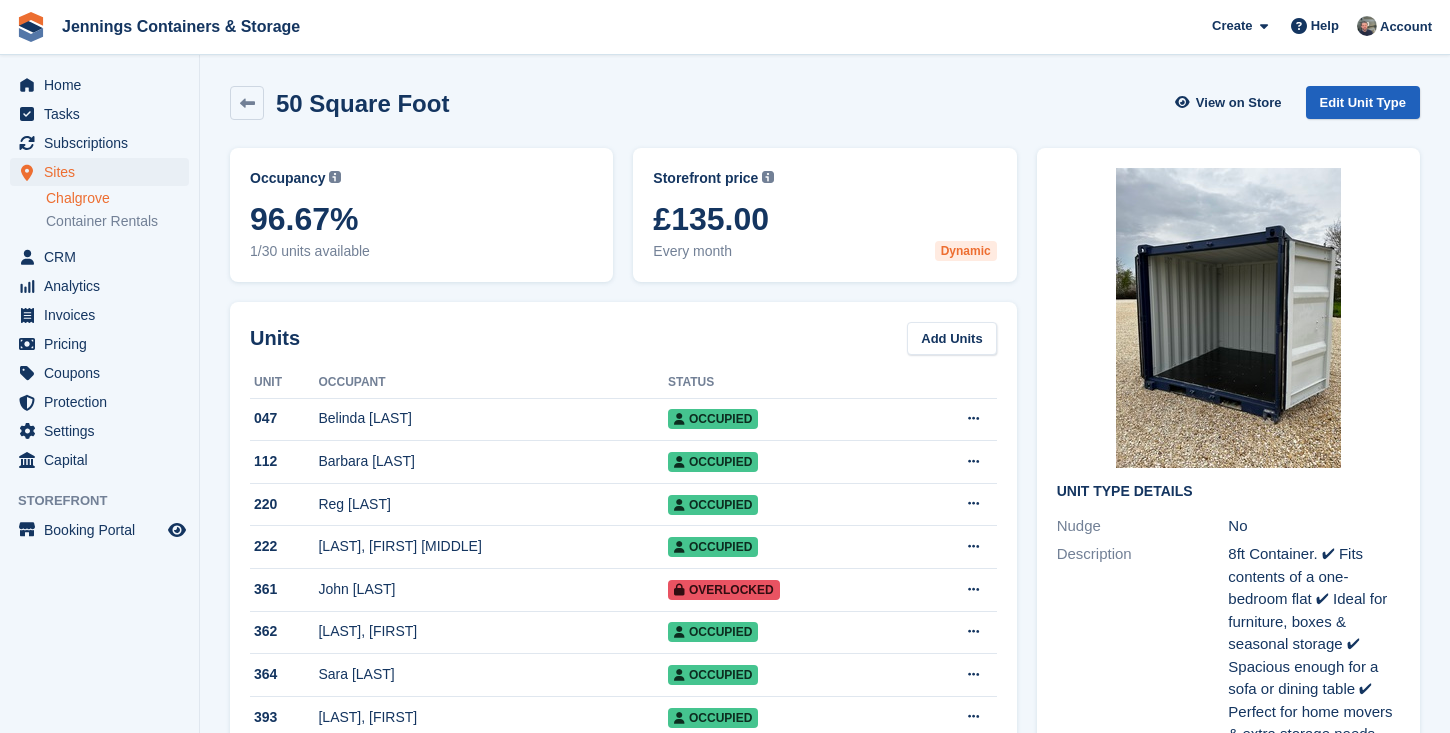 click on "Edit Unit Type" at bounding box center [1363, 102] 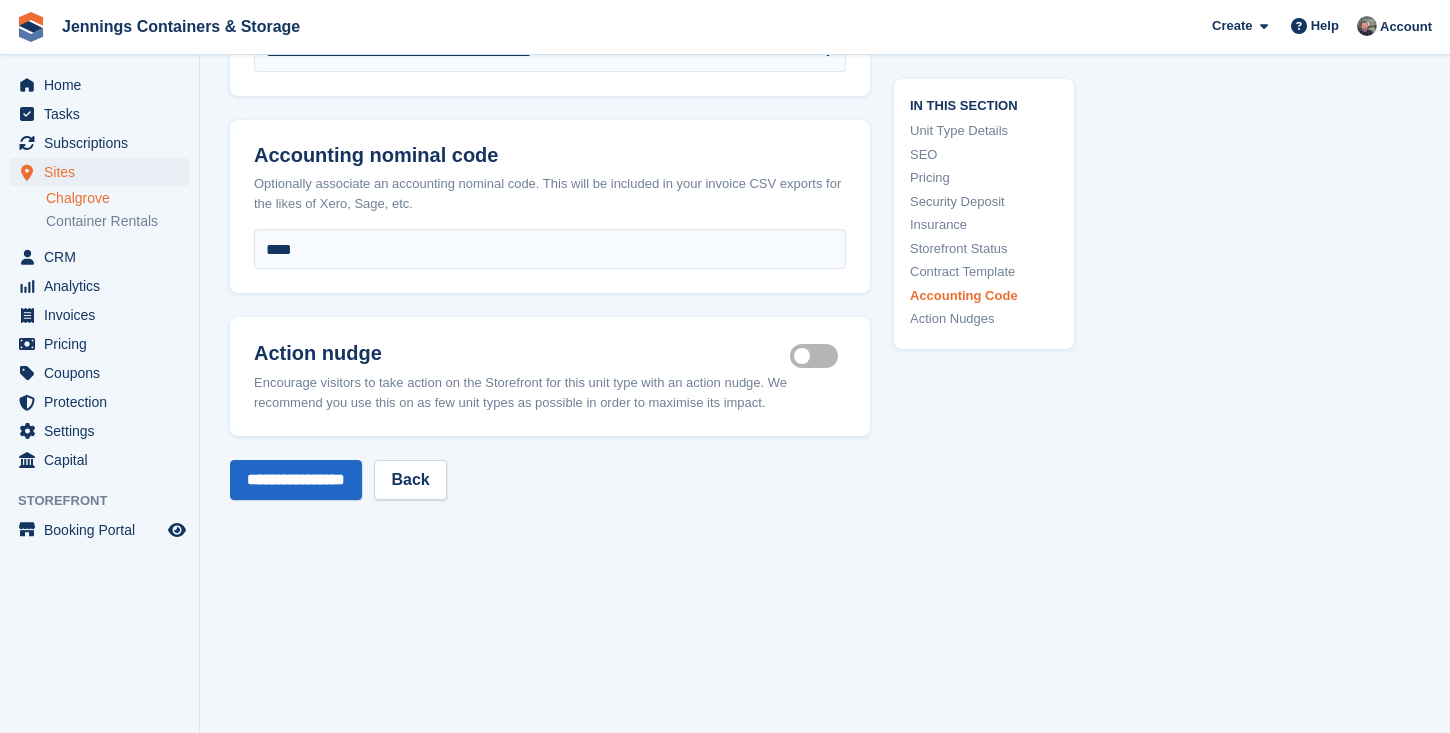 scroll, scrollTop: 4658, scrollLeft: 0, axis: vertical 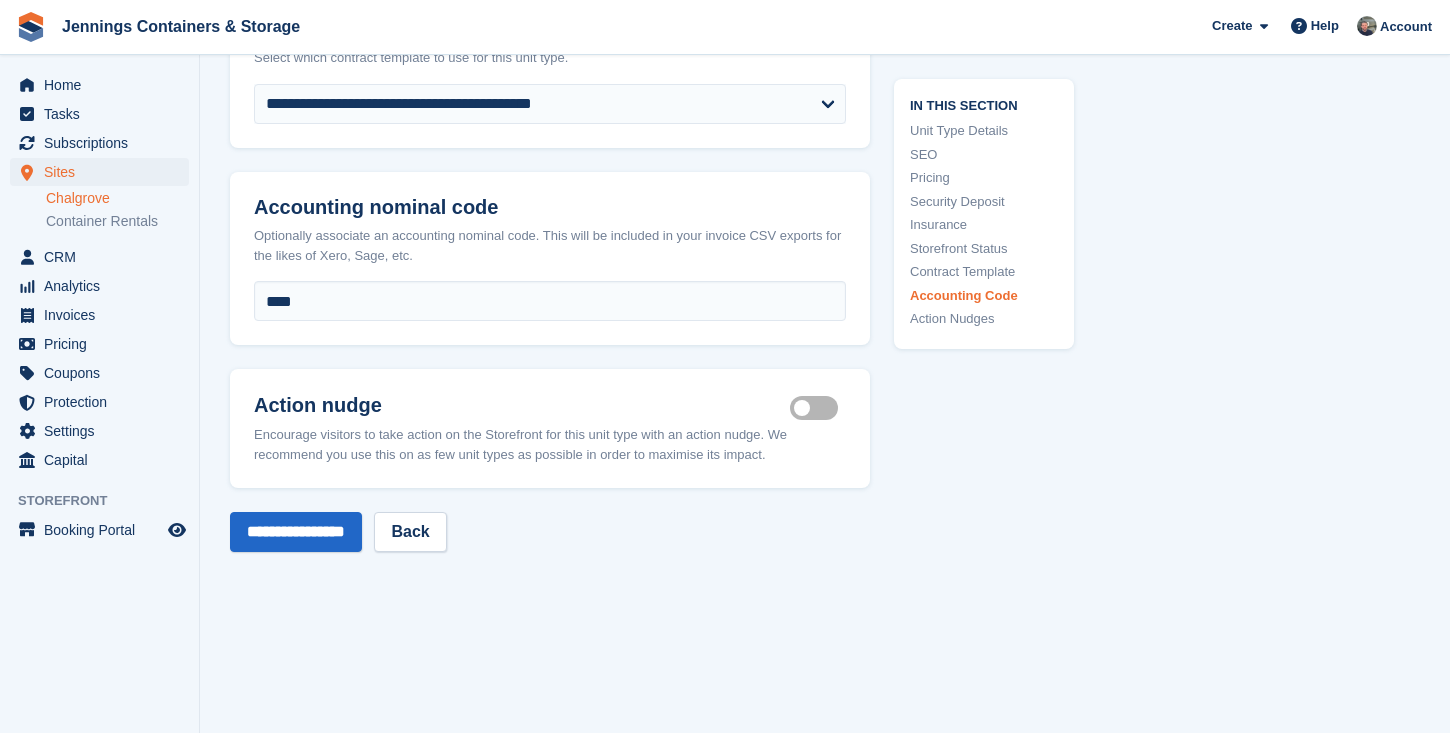 click on "Is active" at bounding box center [818, 408] 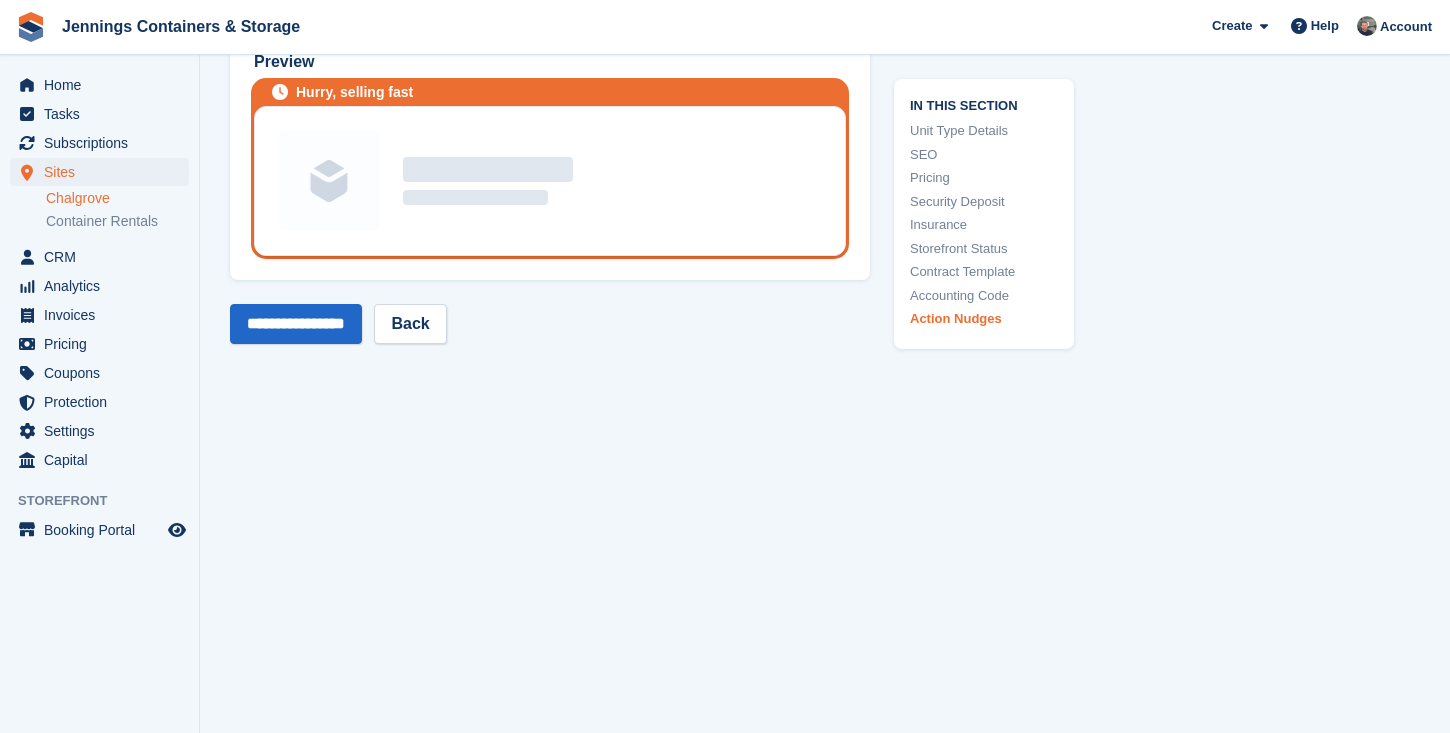 scroll, scrollTop: 5174, scrollLeft: 0, axis: vertical 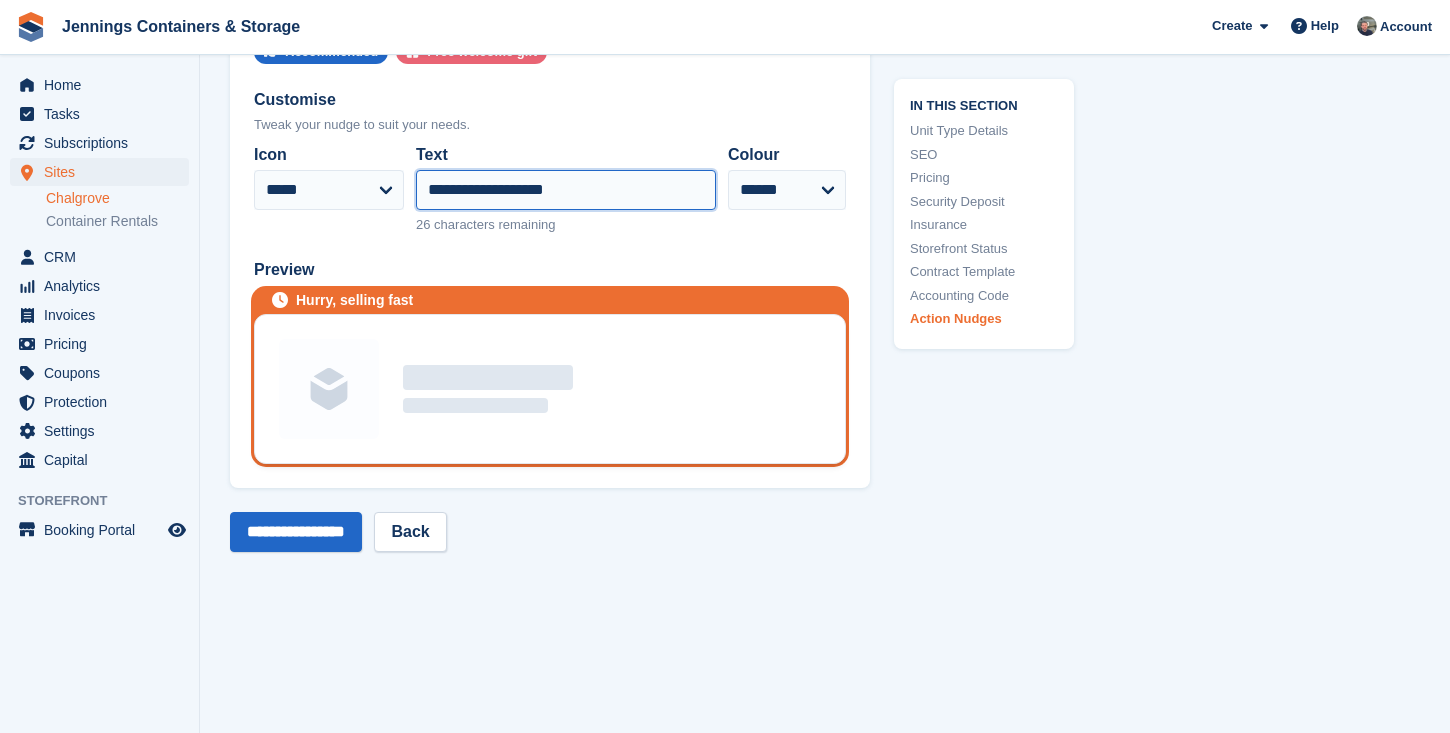 click on "**********" at bounding box center (566, 190) 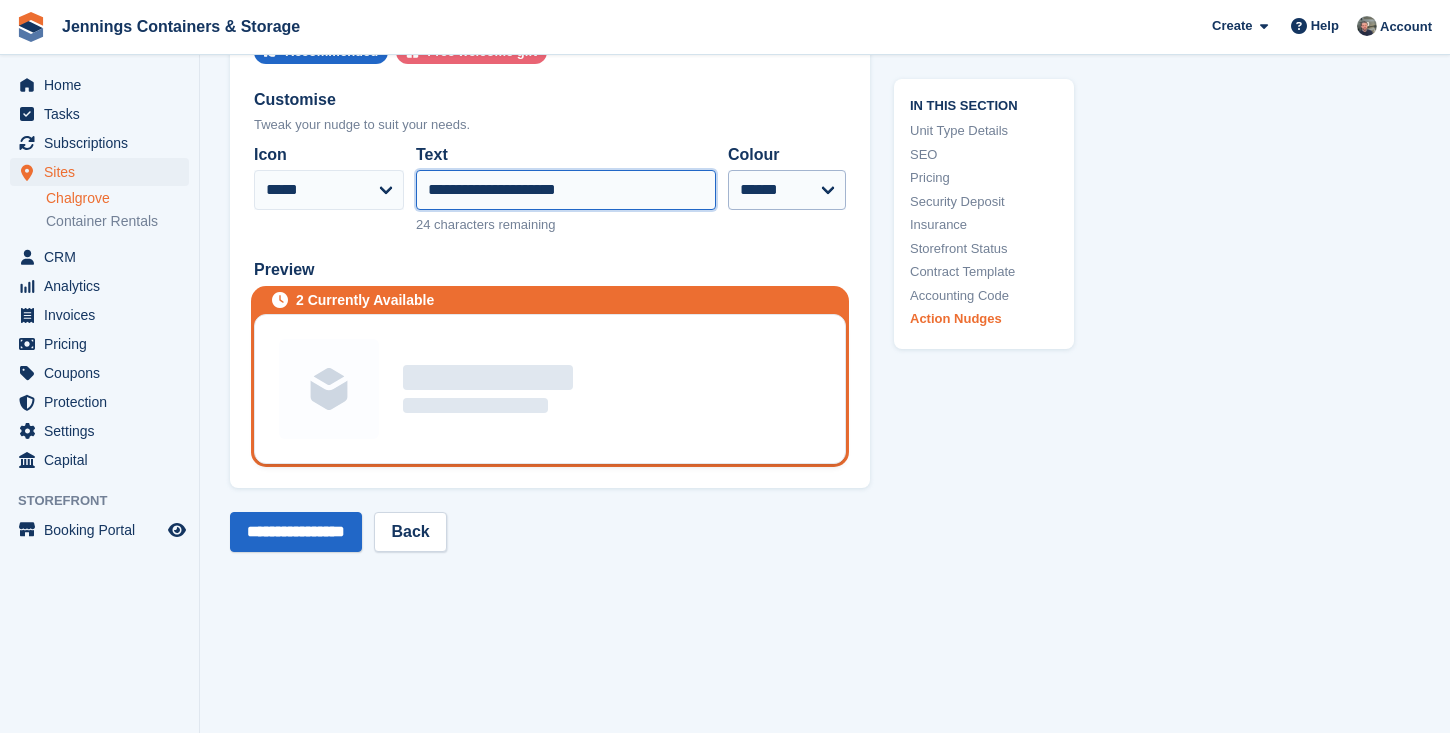 type on "**********" 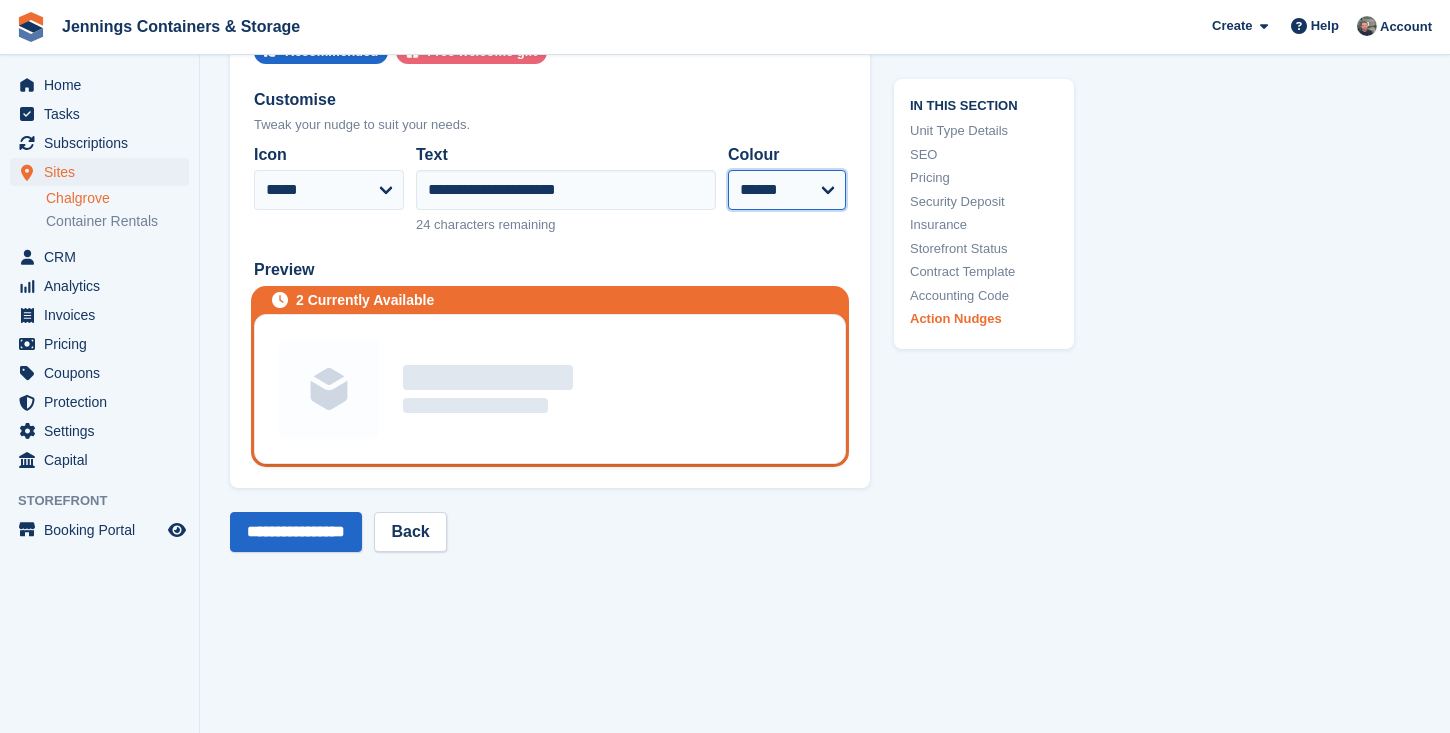 select on "***" 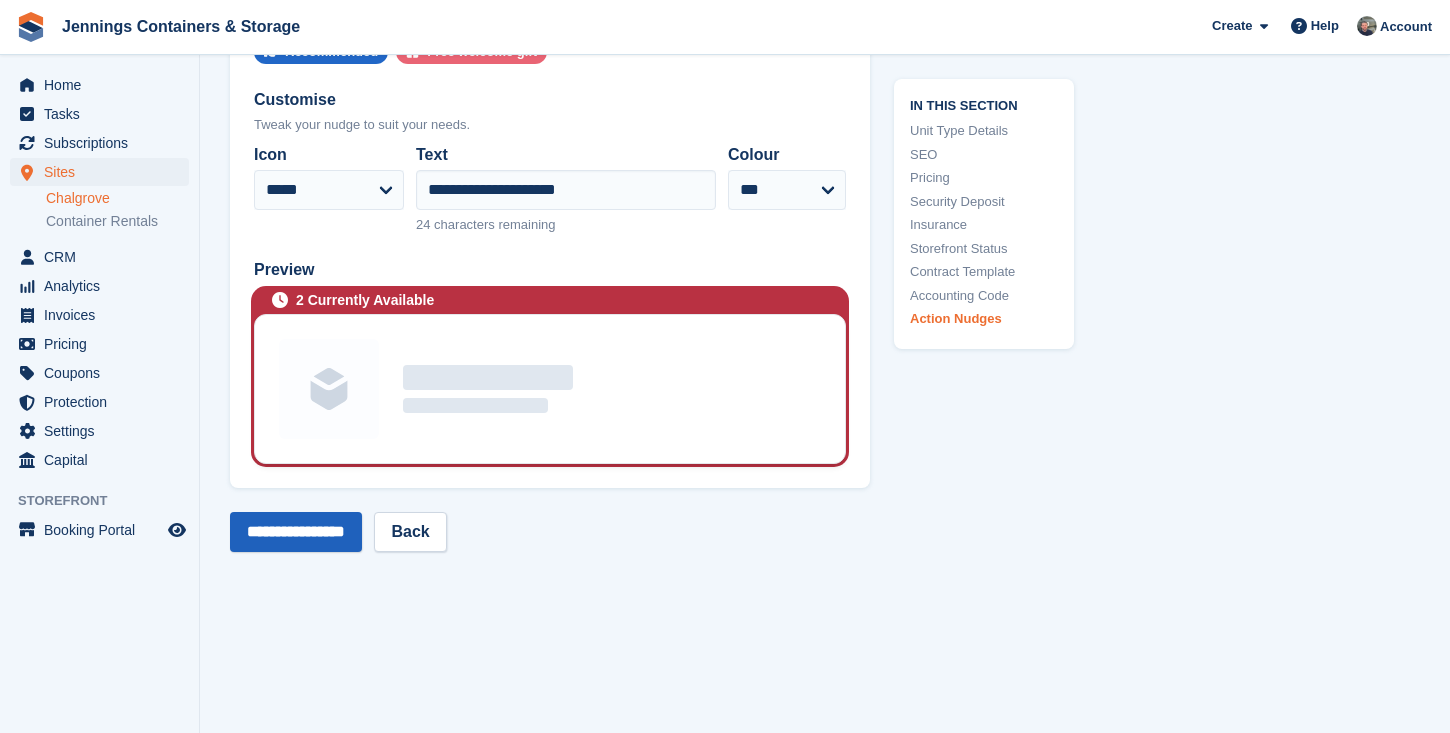 click on "**********" at bounding box center [296, 532] 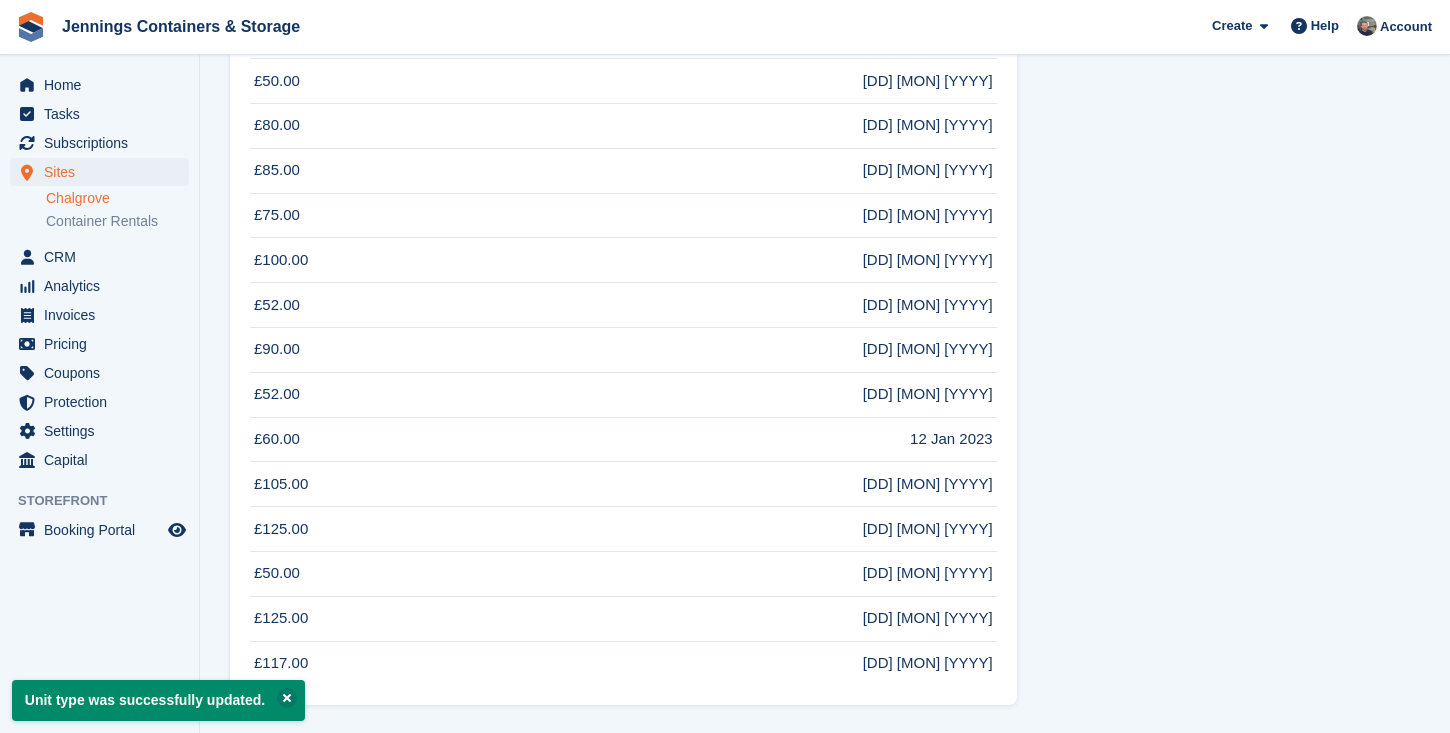scroll, scrollTop: 0, scrollLeft: 0, axis: both 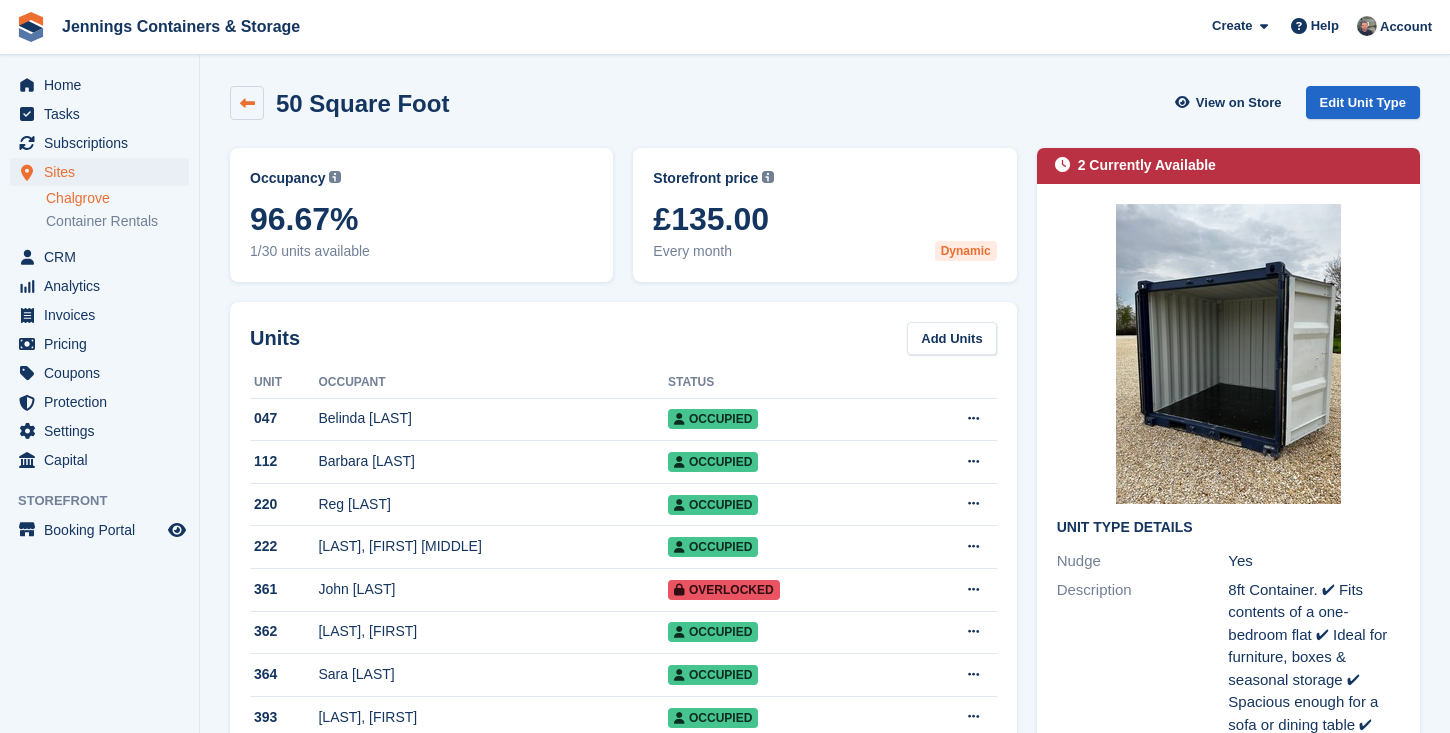 click at bounding box center (247, 103) 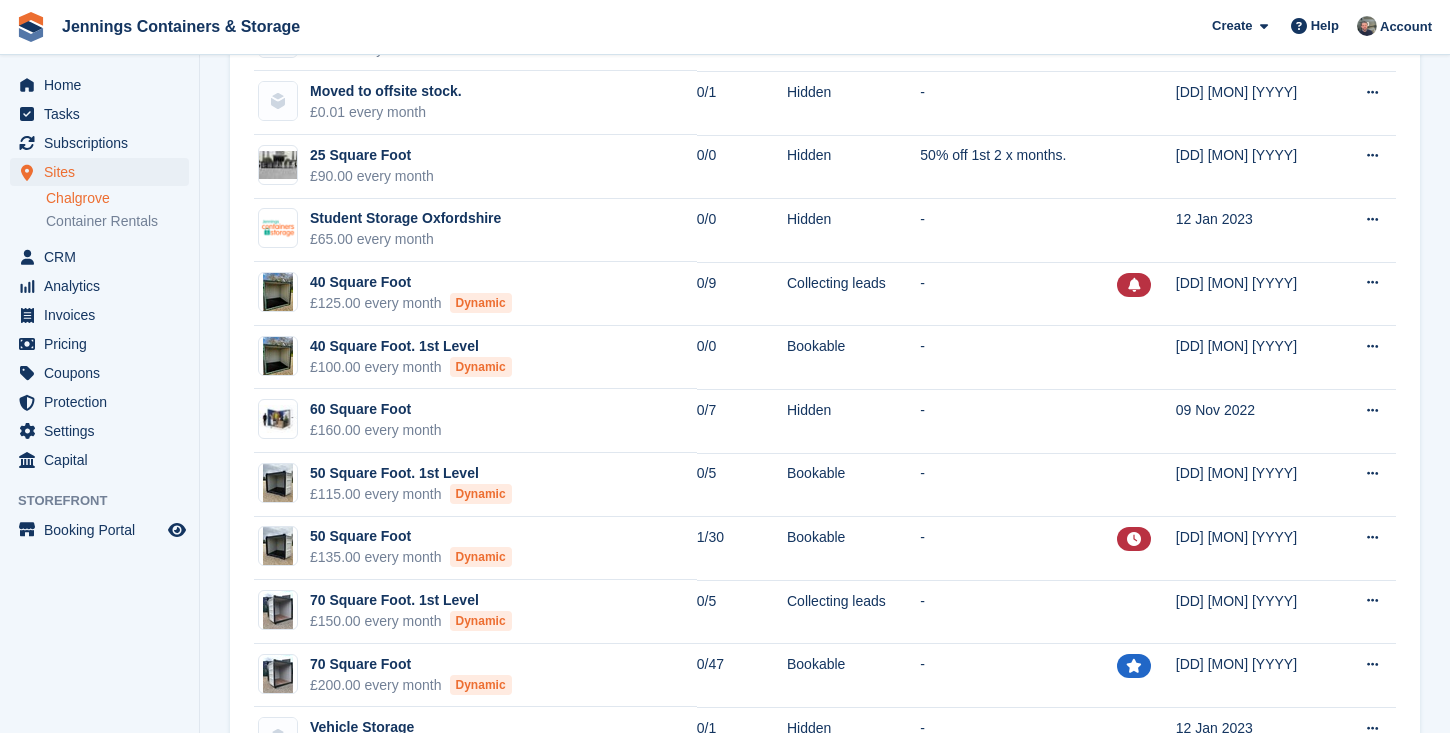 scroll, scrollTop: 975, scrollLeft: 0, axis: vertical 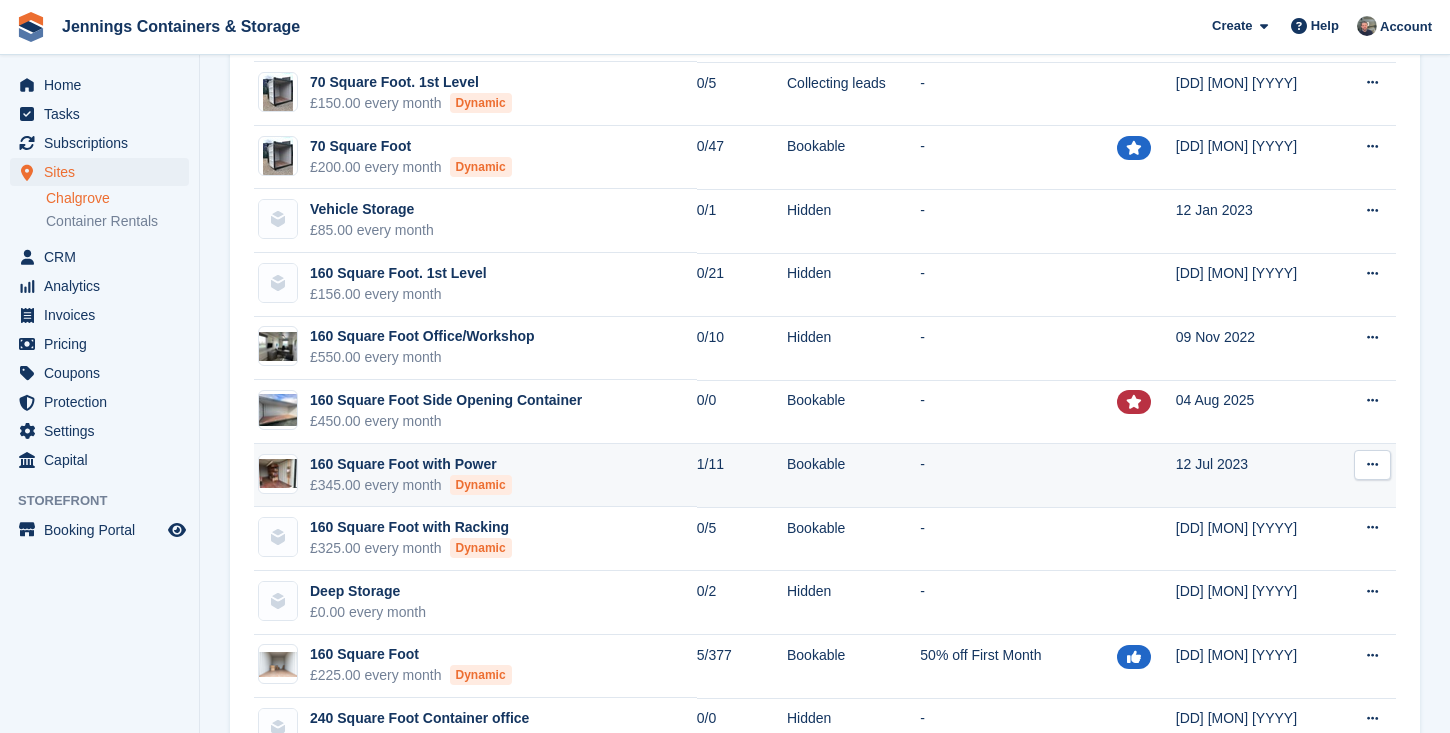 click at bounding box center (1372, 464) 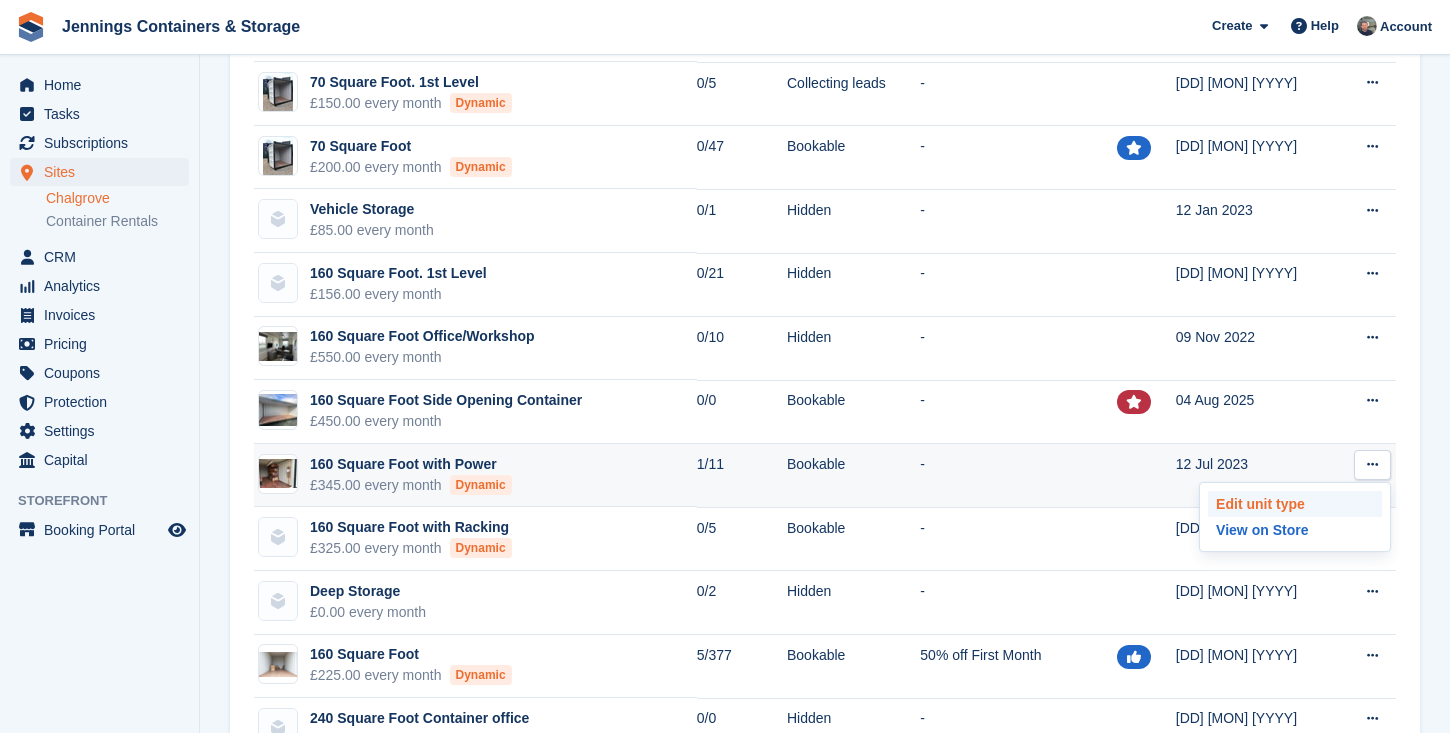 click on "Edit unit type" at bounding box center (1295, 504) 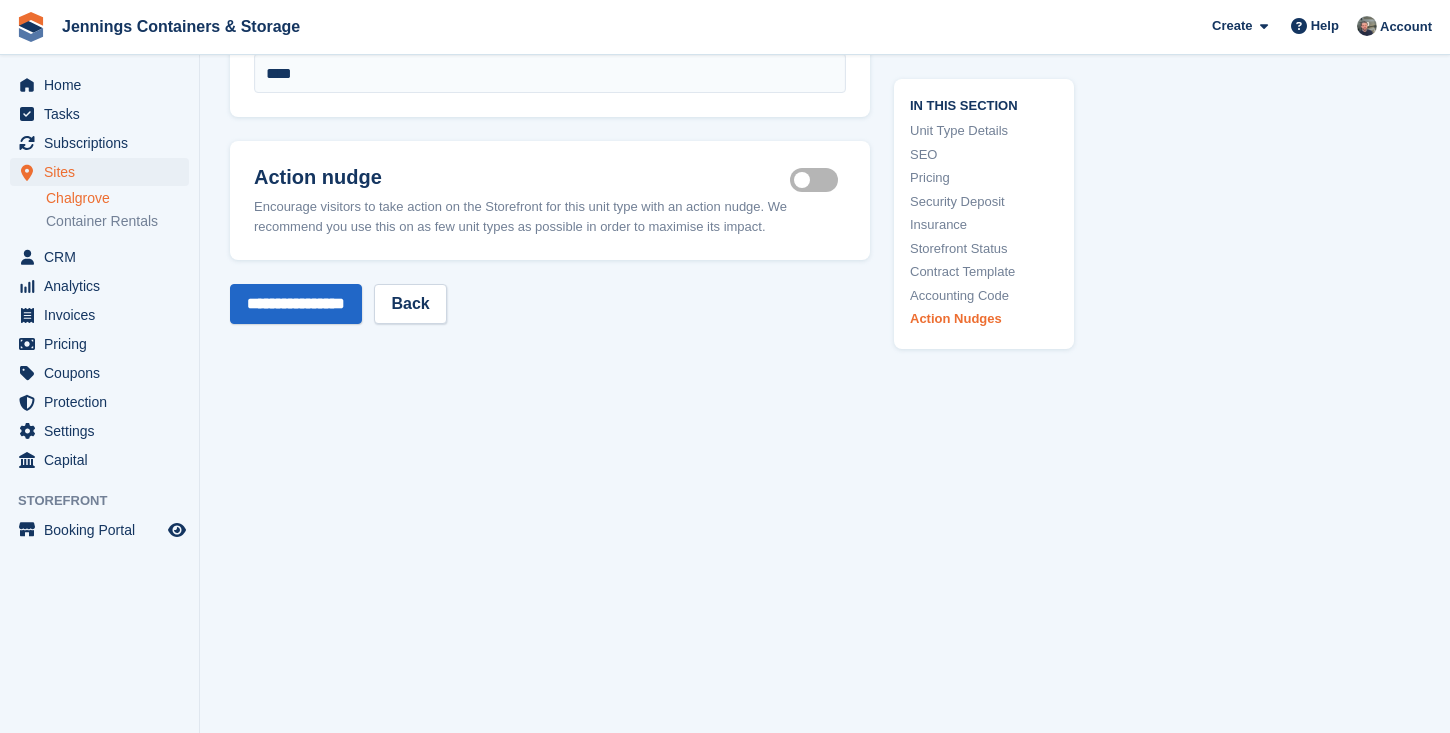 scroll, scrollTop: 4444, scrollLeft: 0, axis: vertical 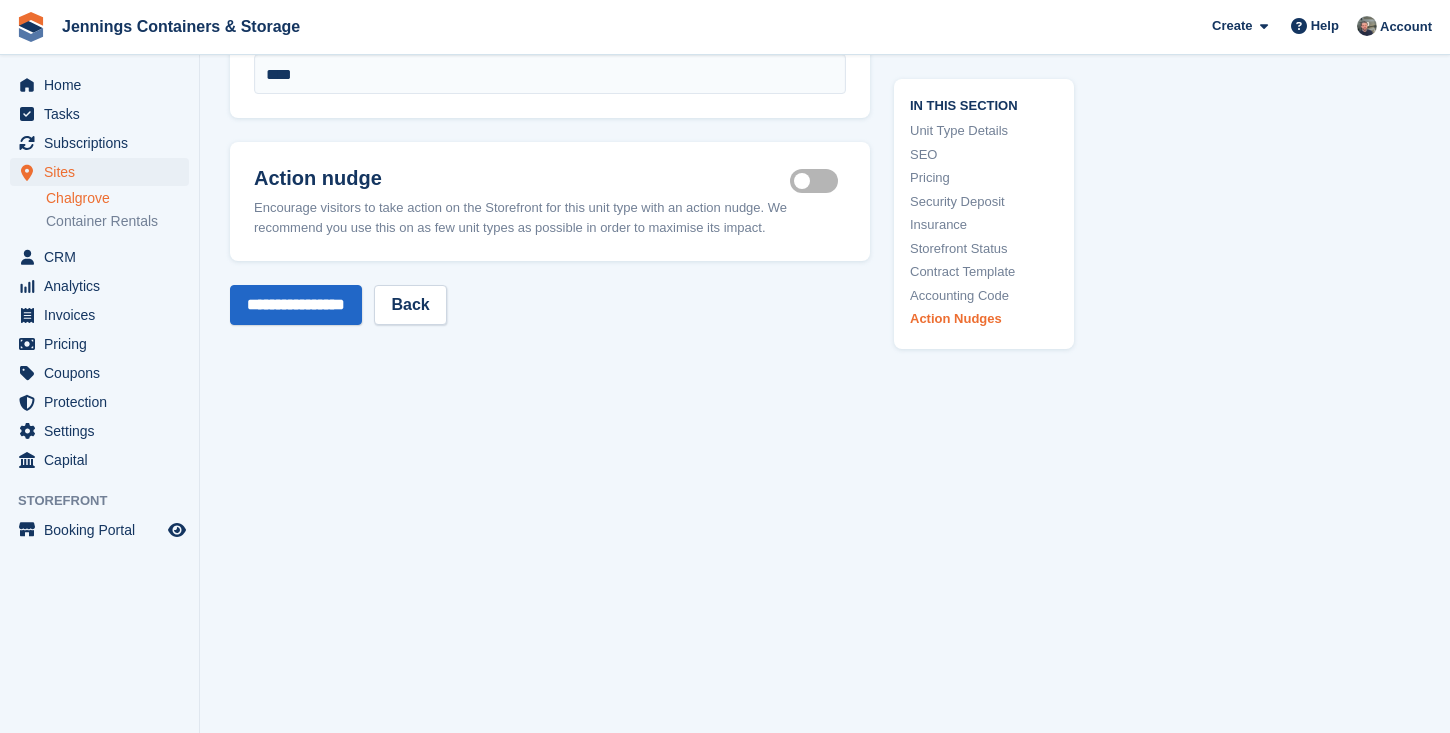 click on "Is active" at bounding box center [818, 181] 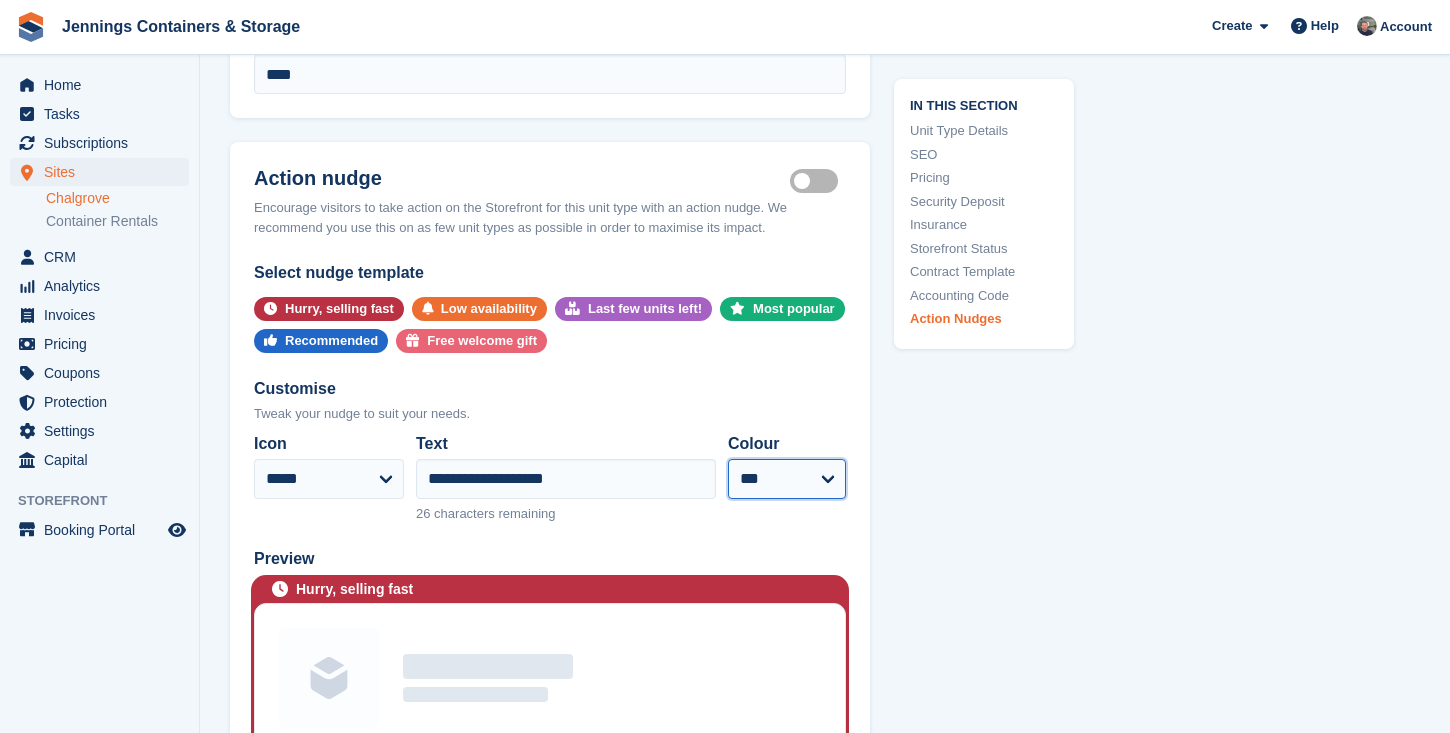 select on "****" 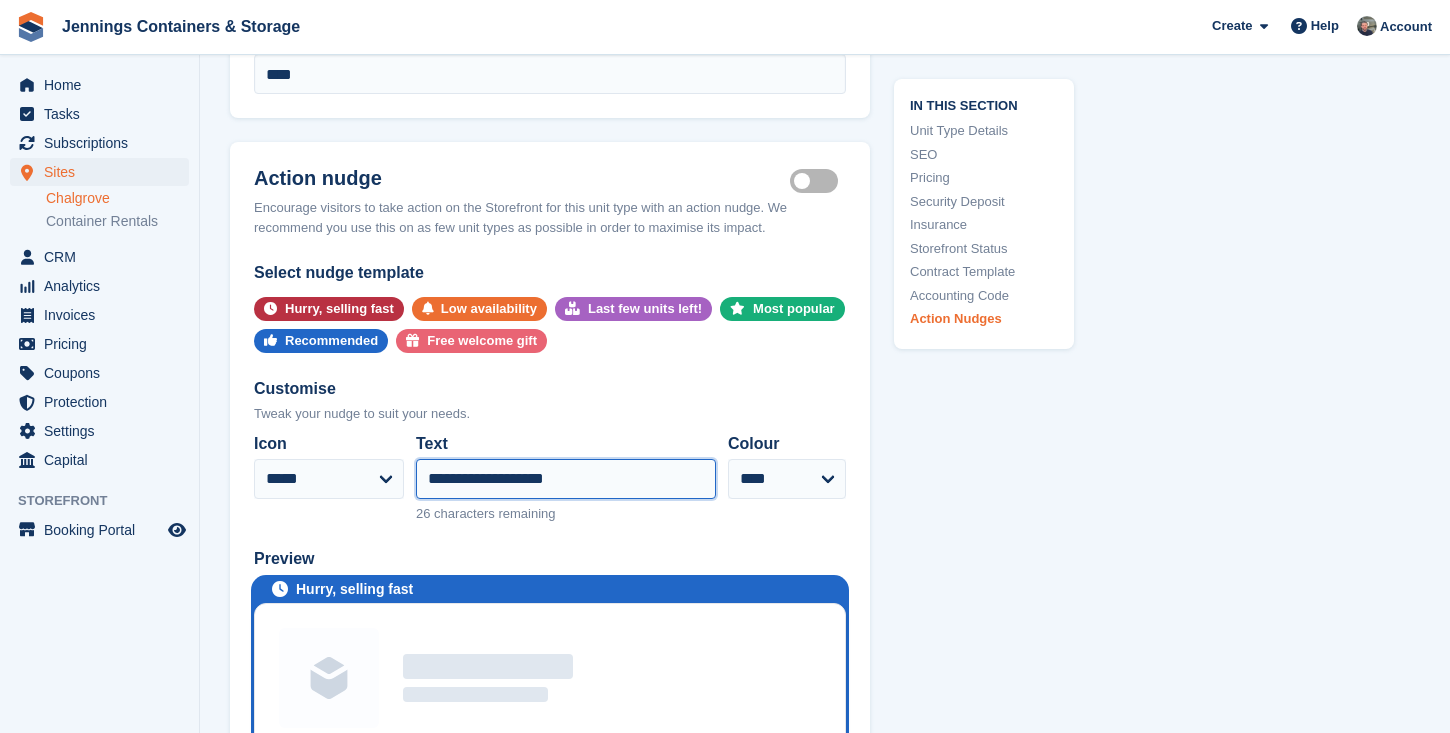 click on "**********" at bounding box center (566, 479) 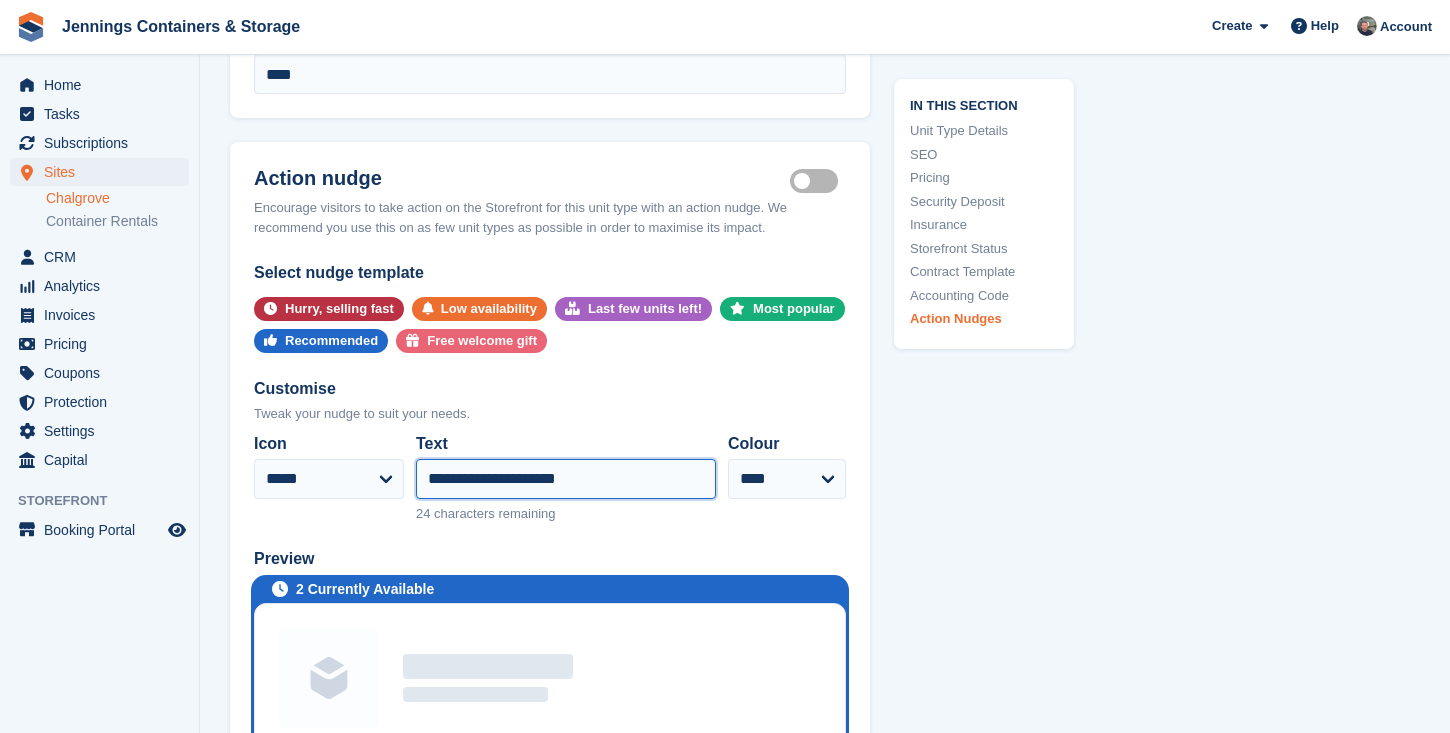 click on "**********" at bounding box center (566, 479) 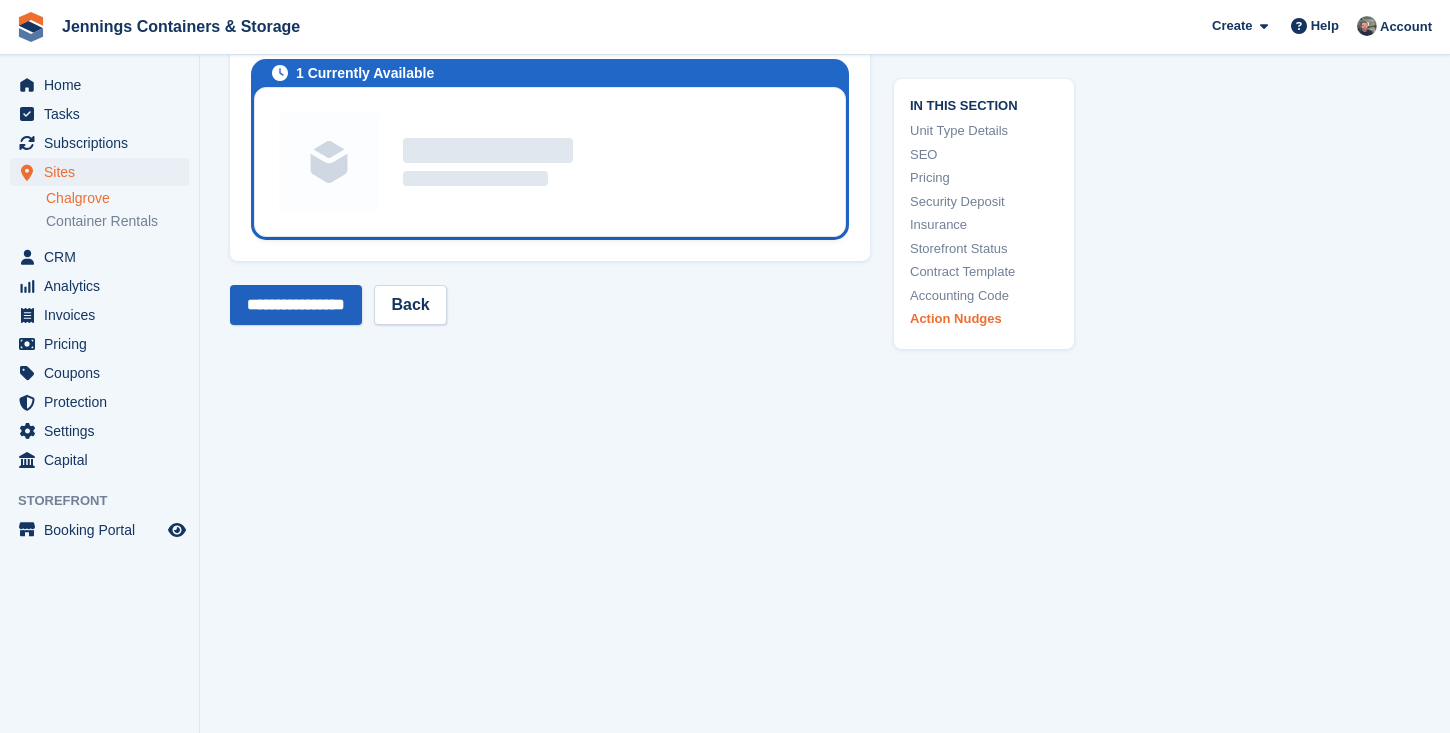 type on "**********" 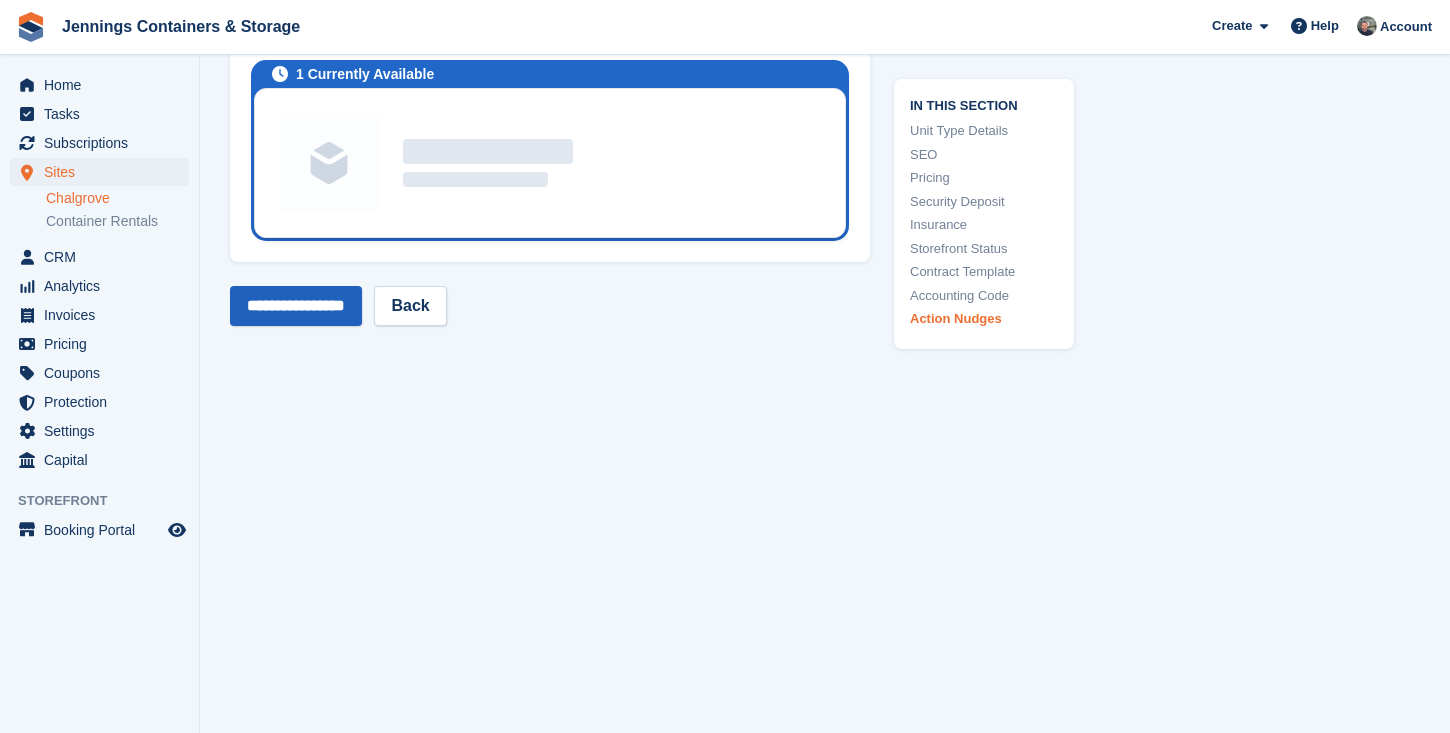 click on "**********" at bounding box center (296, 306) 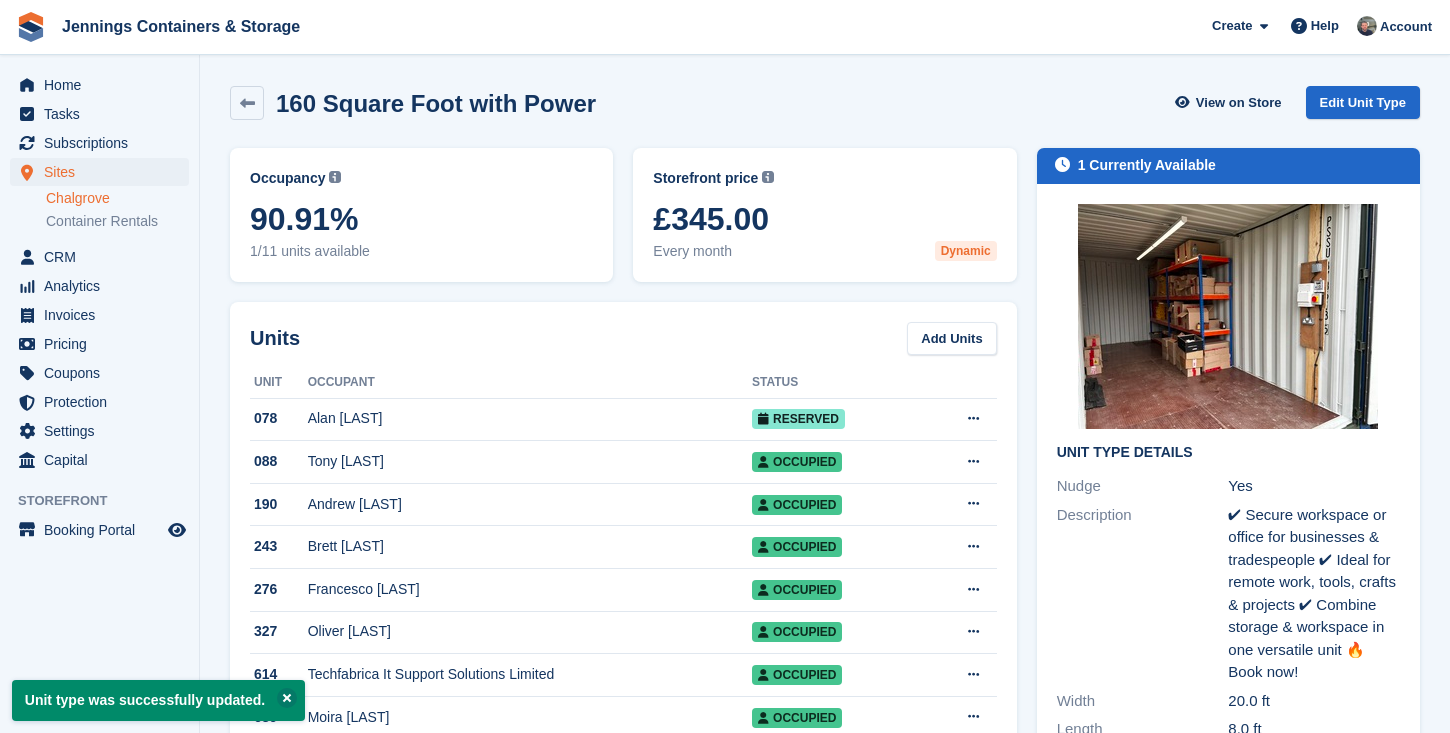 click on "160 Square Foot with Power
View on Store
Edit Unit Type" at bounding box center [825, 107] 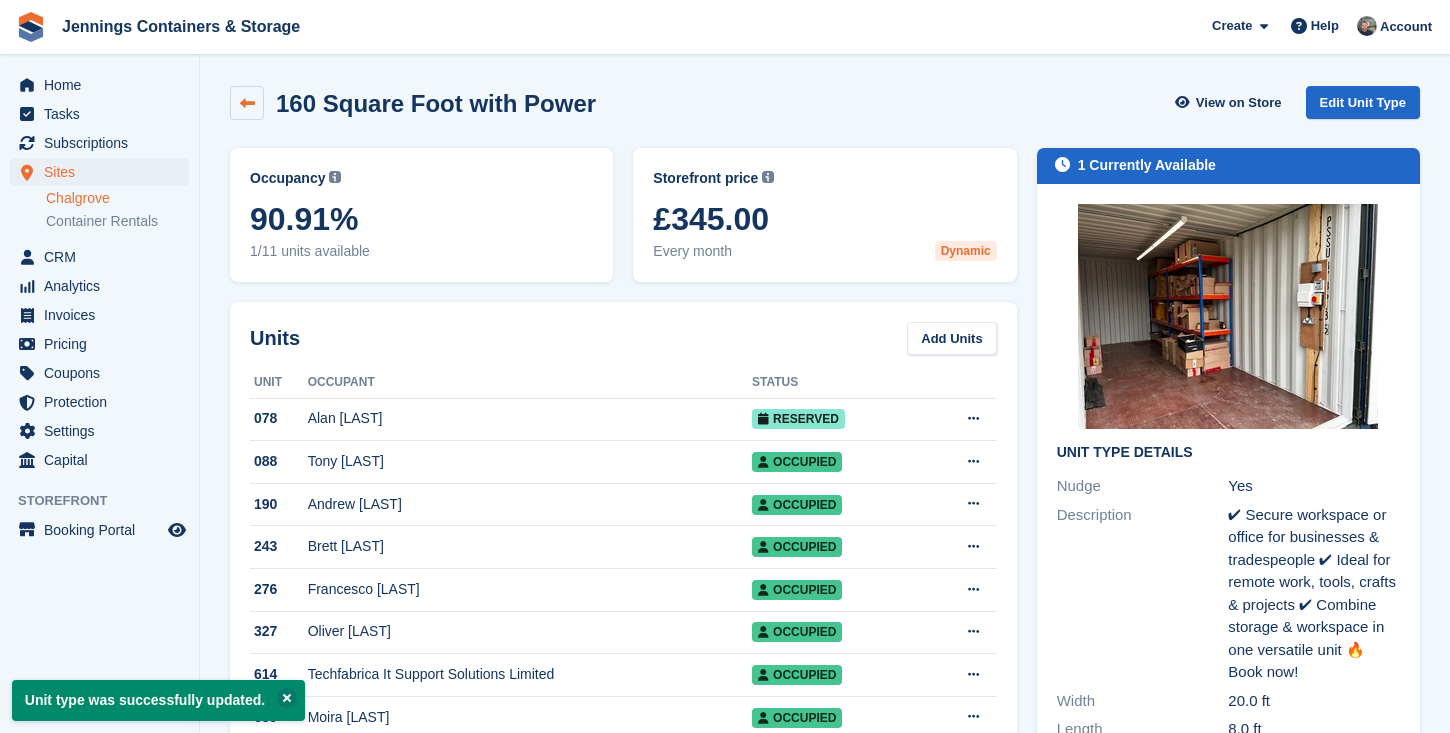 click at bounding box center (247, 103) 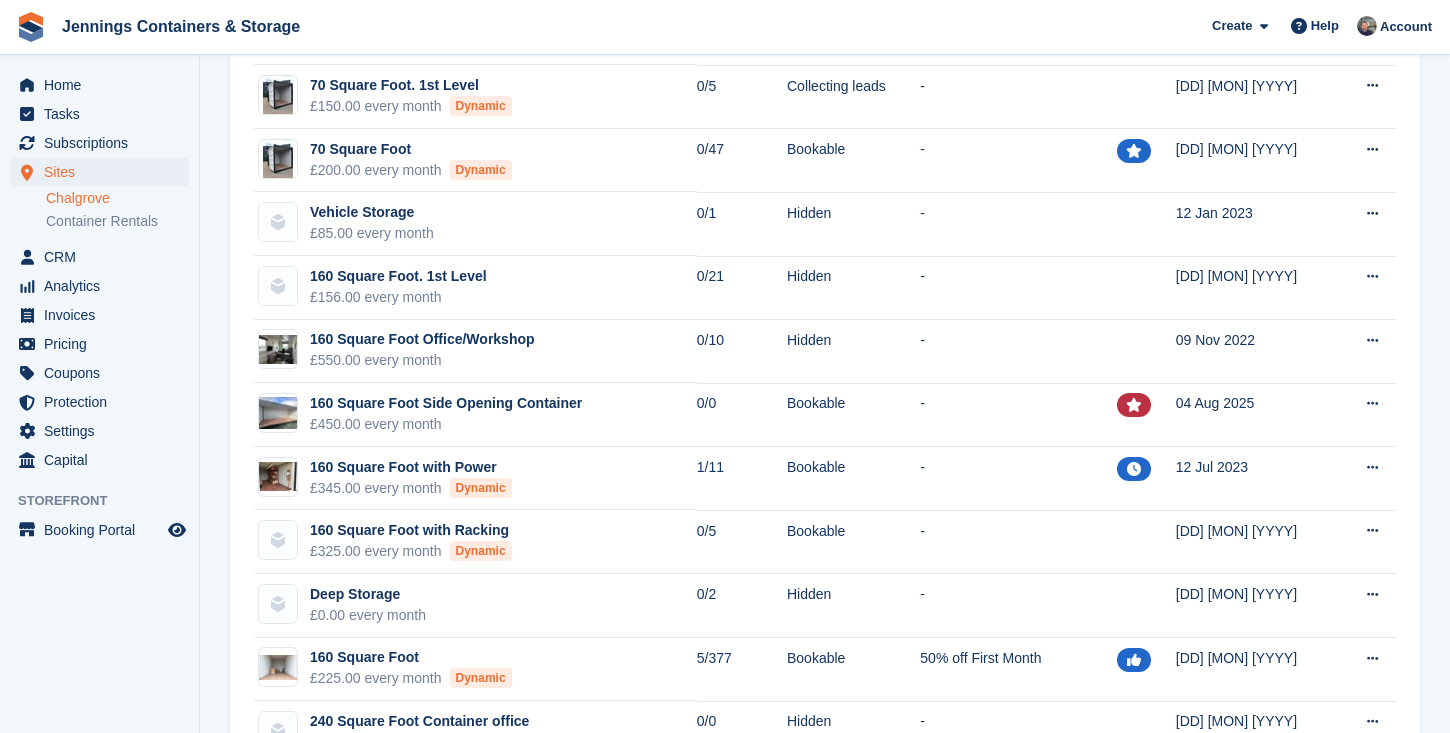 scroll, scrollTop: 1153, scrollLeft: 0, axis: vertical 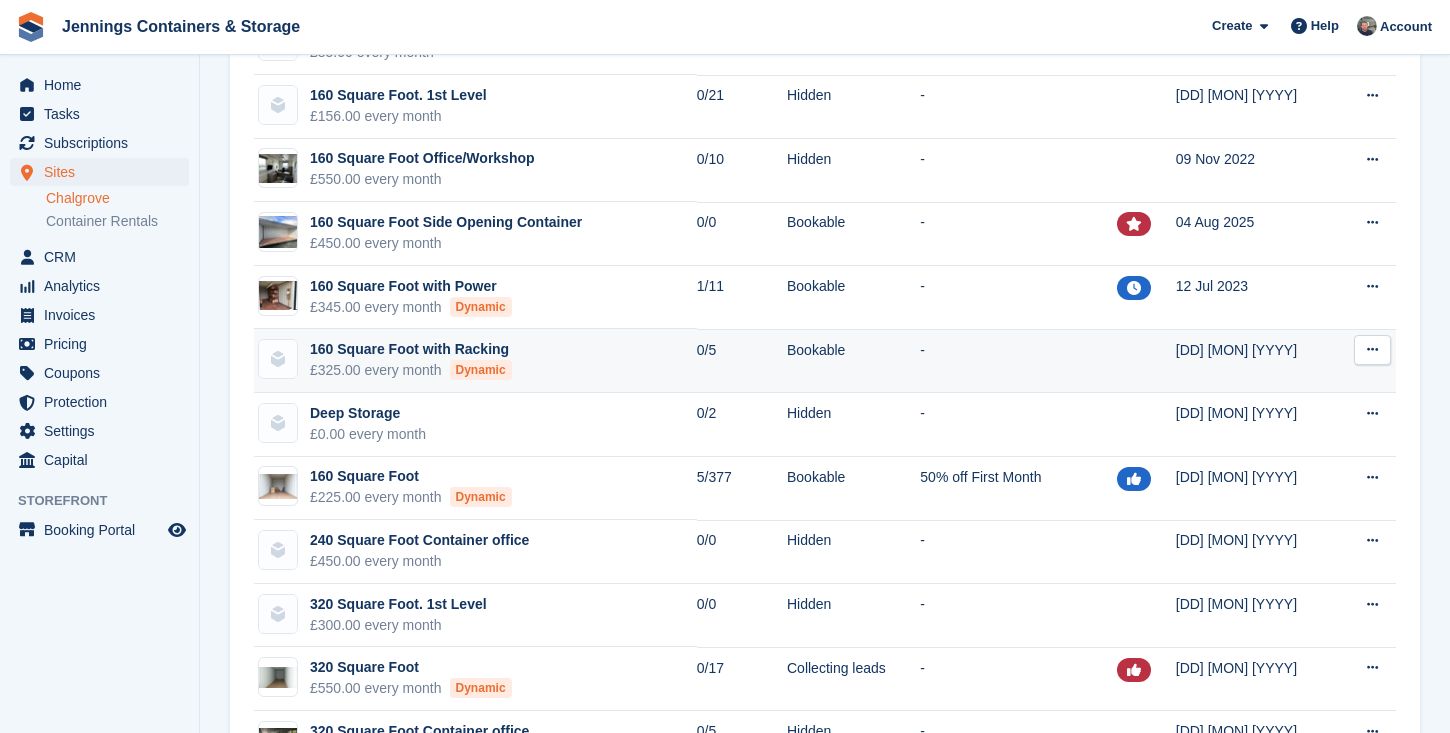 click at bounding box center [1372, 349] 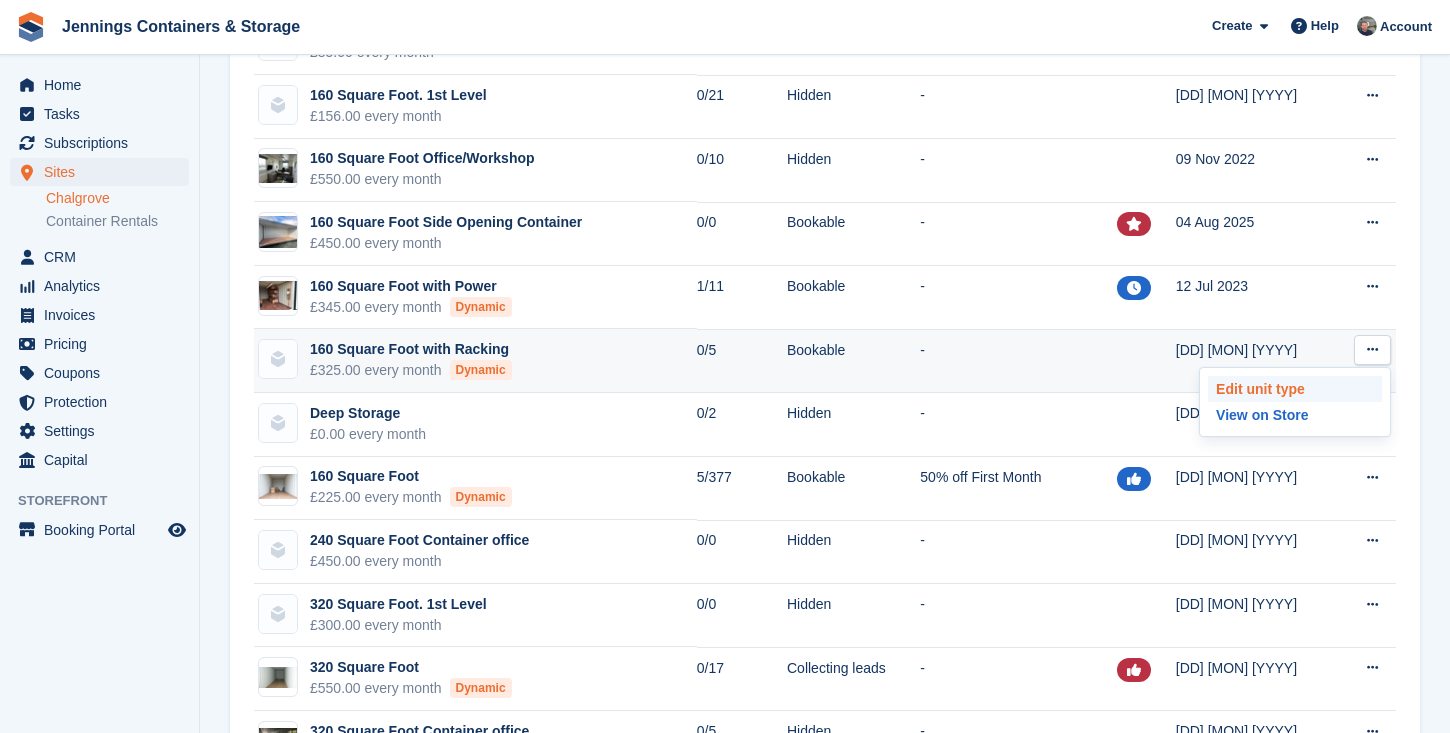 click on "Edit unit type" at bounding box center [1295, 389] 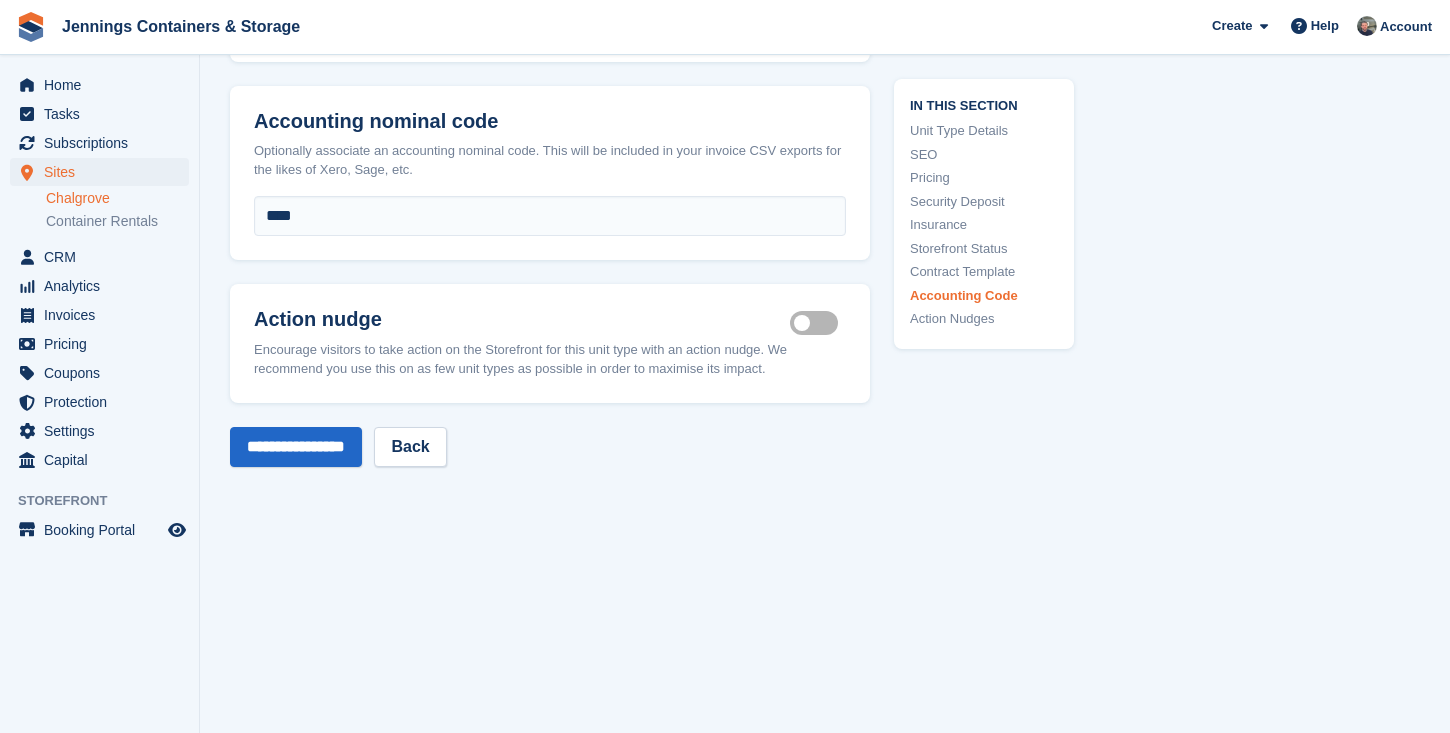 scroll, scrollTop: 3777, scrollLeft: 0, axis: vertical 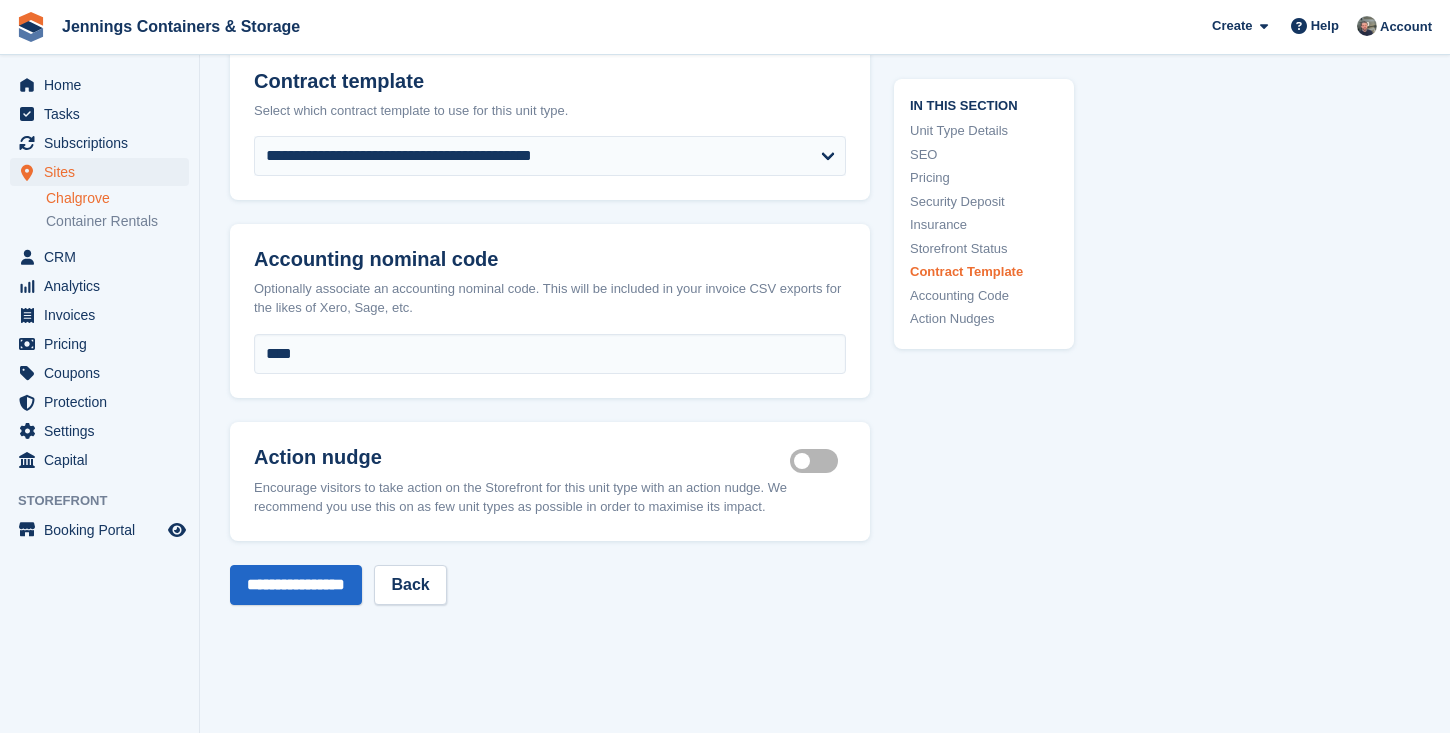click on "Is active" at bounding box center [818, 460] 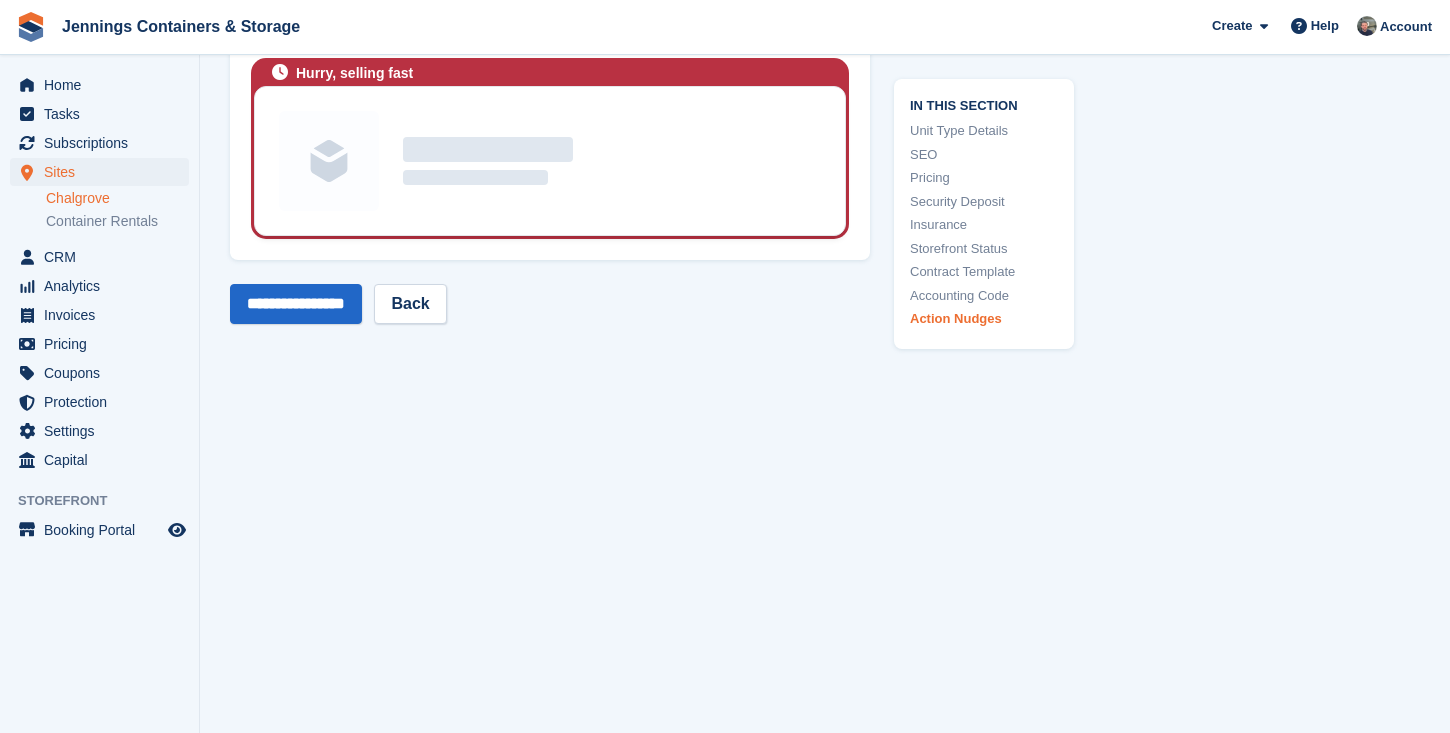 scroll, scrollTop: 4279, scrollLeft: 0, axis: vertical 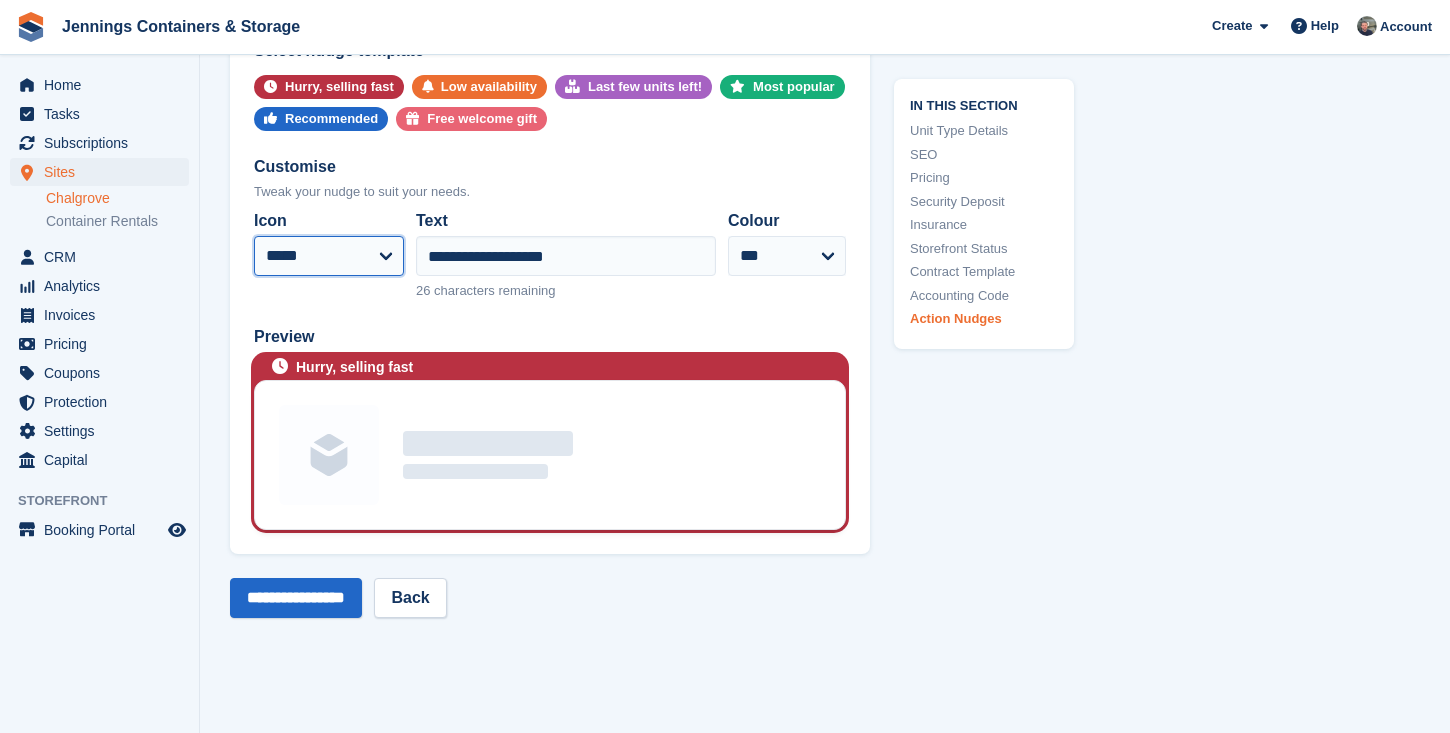 select on "****" 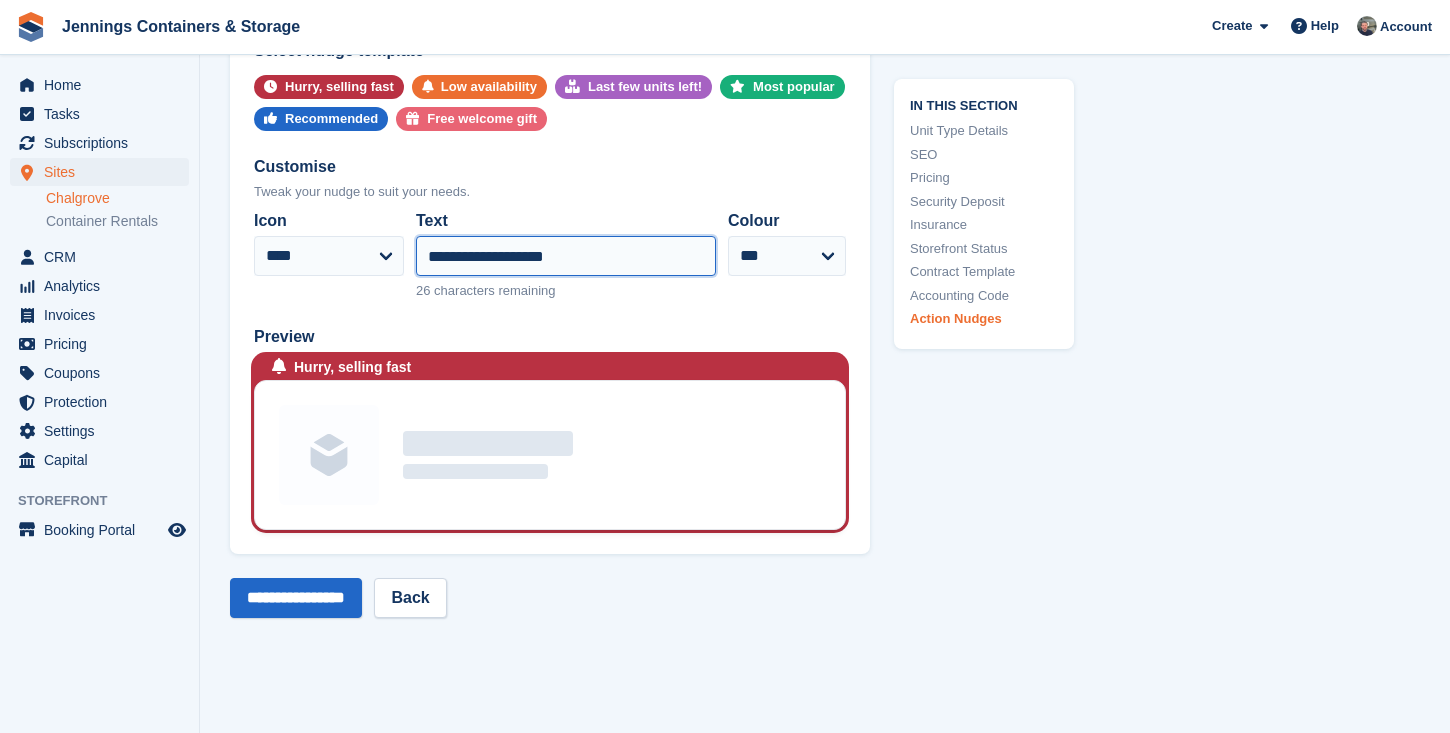 click on "**********" at bounding box center (566, 256) 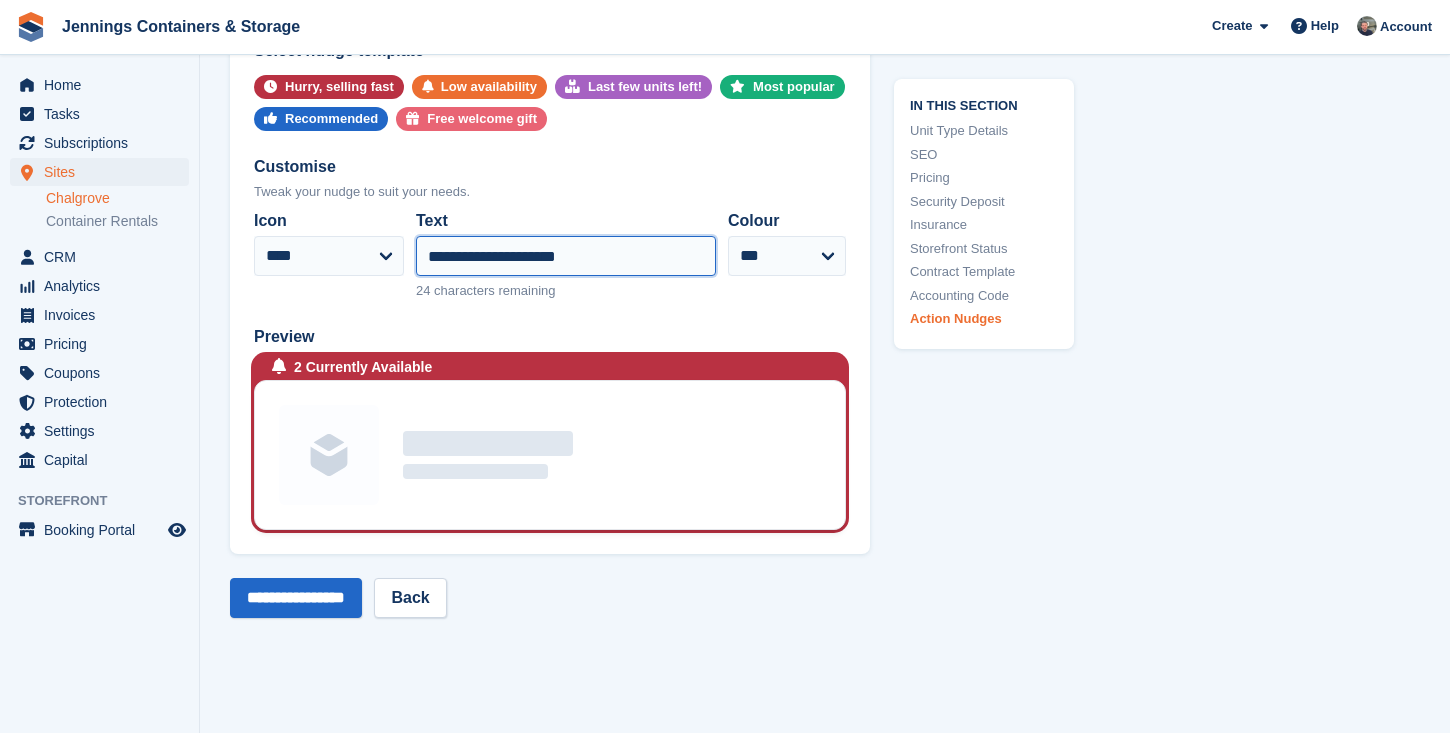 drag, startPoint x: 437, startPoint y: 248, endPoint x: 407, endPoint y: 250, distance: 30.066593 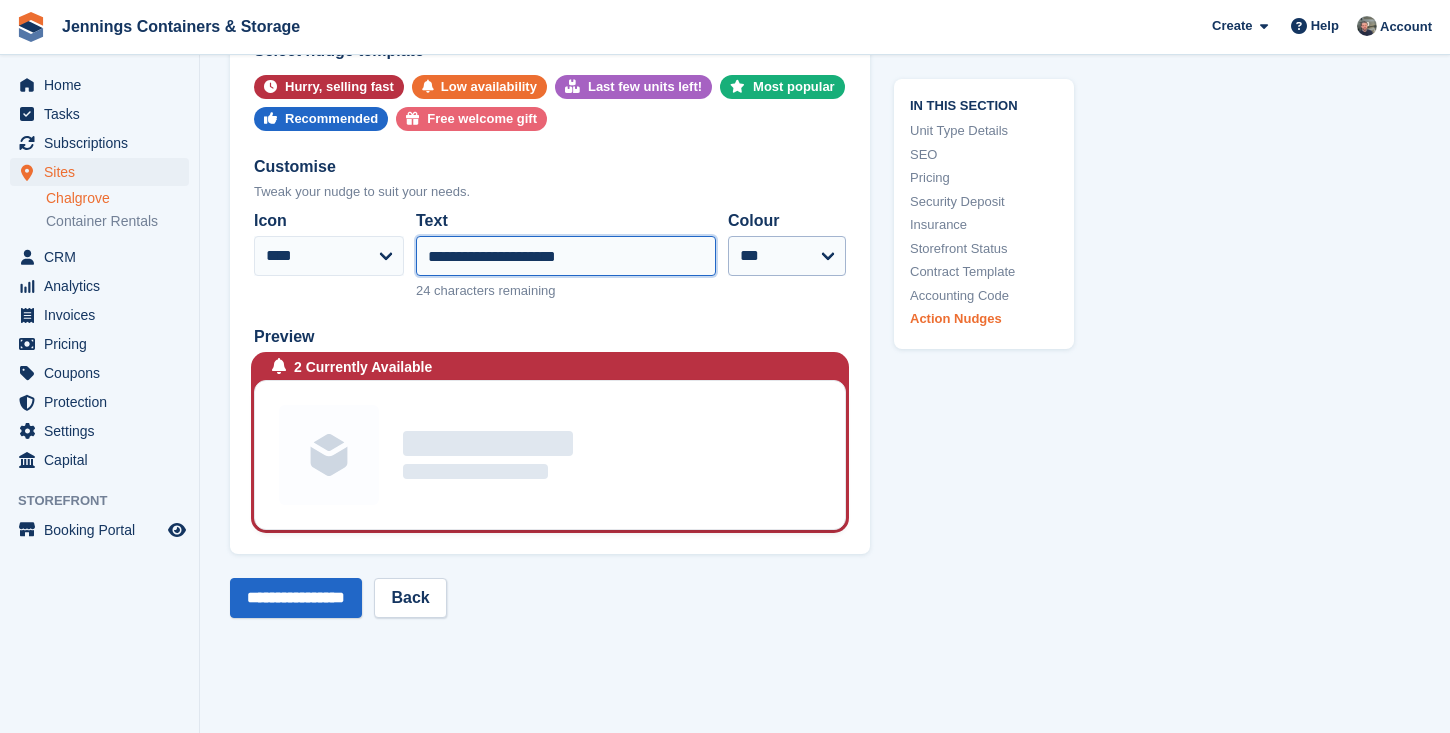 type on "**********" 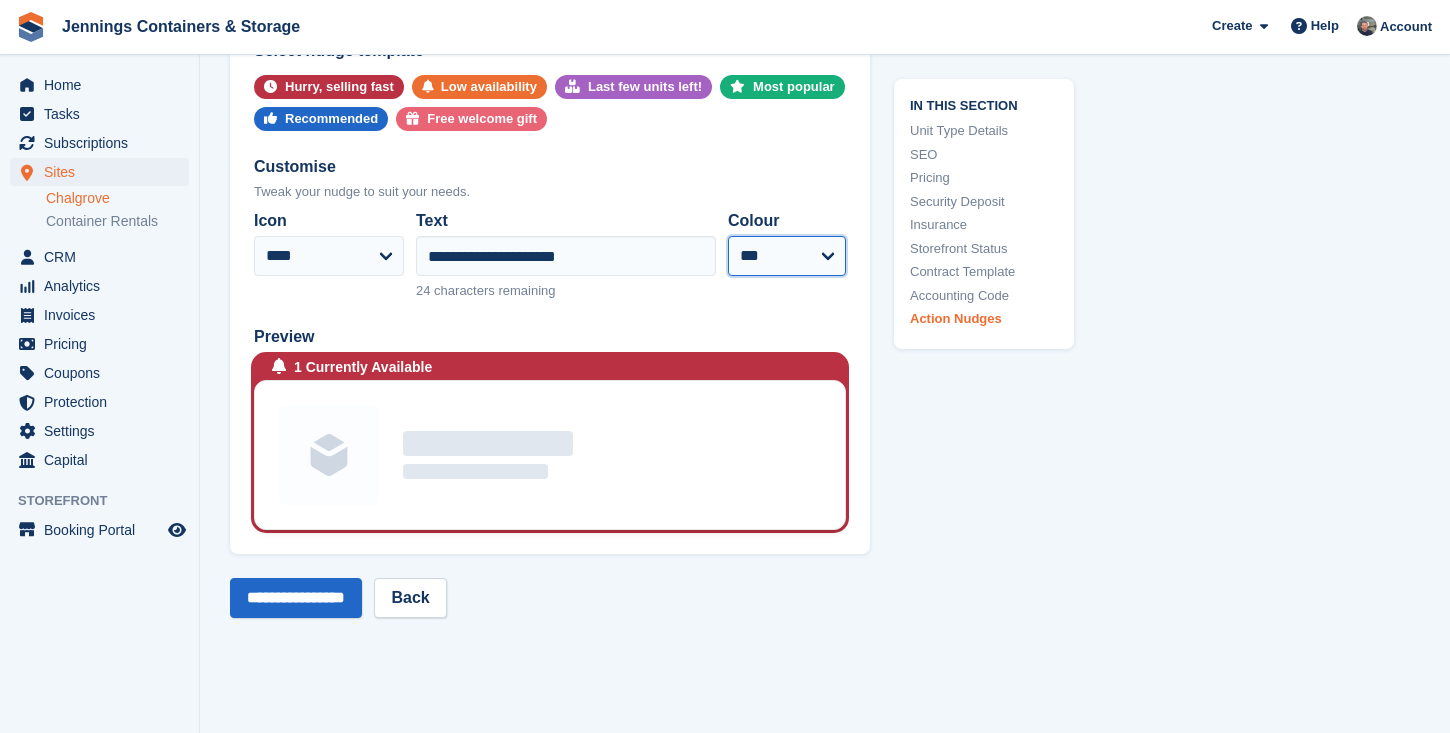 select on "****" 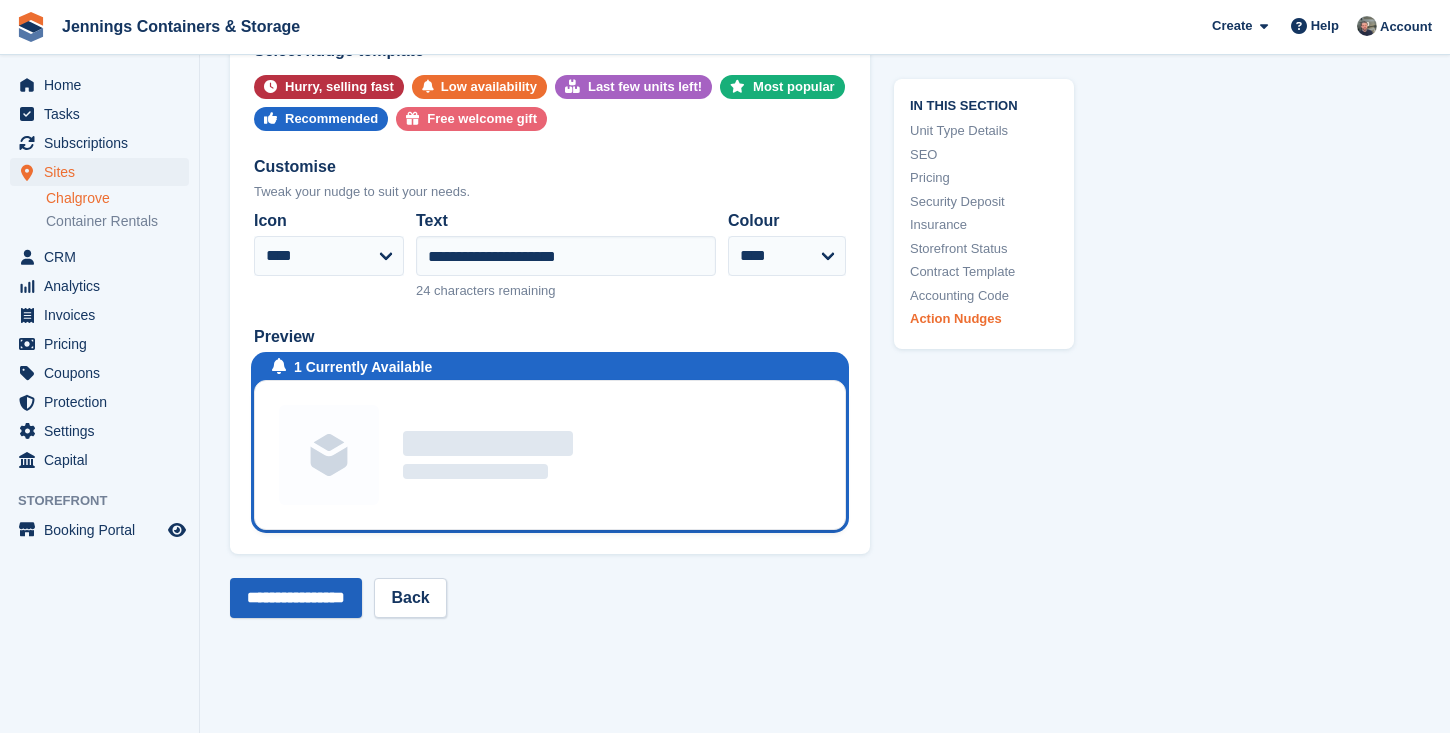 click on "**********" at bounding box center [296, 598] 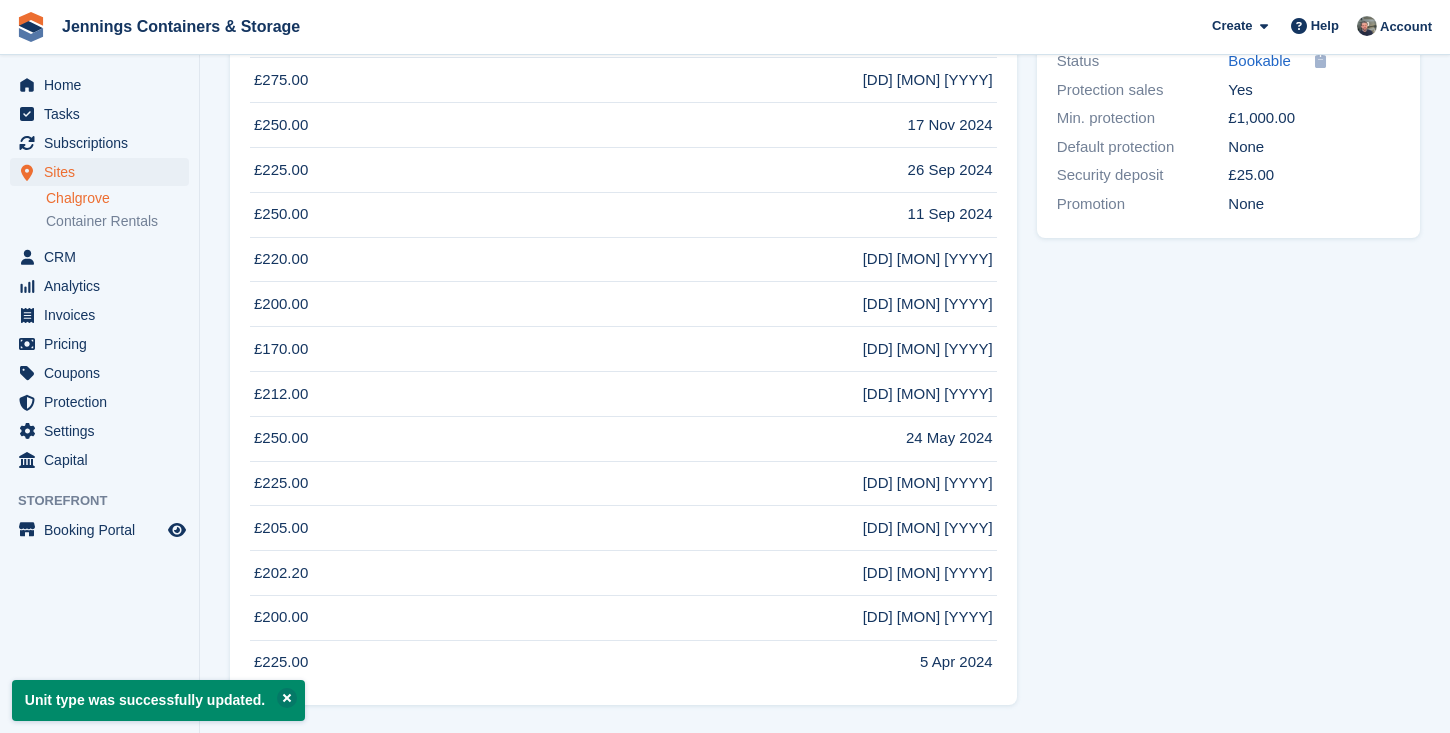 scroll, scrollTop: 0, scrollLeft: 0, axis: both 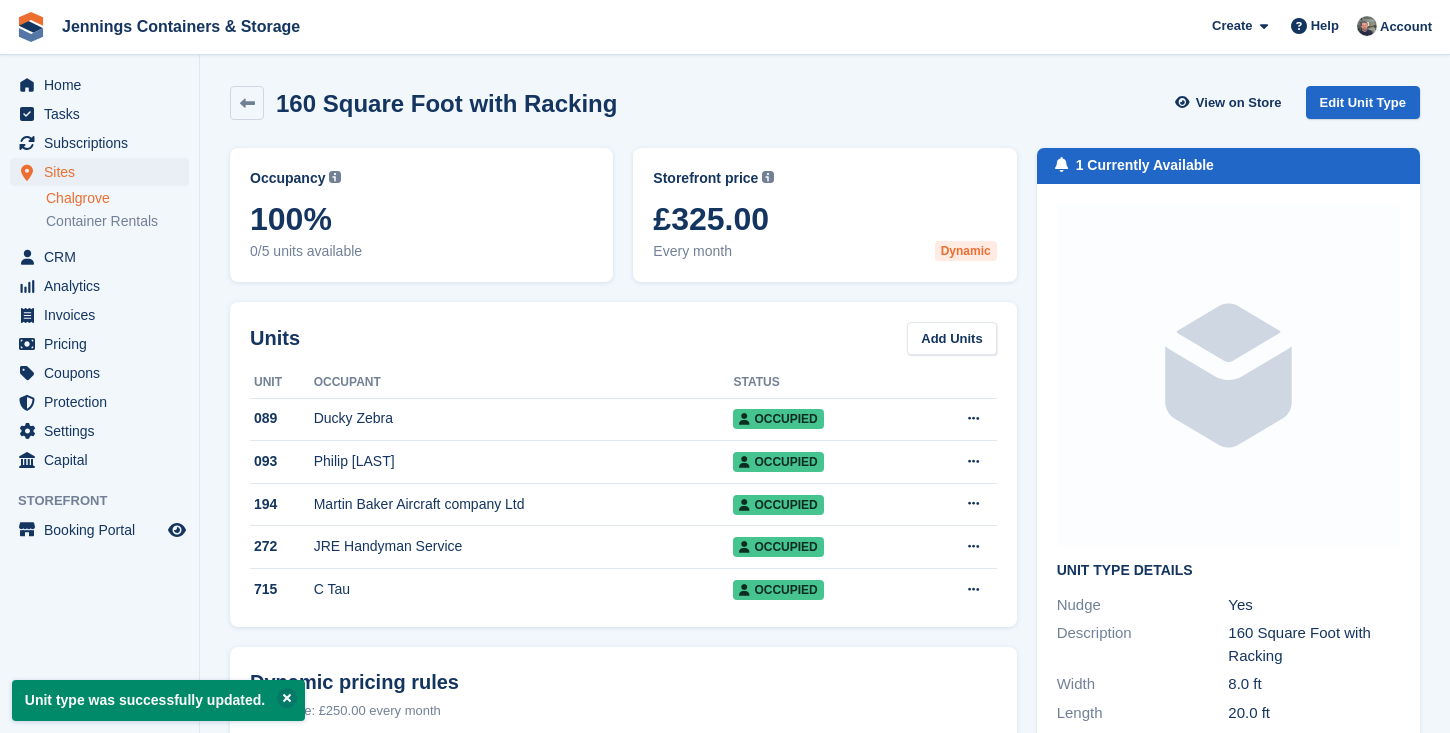 click on "Sites" at bounding box center (104, 172) 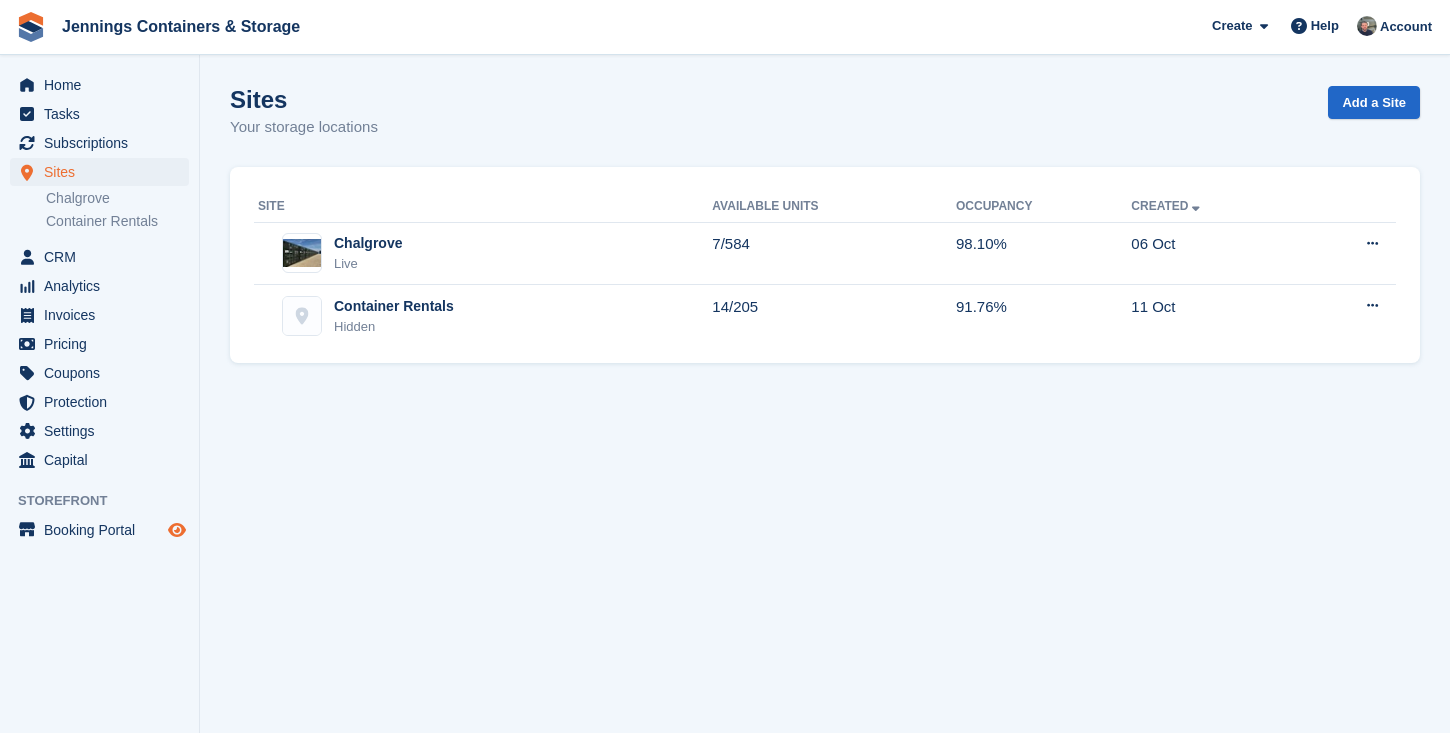 click at bounding box center [177, 530] 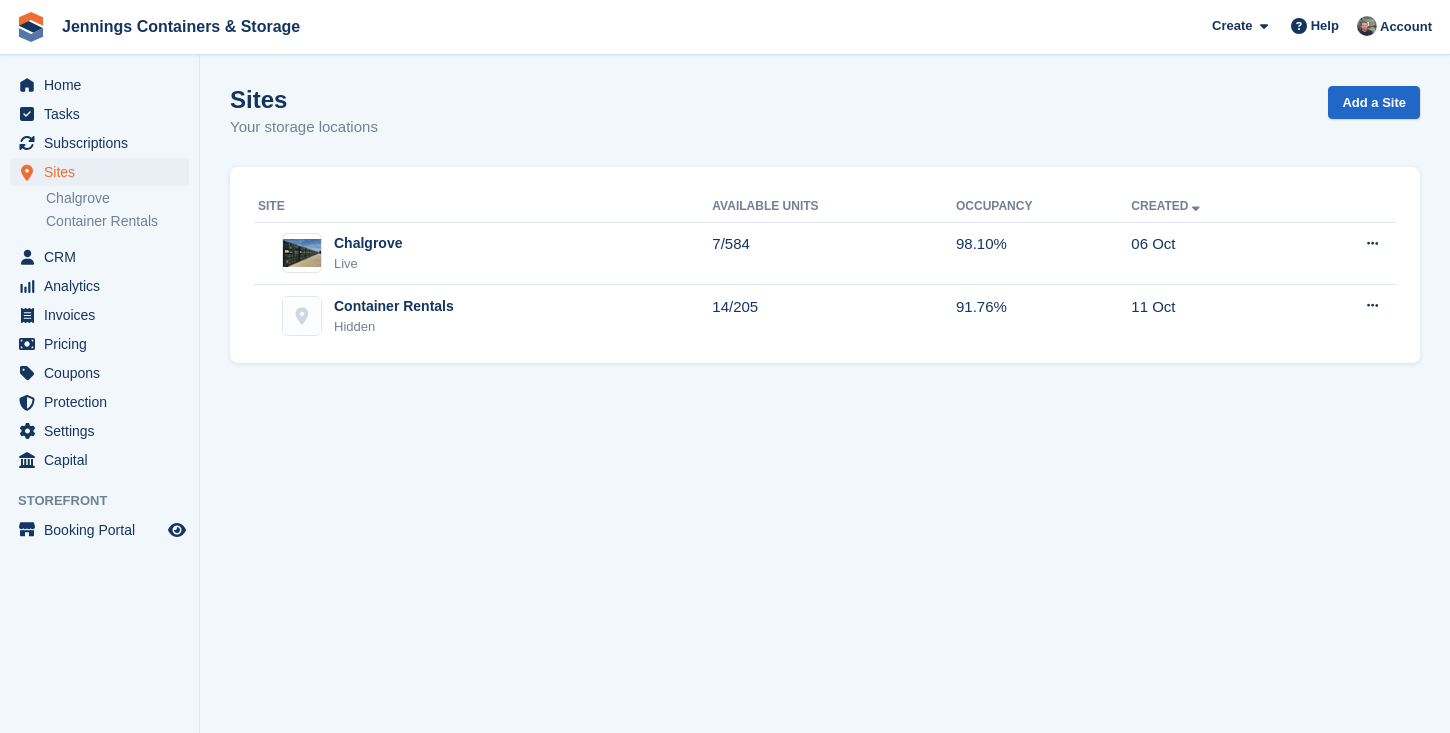 click on "Sites" at bounding box center [104, 172] 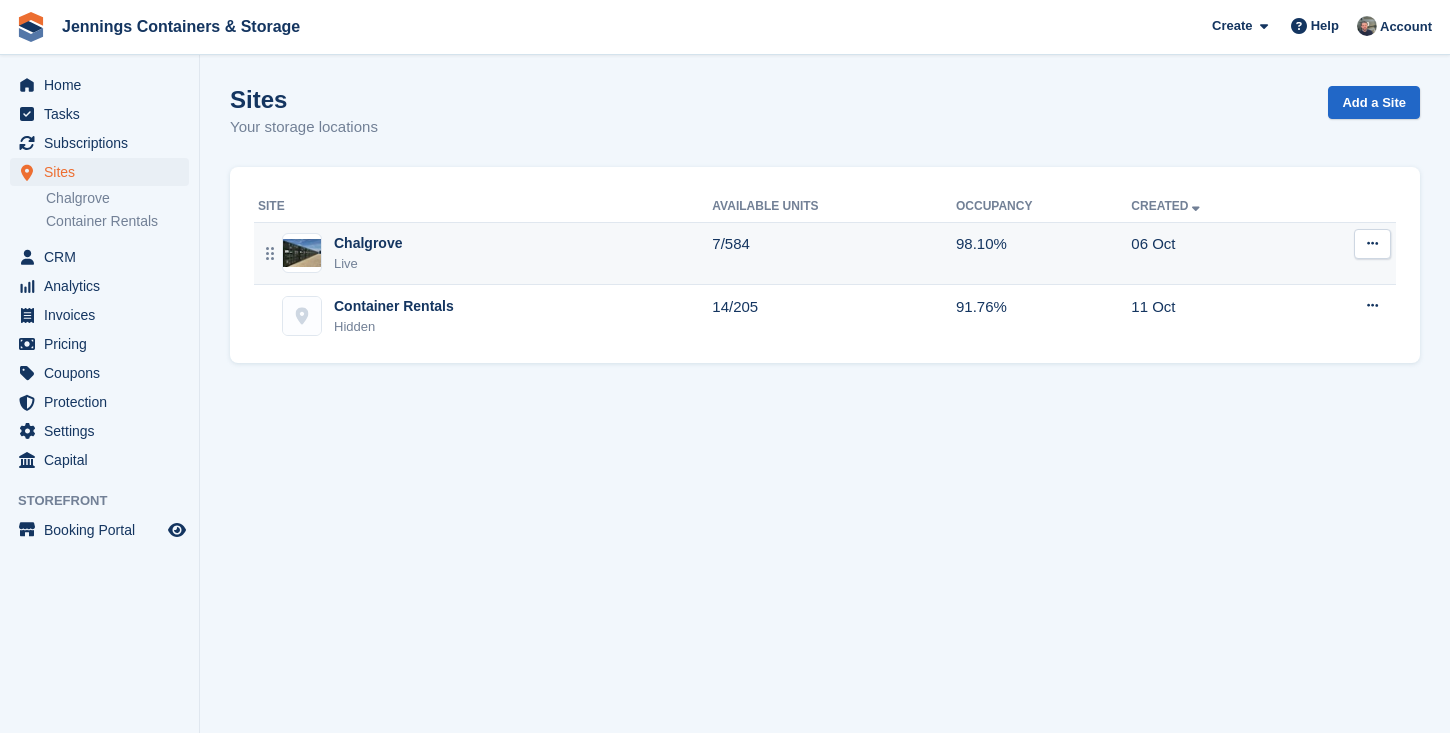 click on "Chalgrove
Live" at bounding box center (485, 253) 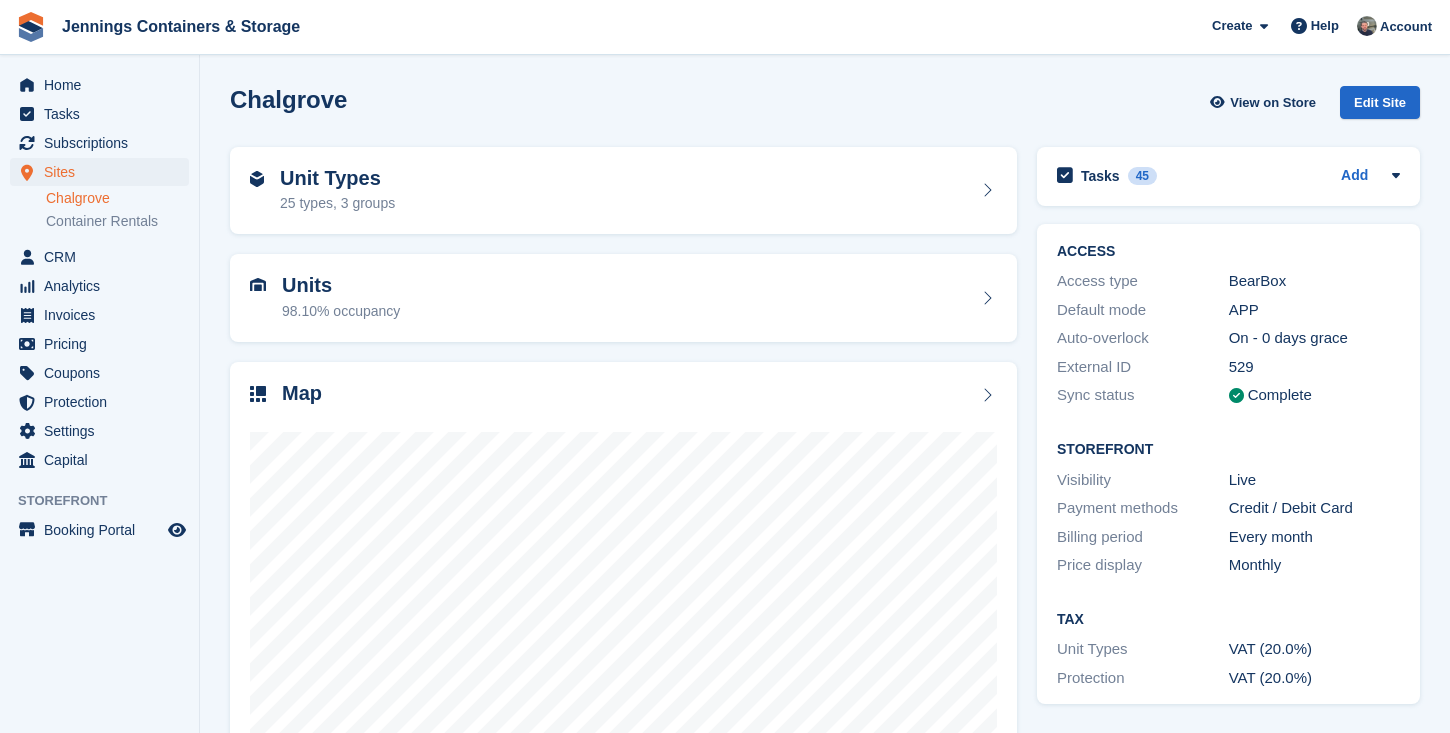 scroll, scrollTop: 0, scrollLeft: 0, axis: both 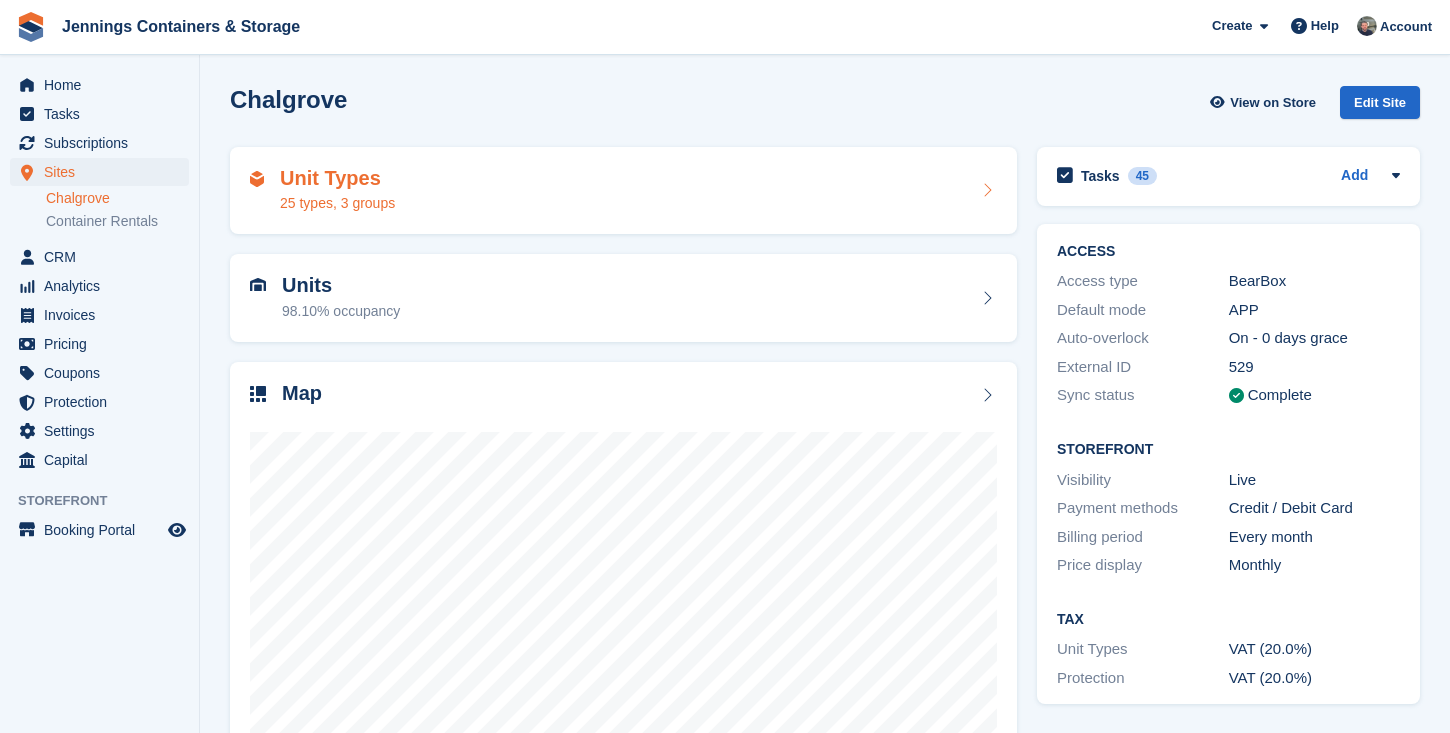 click on "25 types, 3 groups" at bounding box center (337, 203) 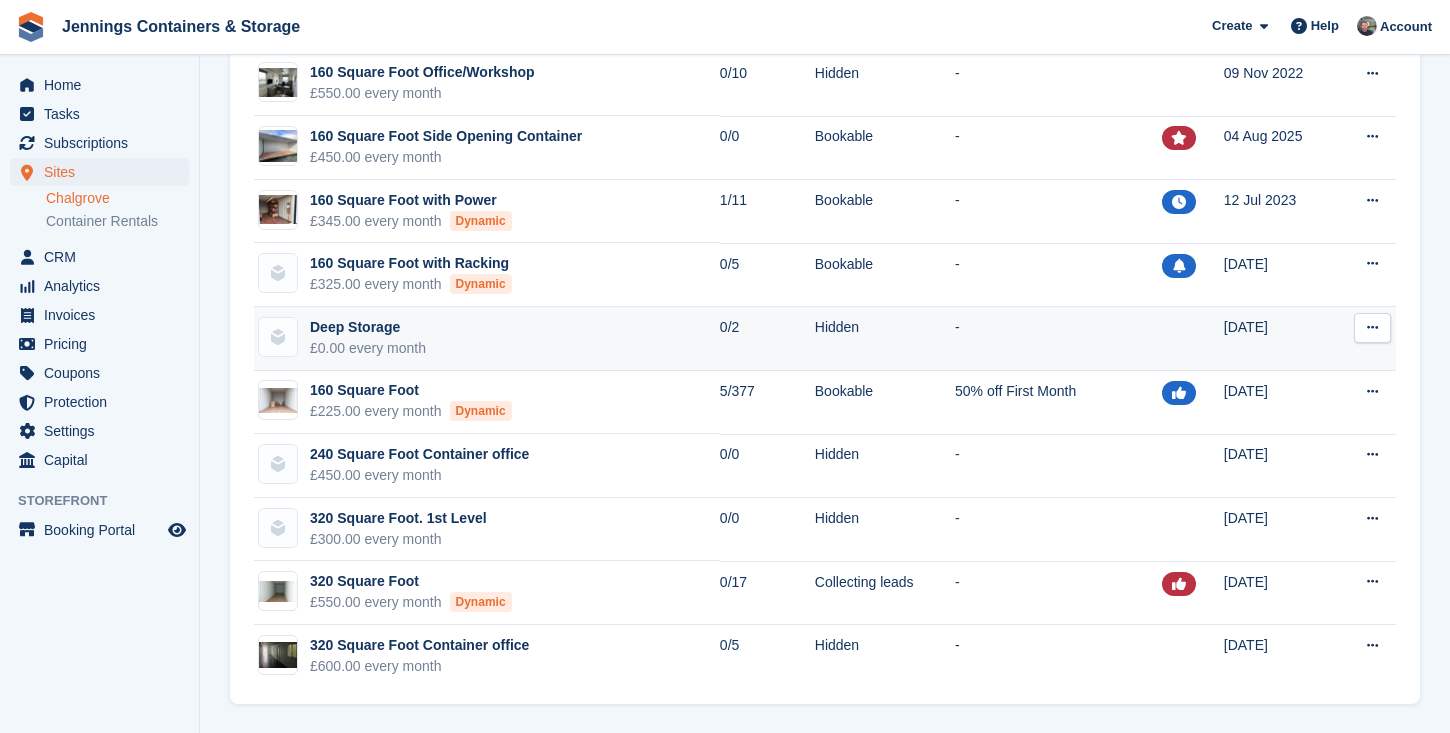 scroll, scrollTop: 1238, scrollLeft: 0, axis: vertical 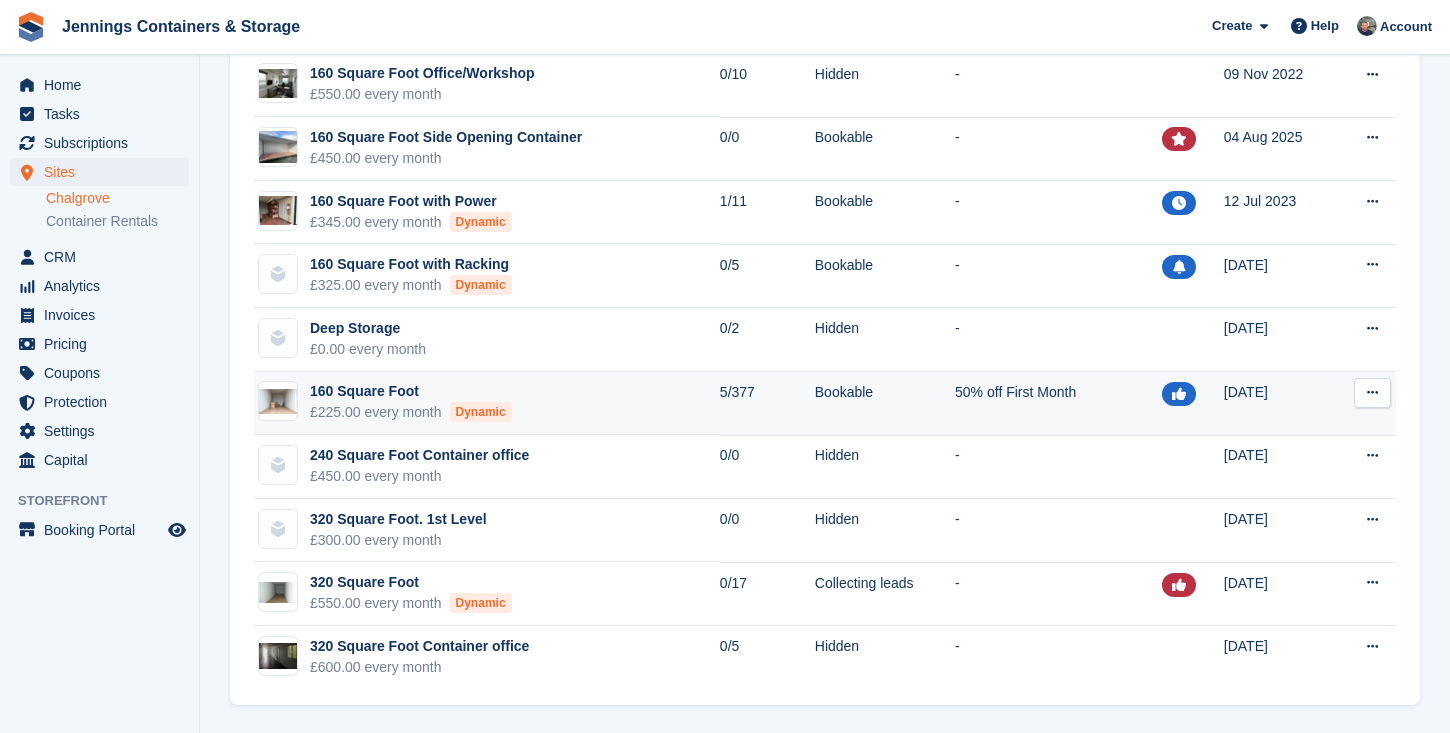 click at bounding box center [1372, 392] 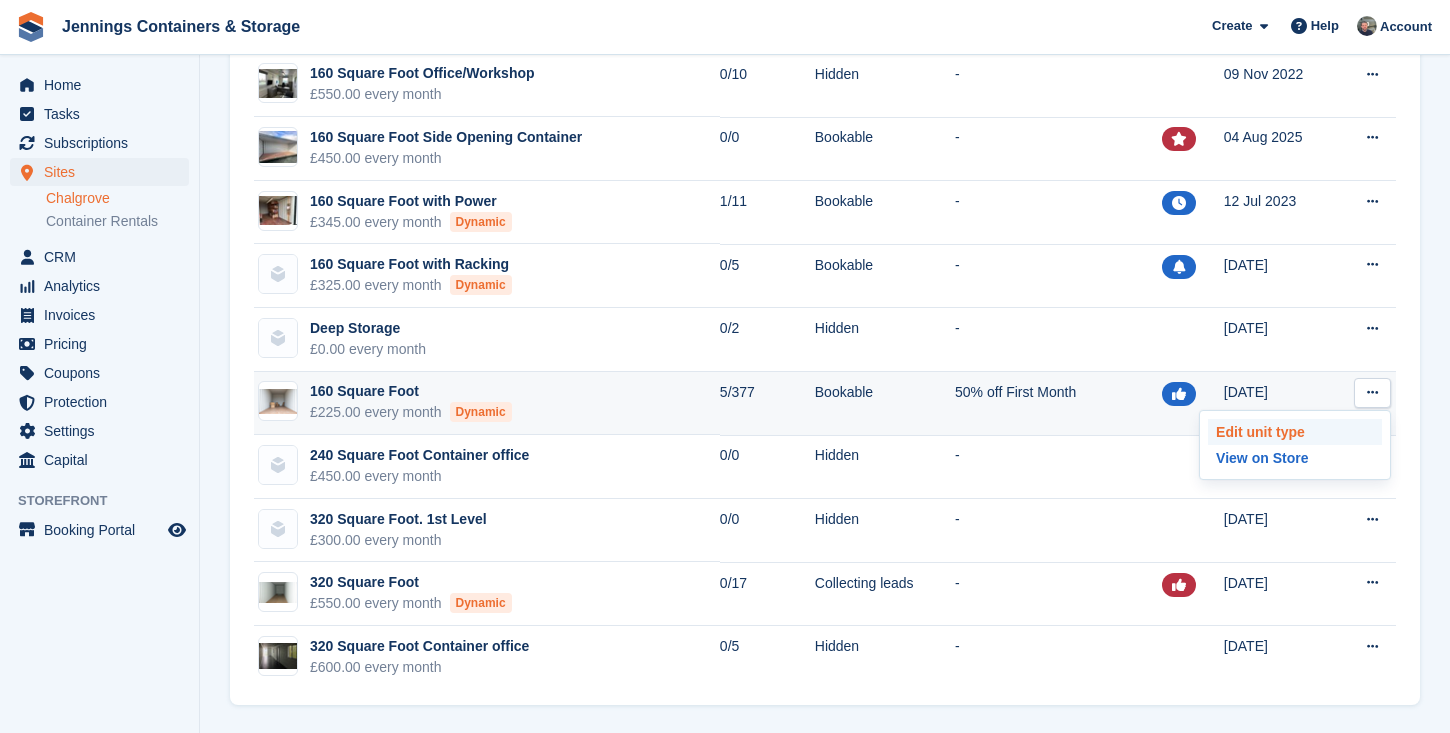 click on "Edit unit type" at bounding box center [1295, 432] 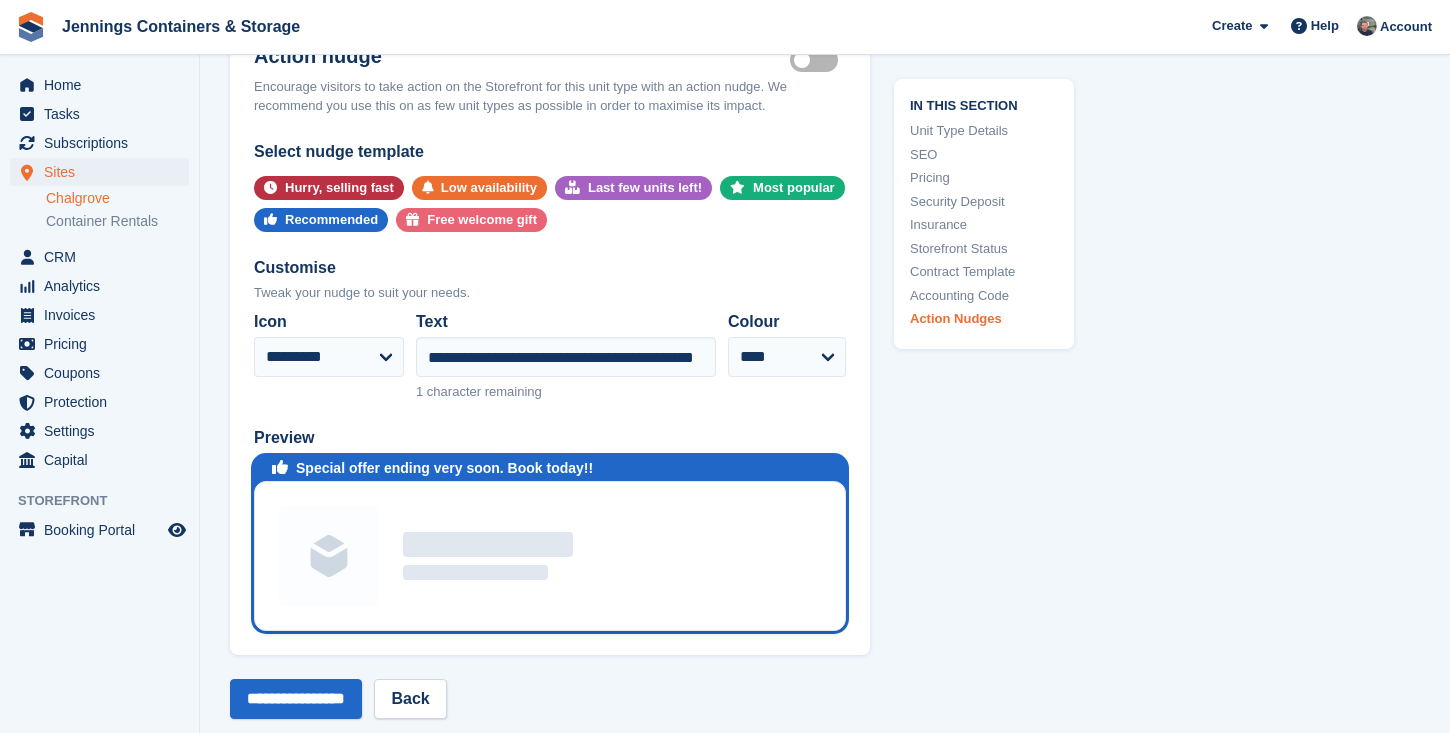 scroll, scrollTop: 4486, scrollLeft: 0, axis: vertical 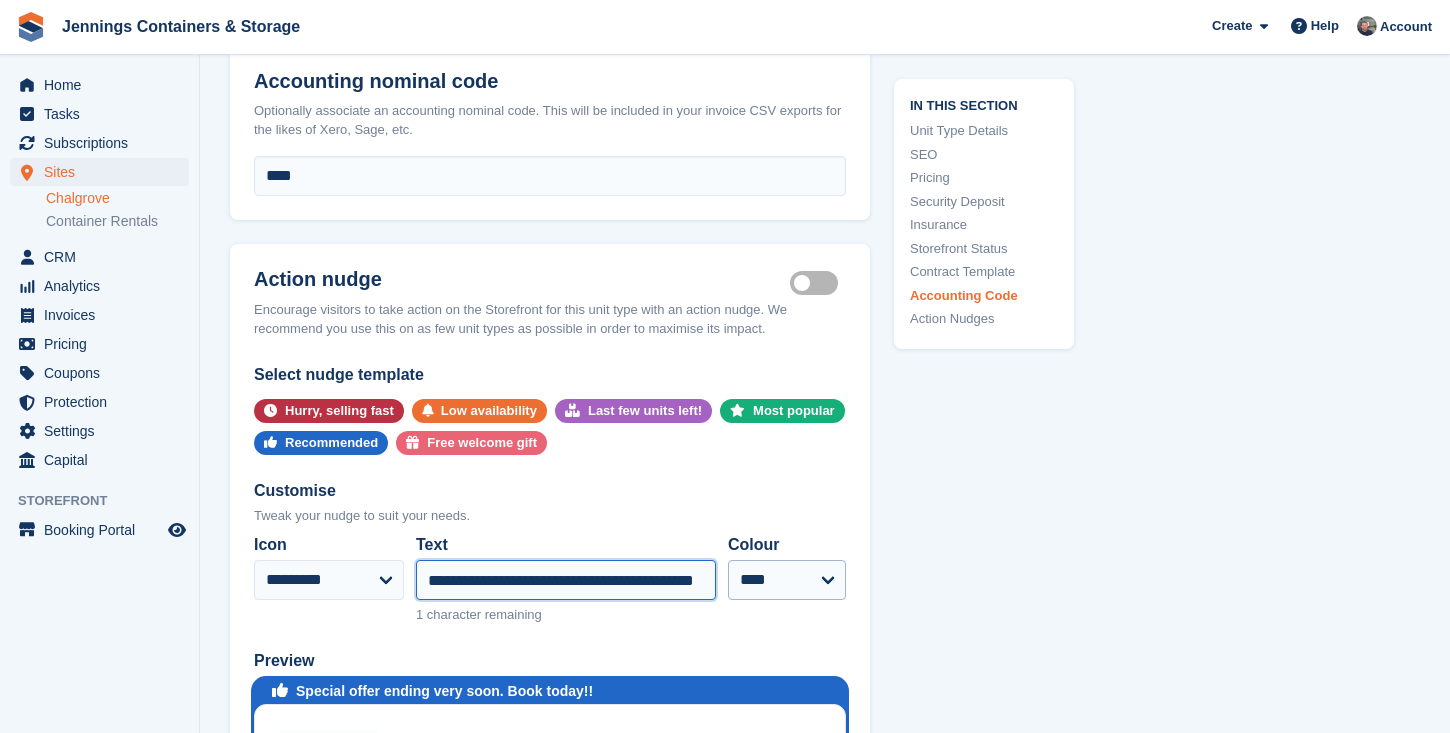 drag, startPoint x: 659, startPoint y: 581, endPoint x: 817, endPoint y: 581, distance: 158 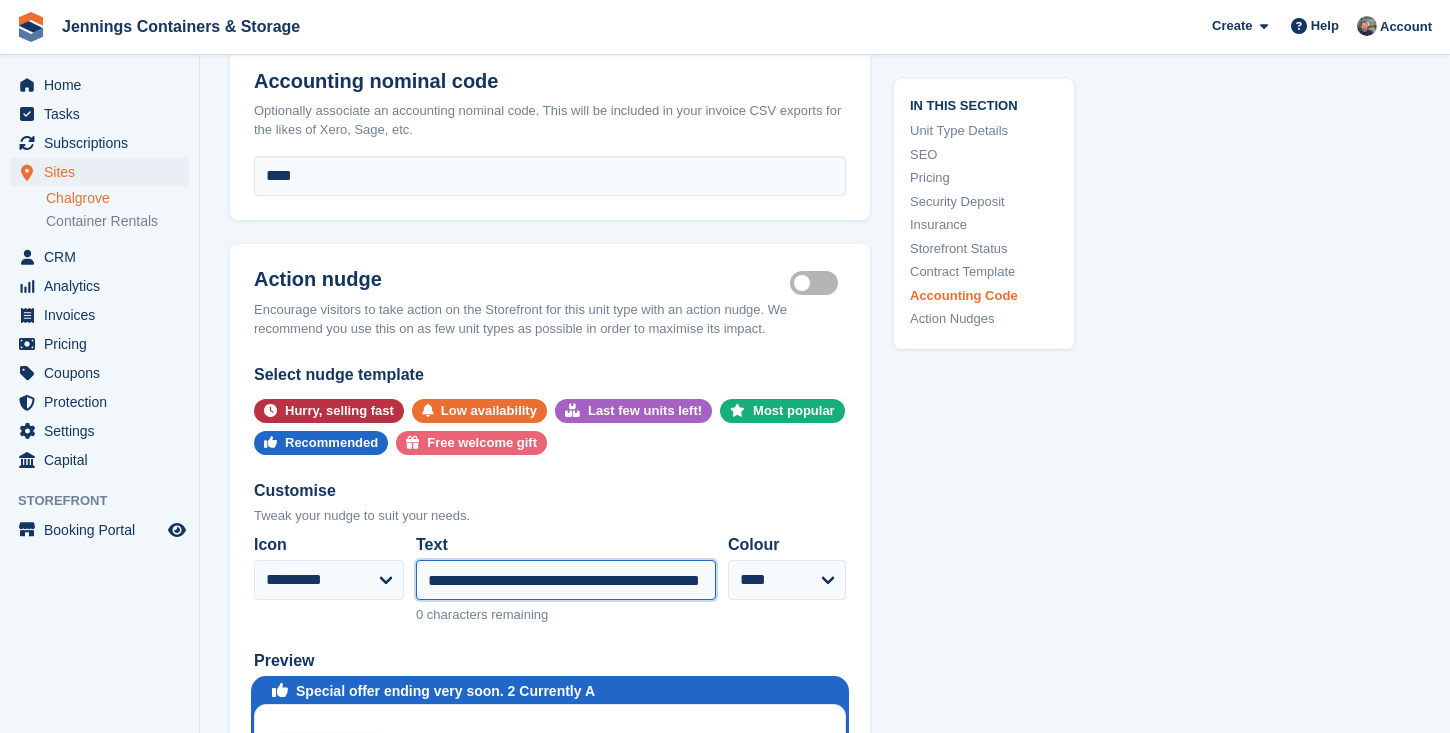 click on "**********" at bounding box center [566, 580] 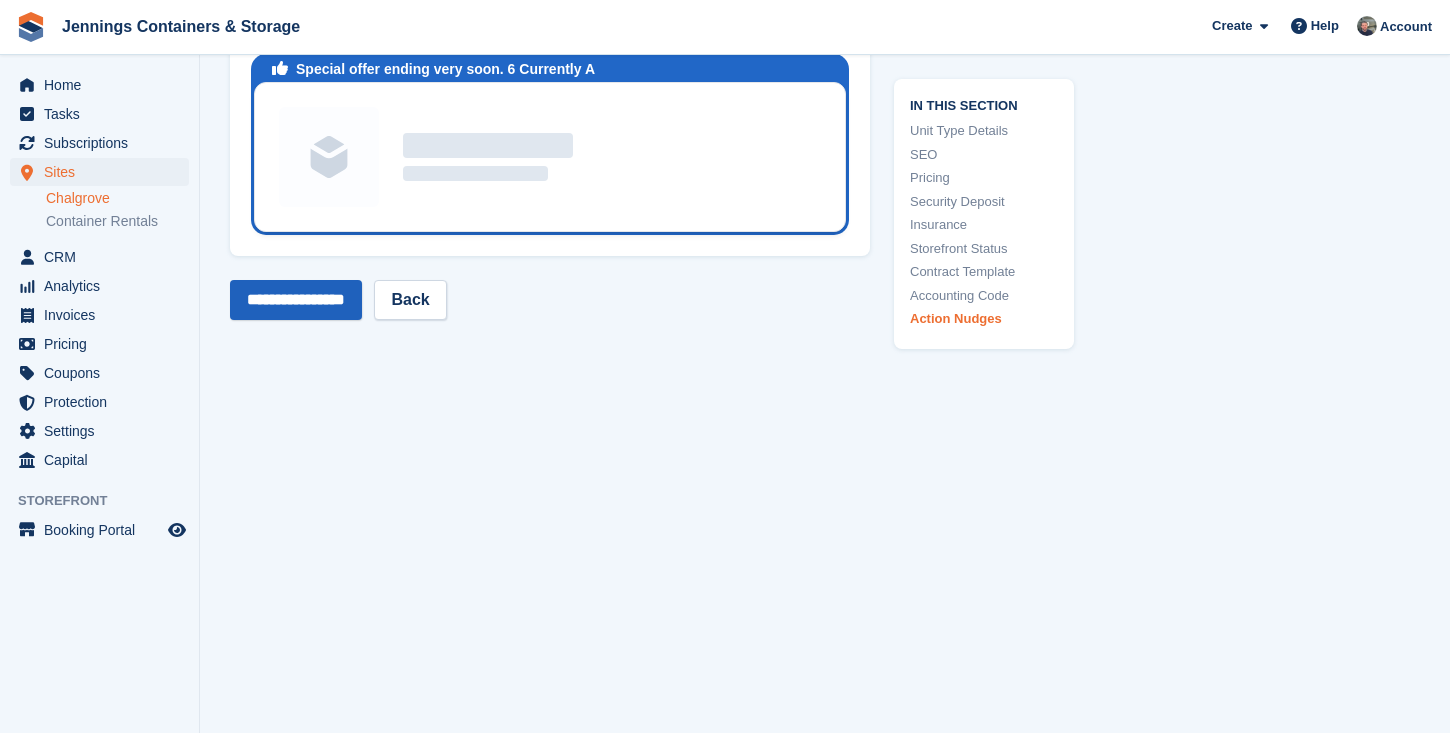 scroll, scrollTop: 5108, scrollLeft: 0, axis: vertical 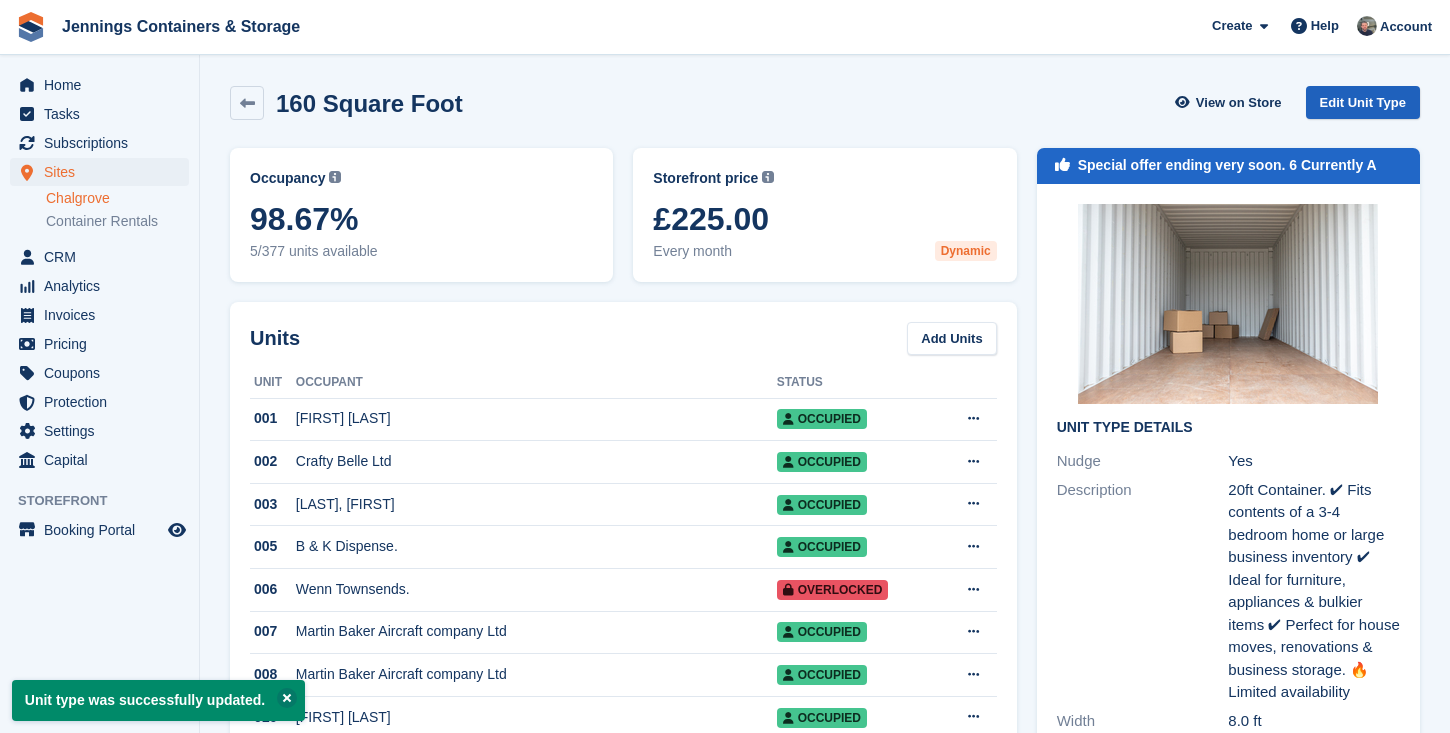 click on "Edit Unit Type" at bounding box center [1363, 102] 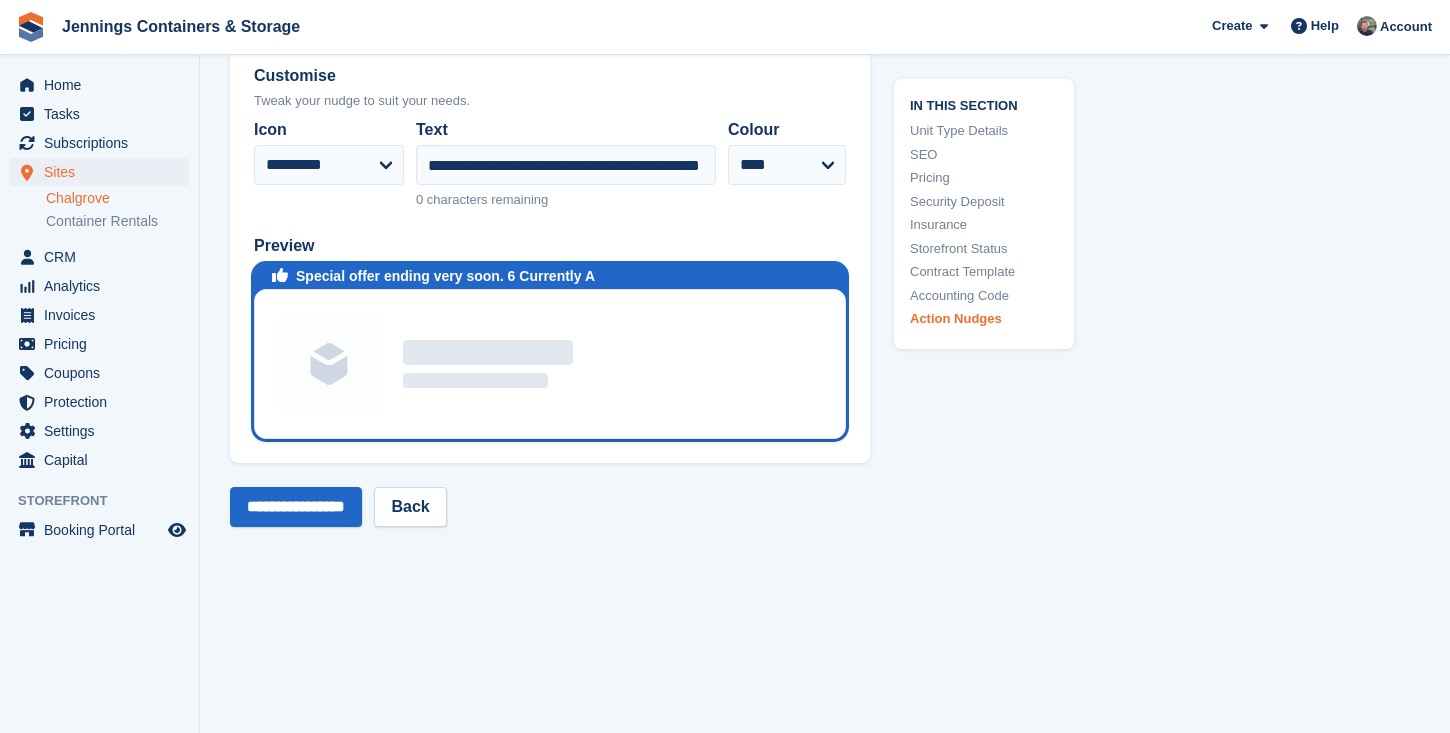 scroll, scrollTop: 4734, scrollLeft: 0, axis: vertical 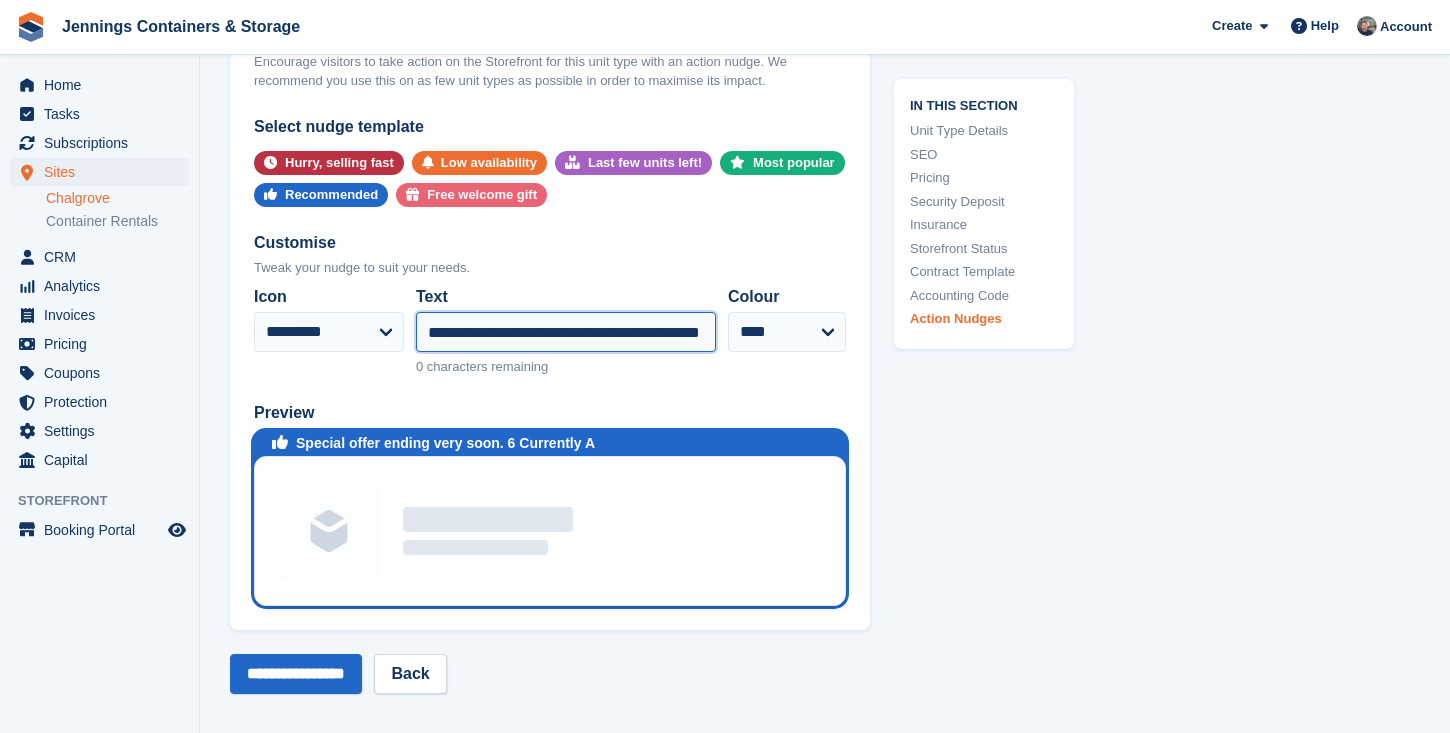 drag, startPoint x: 655, startPoint y: 334, endPoint x: 898, endPoint y: 334, distance: 243 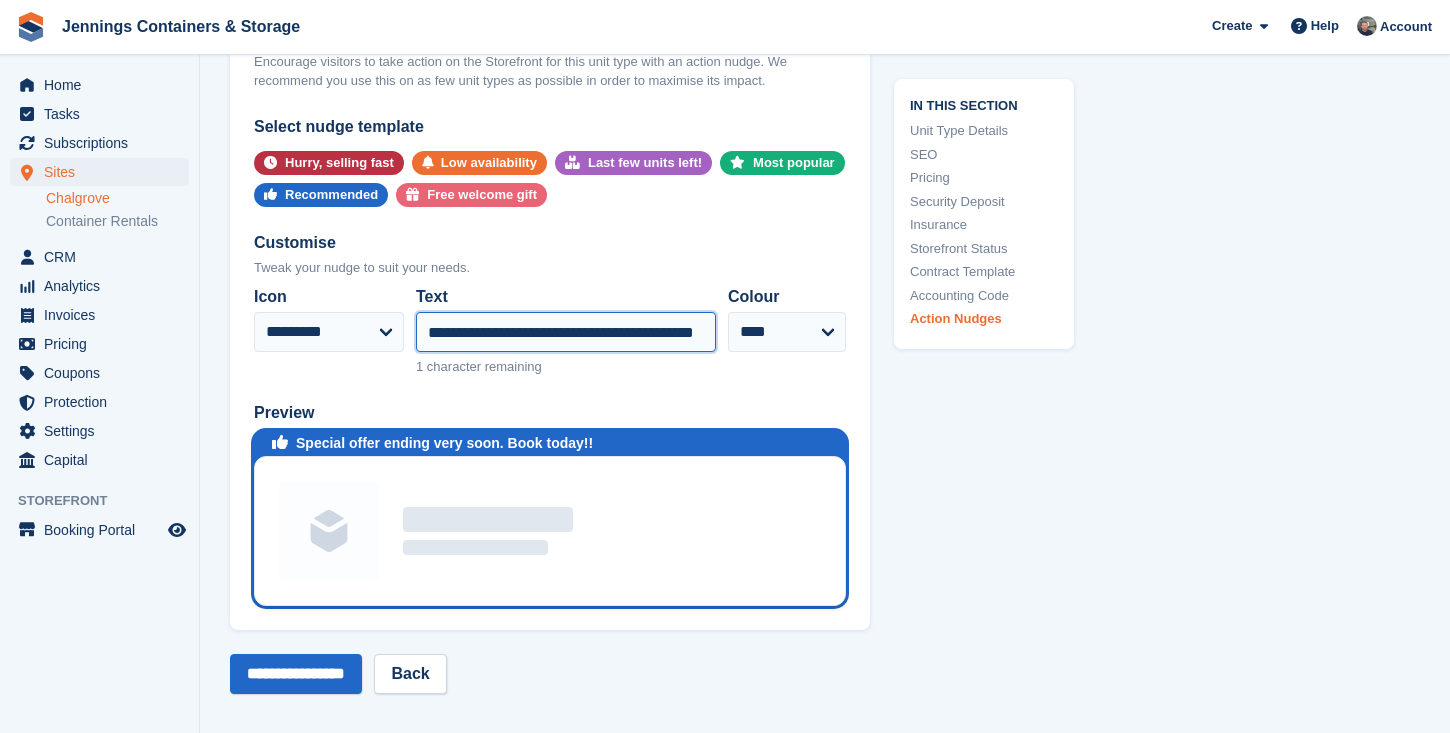drag, startPoint x: 569, startPoint y: 326, endPoint x: 632, endPoint y: 325, distance: 63.007935 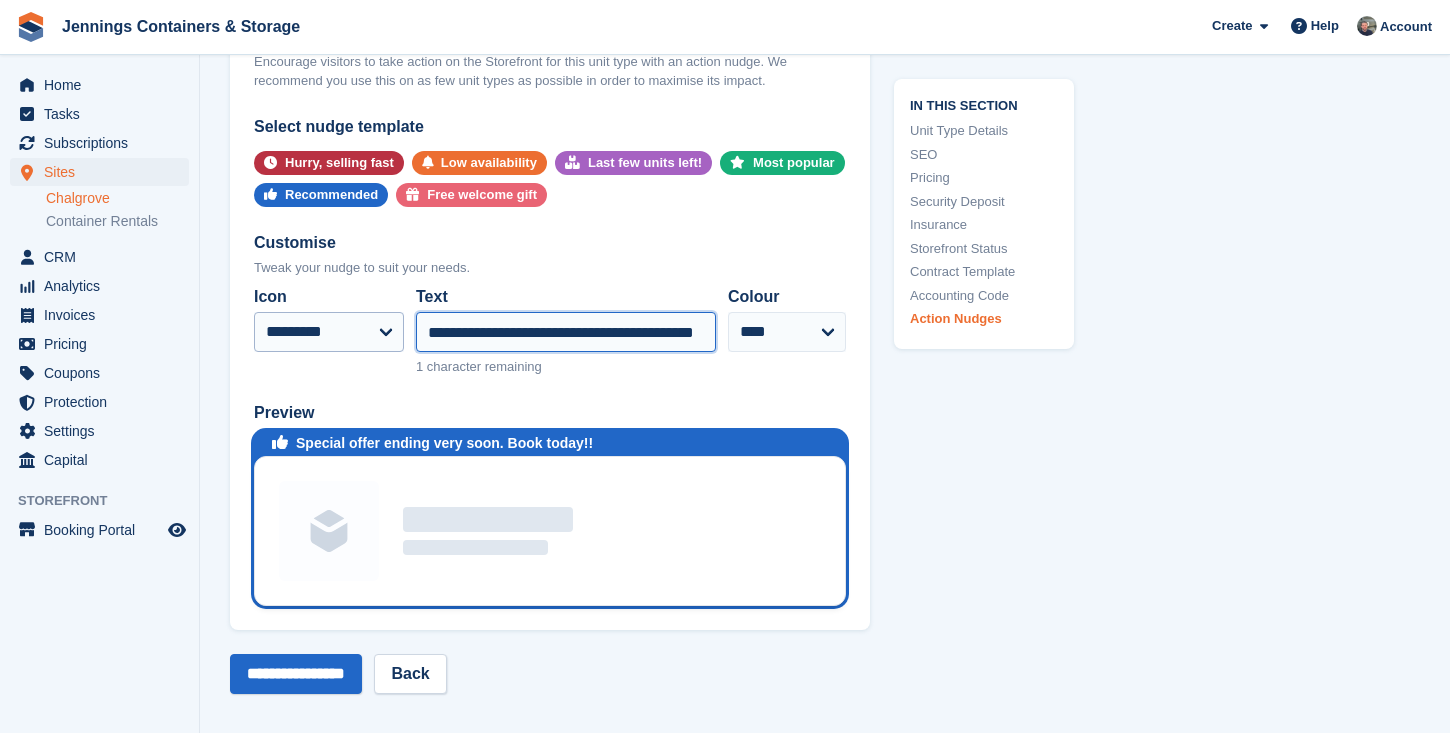 drag, startPoint x: 662, startPoint y: 325, endPoint x: 368, endPoint y: 348, distance: 294.8983 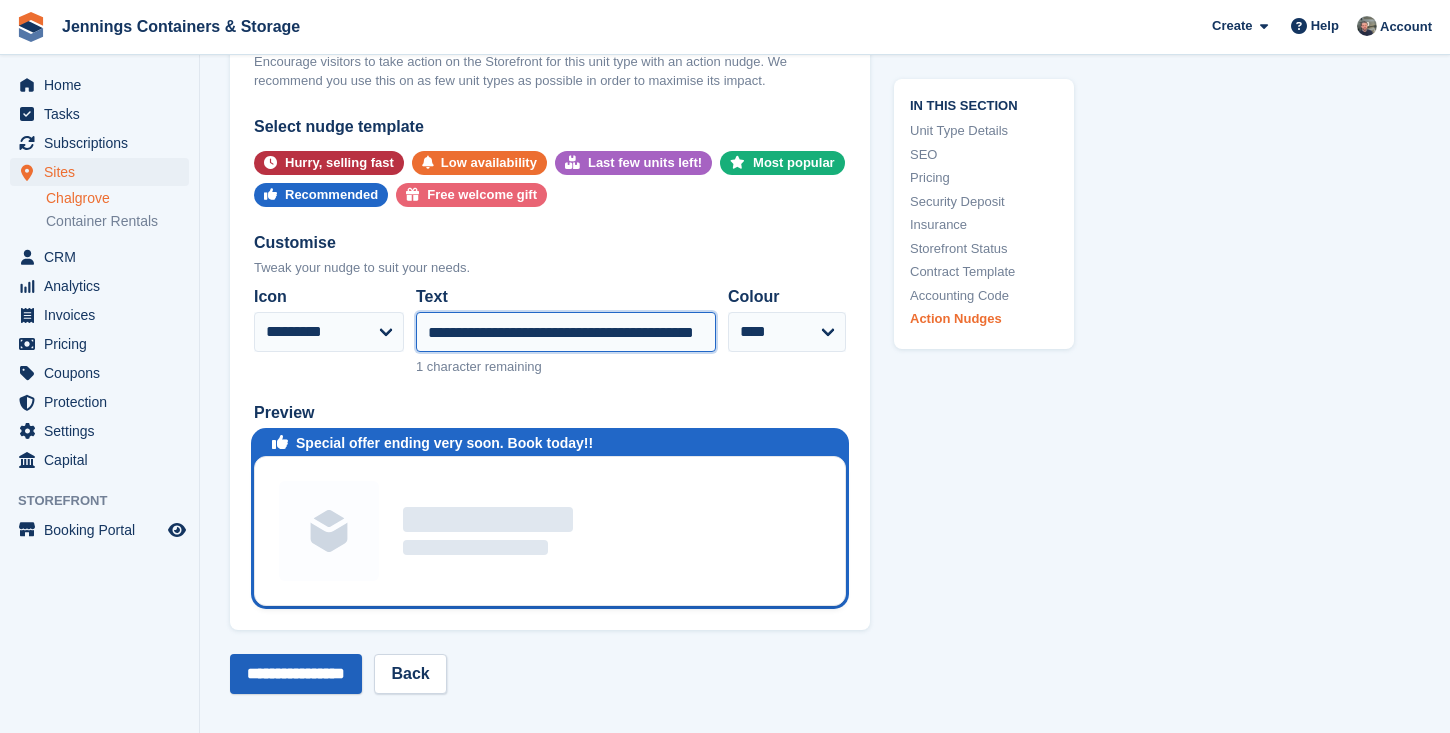 type on "**********" 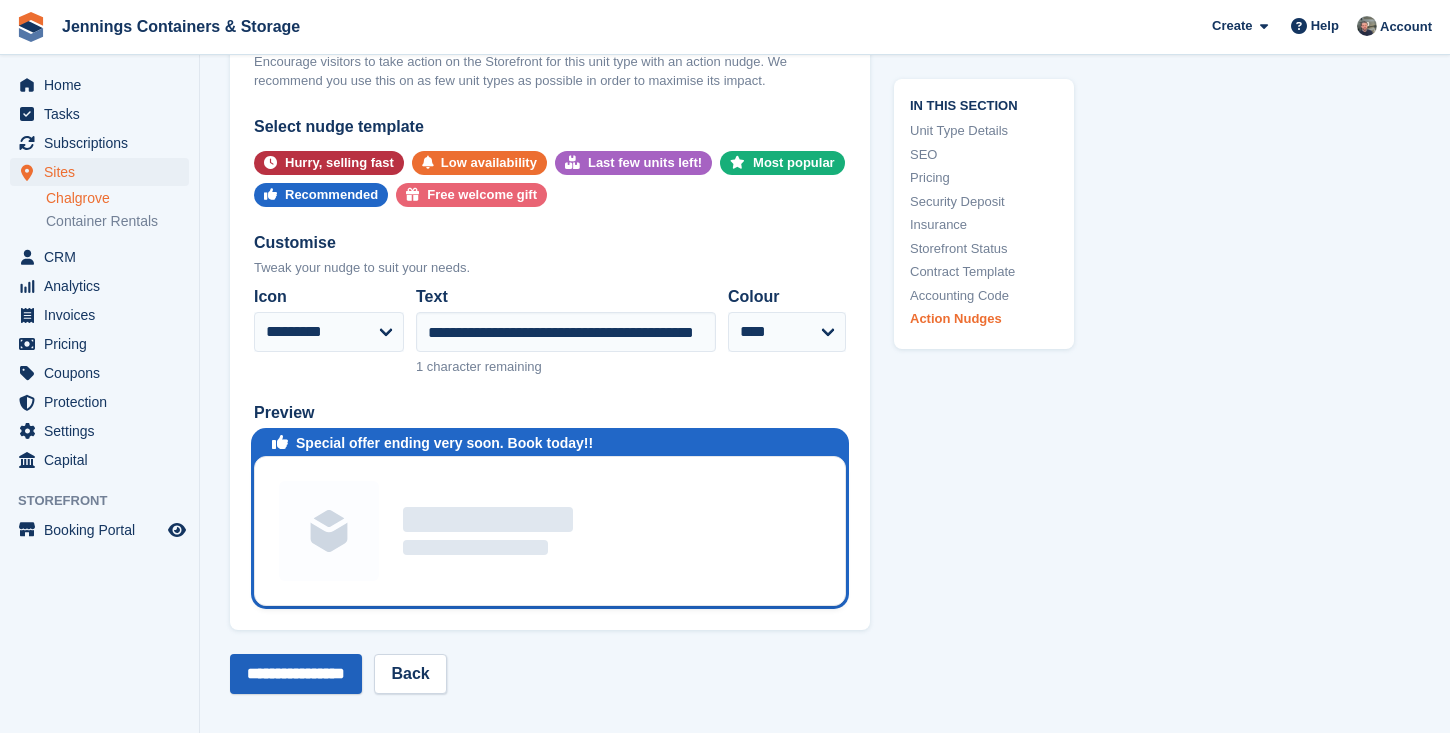 click on "**********" at bounding box center (296, 674) 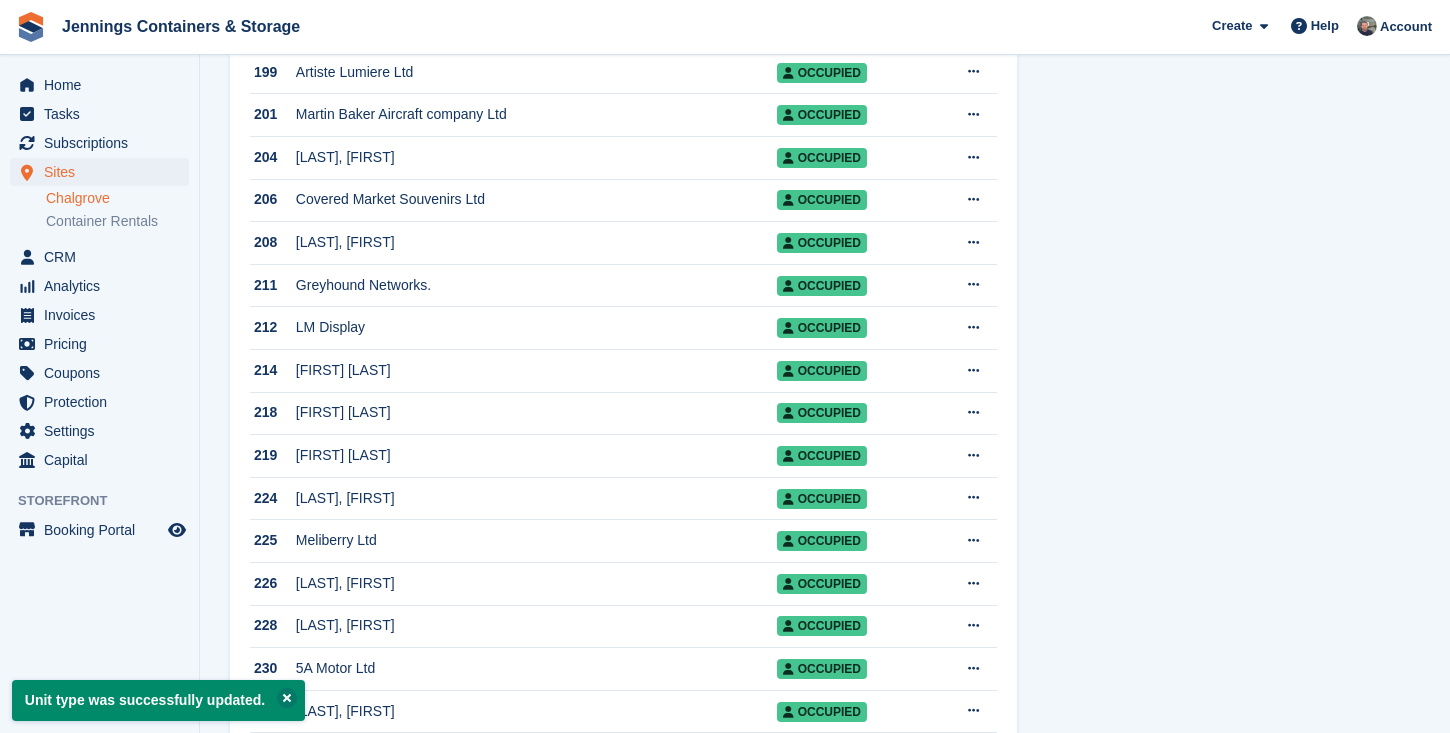 scroll, scrollTop: 0, scrollLeft: 0, axis: both 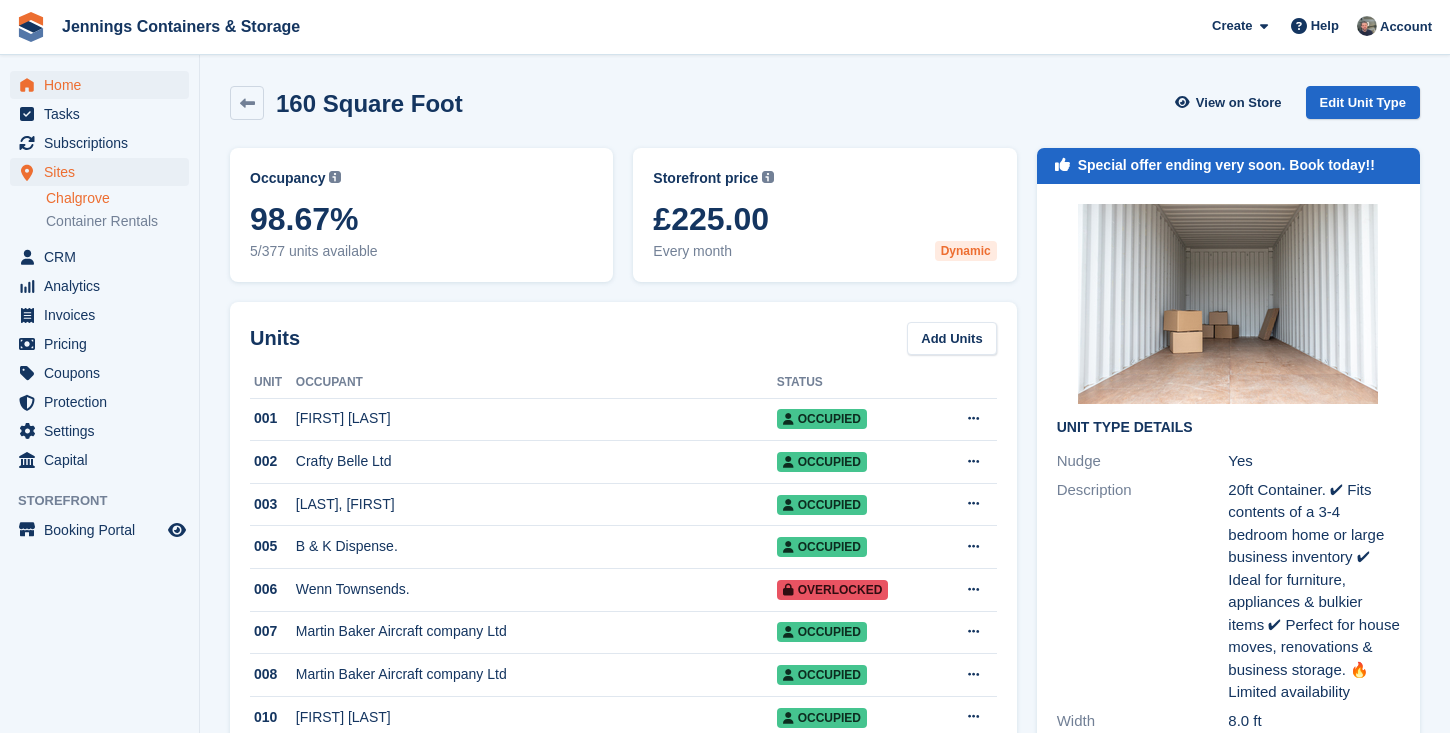 click on "Home" at bounding box center [104, 85] 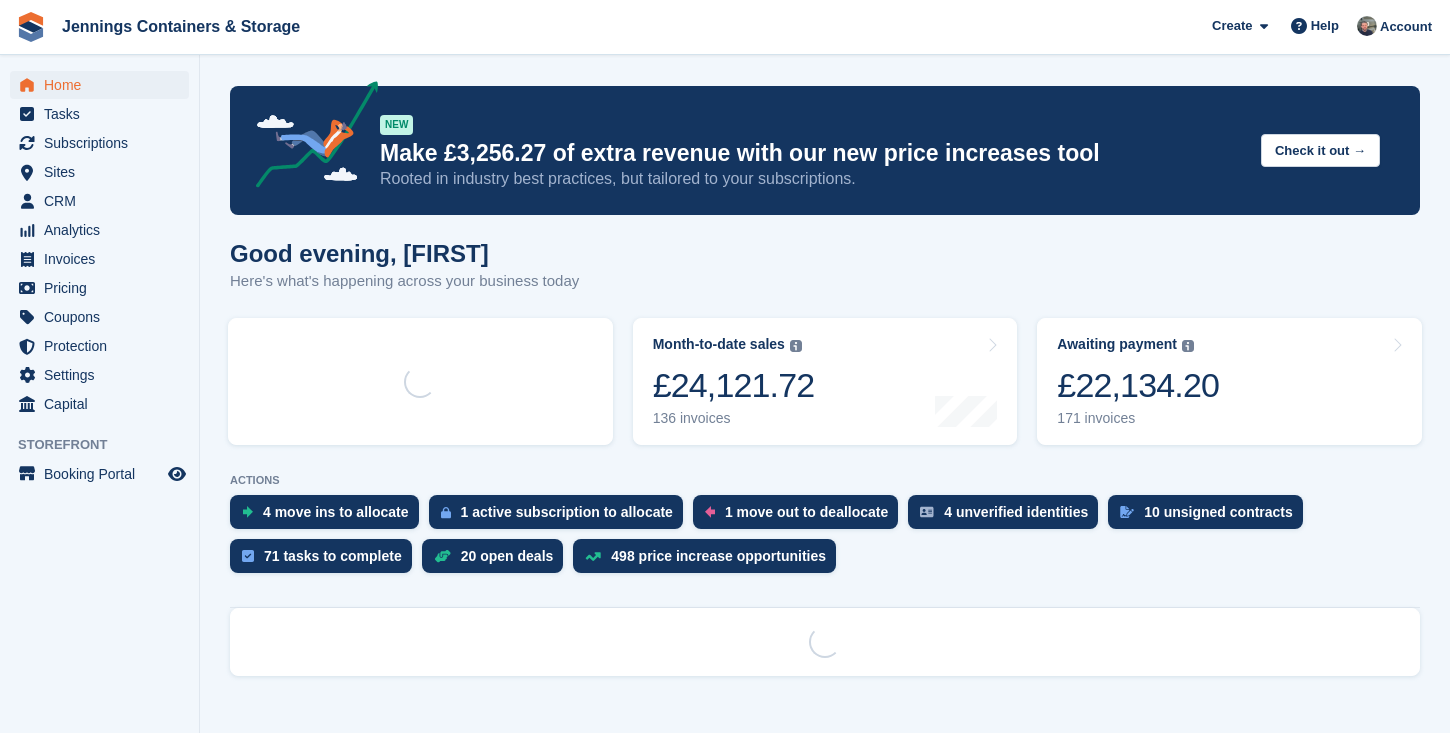 scroll, scrollTop: 0, scrollLeft: 0, axis: both 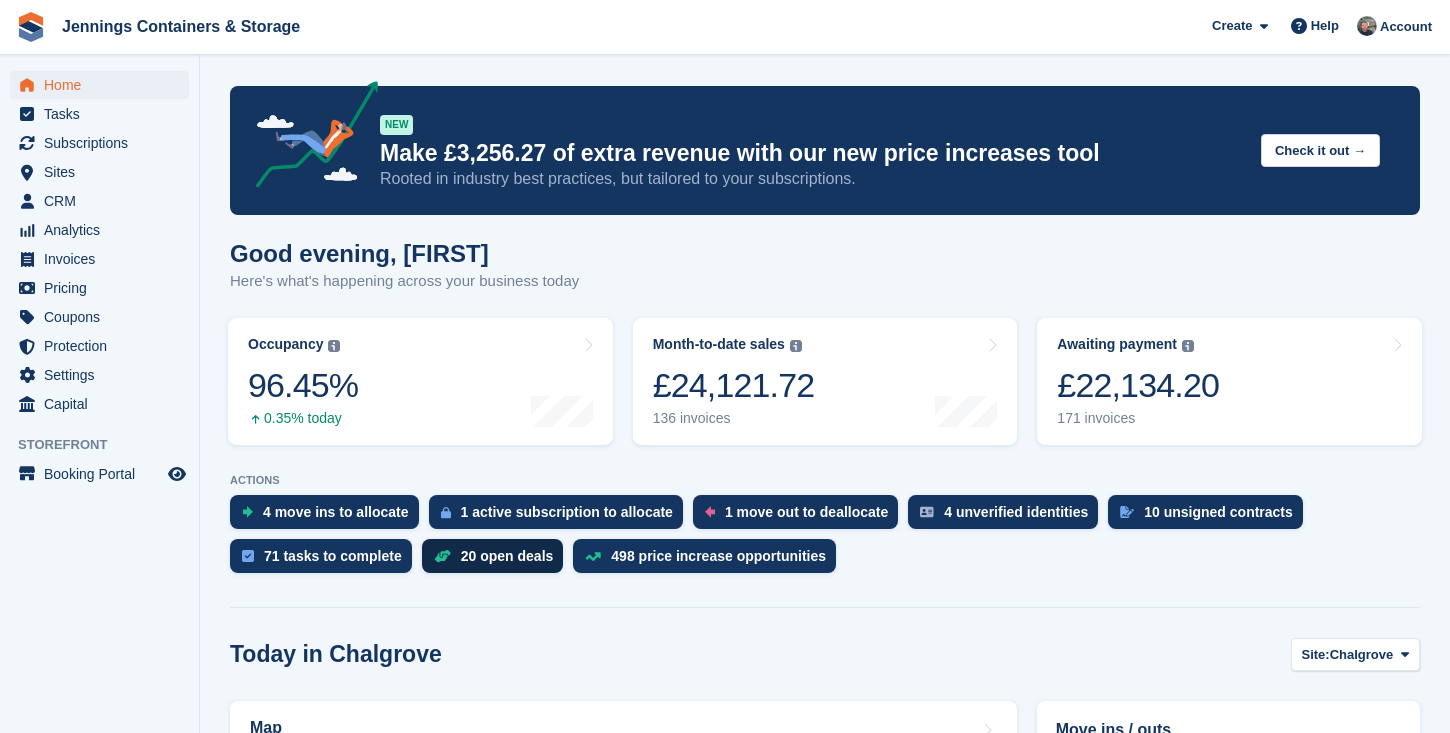 click on "20
open deals" at bounding box center (507, 556) 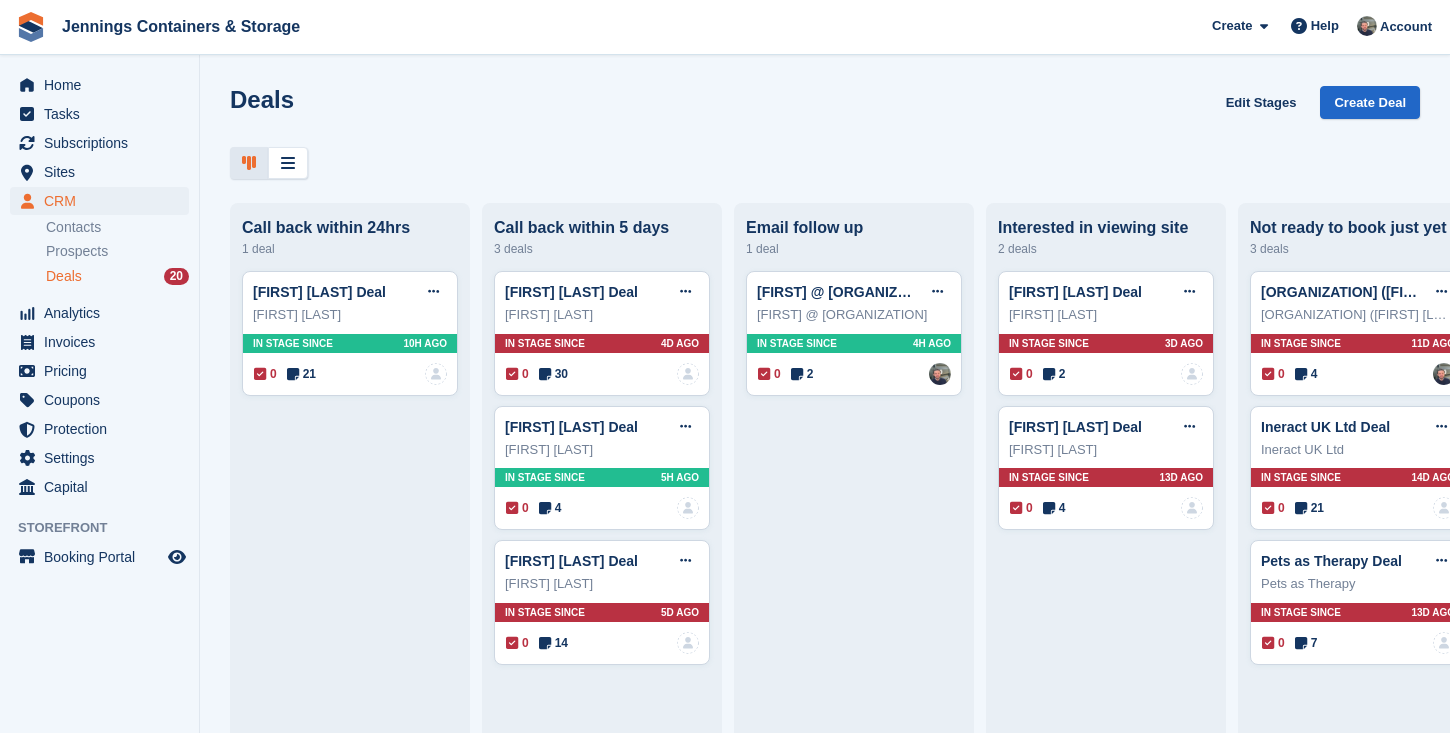 scroll, scrollTop: 0, scrollLeft: 0, axis: both 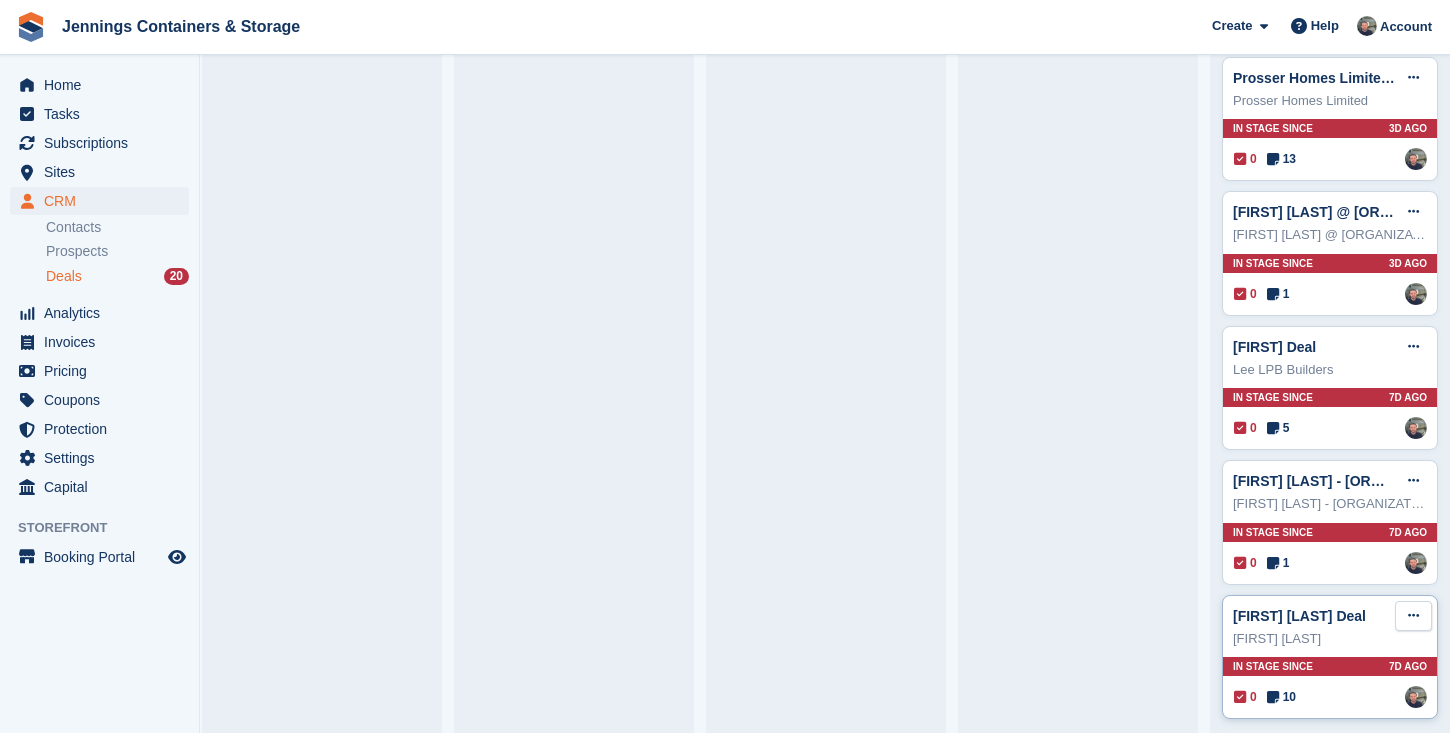 click at bounding box center (1413, 615) 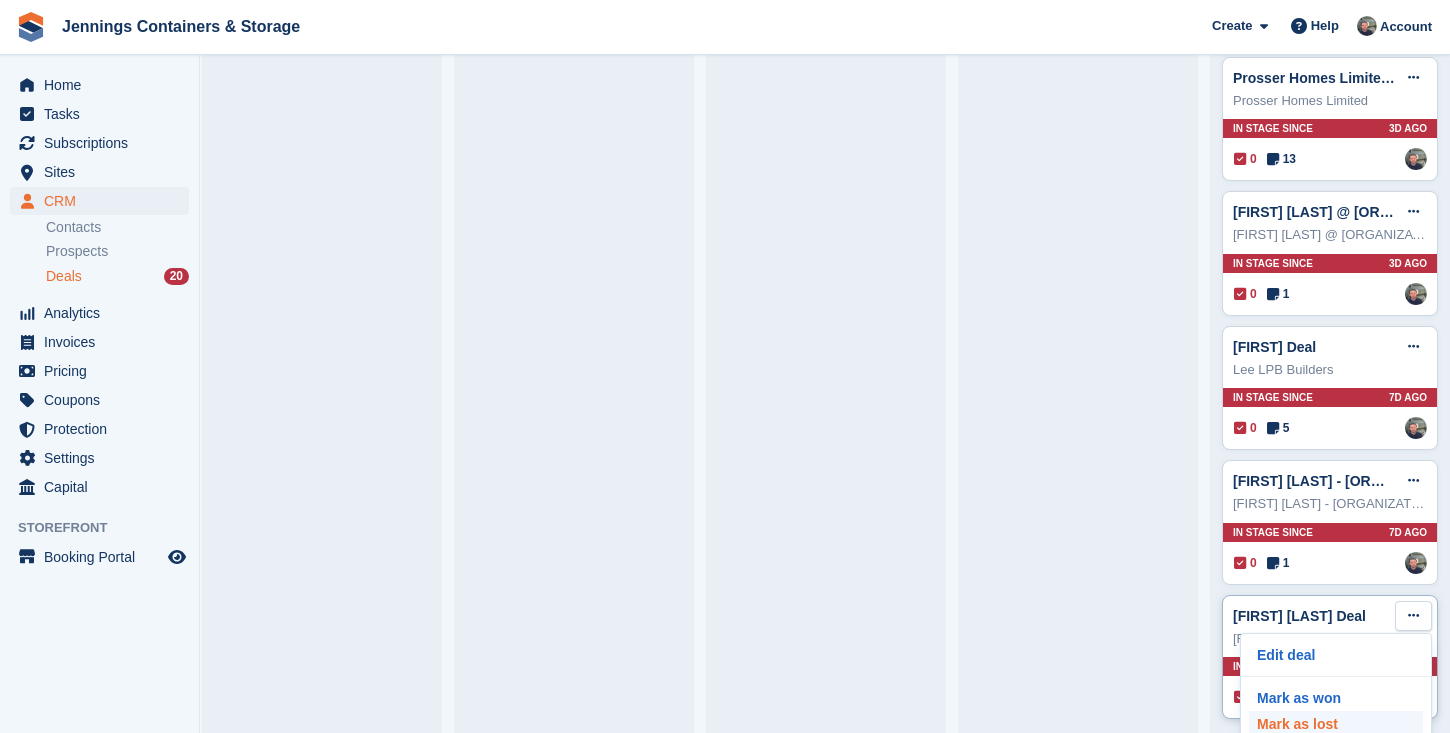 click on "Mark as lost" at bounding box center [1336, 724] 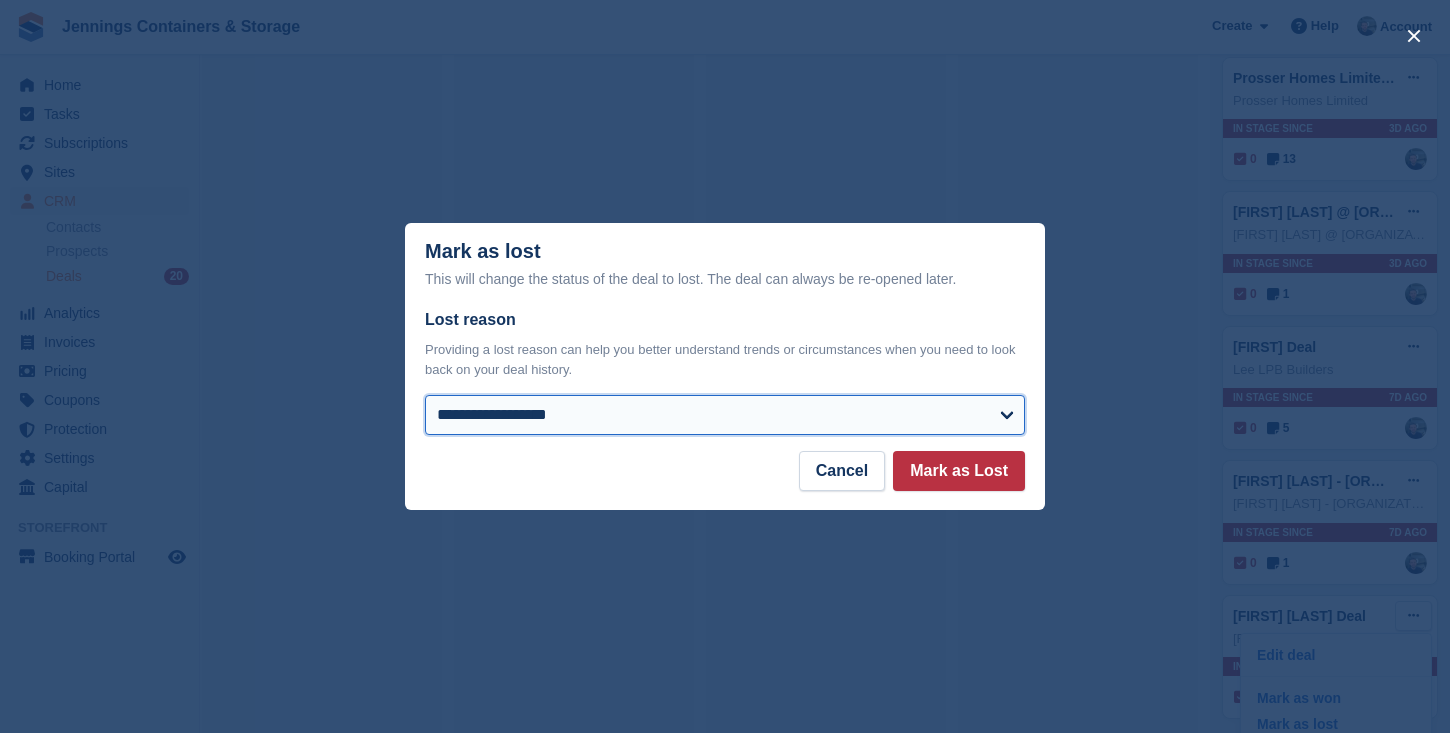 select on "**********" 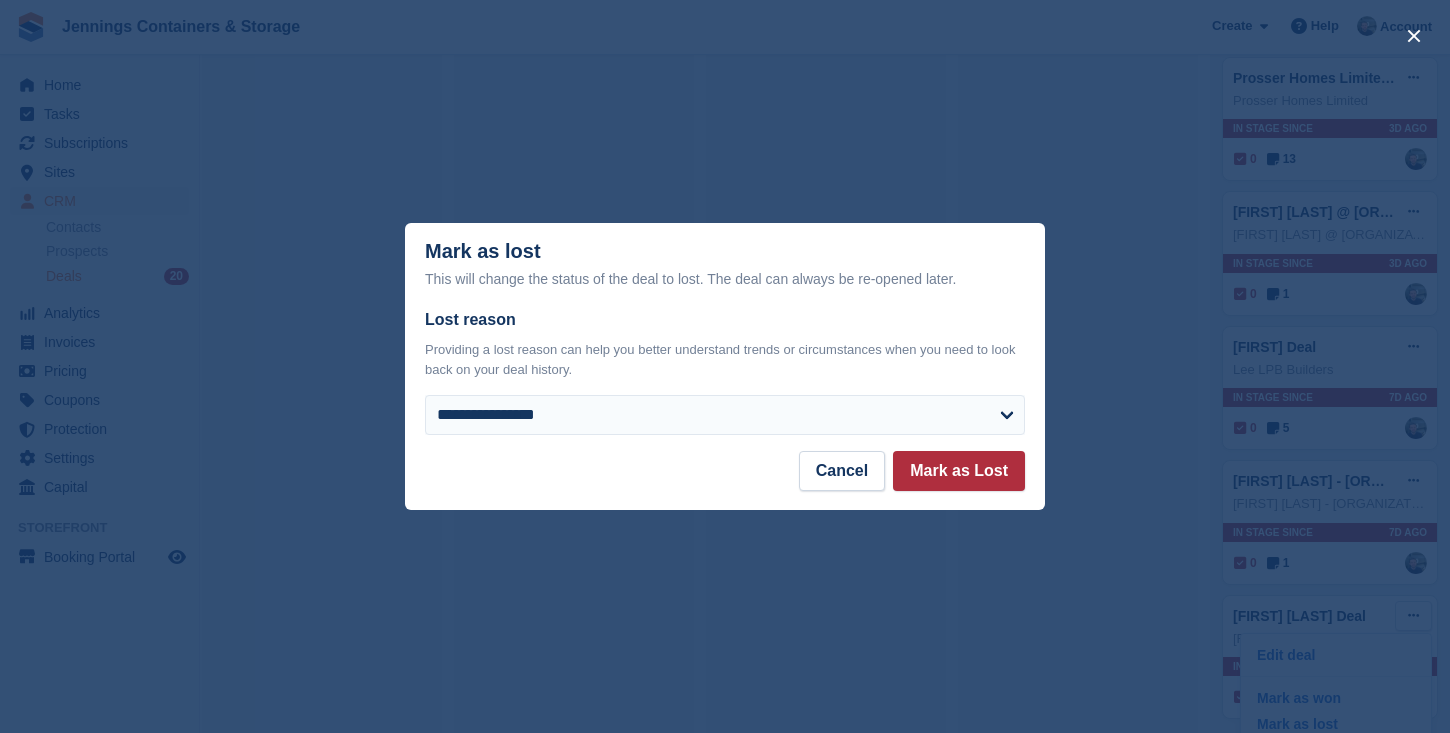 click on "Mark as Lost" at bounding box center (959, 471) 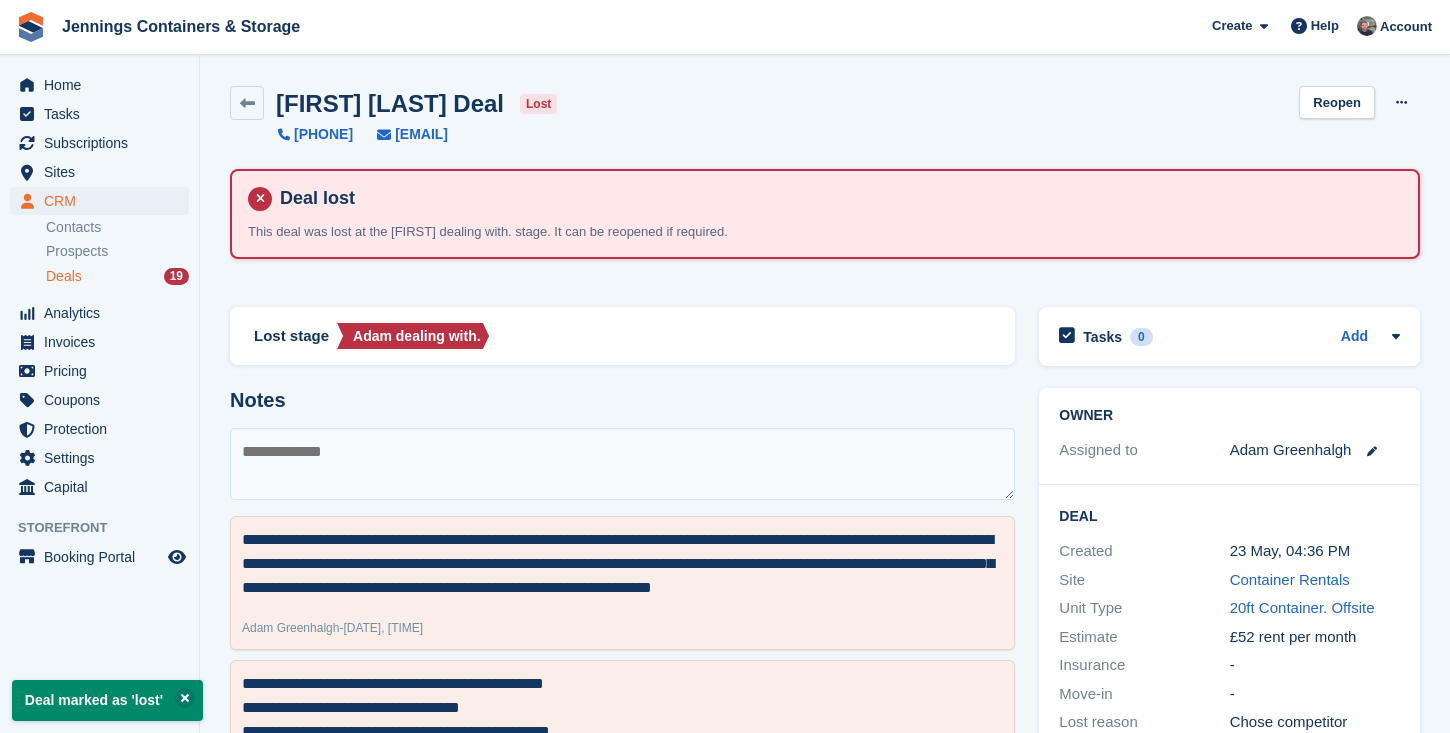 click on "Deals
19" at bounding box center [117, 276] 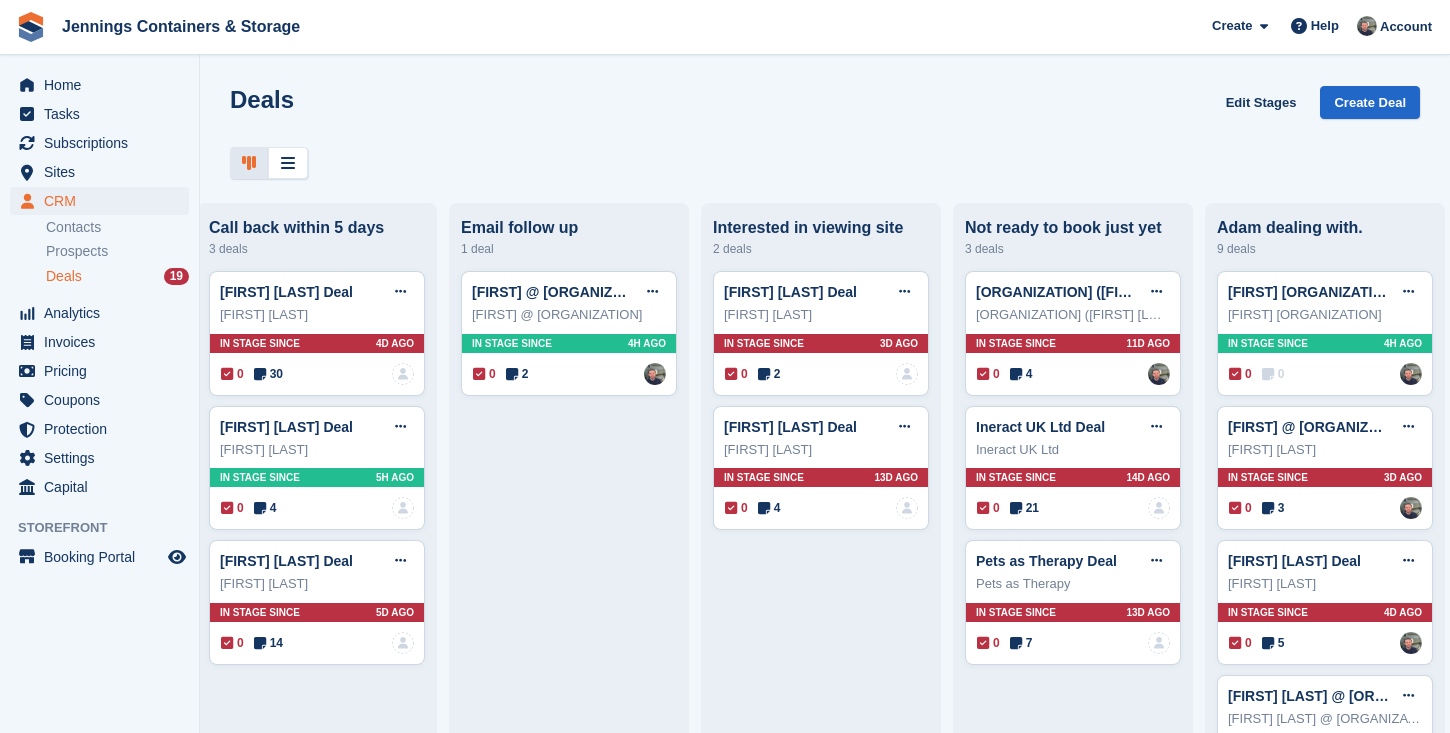 scroll, scrollTop: 0, scrollLeft: 282, axis: horizontal 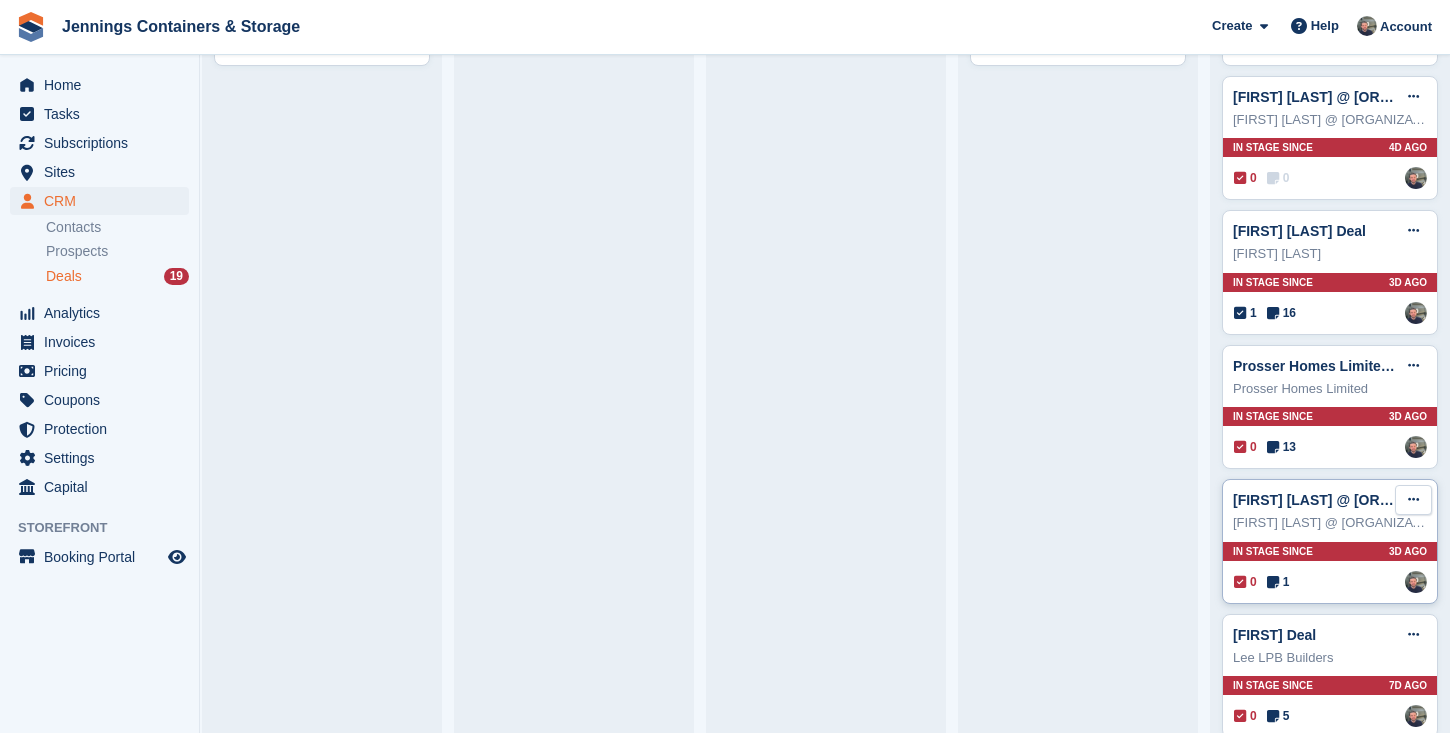 click at bounding box center (1413, 499) 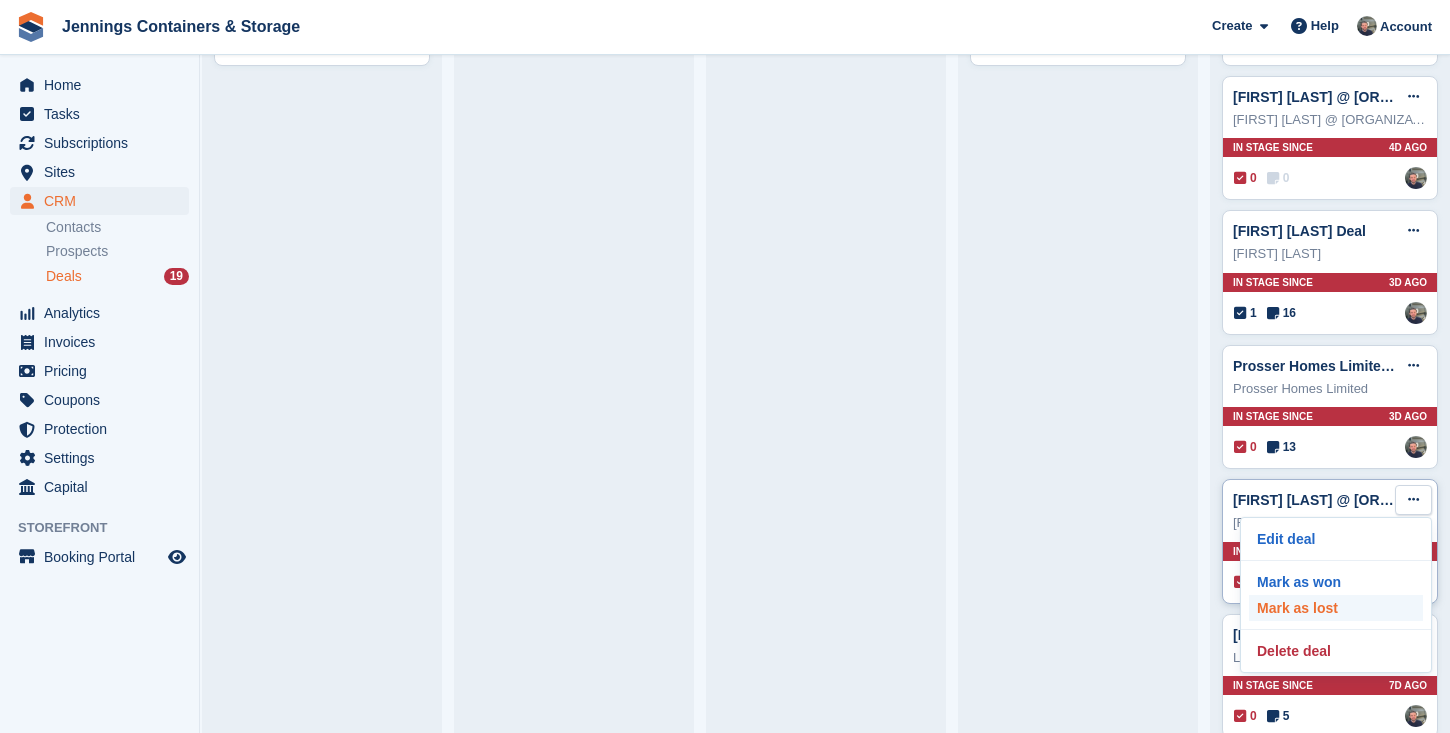 click on "Mark as lost" at bounding box center (1336, 608) 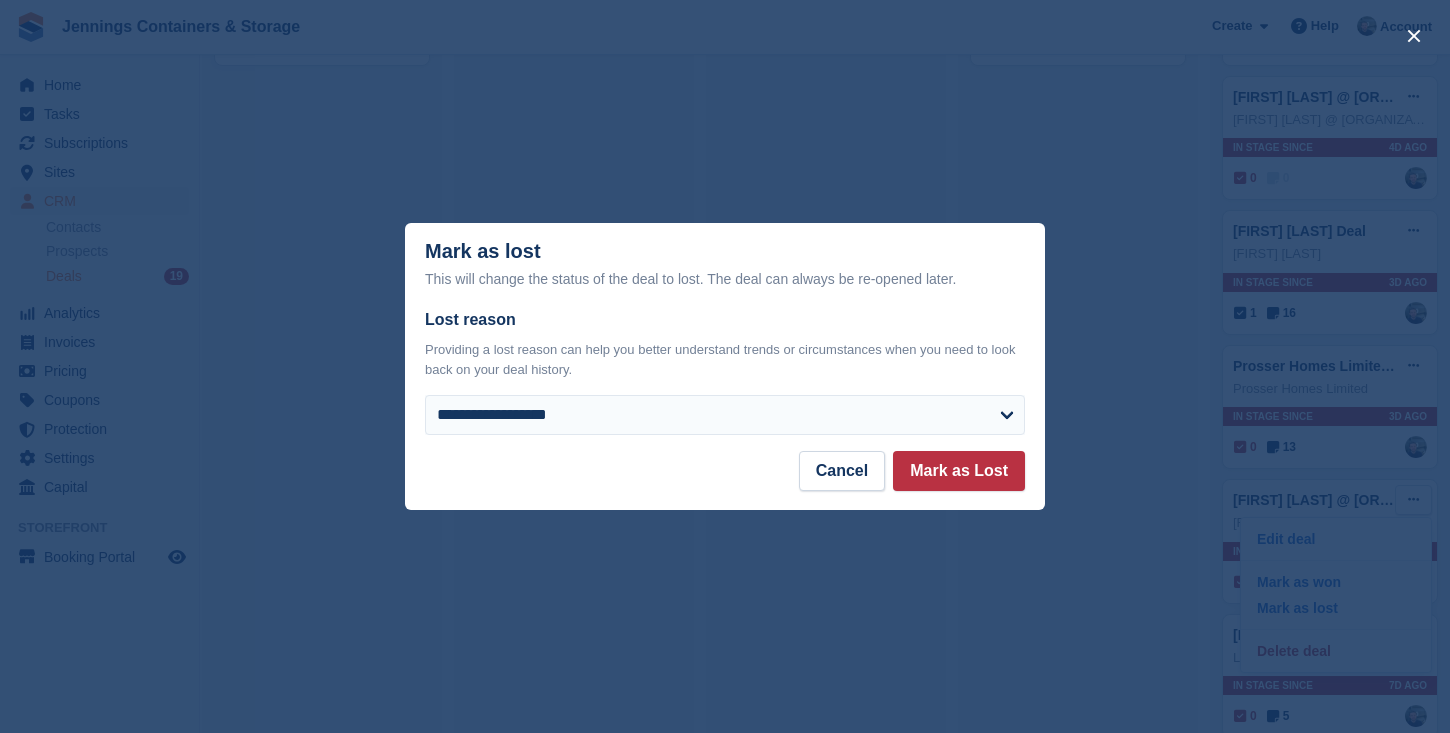 click on "**********" at bounding box center [725, 379] 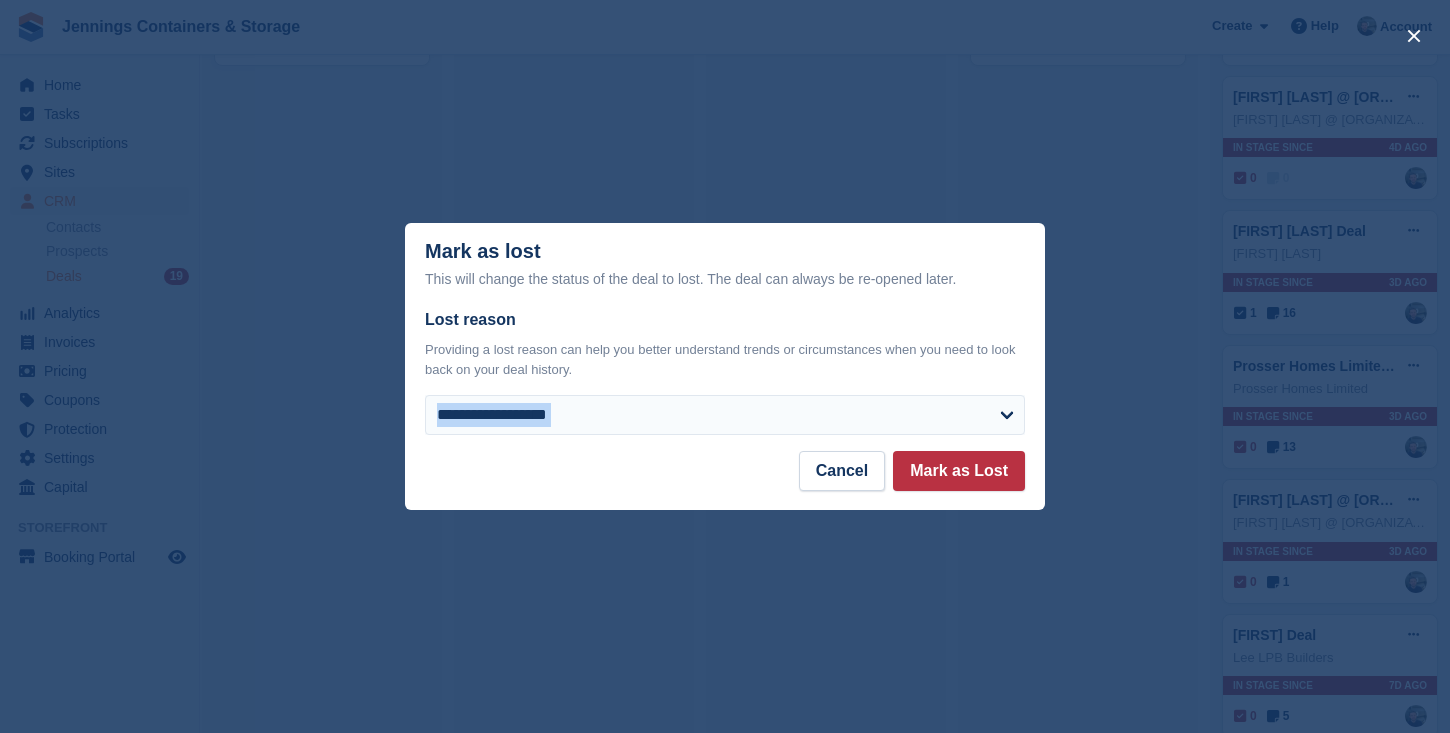 click on "**********" at bounding box center [725, 379] 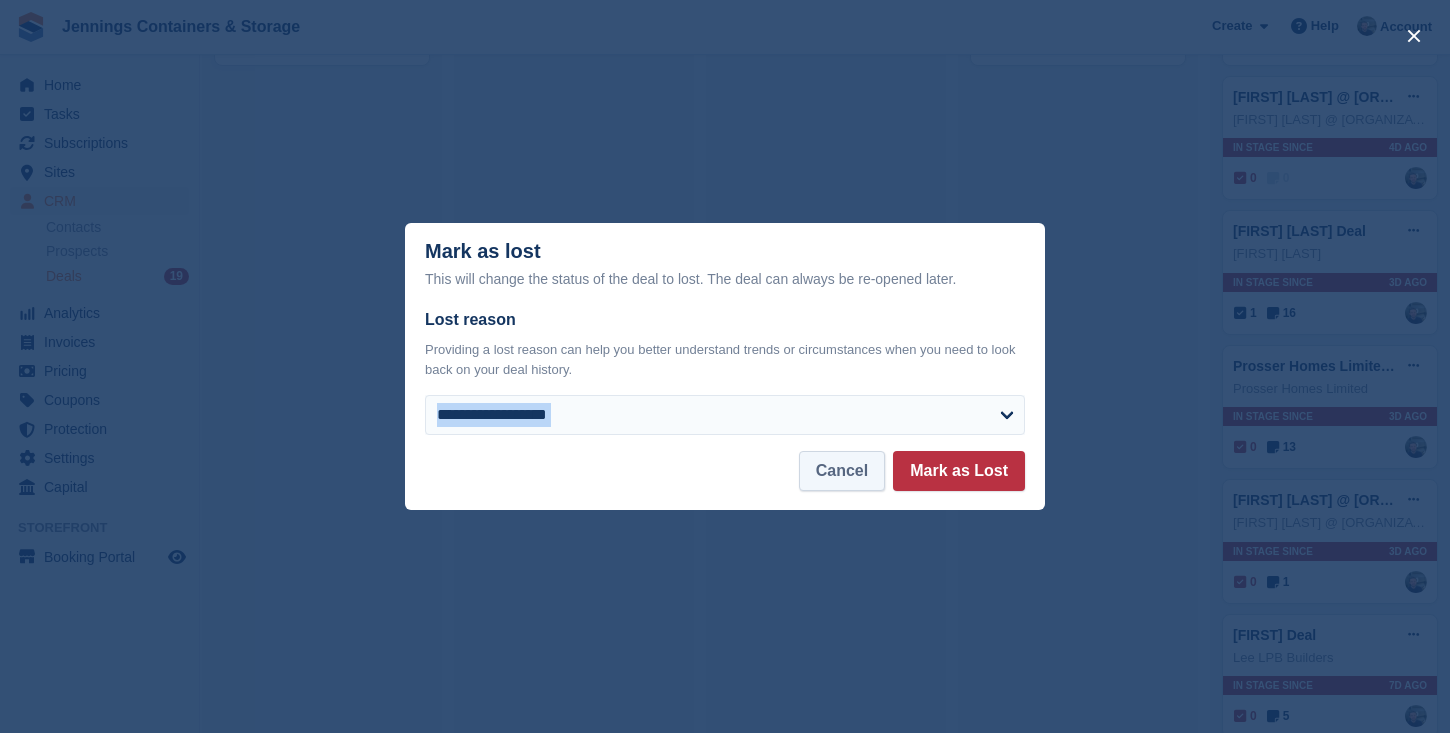 click on "Cancel" at bounding box center [842, 471] 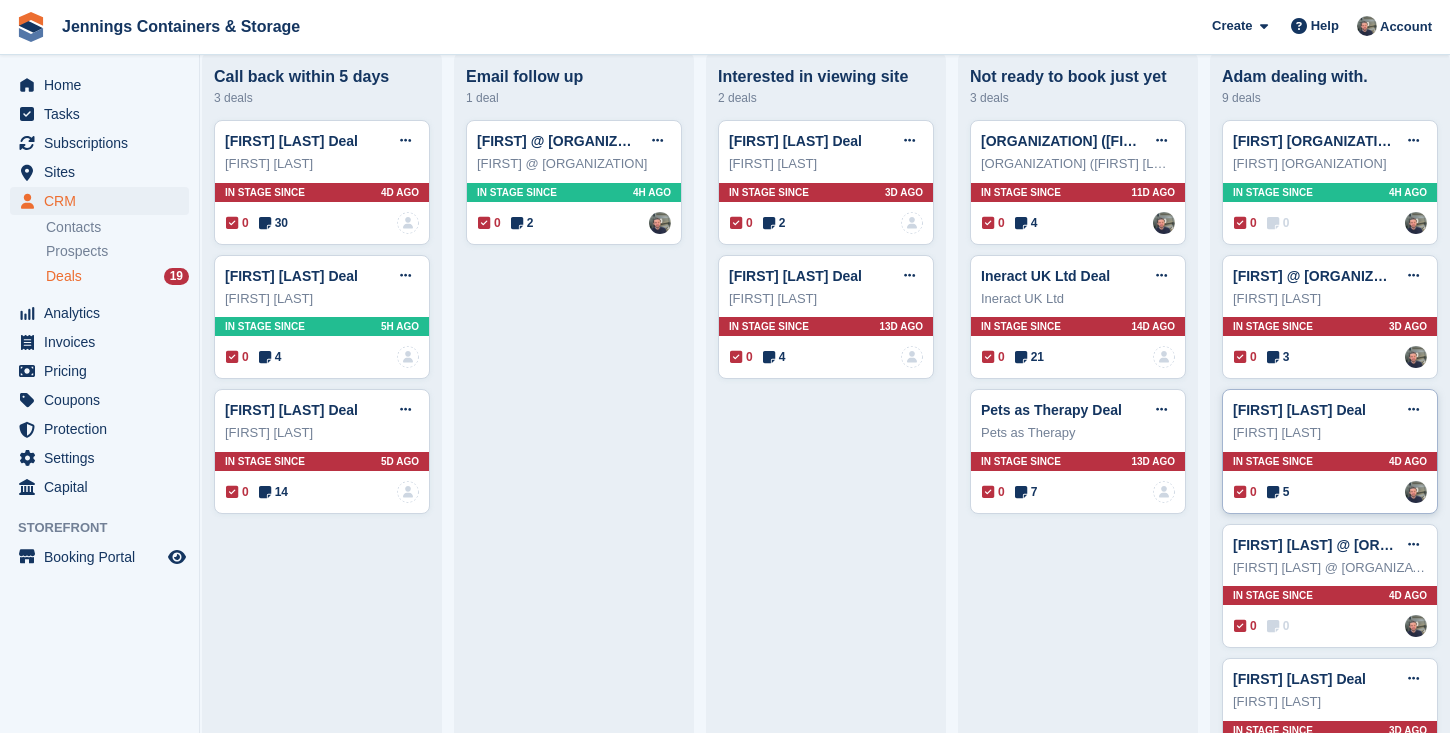 scroll, scrollTop: 118, scrollLeft: 0, axis: vertical 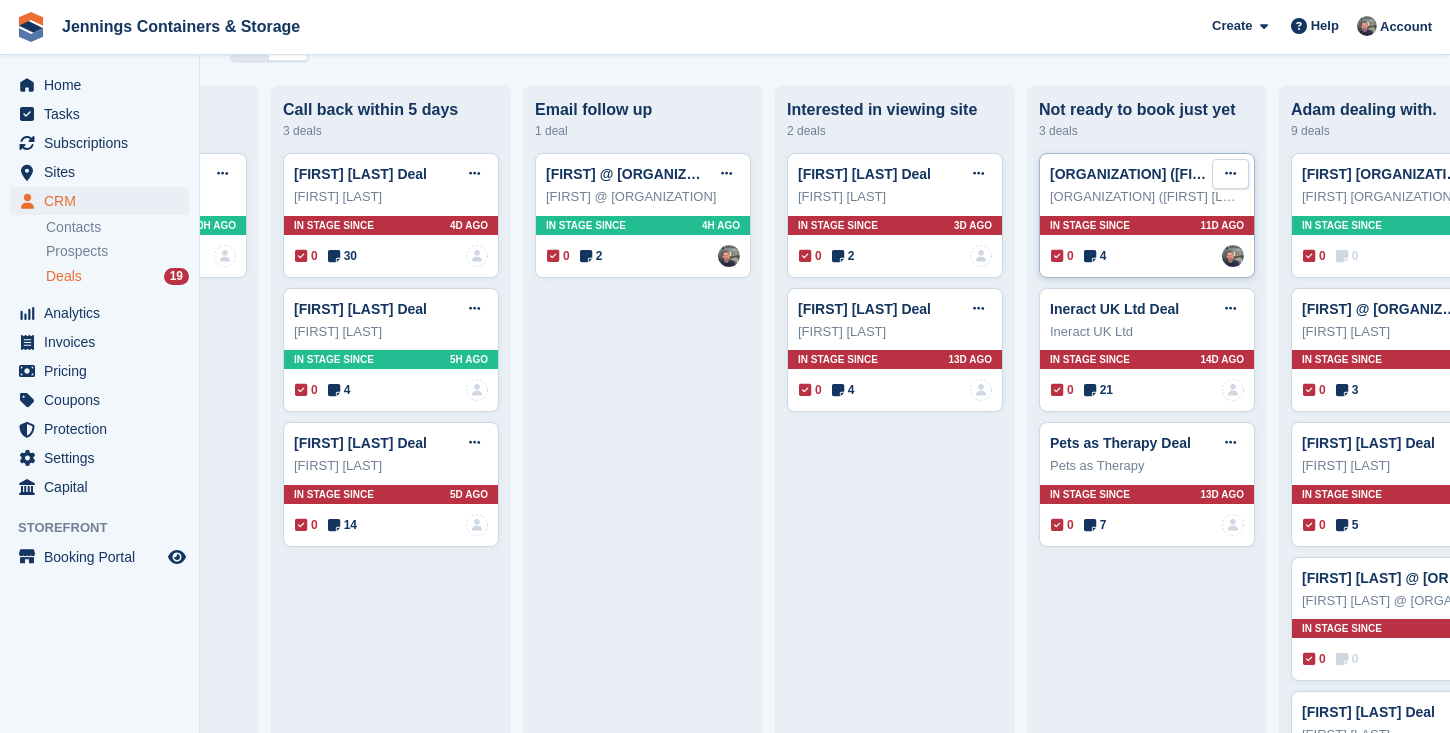 click at bounding box center (1230, 173) 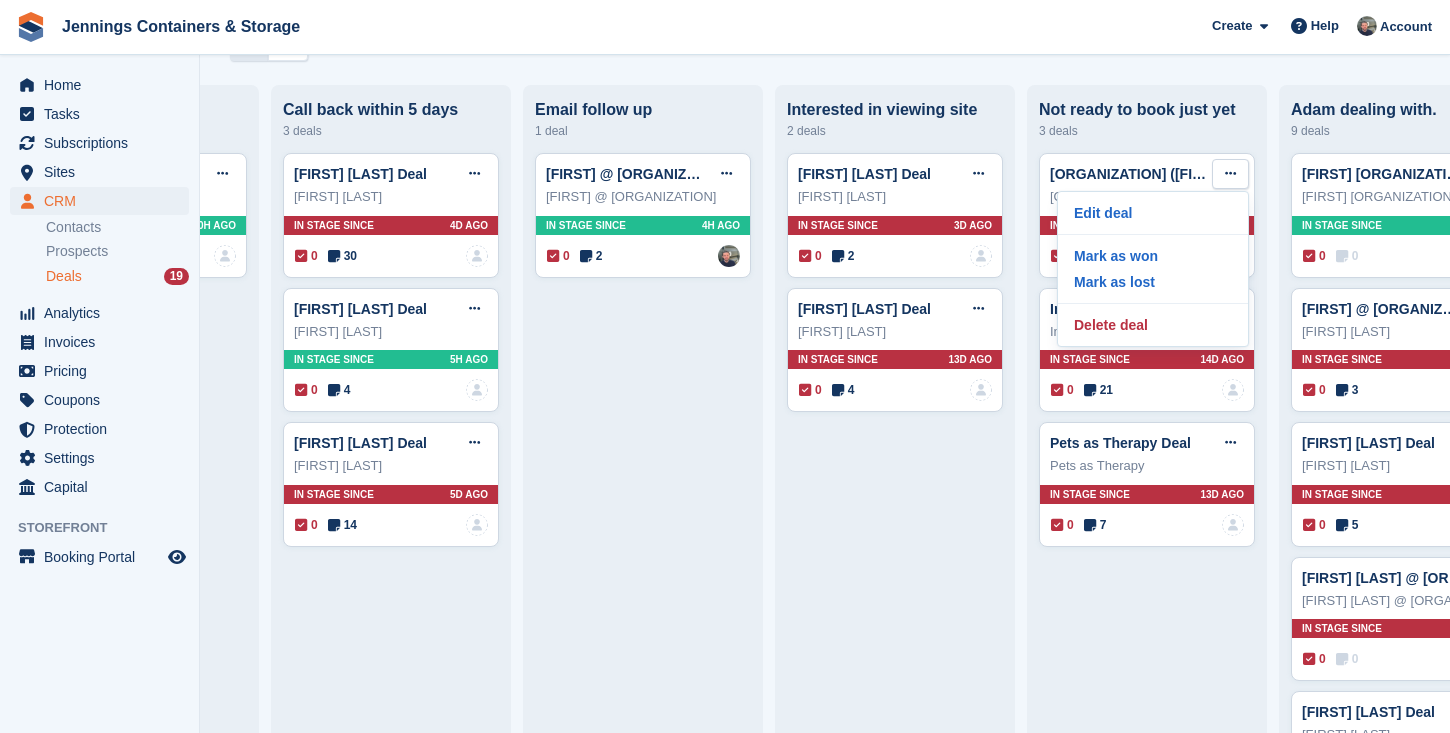 click on "3 deals" at bounding box center [1147, 131] 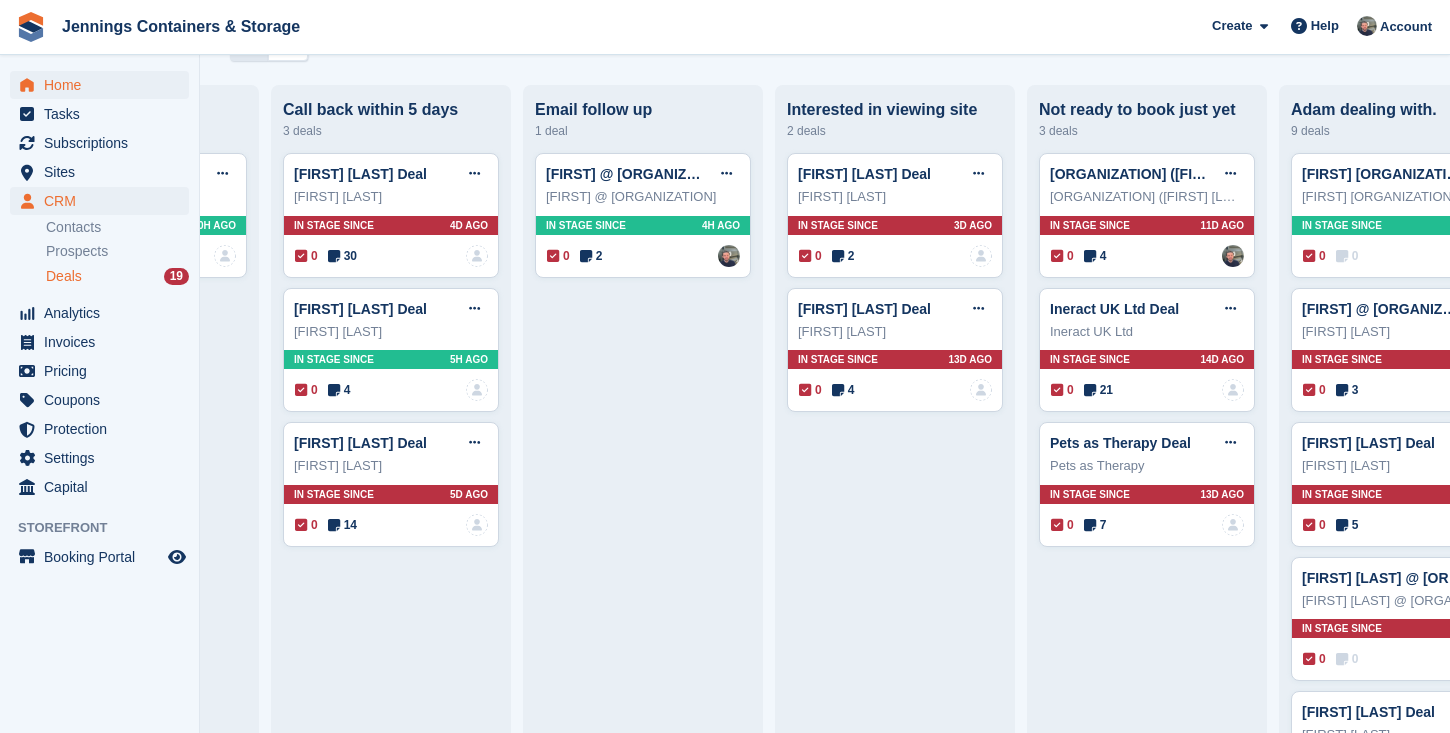 click on "Home" at bounding box center (104, 85) 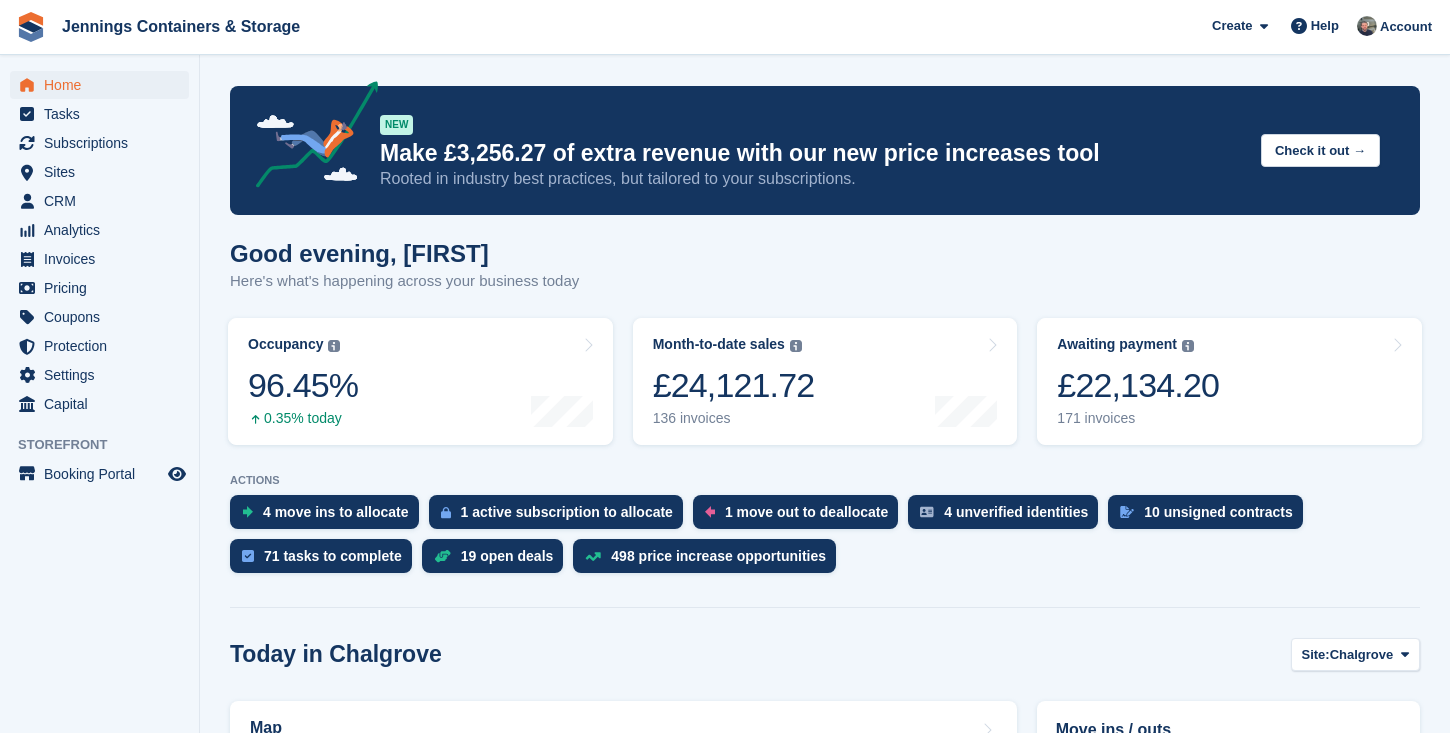 scroll, scrollTop: 0, scrollLeft: 0, axis: both 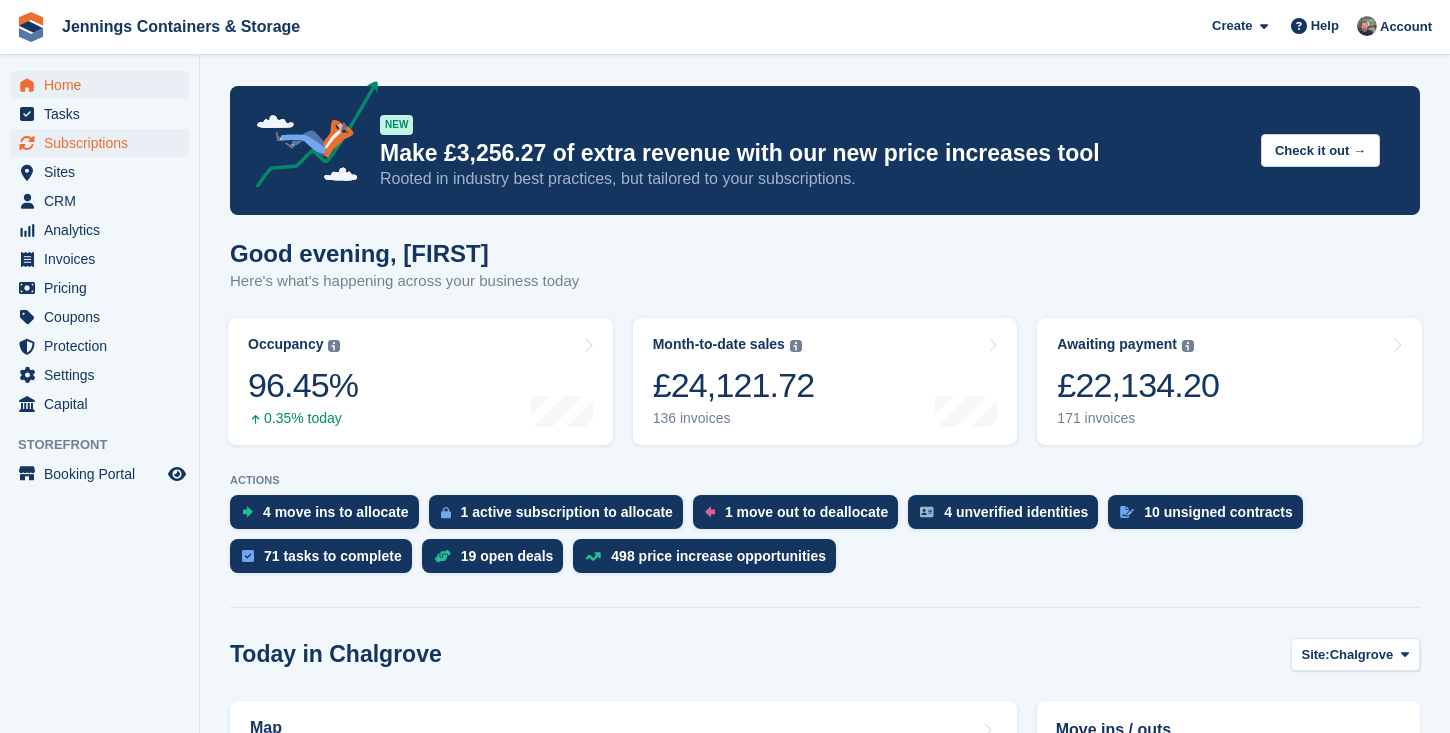 click on "Subscriptions" at bounding box center [104, 143] 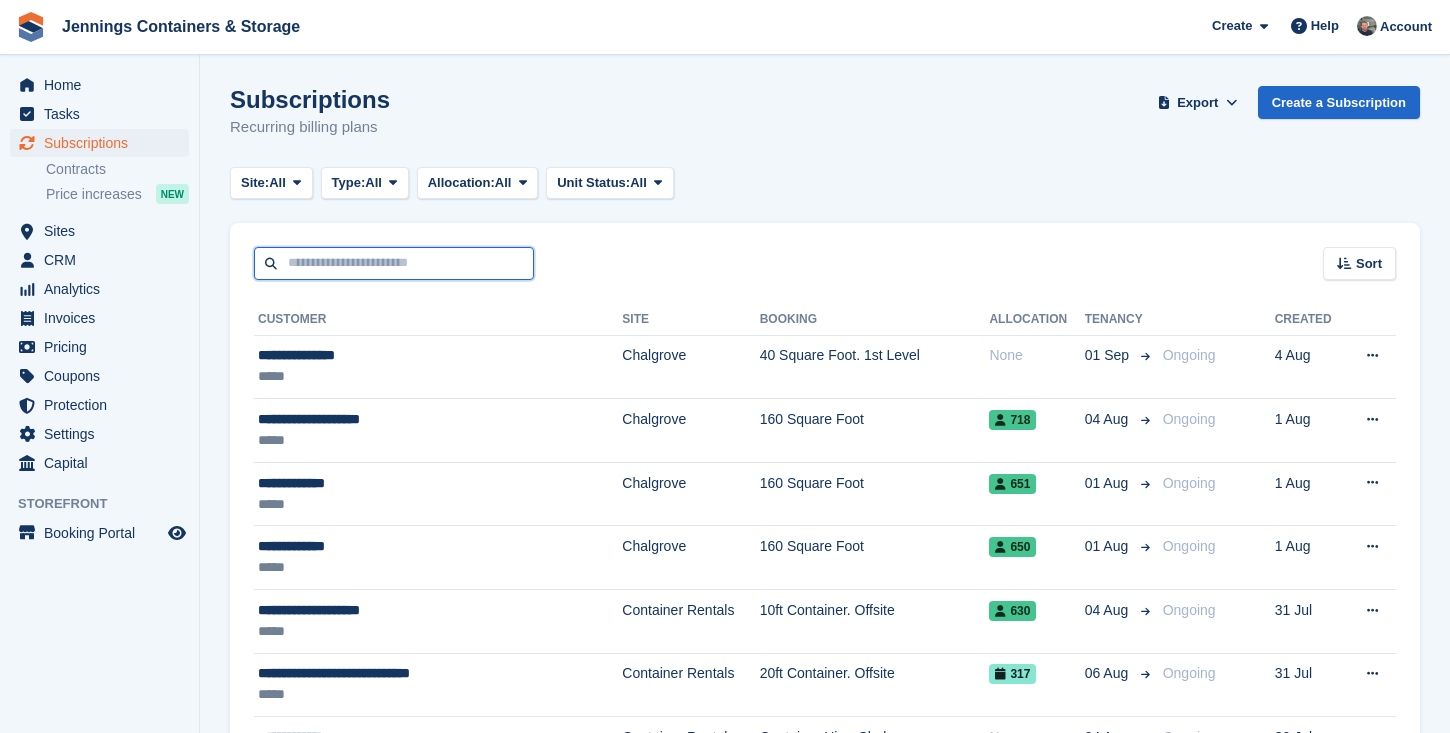 scroll, scrollTop: 0, scrollLeft: 0, axis: both 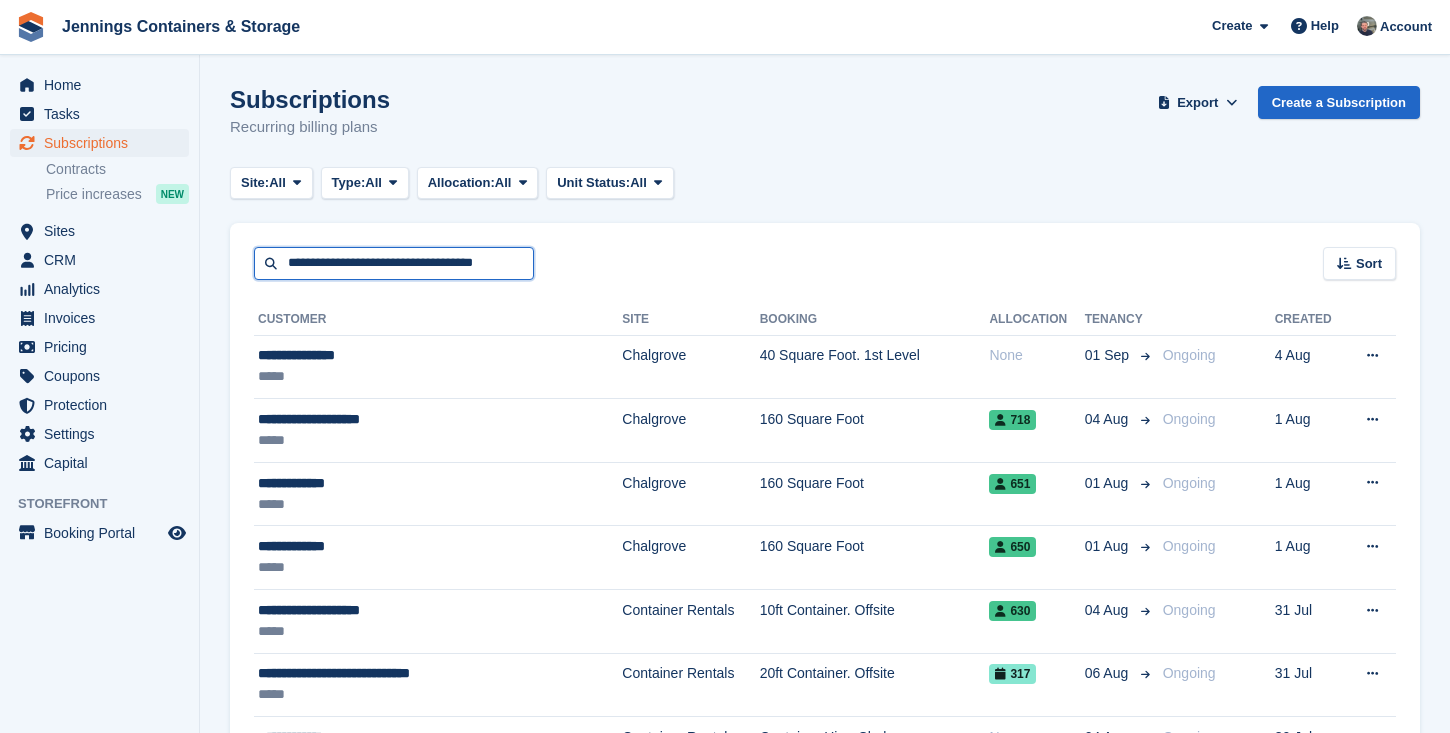 drag, startPoint x: 348, startPoint y: 263, endPoint x: 199, endPoint y: 259, distance: 149.05368 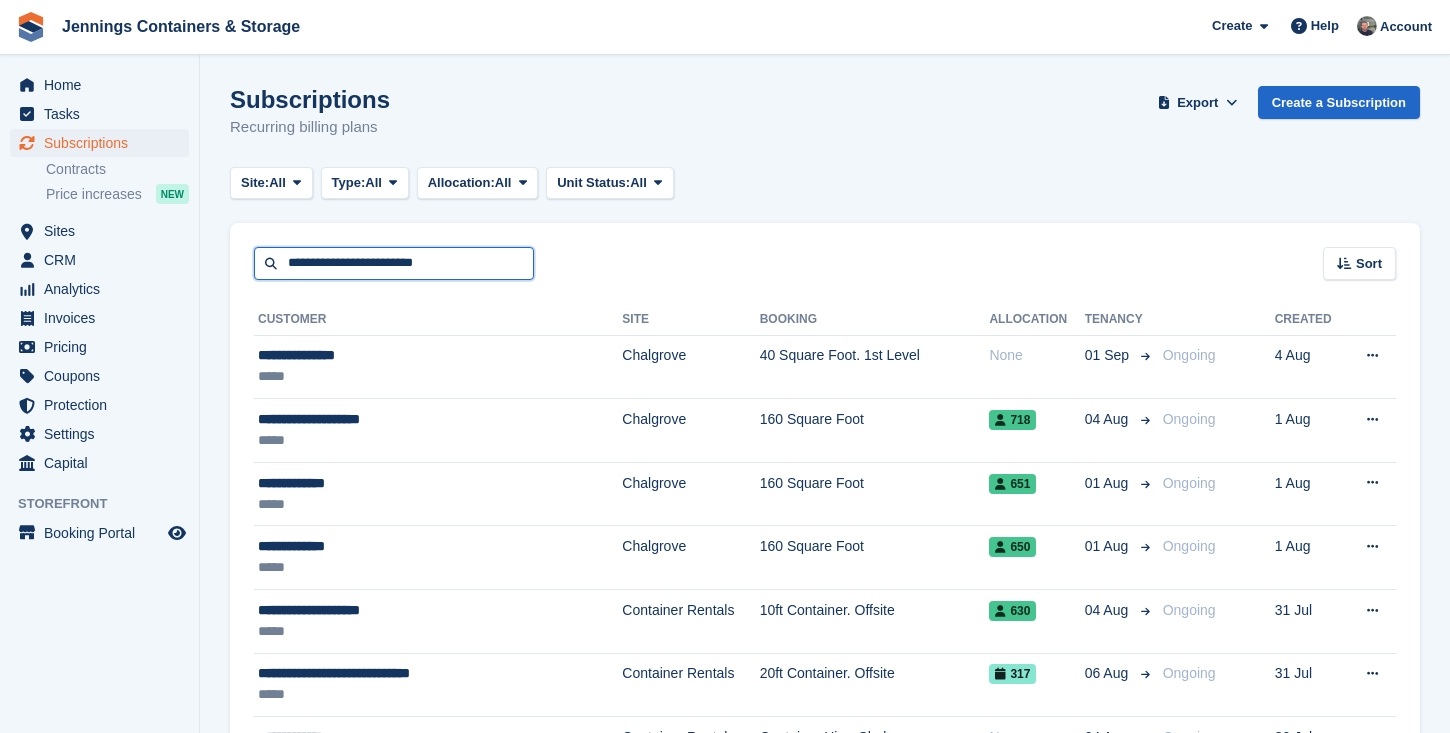 click on "**********" at bounding box center [394, 263] 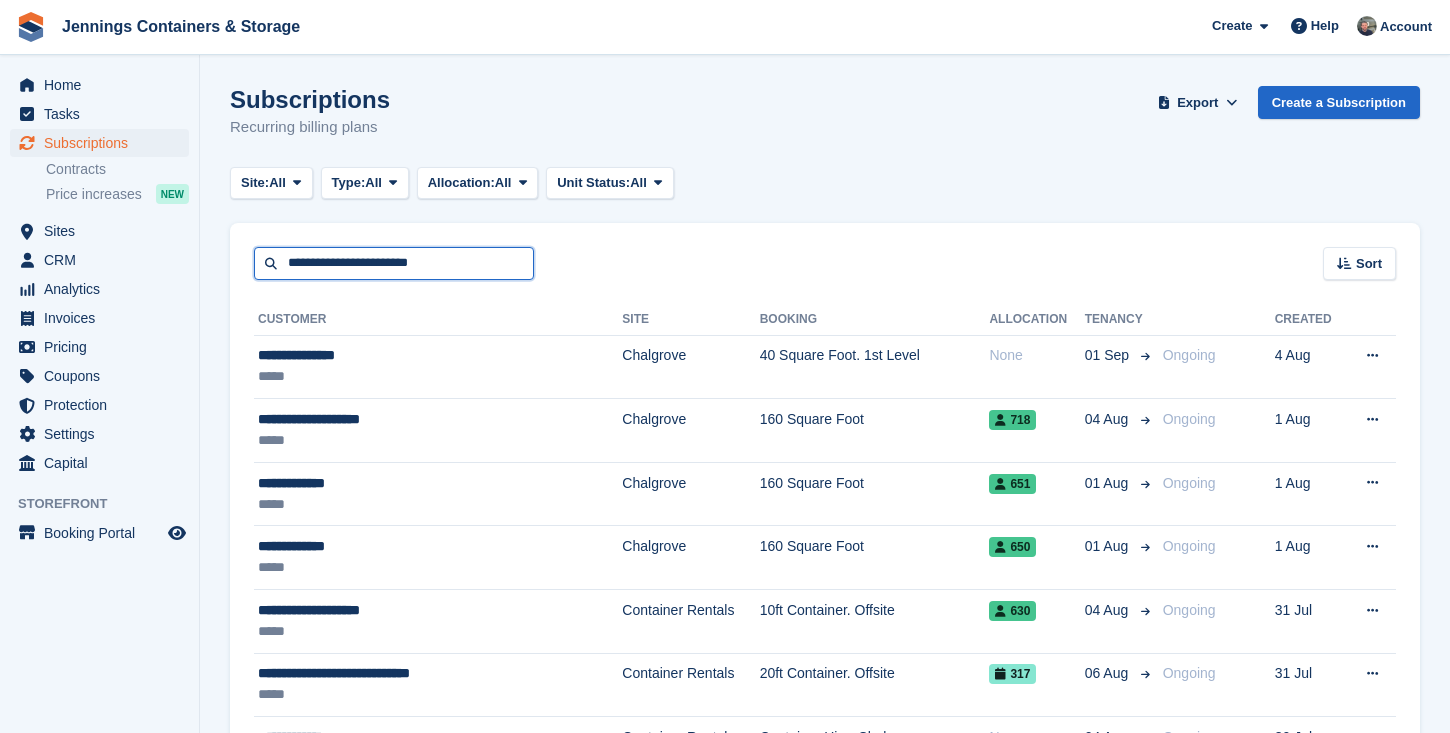 type on "**********" 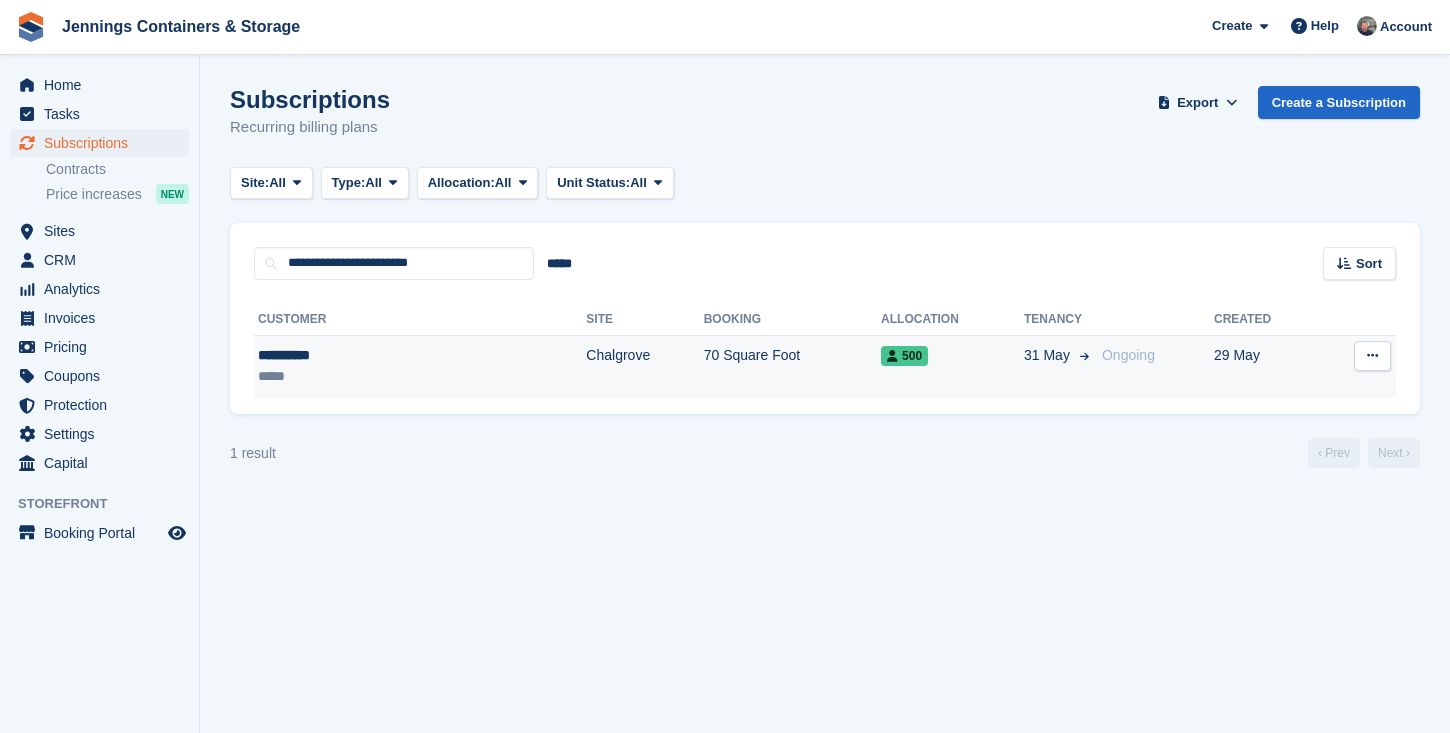 click on "Chalgrove" at bounding box center (644, 366) 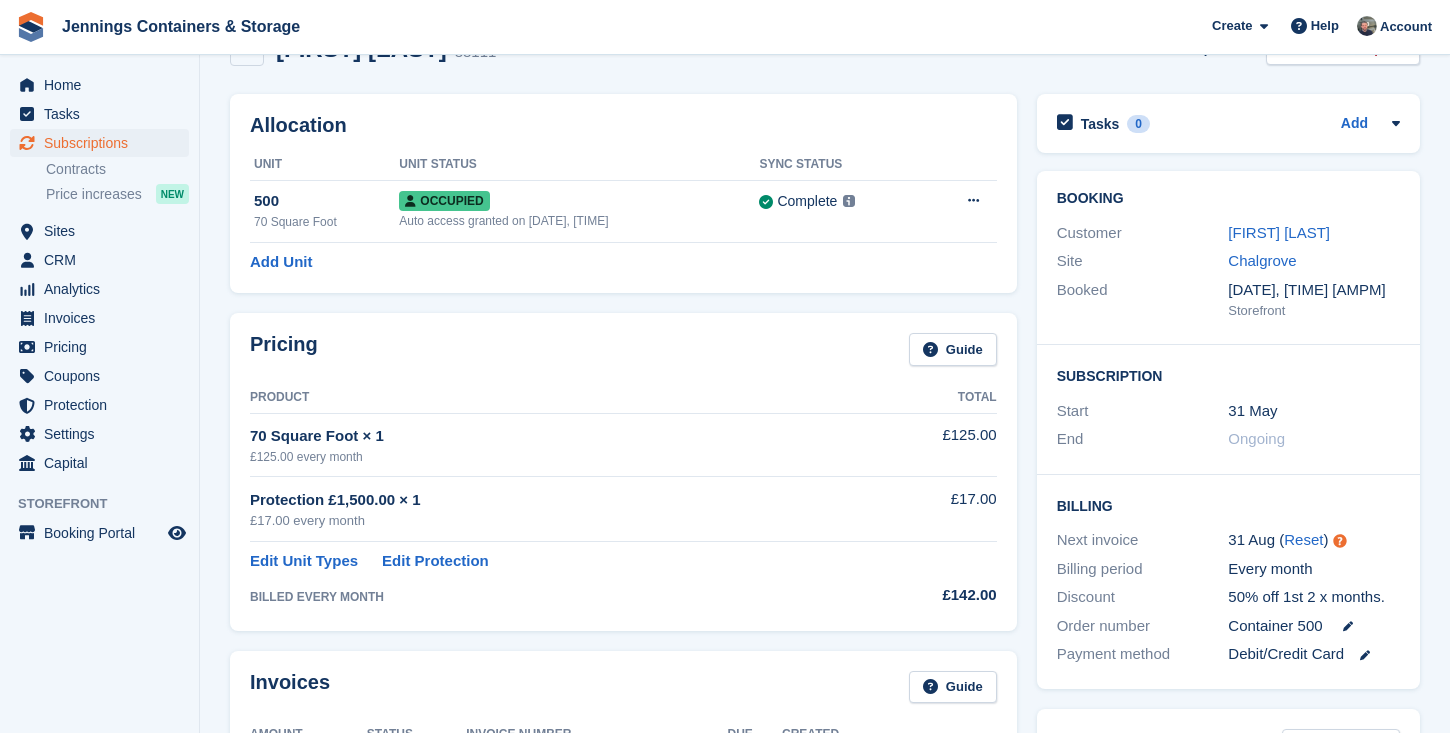 scroll, scrollTop: 1193, scrollLeft: 0, axis: vertical 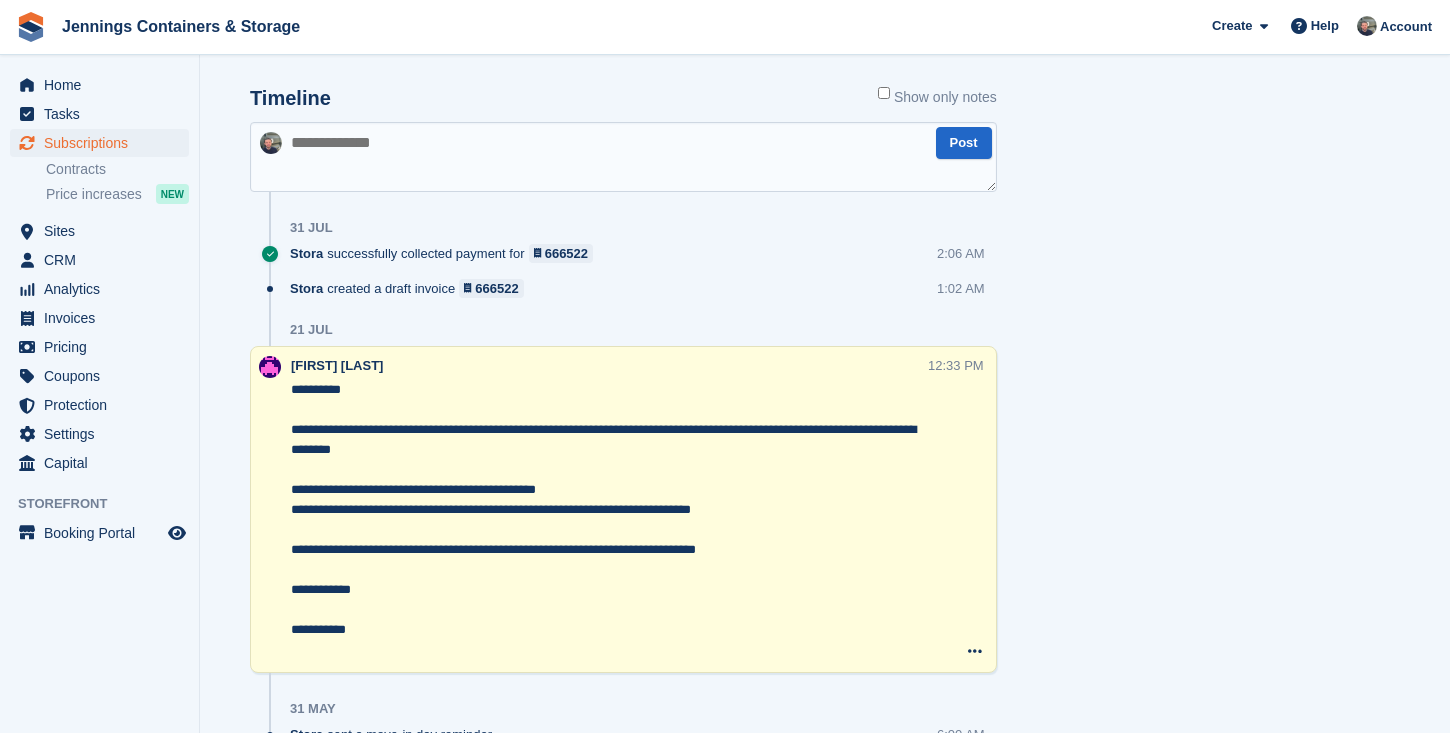 click at bounding box center [623, 157] 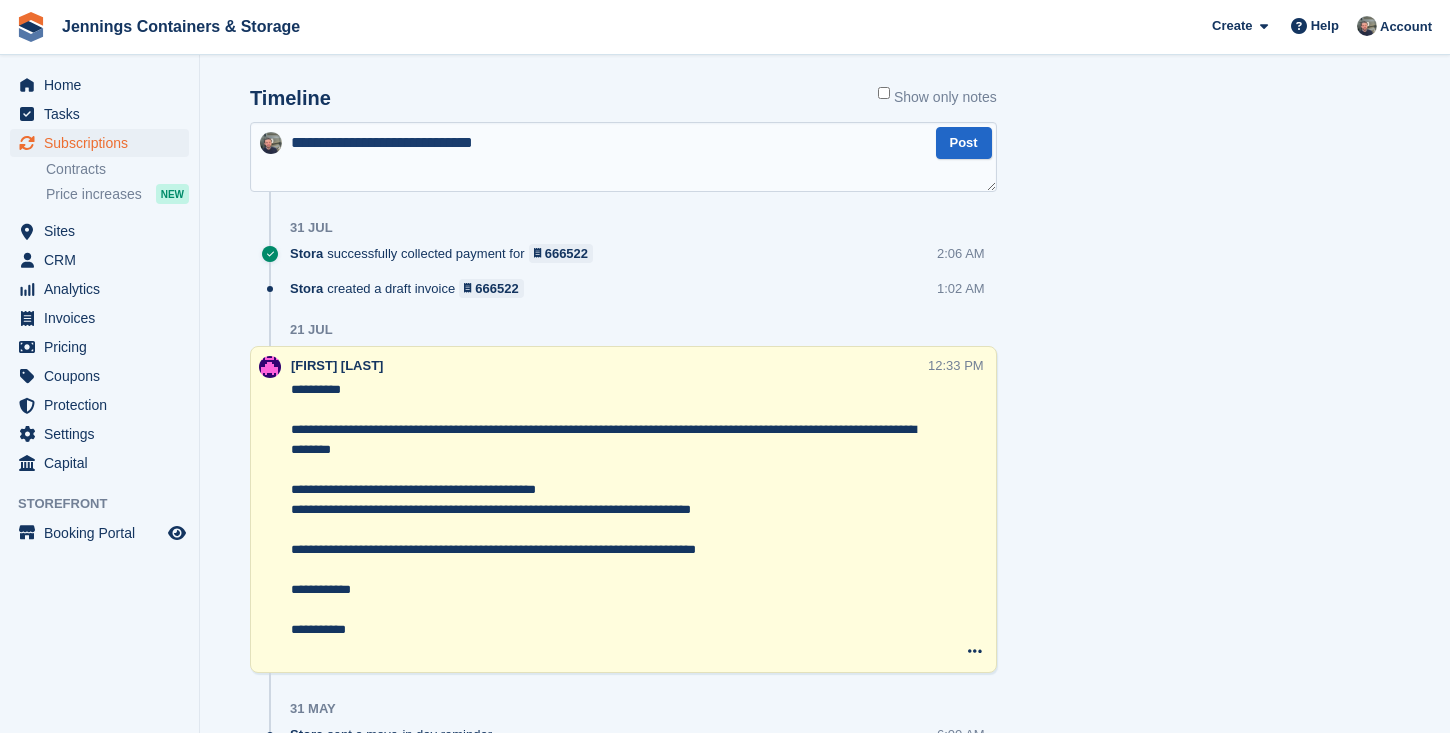 type on "**********" 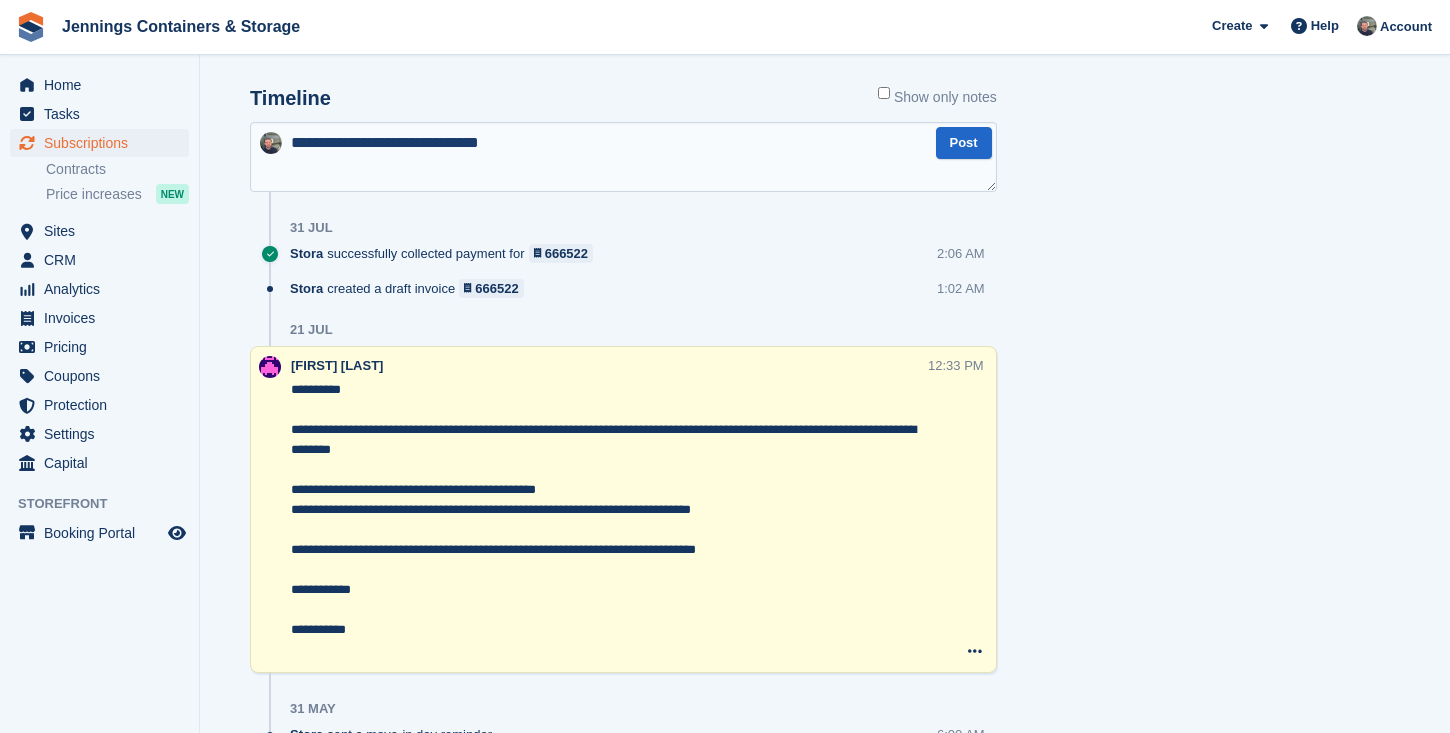 type 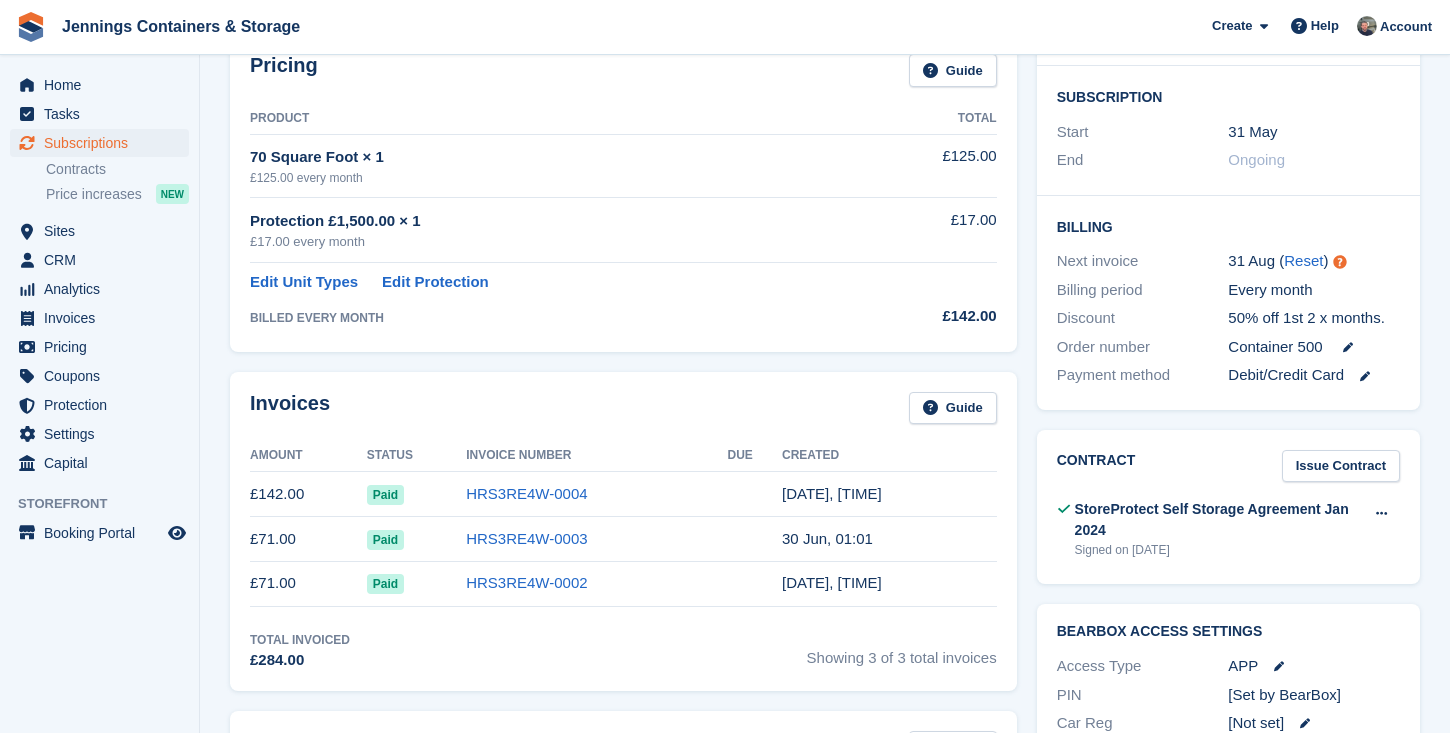 scroll, scrollTop: 0, scrollLeft: 0, axis: both 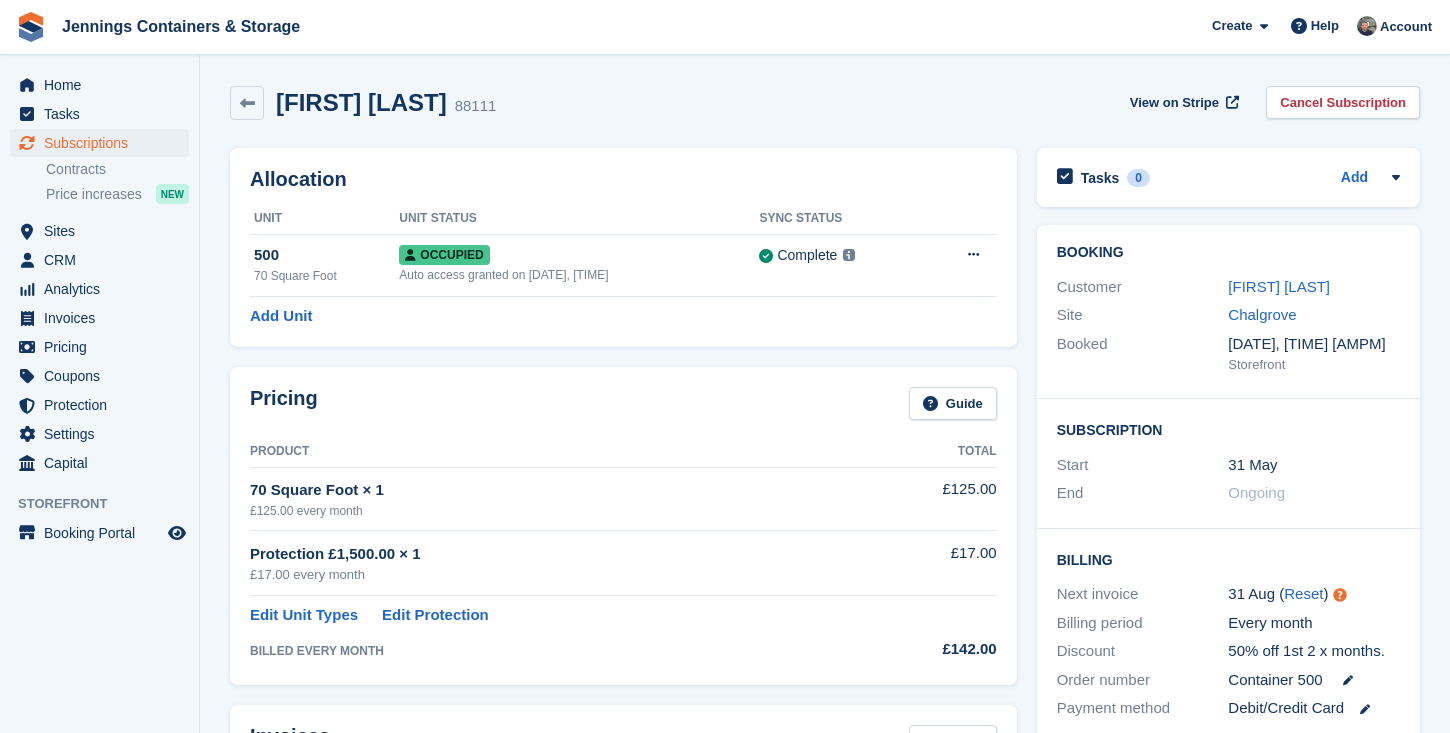 click on "Customer
[FIRST] [LAST]" at bounding box center [1228, 287] 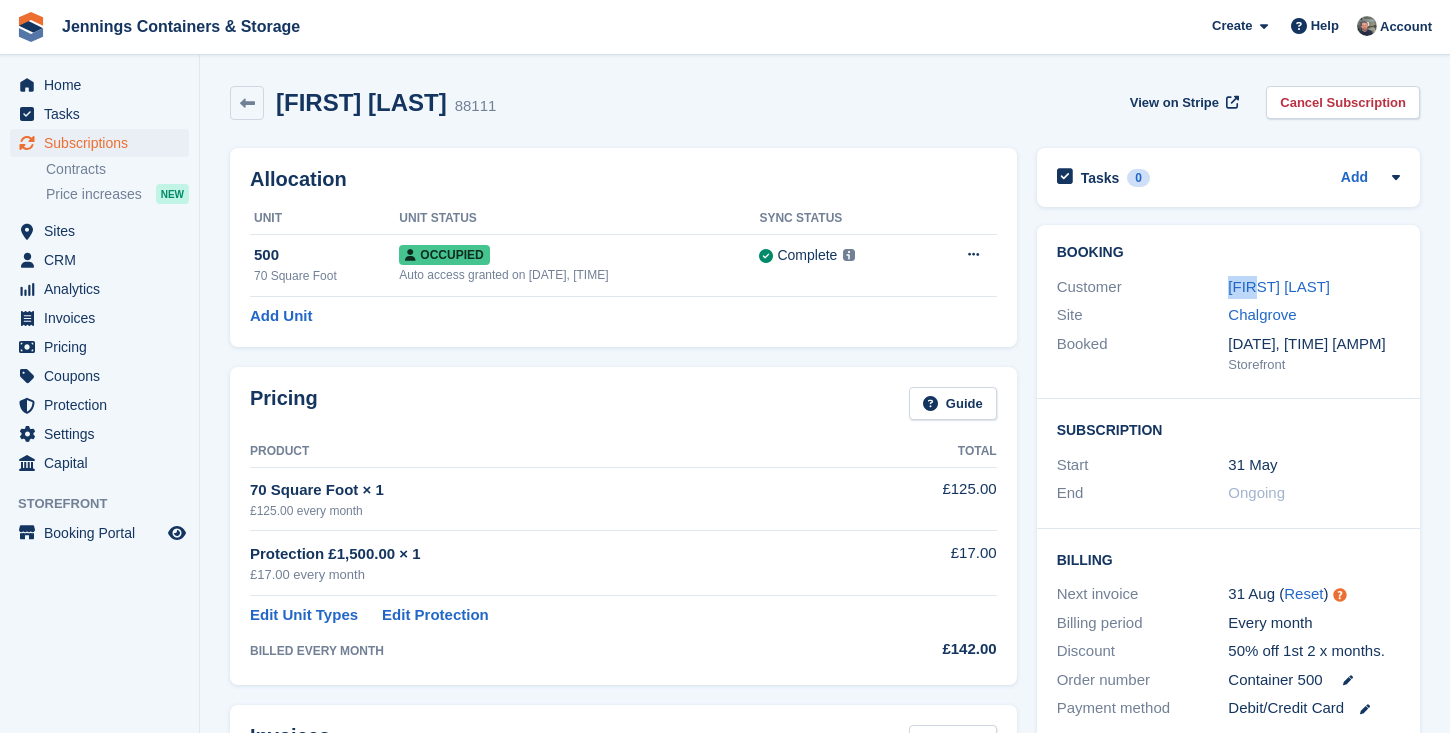 click on "Customer
[FIRST] [LAST]" at bounding box center [1228, 287] 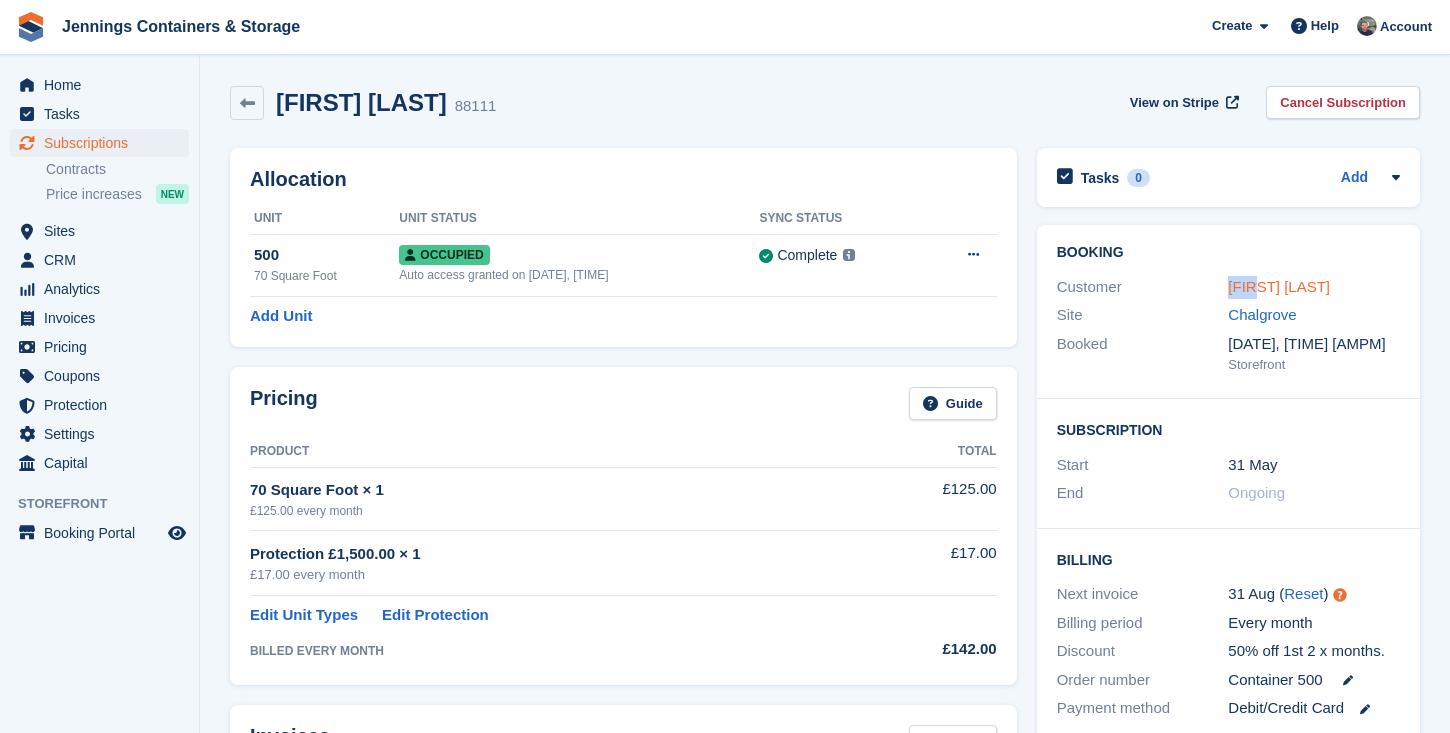 click on "[FIRST] [LAST]" at bounding box center (1279, 286) 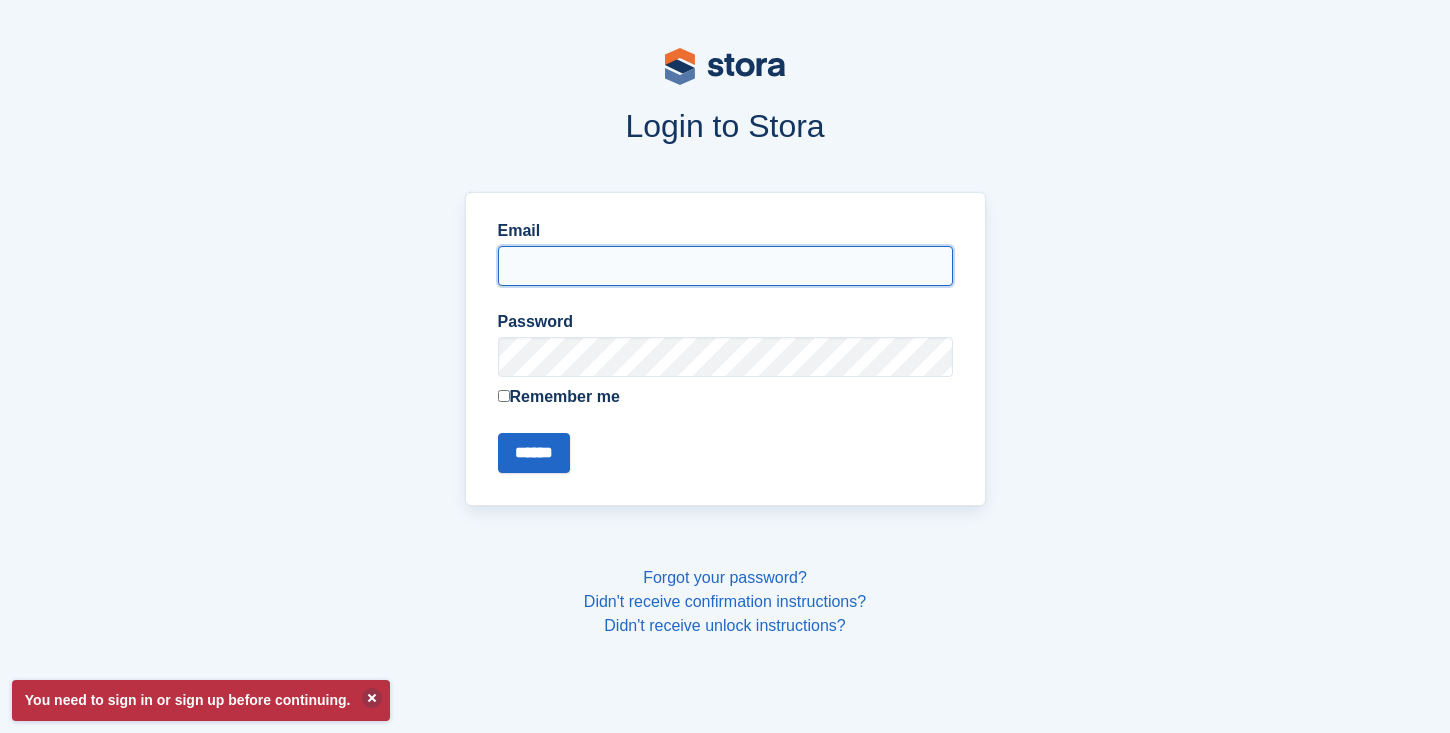 type on "**********" 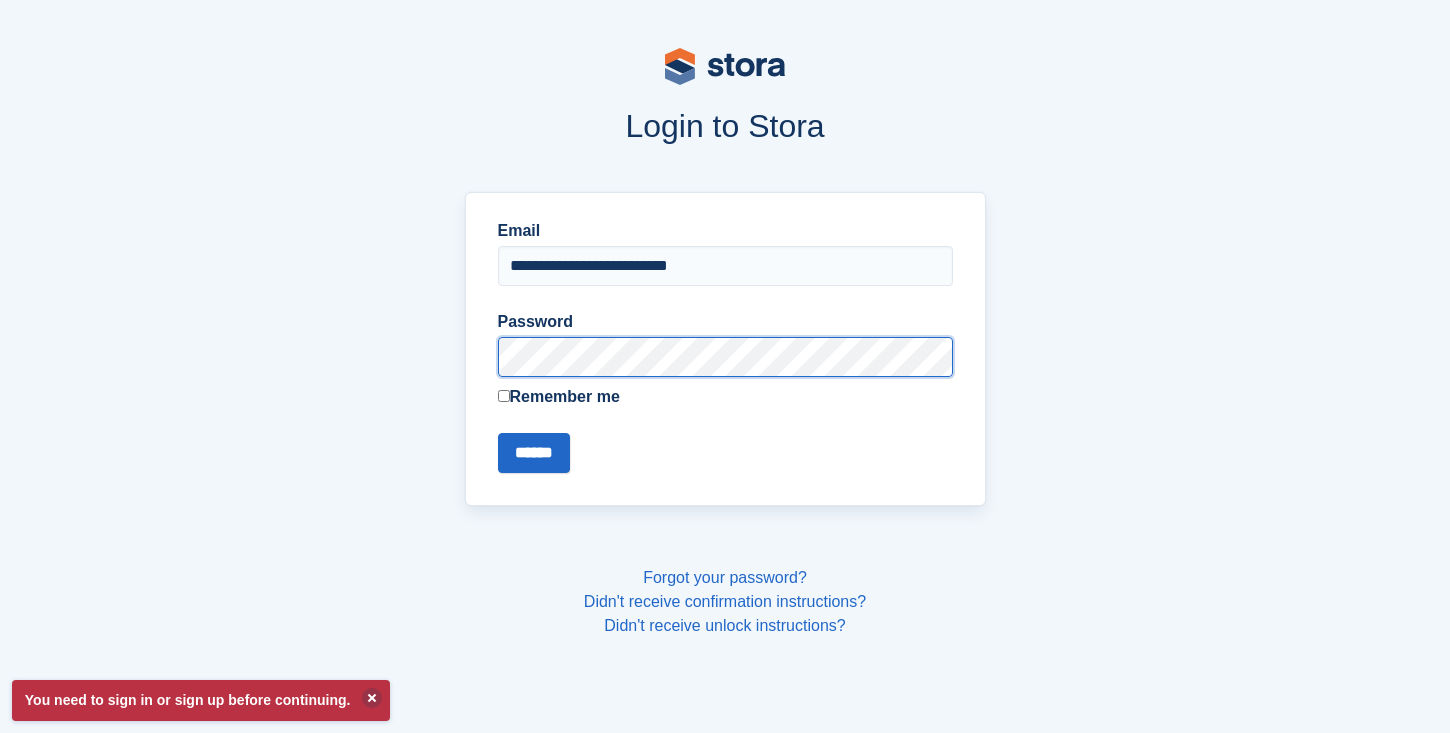 click on "******" at bounding box center [534, 453] 